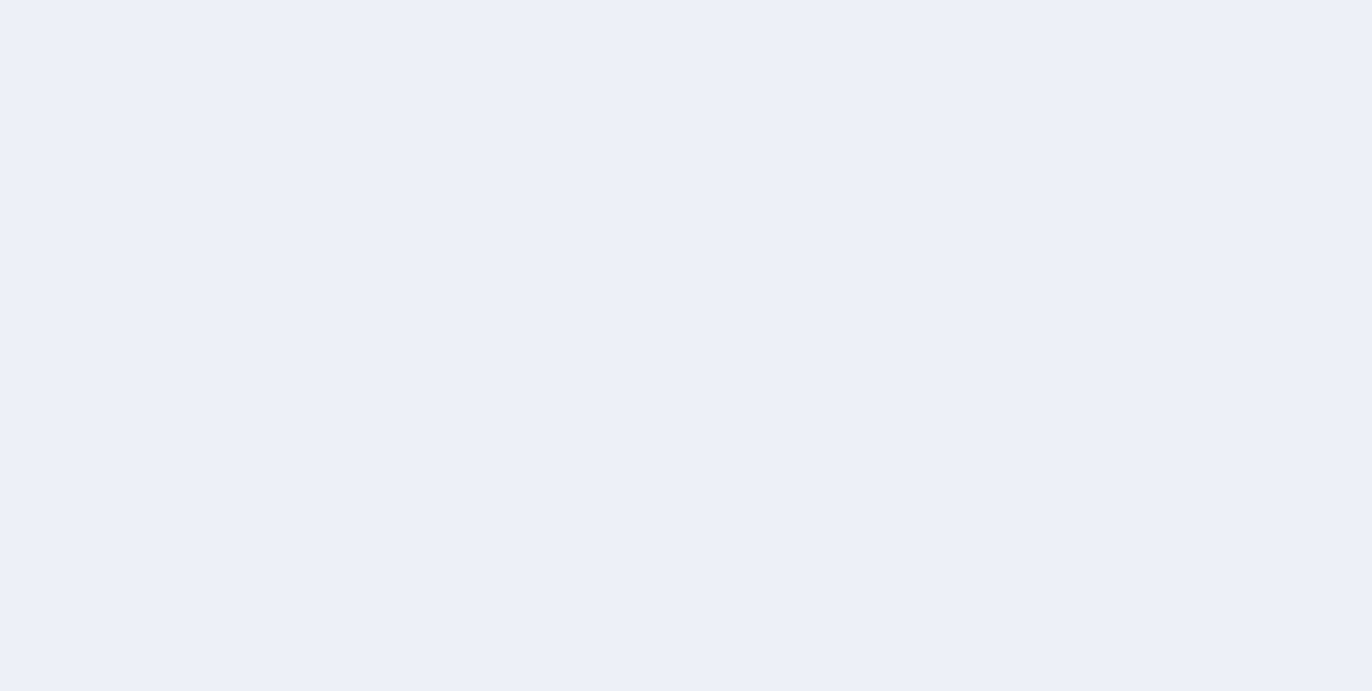 scroll, scrollTop: 0, scrollLeft: 0, axis: both 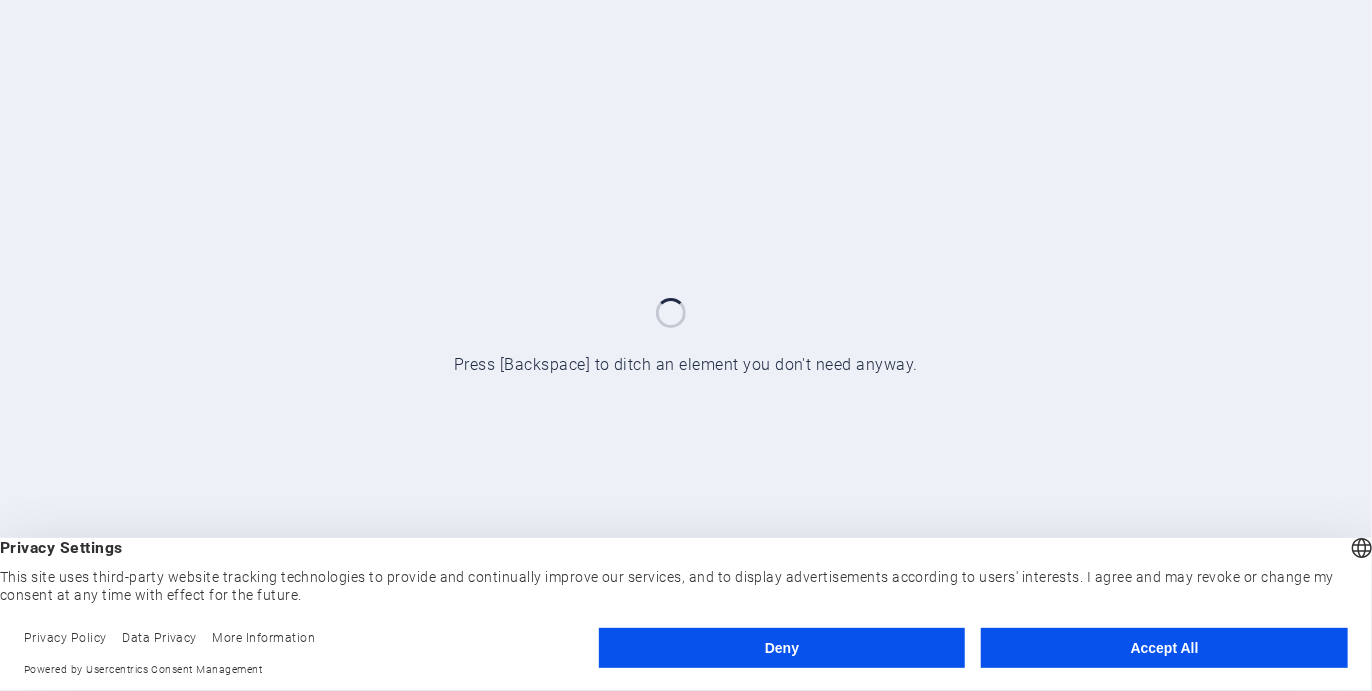 click on "Accept All" at bounding box center [1164, 648] 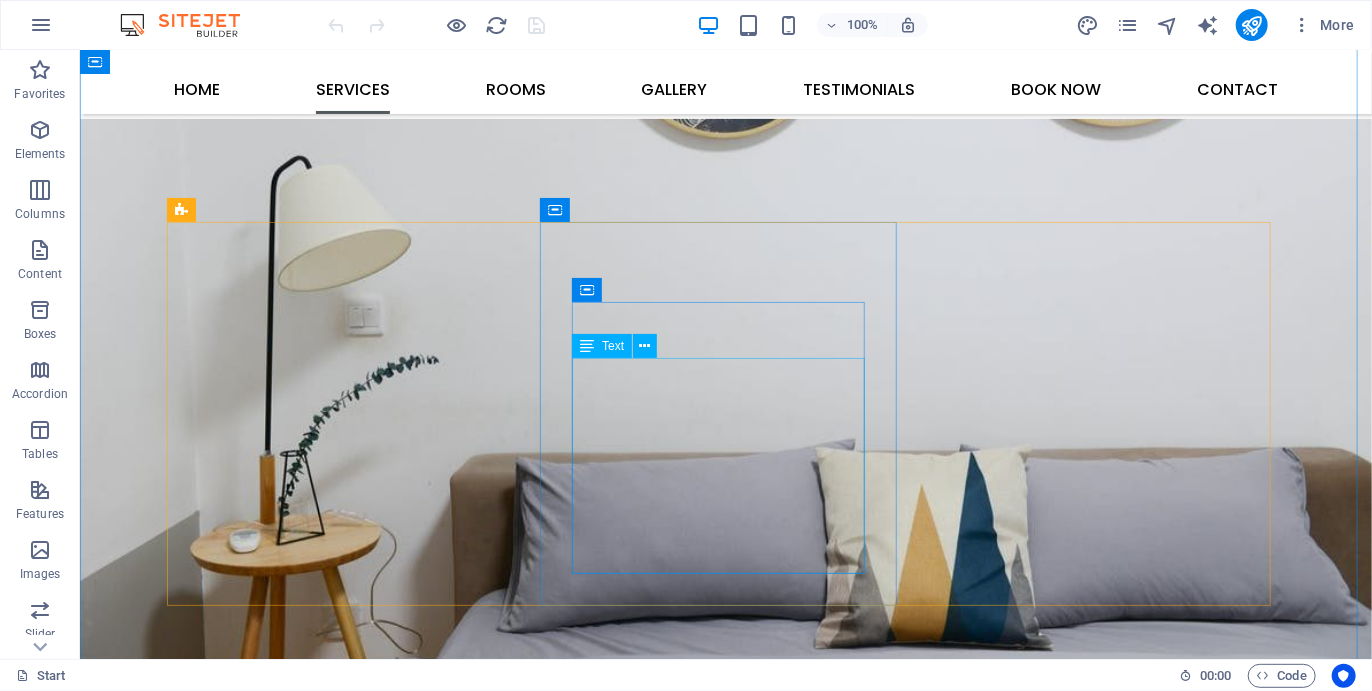 scroll, scrollTop: 1859, scrollLeft: 0, axis: vertical 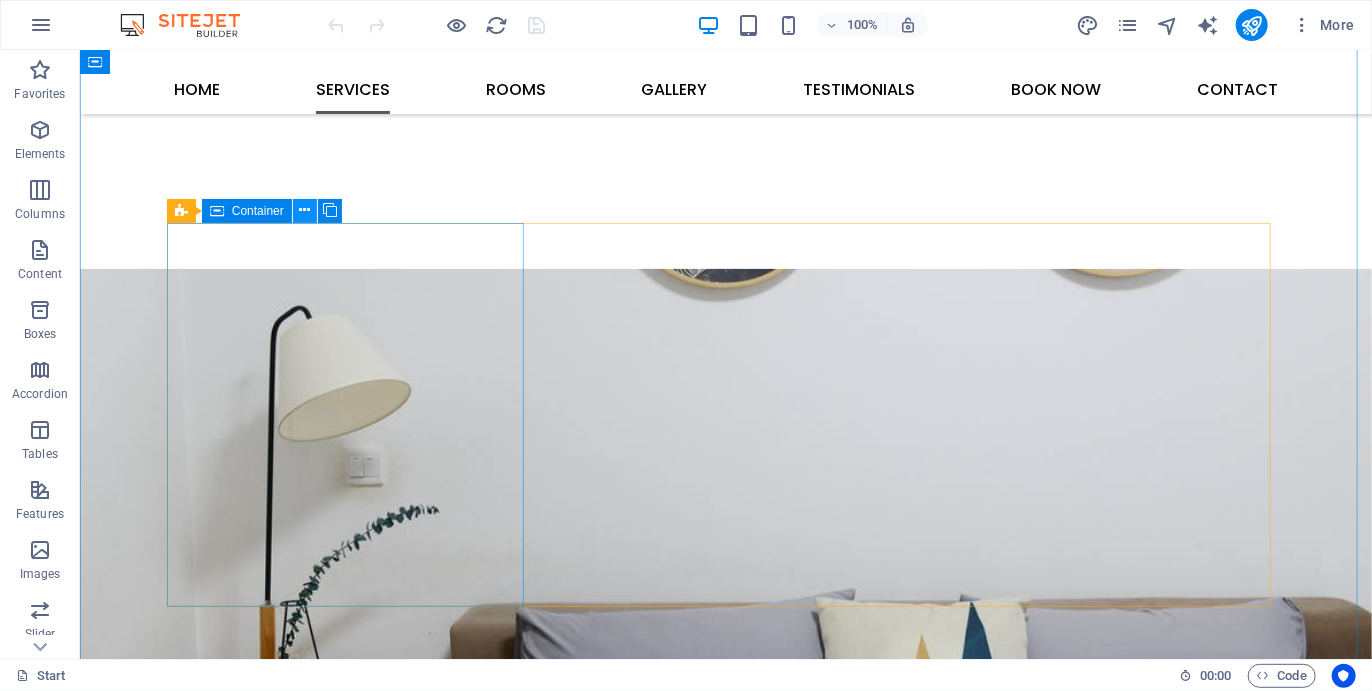 click at bounding box center [304, 210] 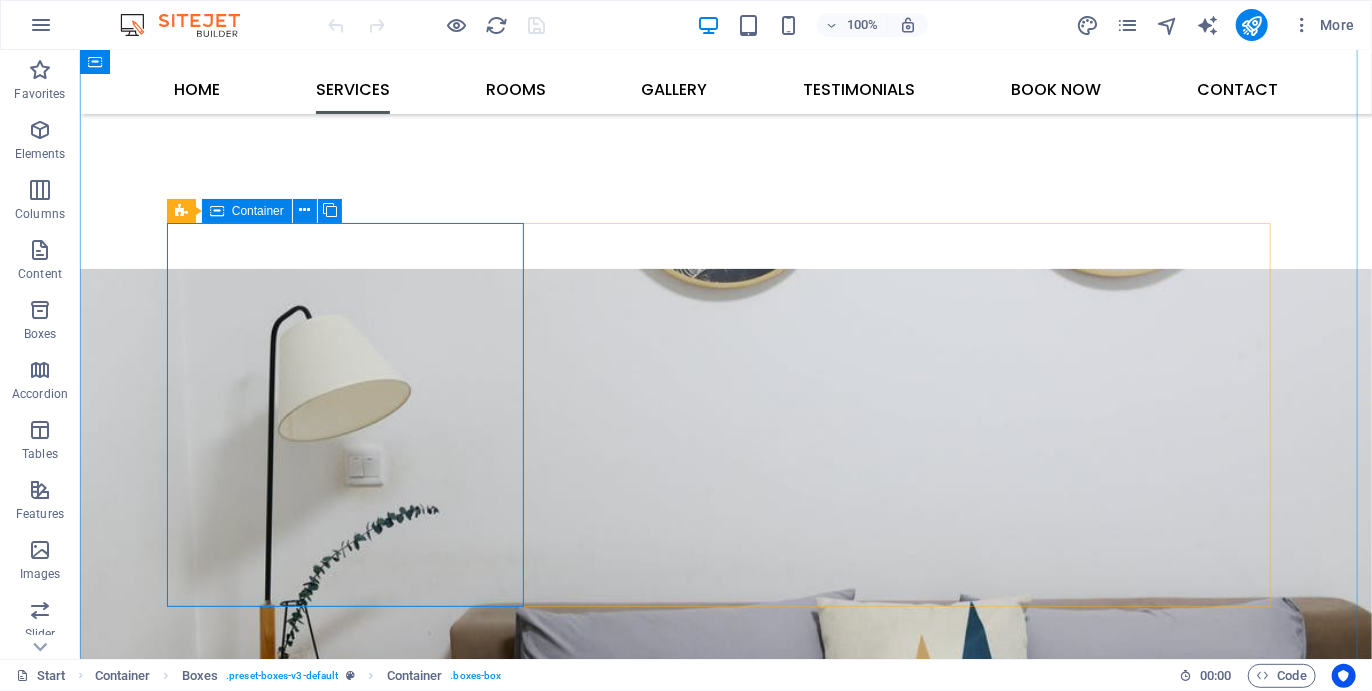 click on "Participants will be transported from the first night’s accommodation, where vehicles can be parked, to the start of the Plett Coastal Camino and back at the end. Personal effects will be transported daily between overnight stops. Just carry essentials in a small day pack !" at bounding box center [351, 2512] 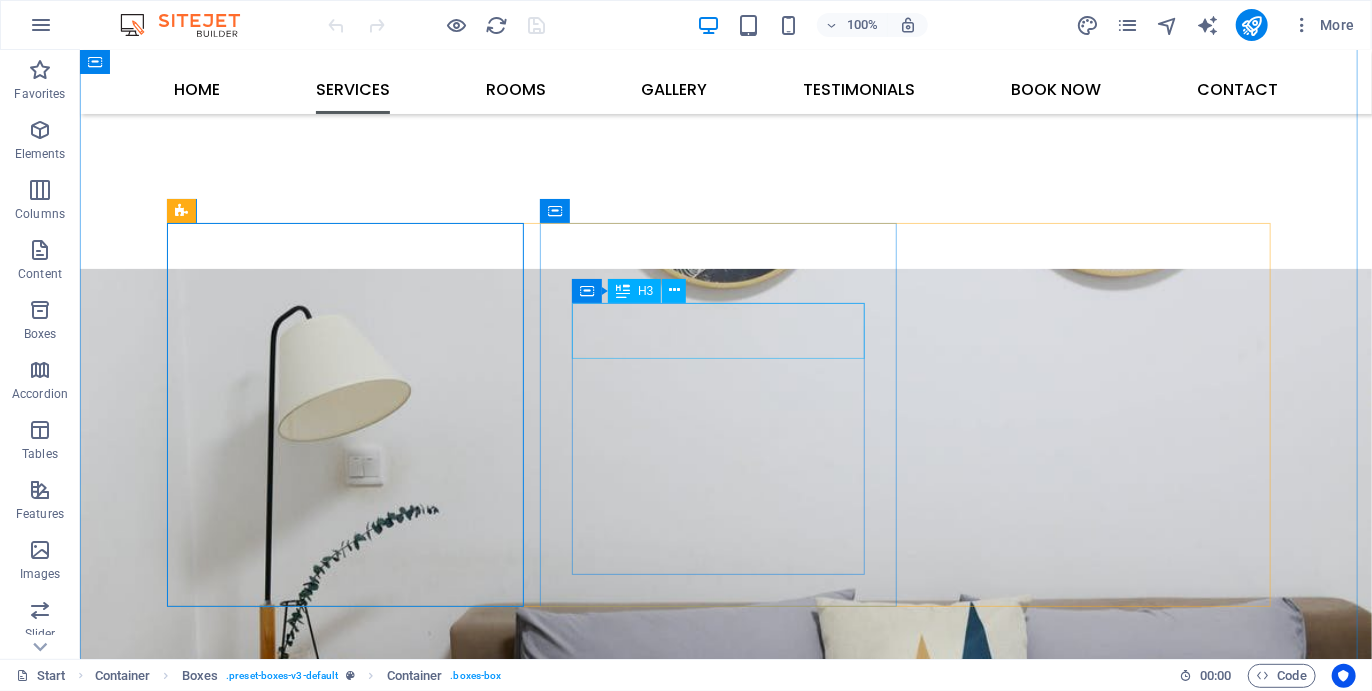 click on "MEALS" at bounding box center [351, 2808] 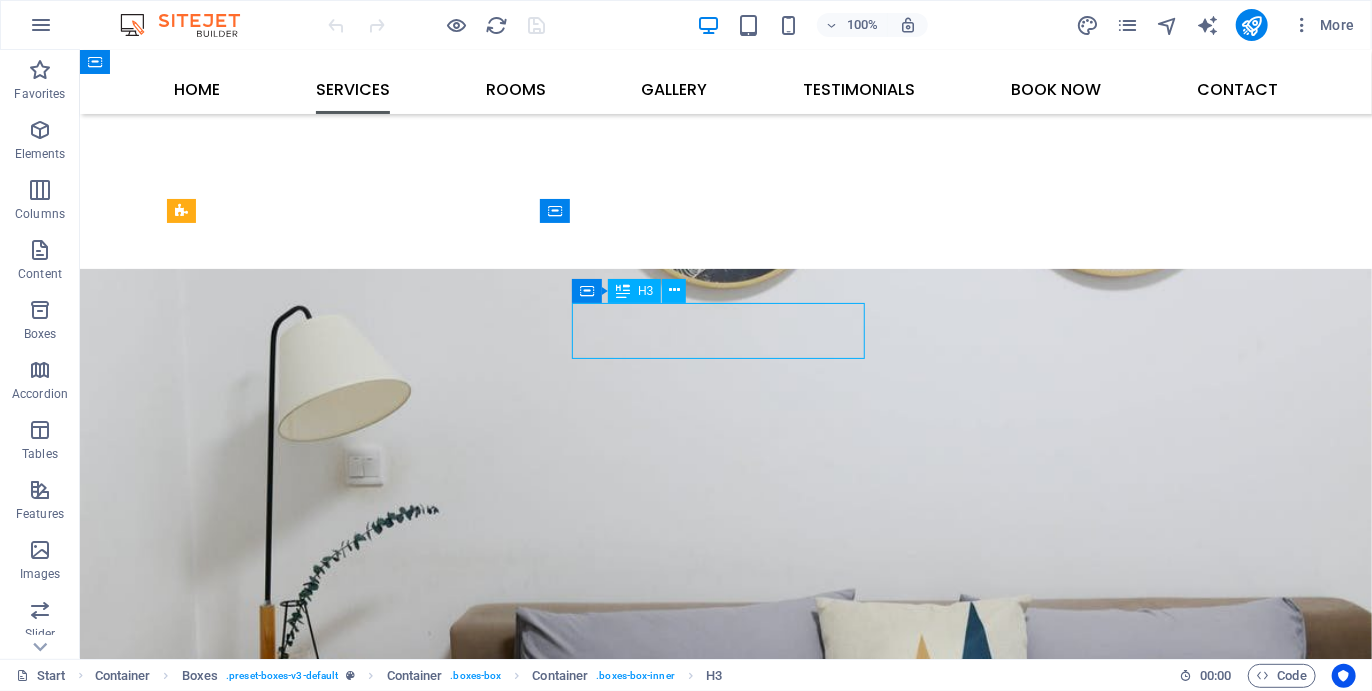 click on "MEALS" at bounding box center (351, 2808) 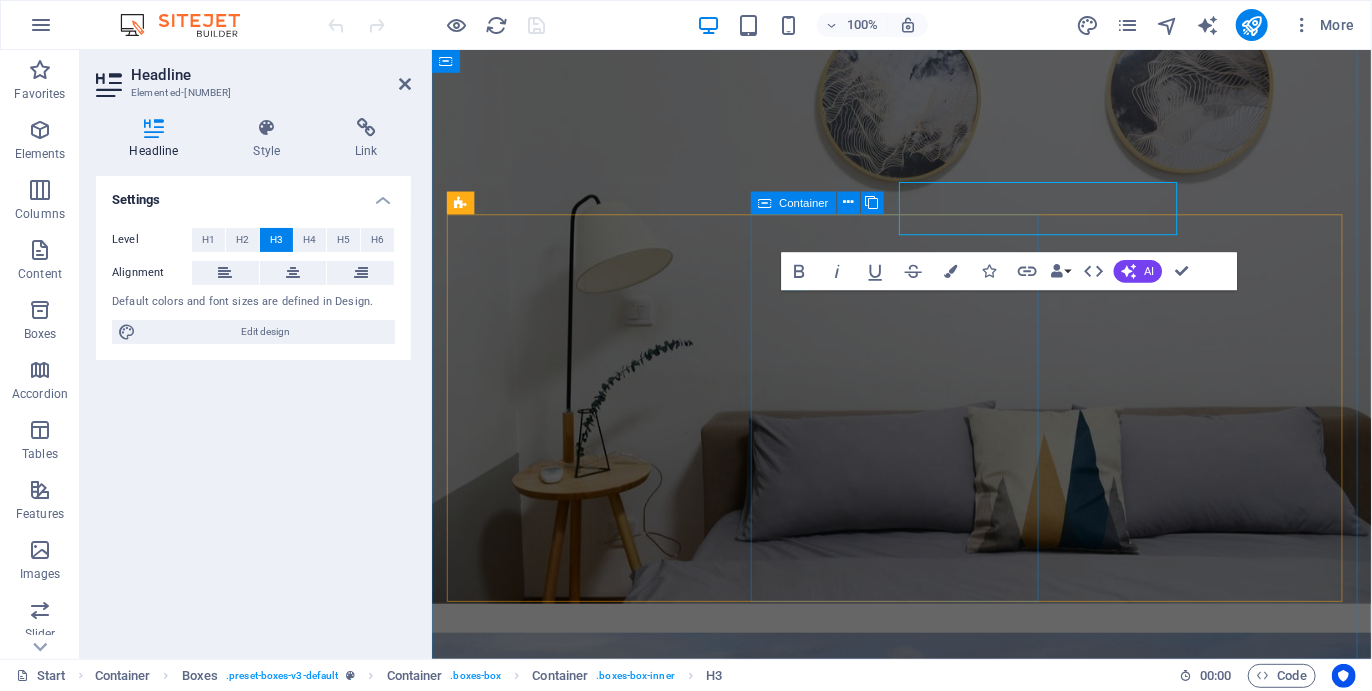 scroll, scrollTop: 1973, scrollLeft: 0, axis: vertical 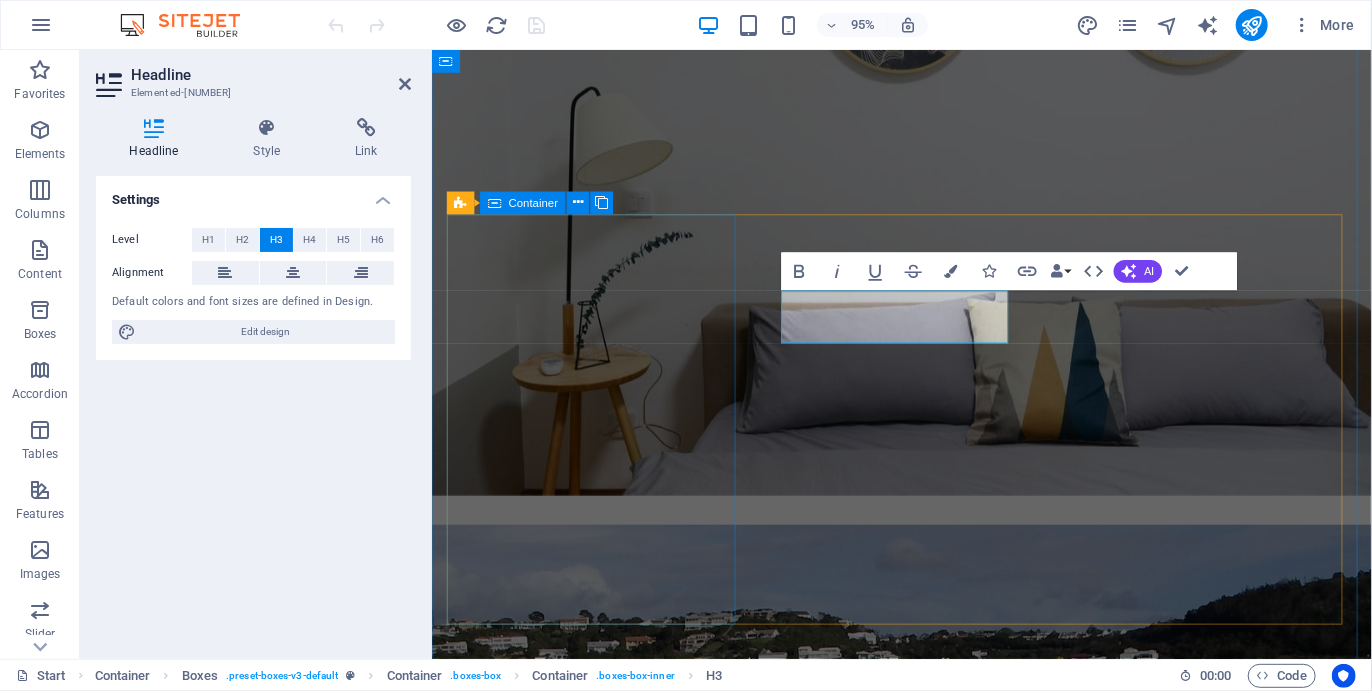 type 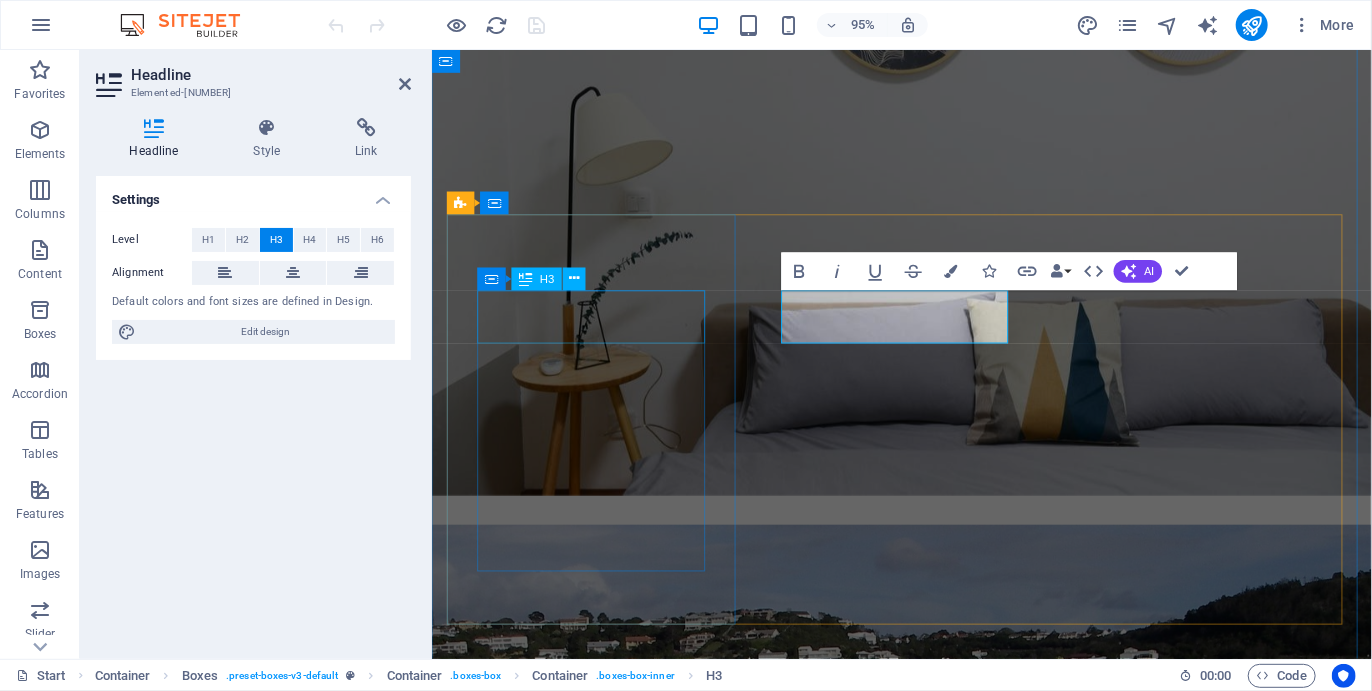 click on "Slackpacking" at bounding box center [601, 2473] 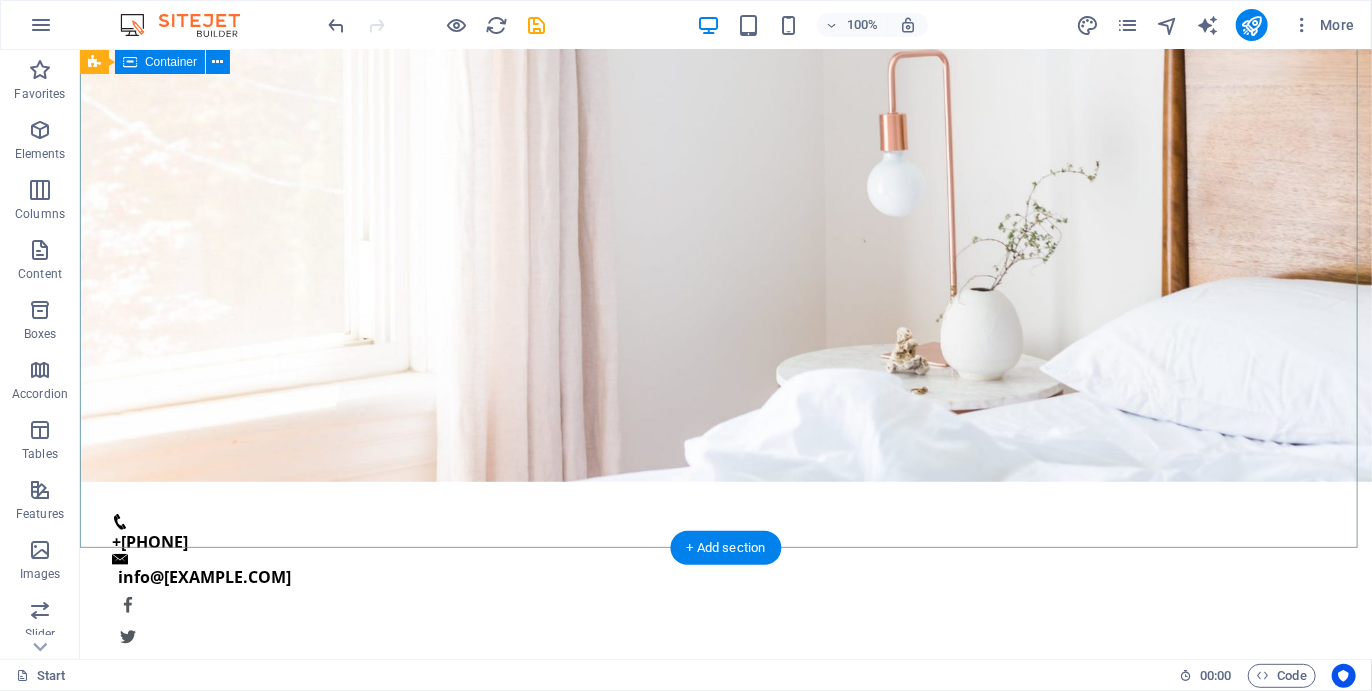 scroll, scrollTop: 0, scrollLeft: 0, axis: both 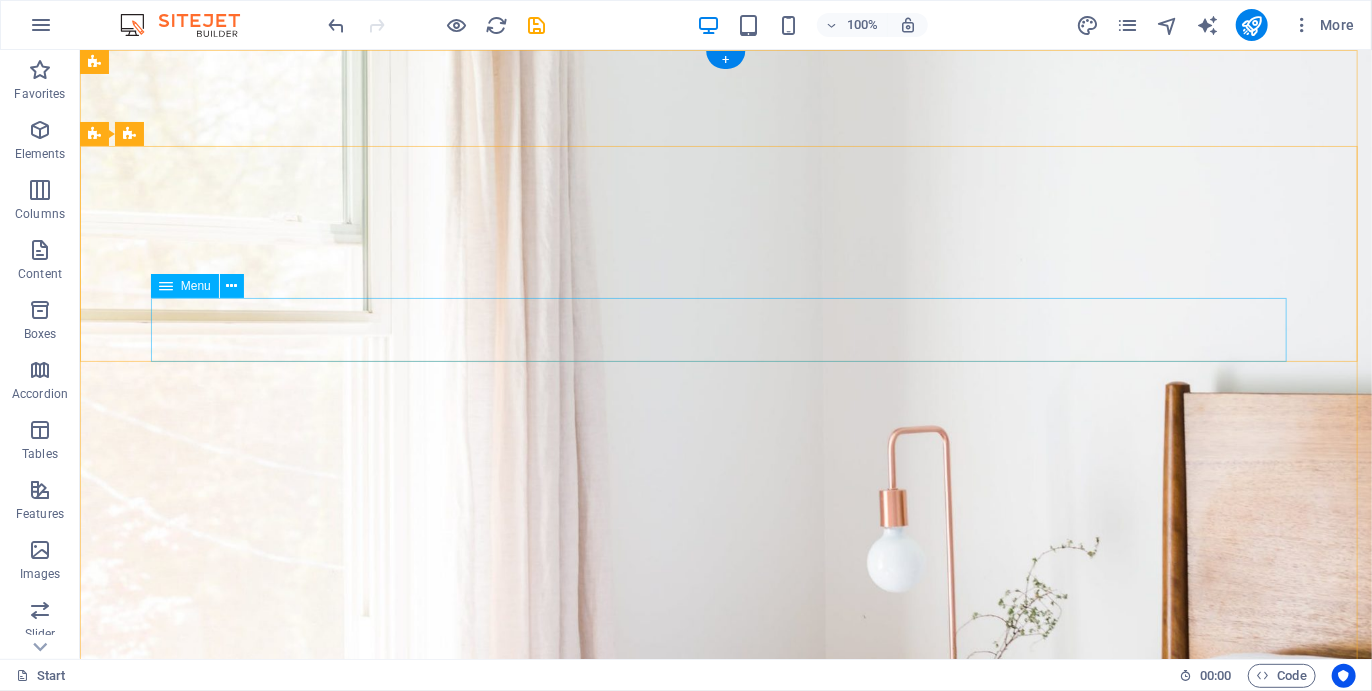 click on "Home Services Rooms Gallery Testimonials Book now Contact" at bounding box center [725, 1276] 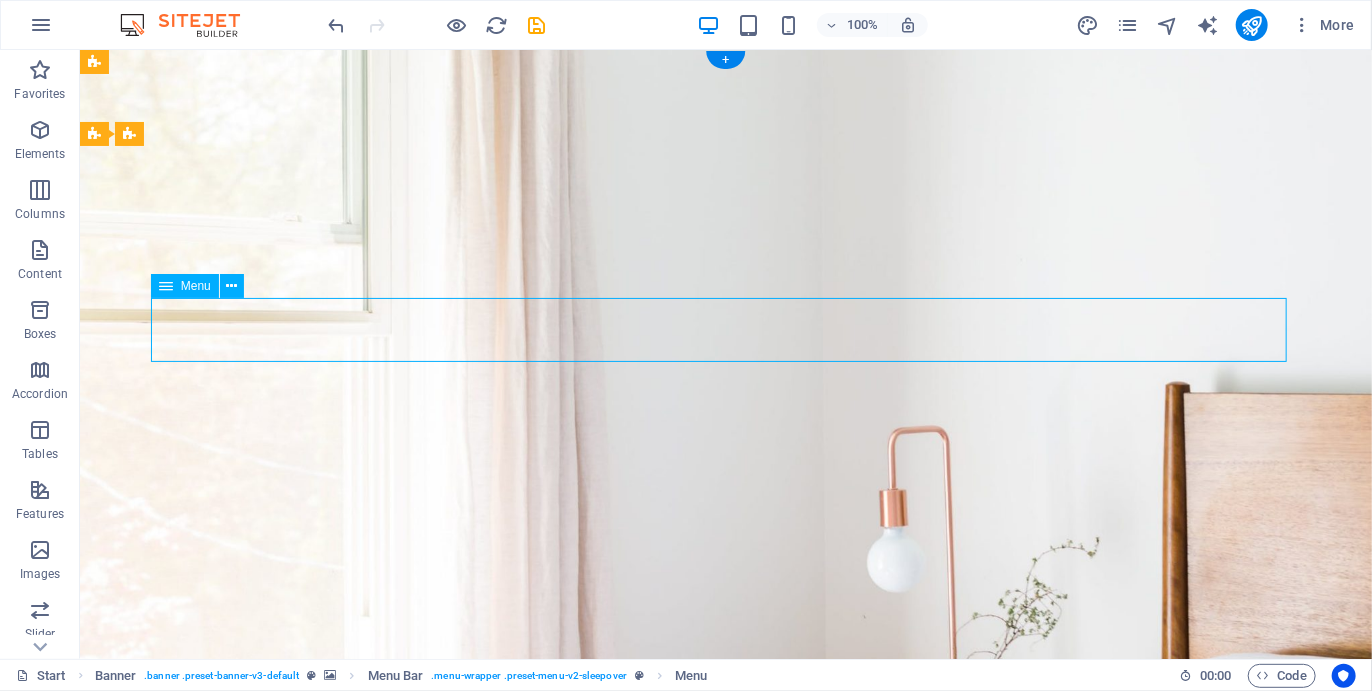 click on "Home Services Rooms Gallery Testimonials Book now Contact" at bounding box center [725, 1276] 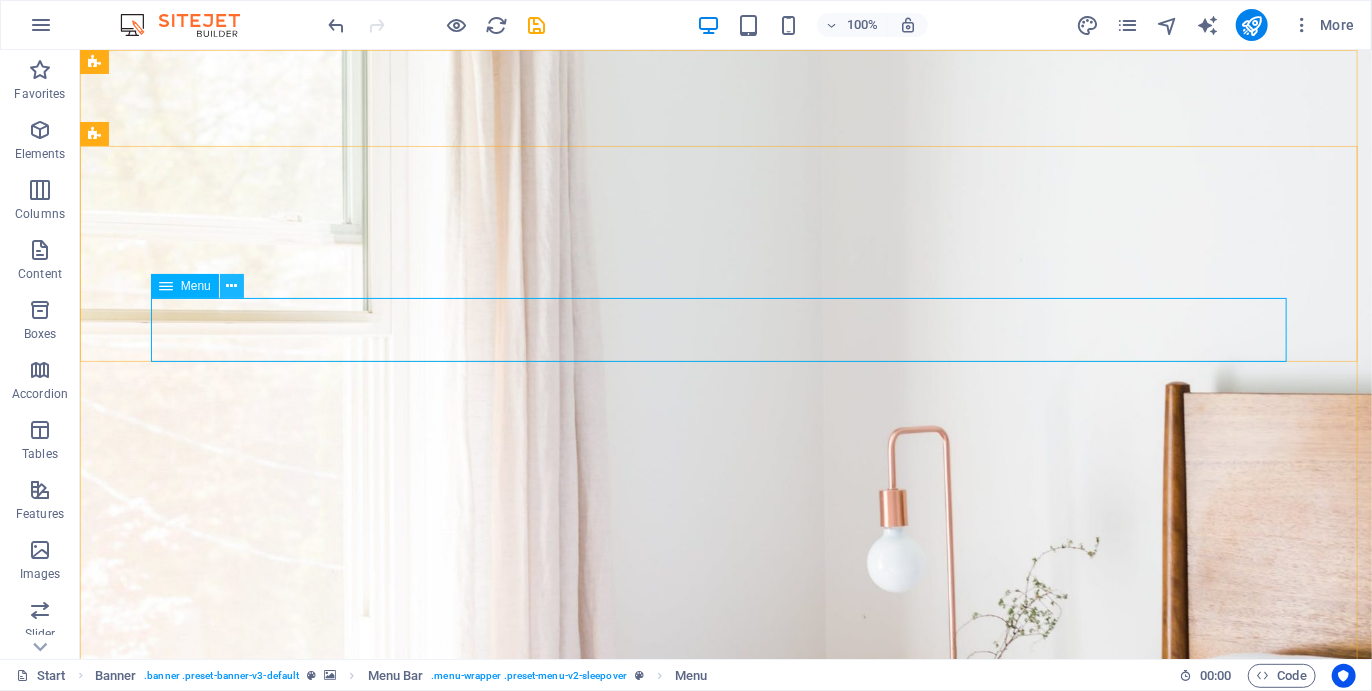 click at bounding box center (231, 286) 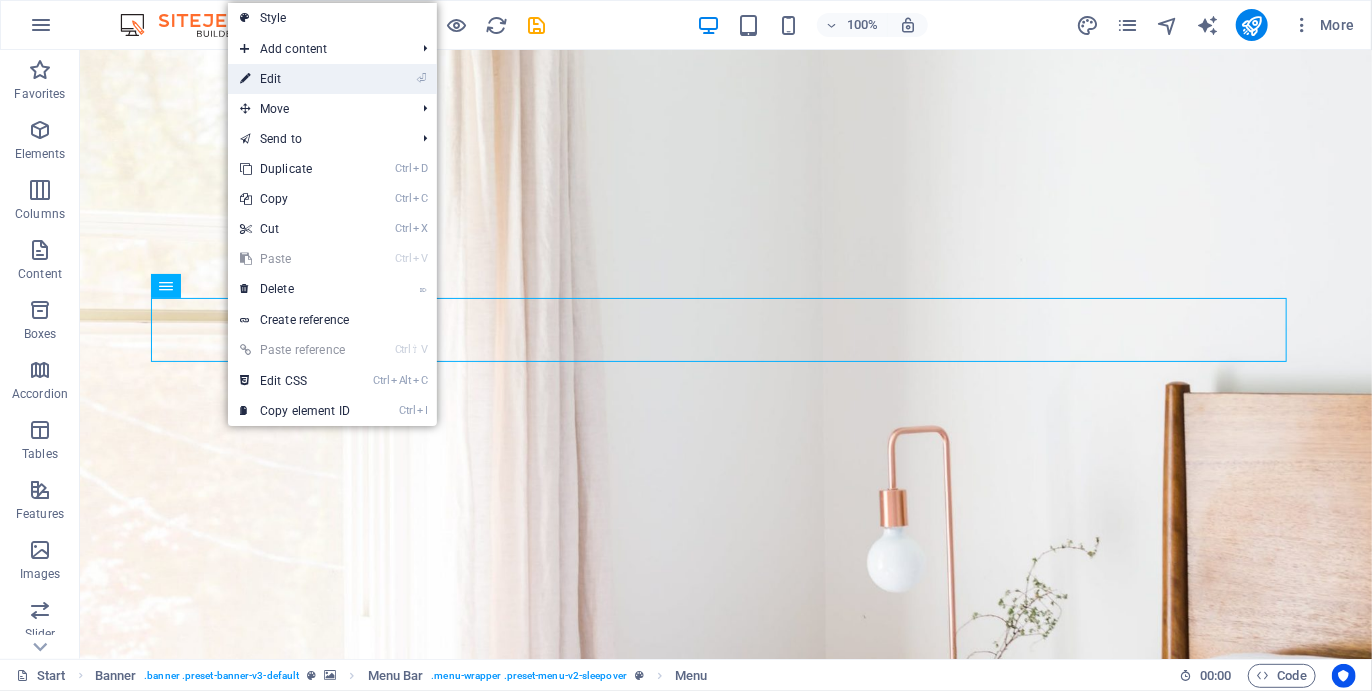 click on "⏎  Edit" at bounding box center (295, 79) 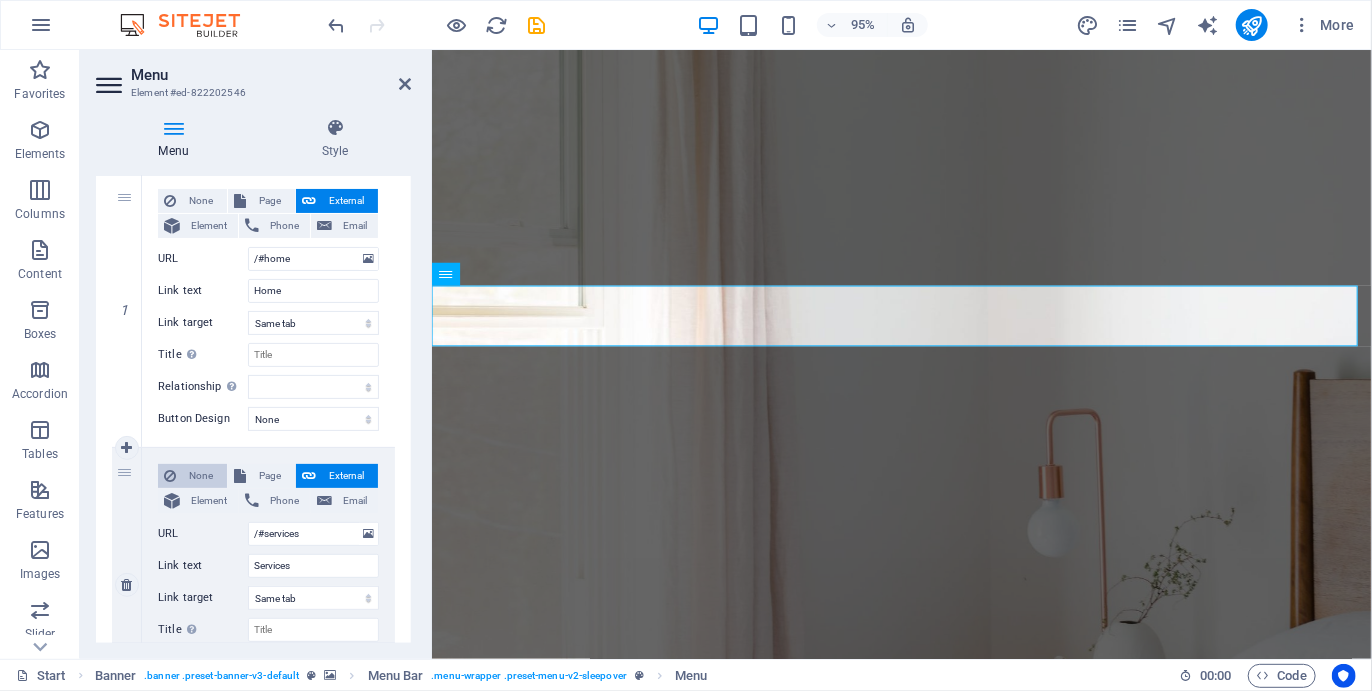 scroll, scrollTop: 463, scrollLeft: 0, axis: vertical 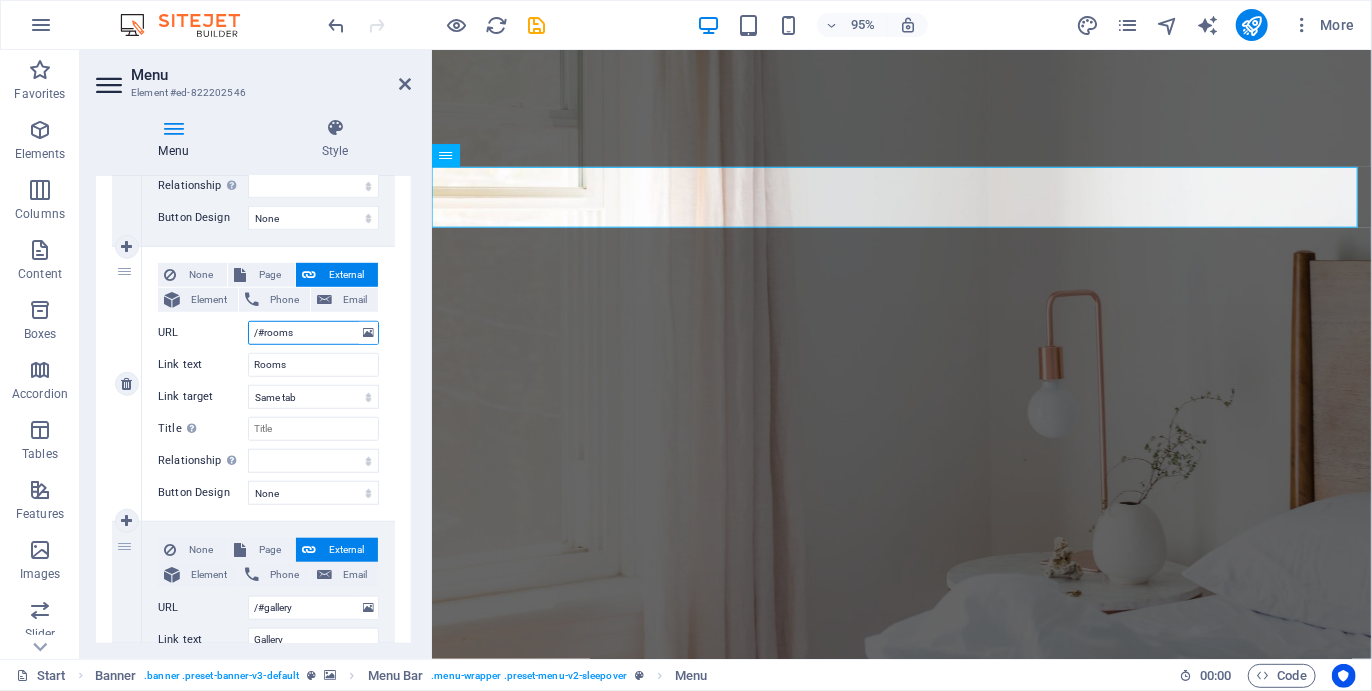 click on "/#rooms" at bounding box center (313, 333) 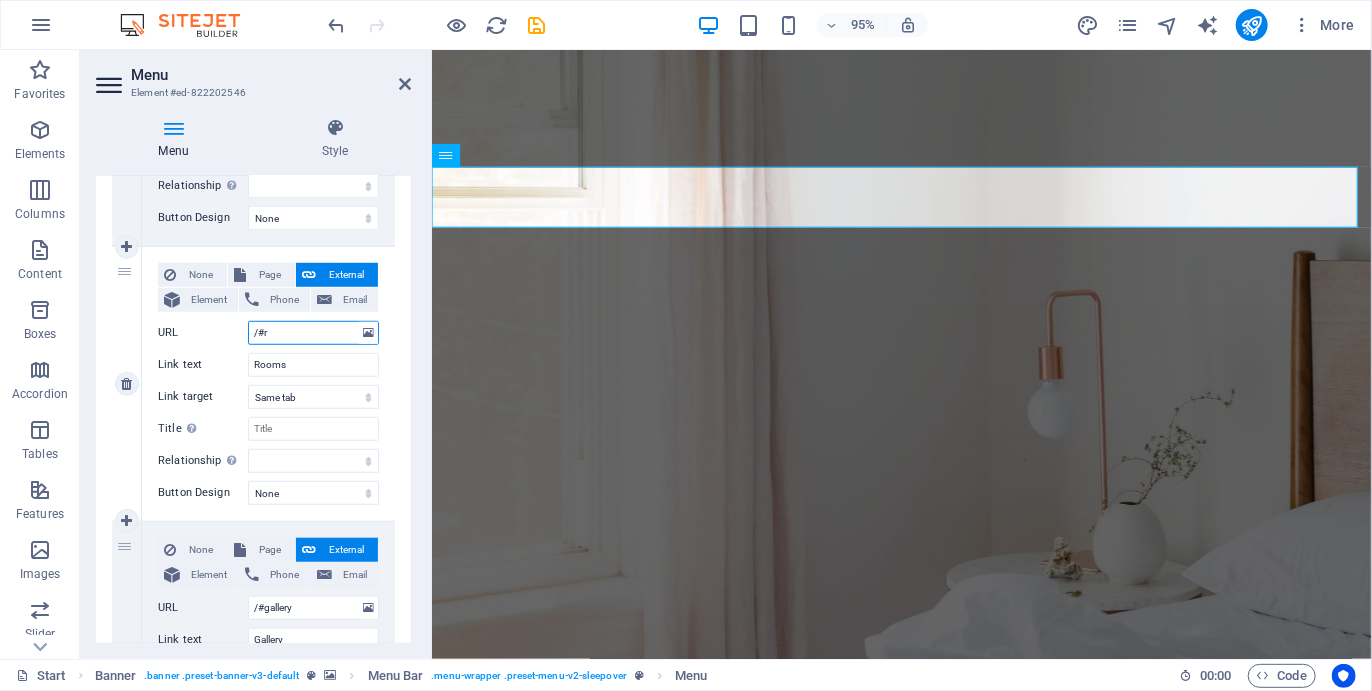 type on "/#" 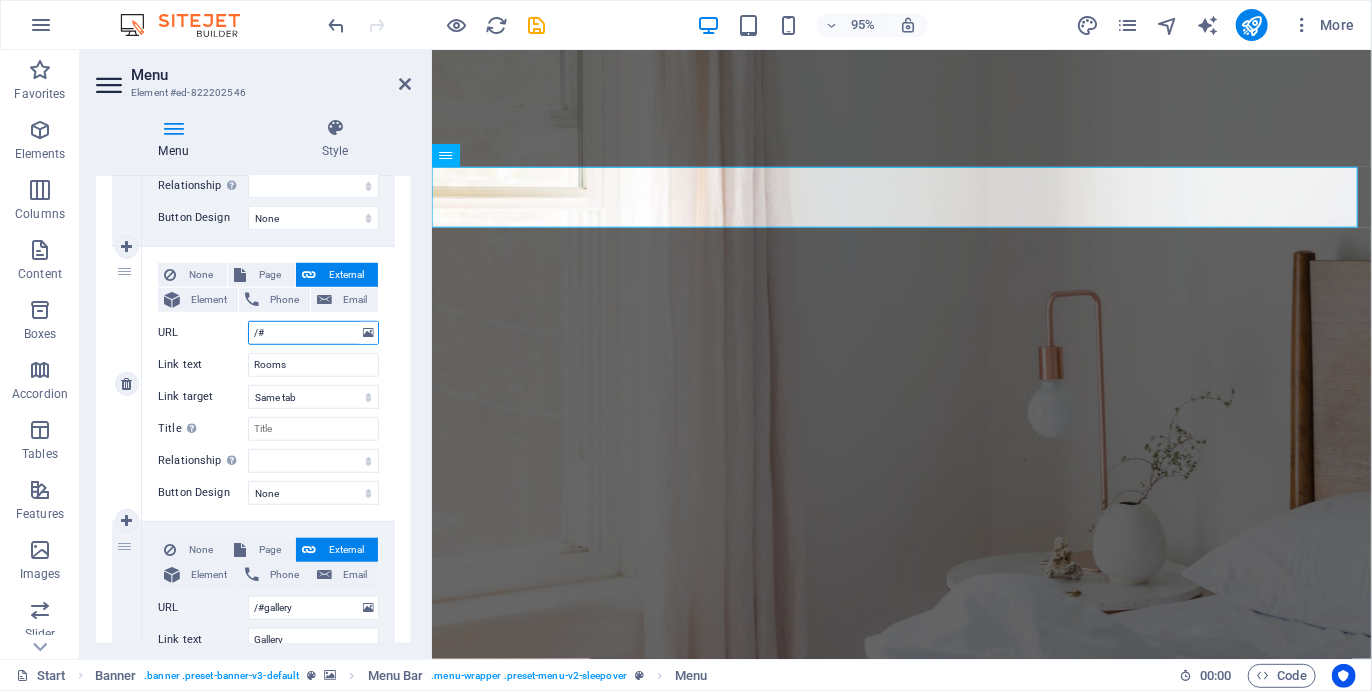select 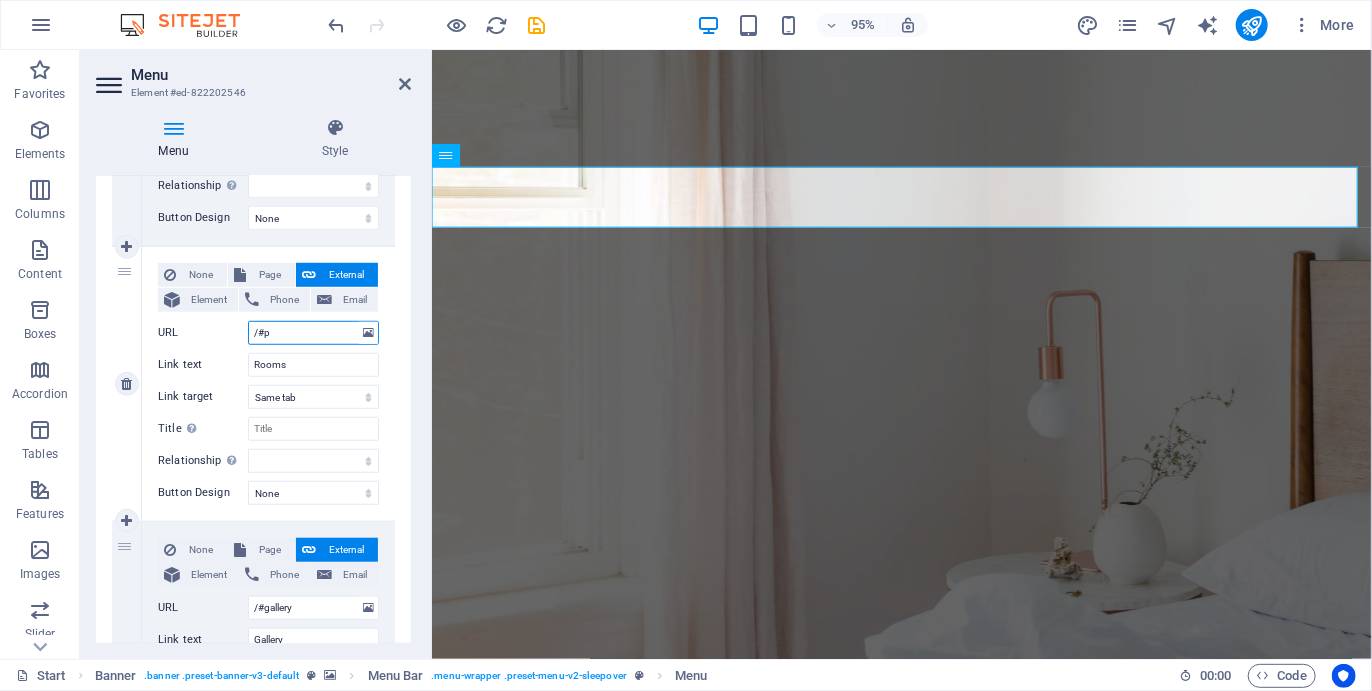 select 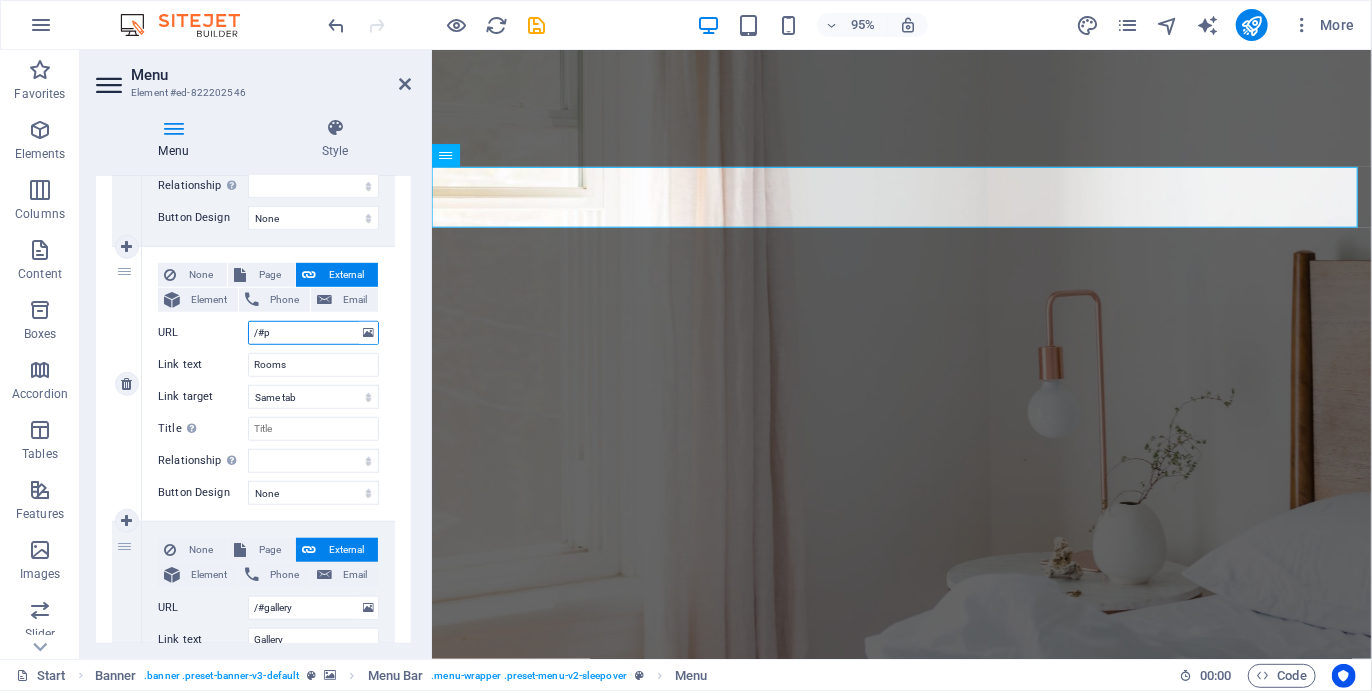 select 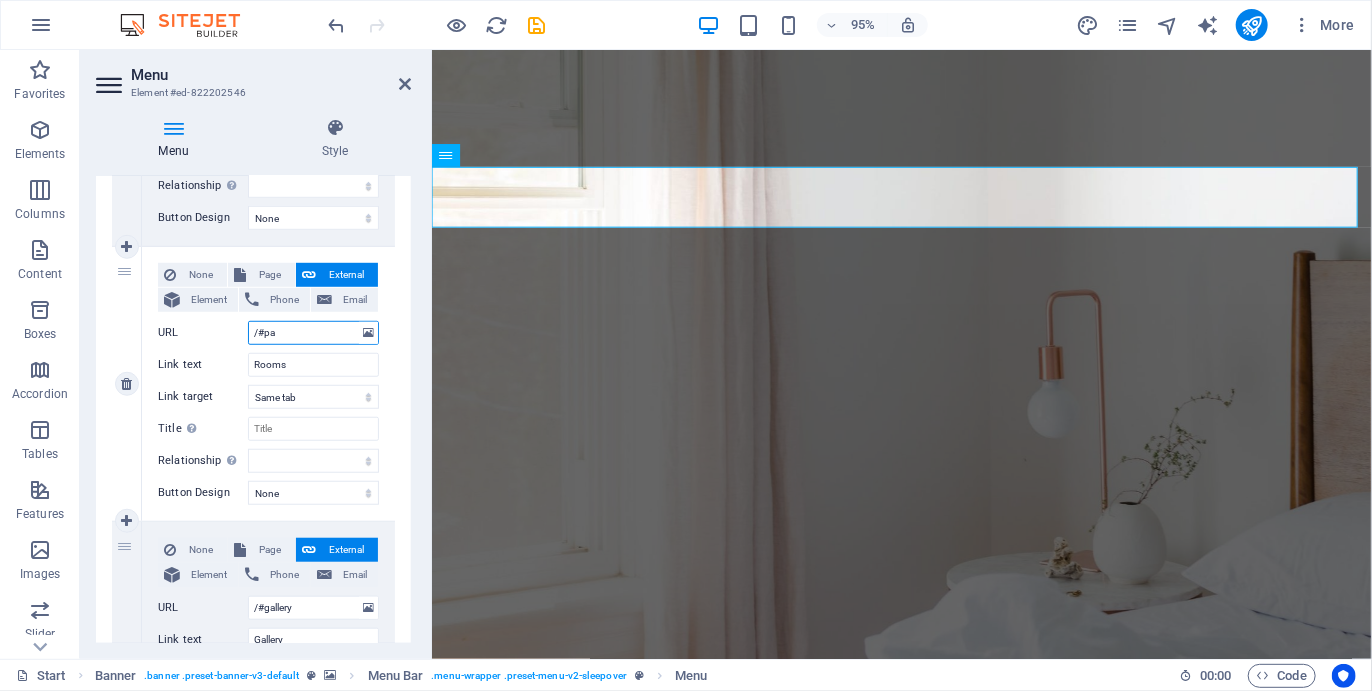 select 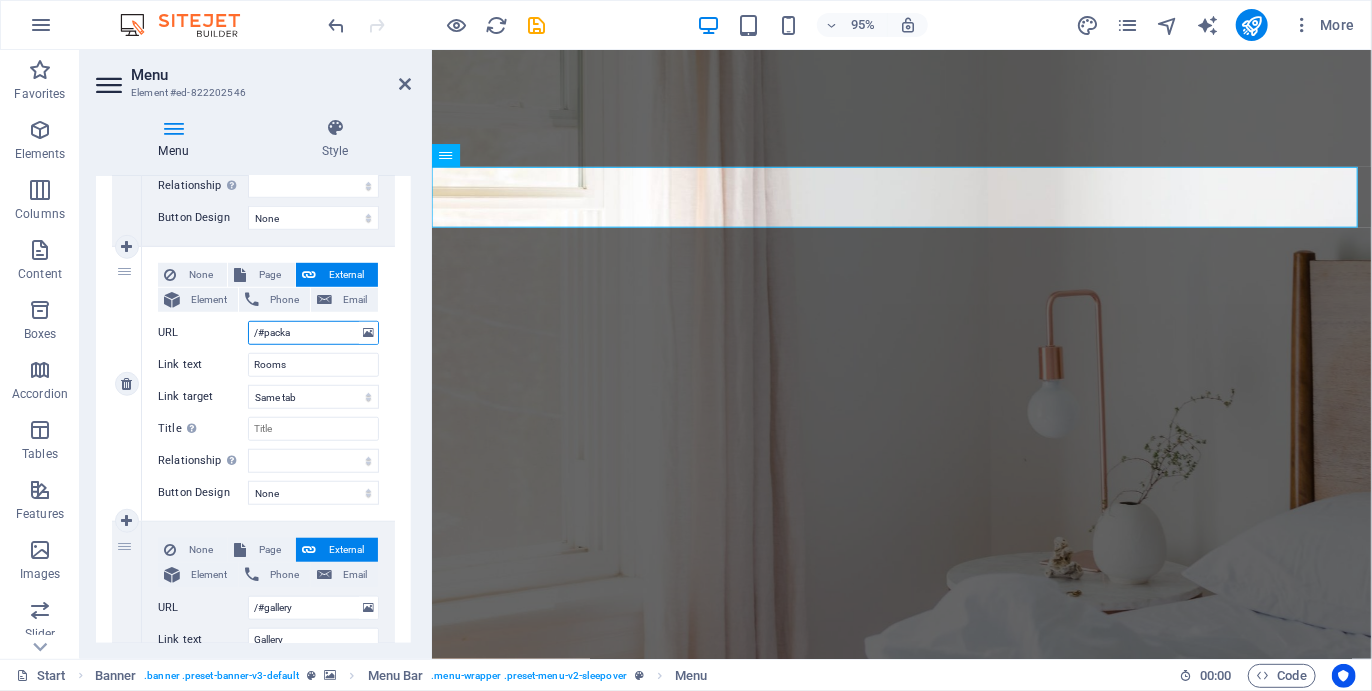 type on "/#packag" 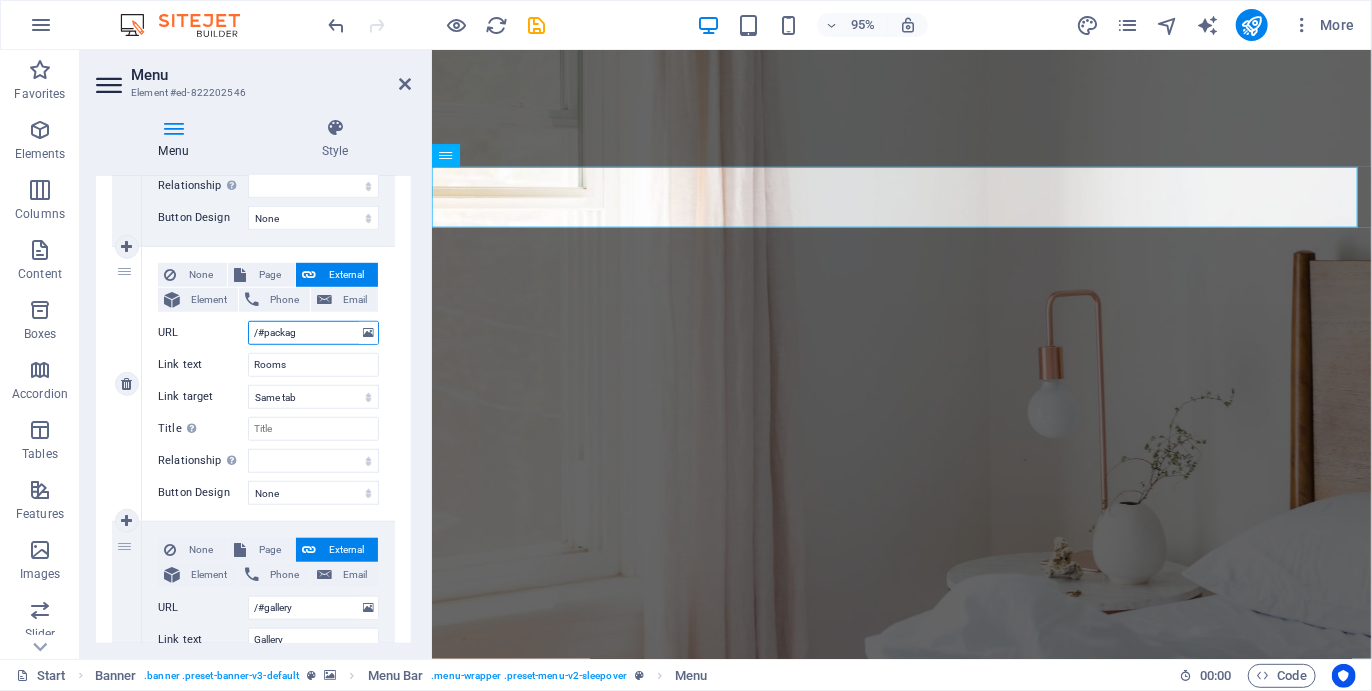 select 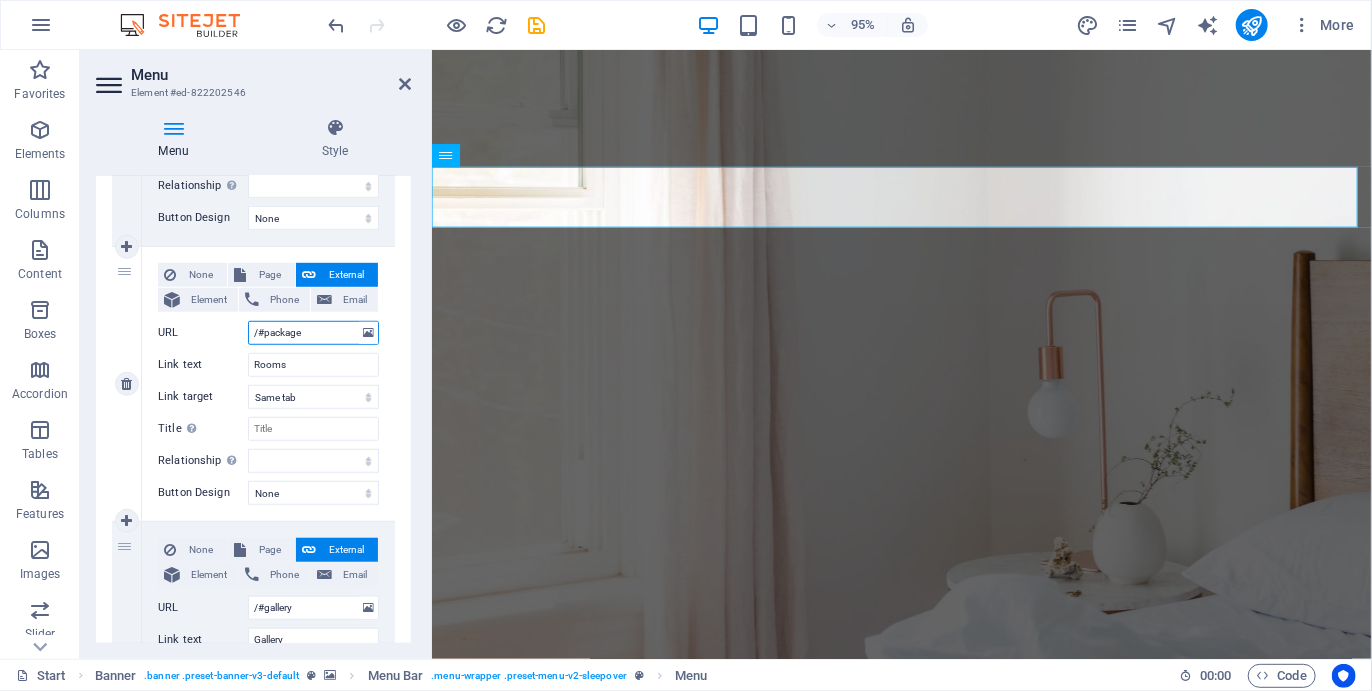 type on "#packages" 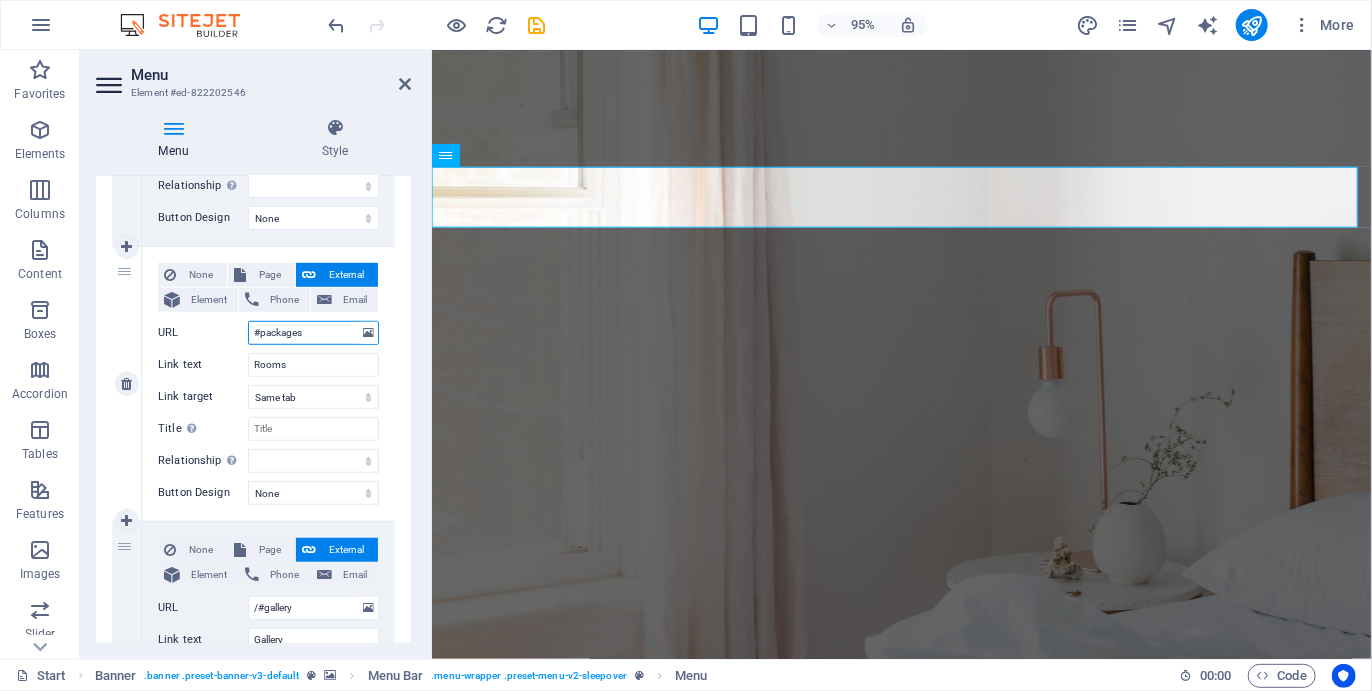 select 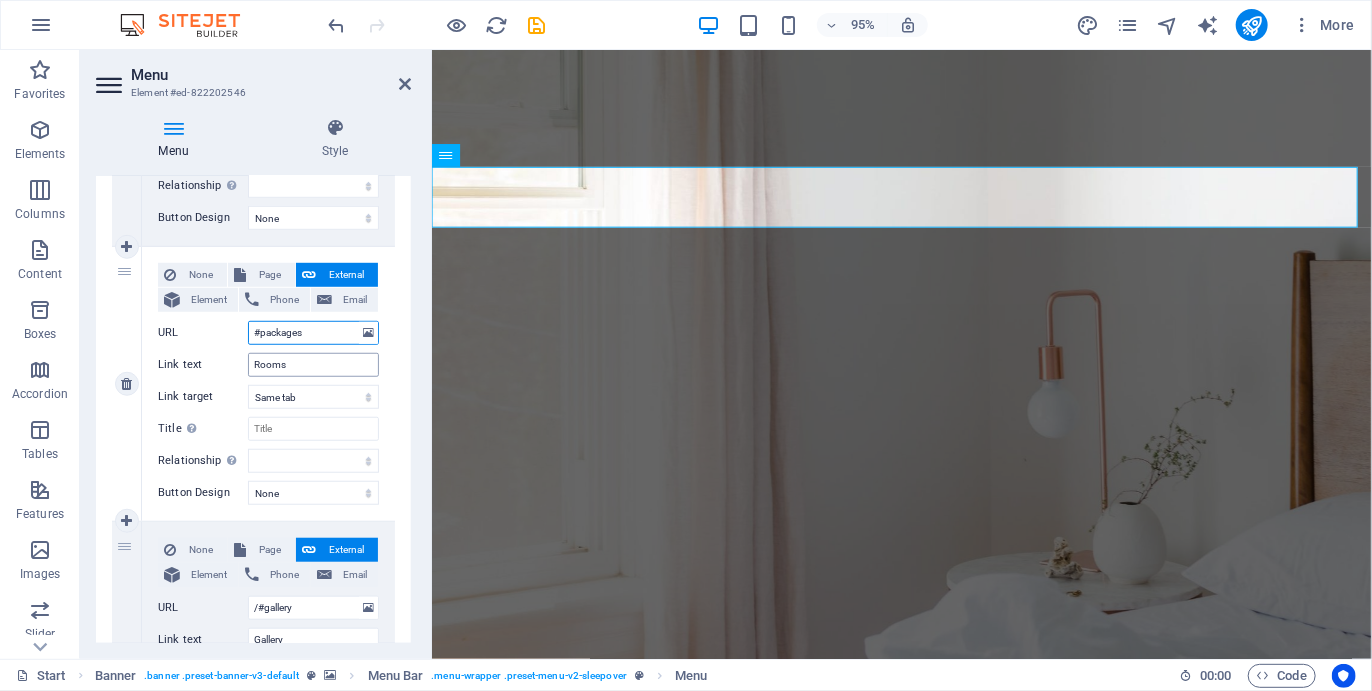 type on "#packages" 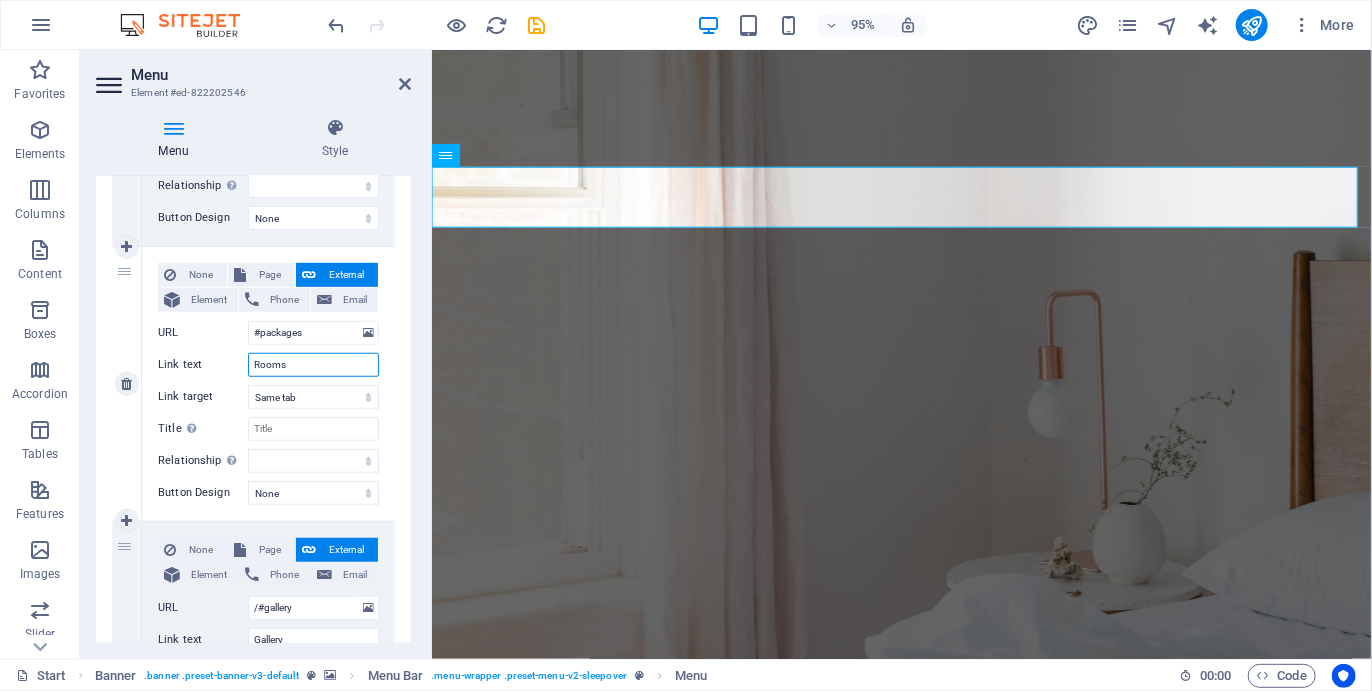 click on "Rooms" at bounding box center [313, 365] 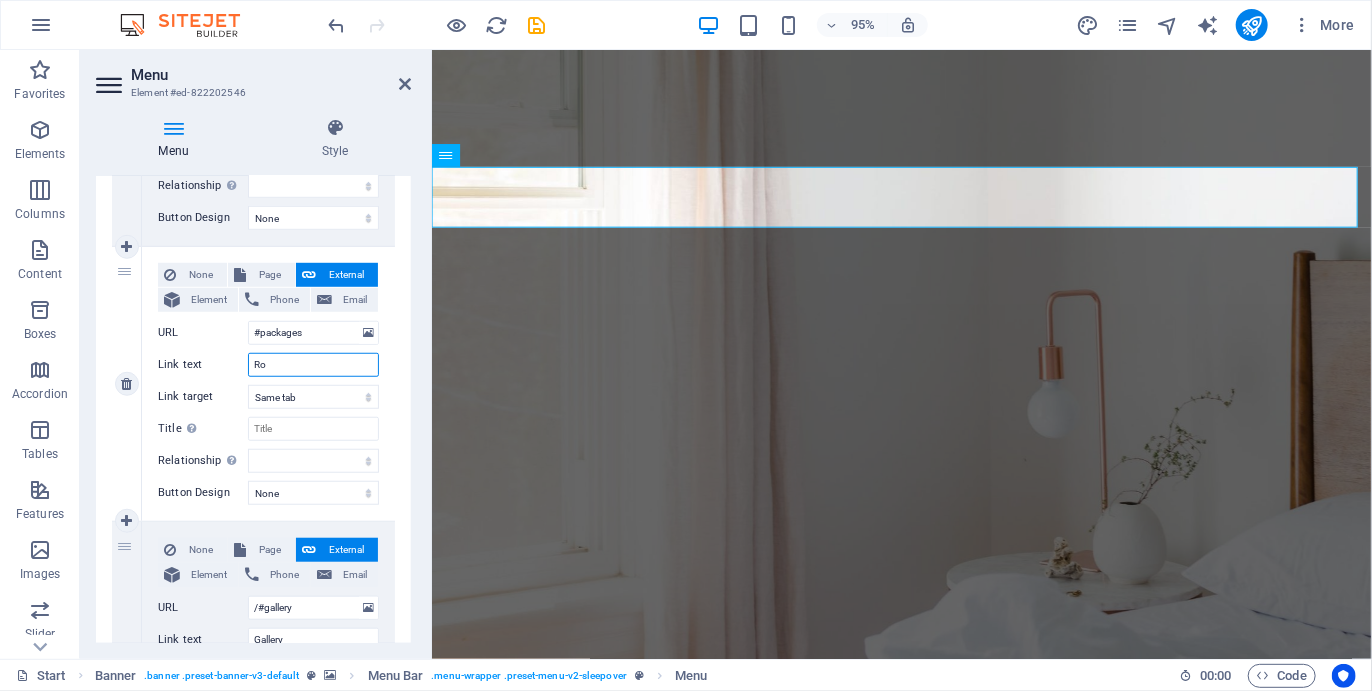 type on "R" 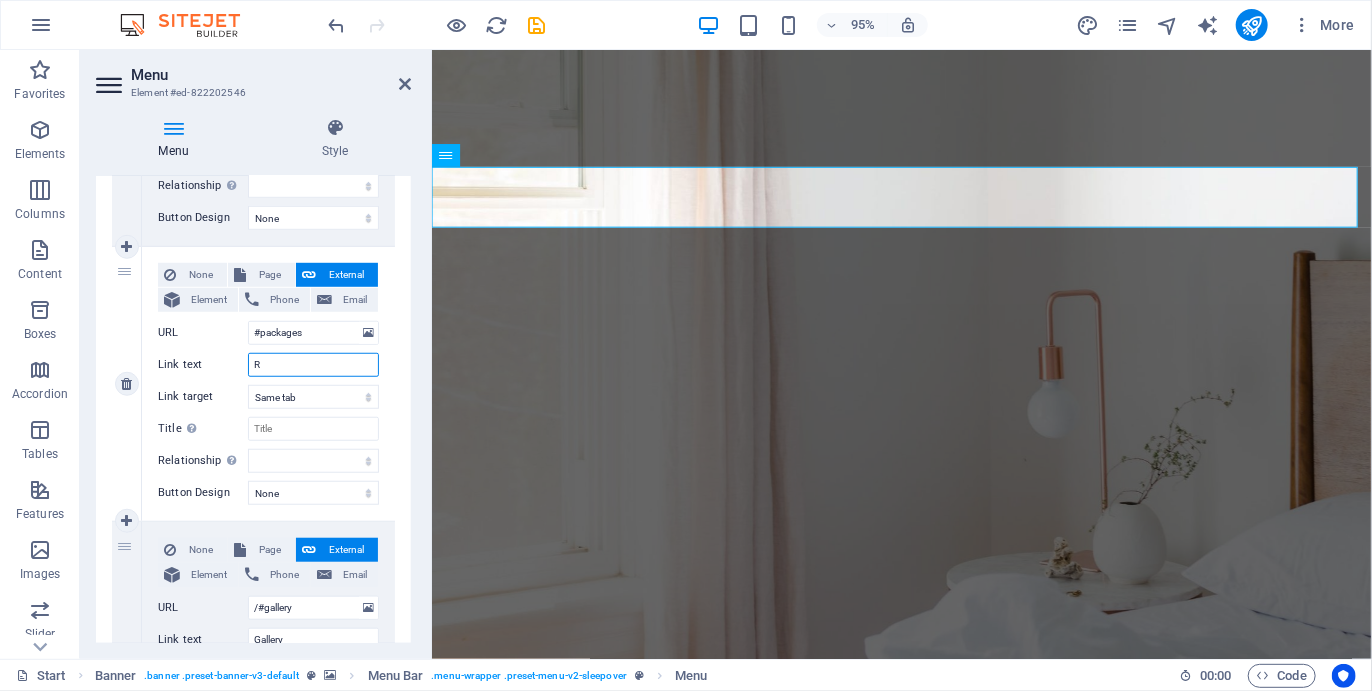 type 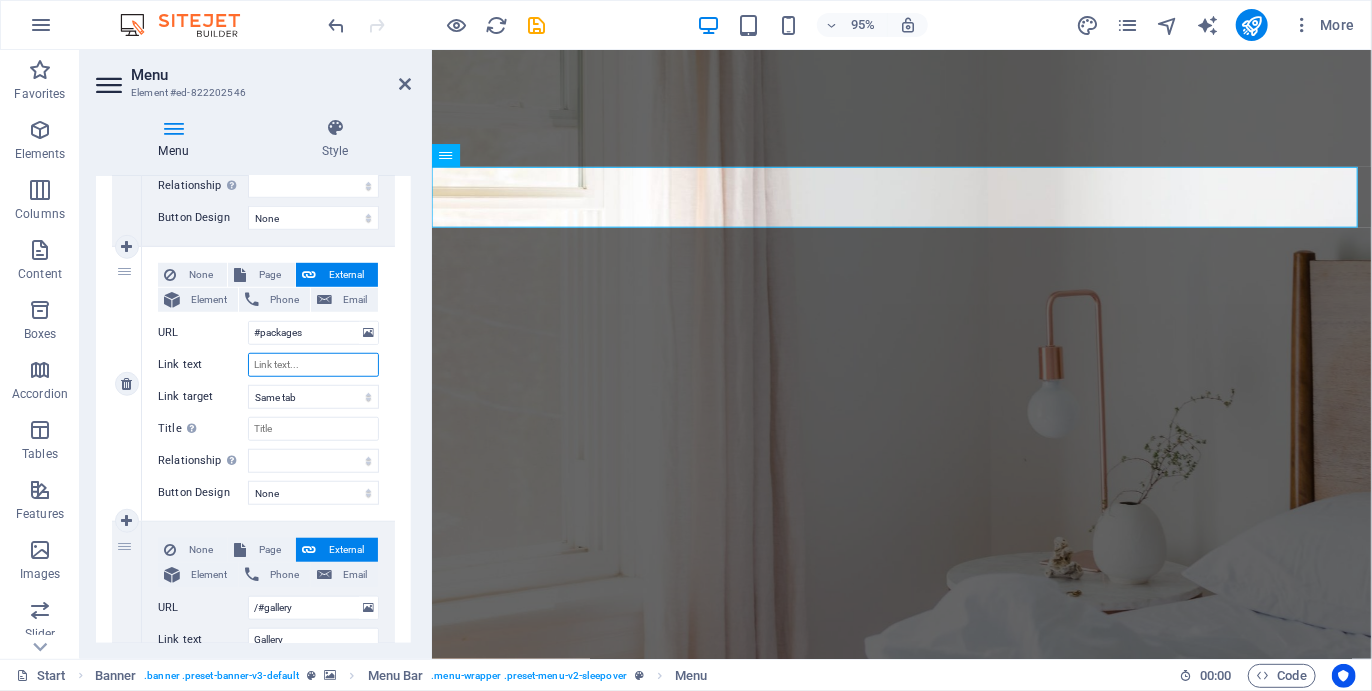 select 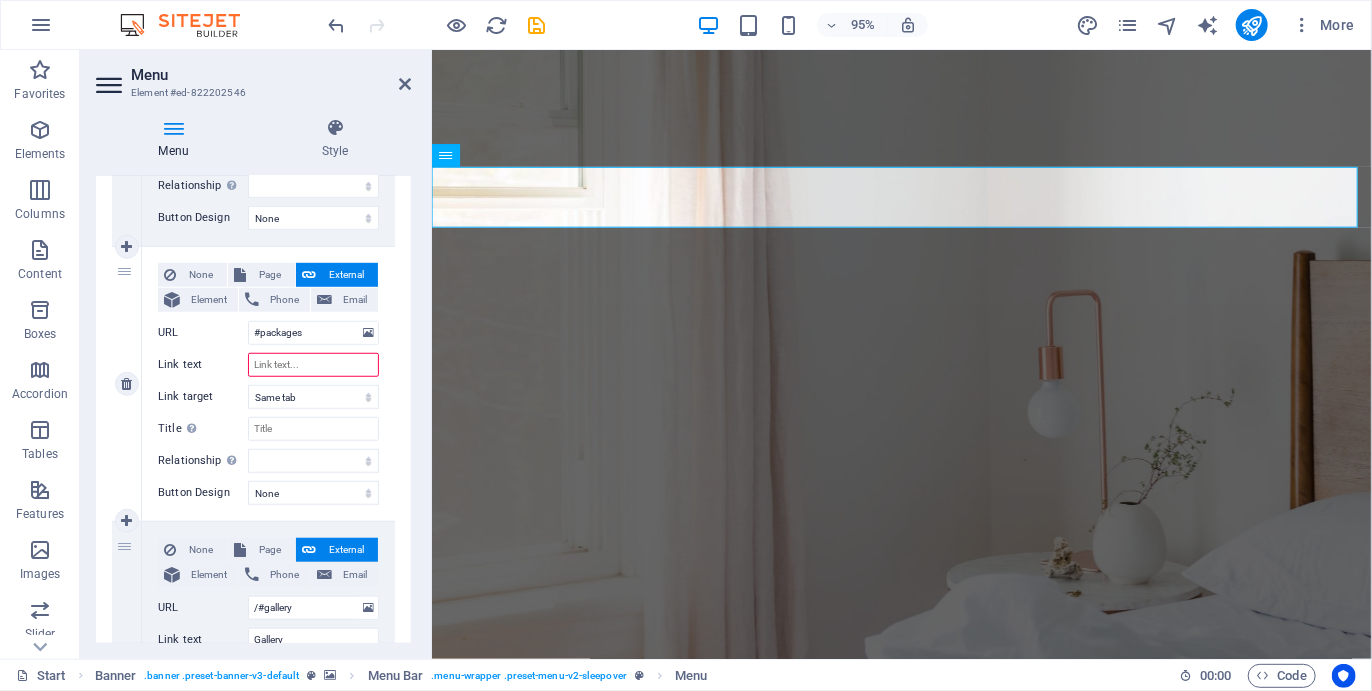 type on "P" 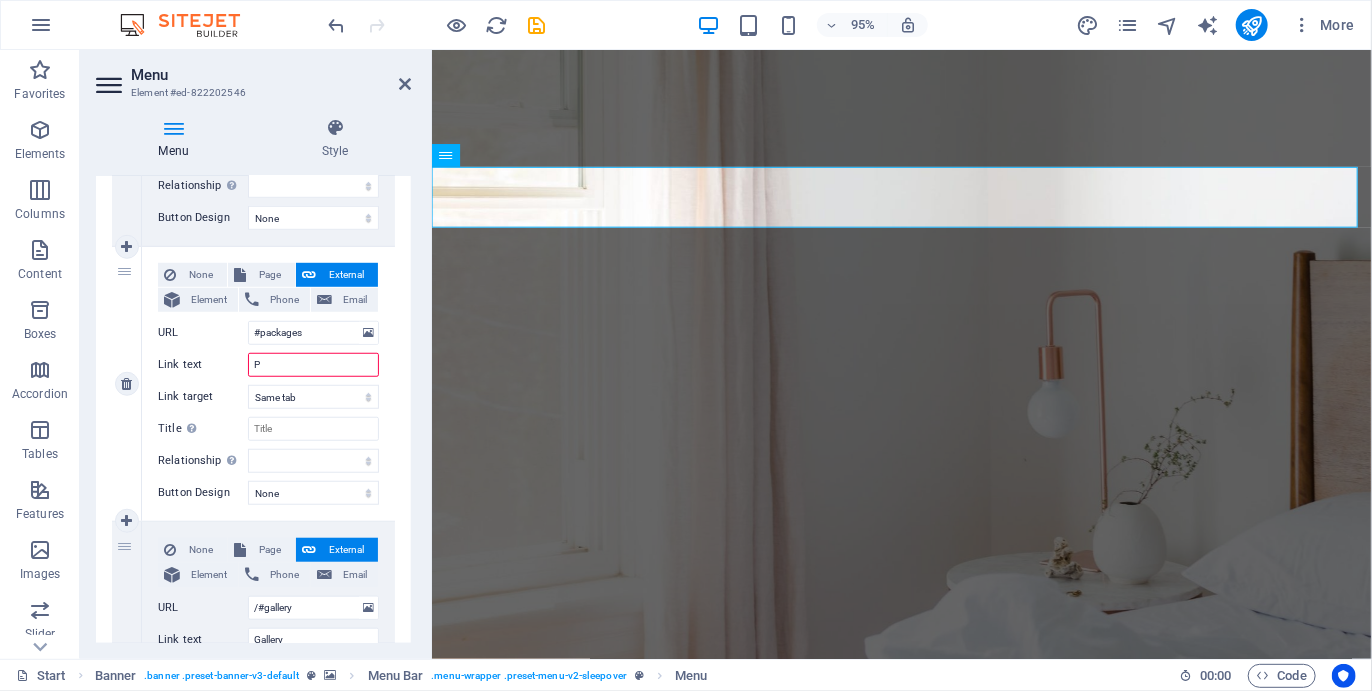select 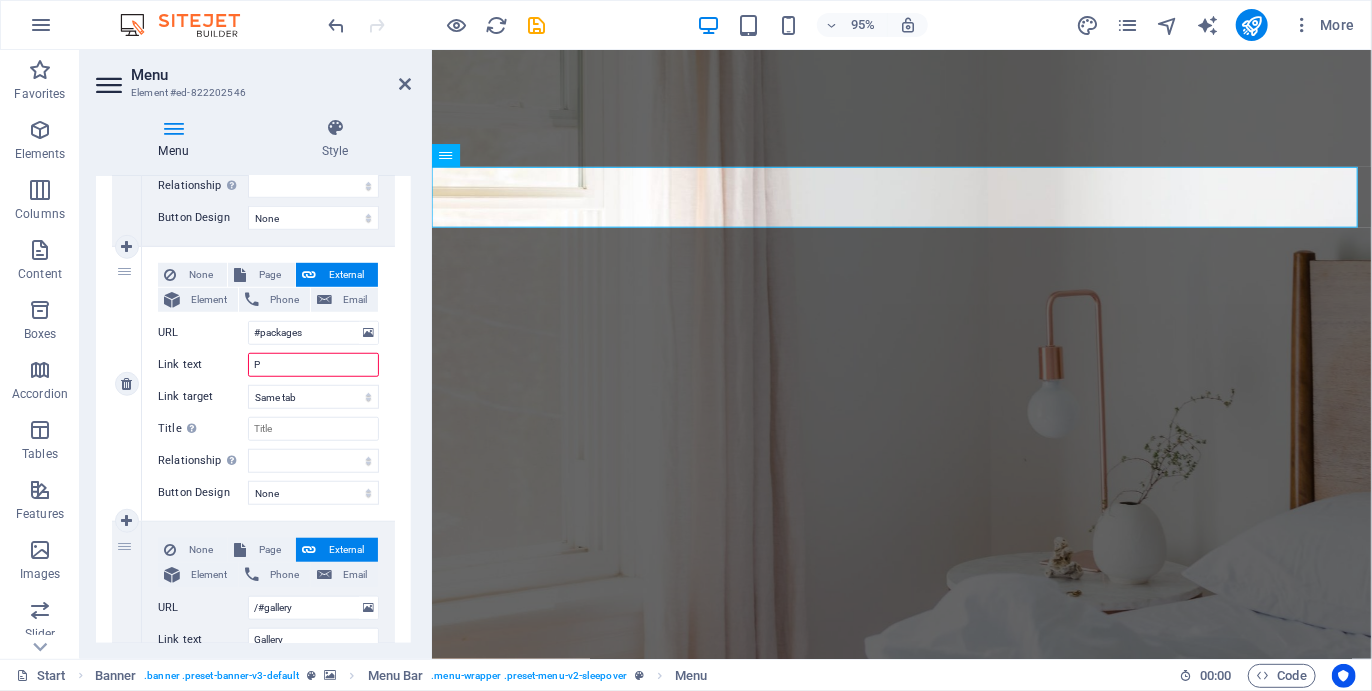 select 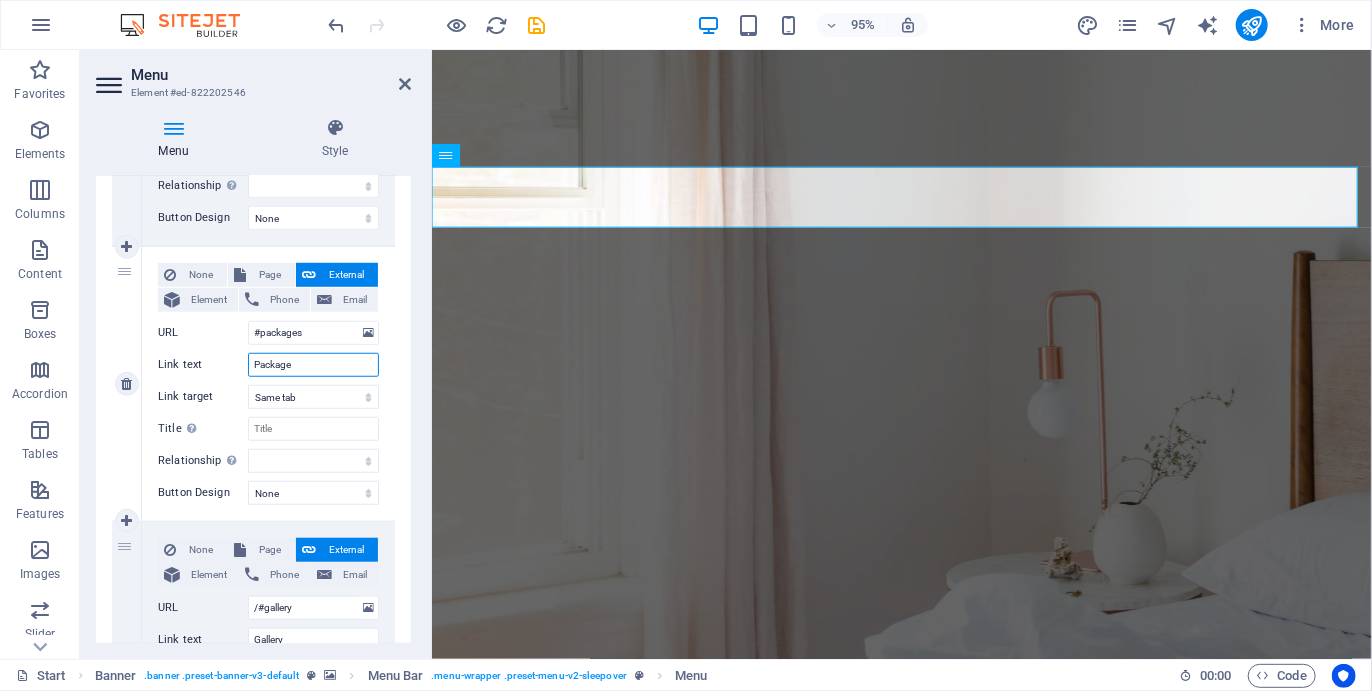 type on "Packages" 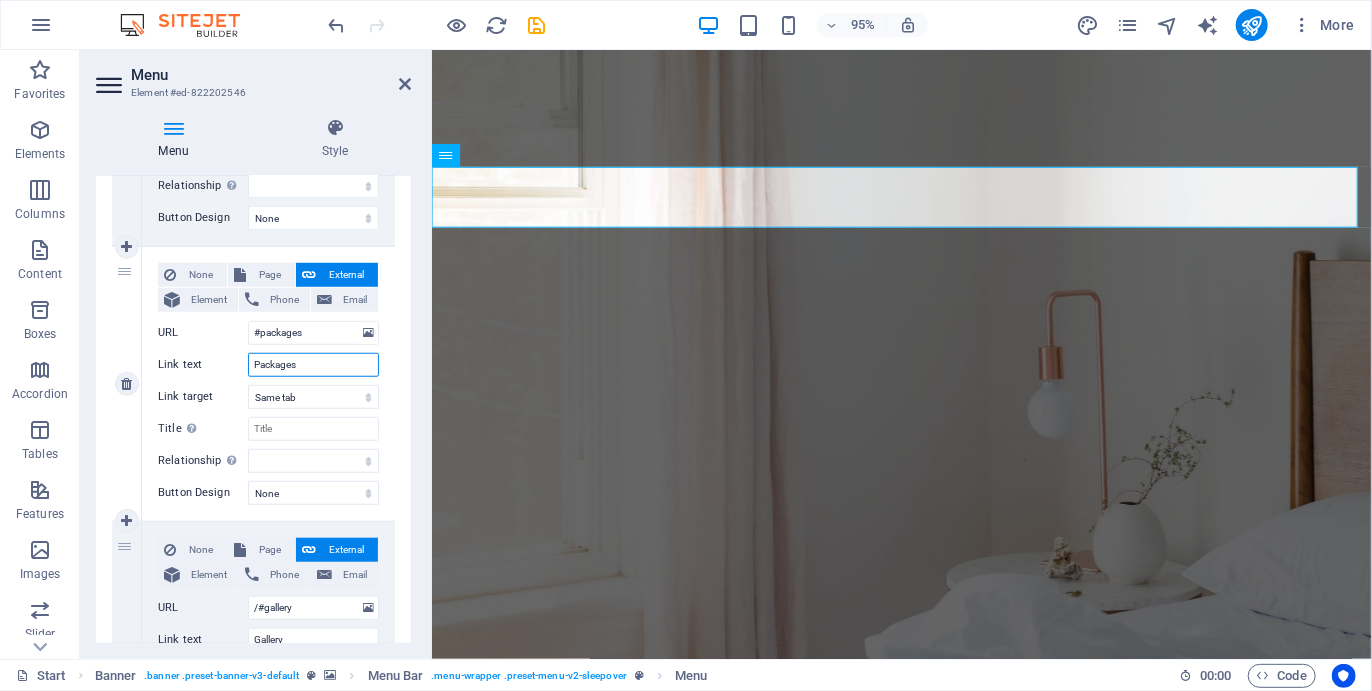 select 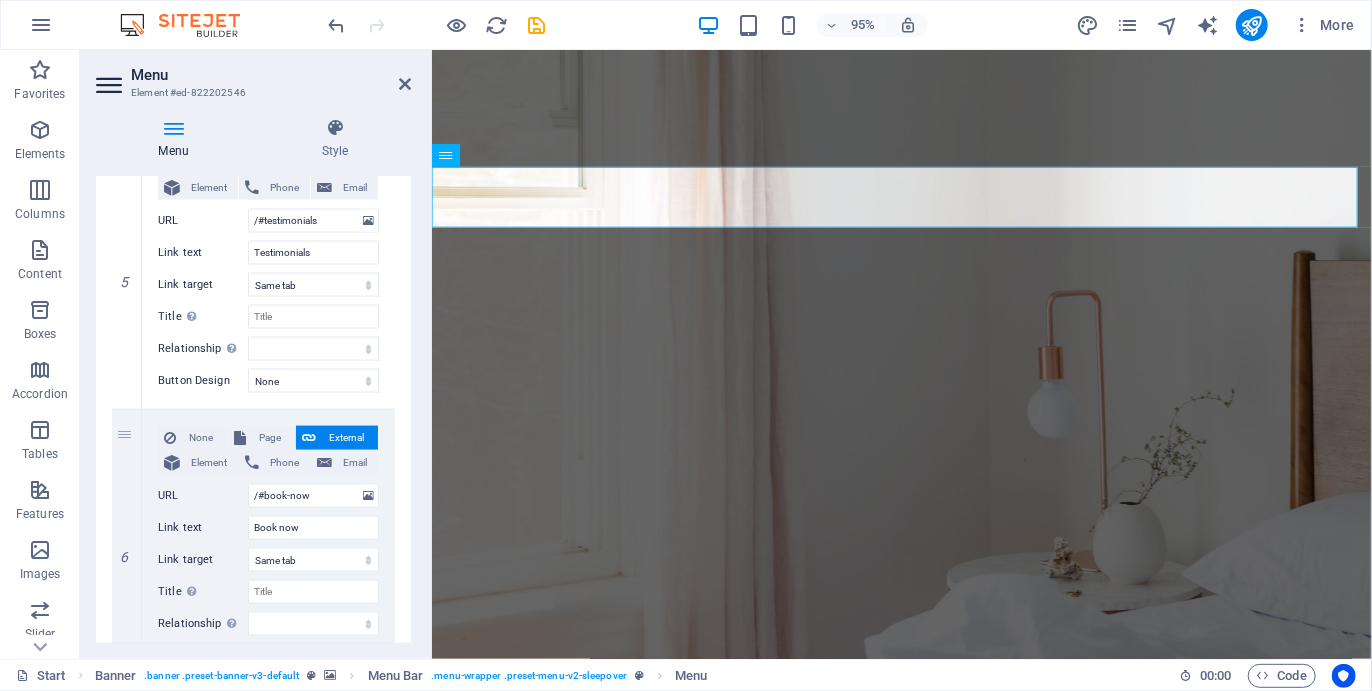 scroll, scrollTop: 1702, scrollLeft: 0, axis: vertical 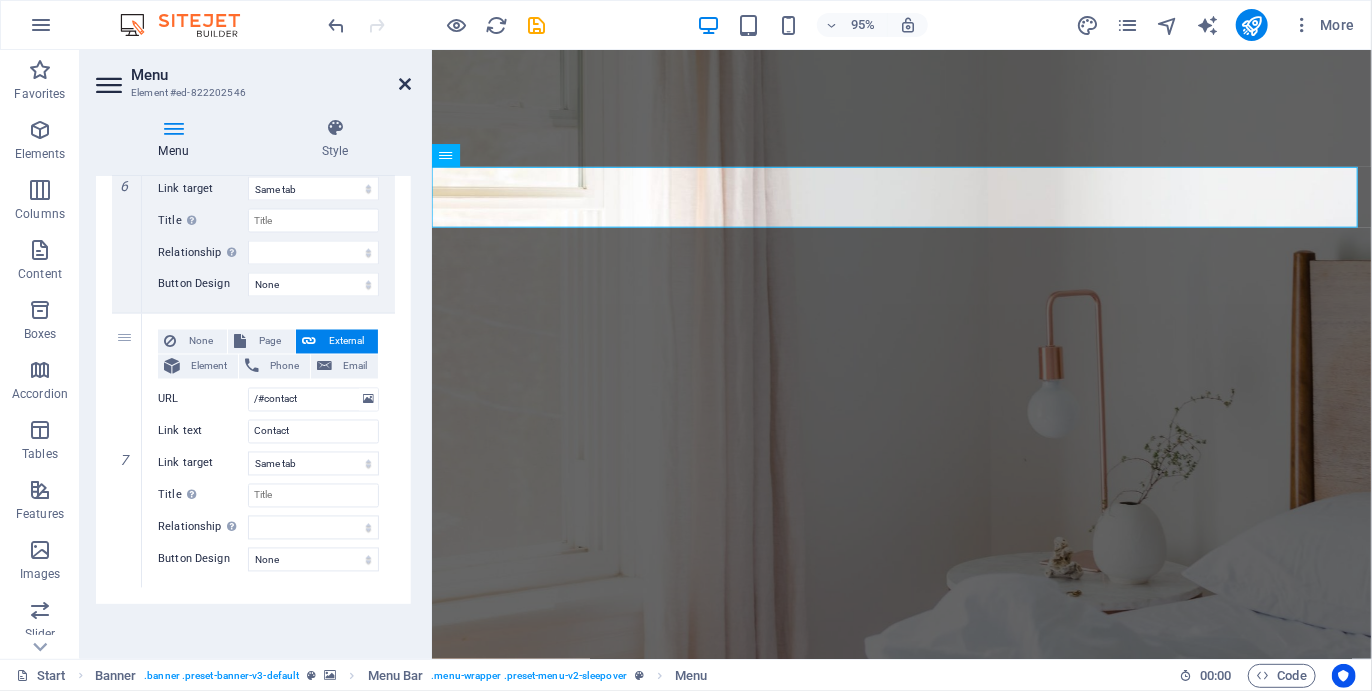 type on "Packages" 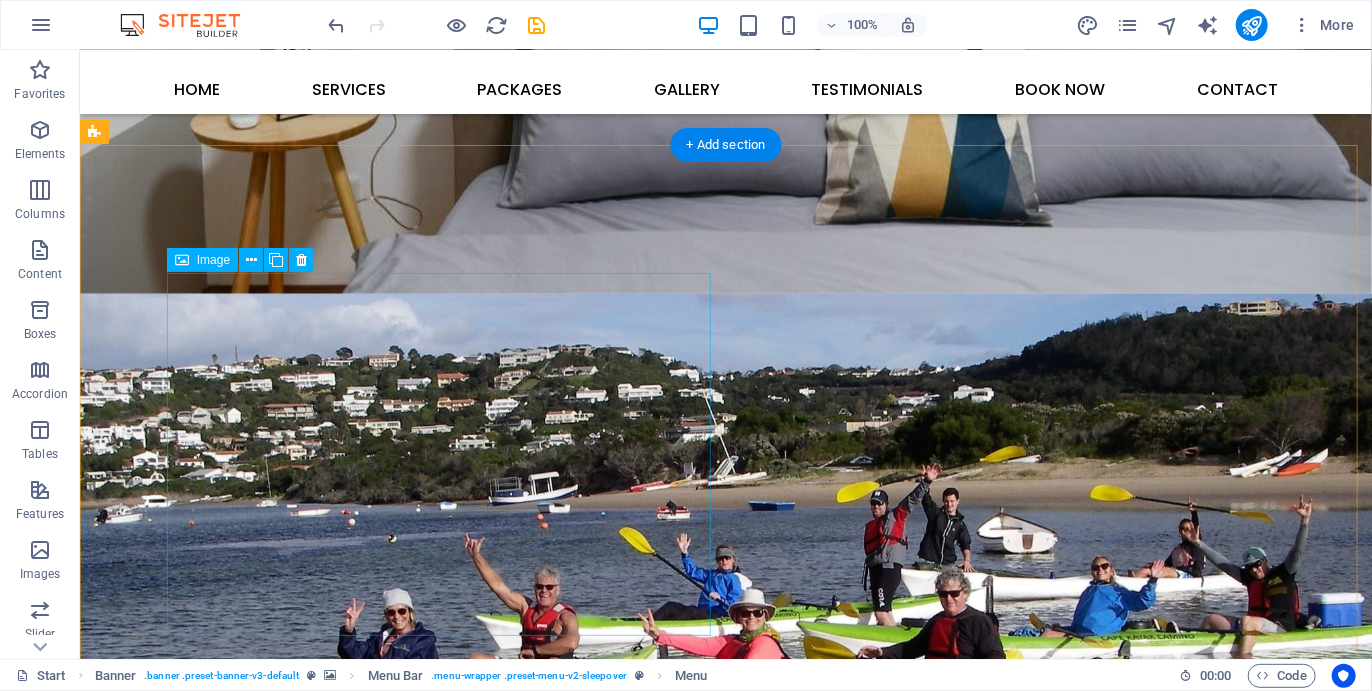 scroll, scrollTop: 2272, scrollLeft: 0, axis: vertical 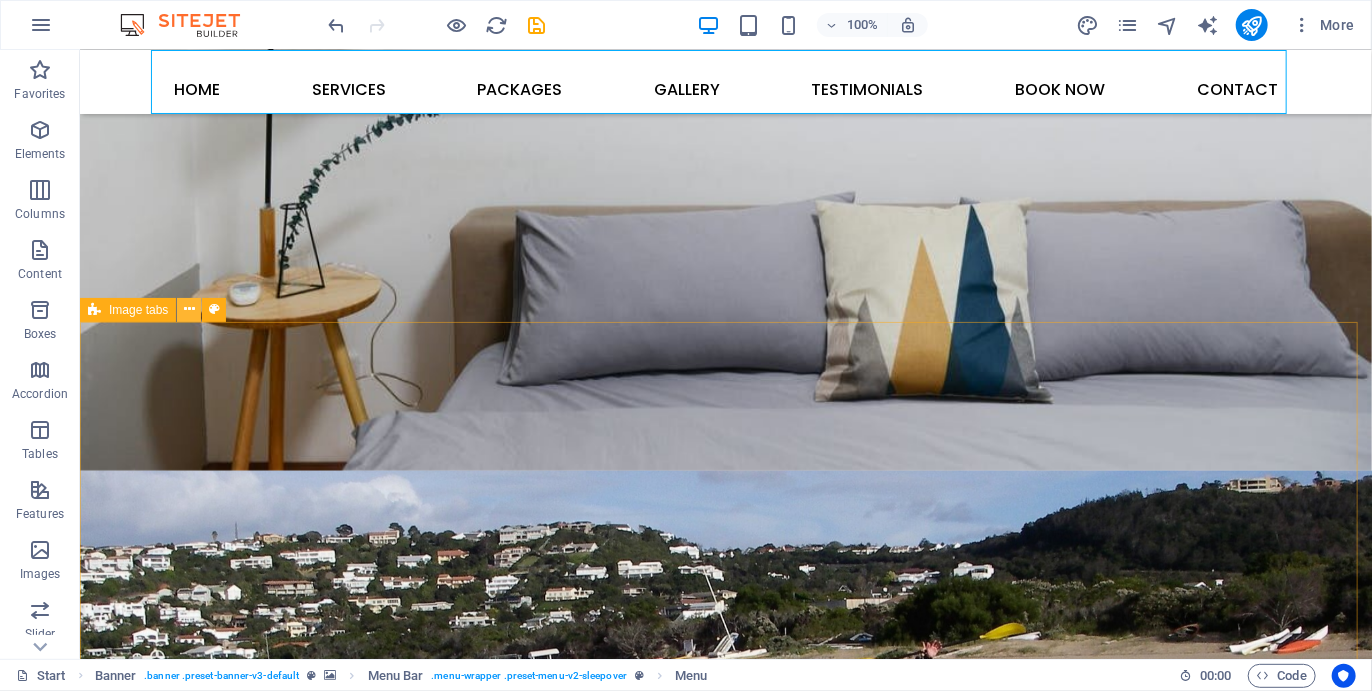 click at bounding box center (189, 309) 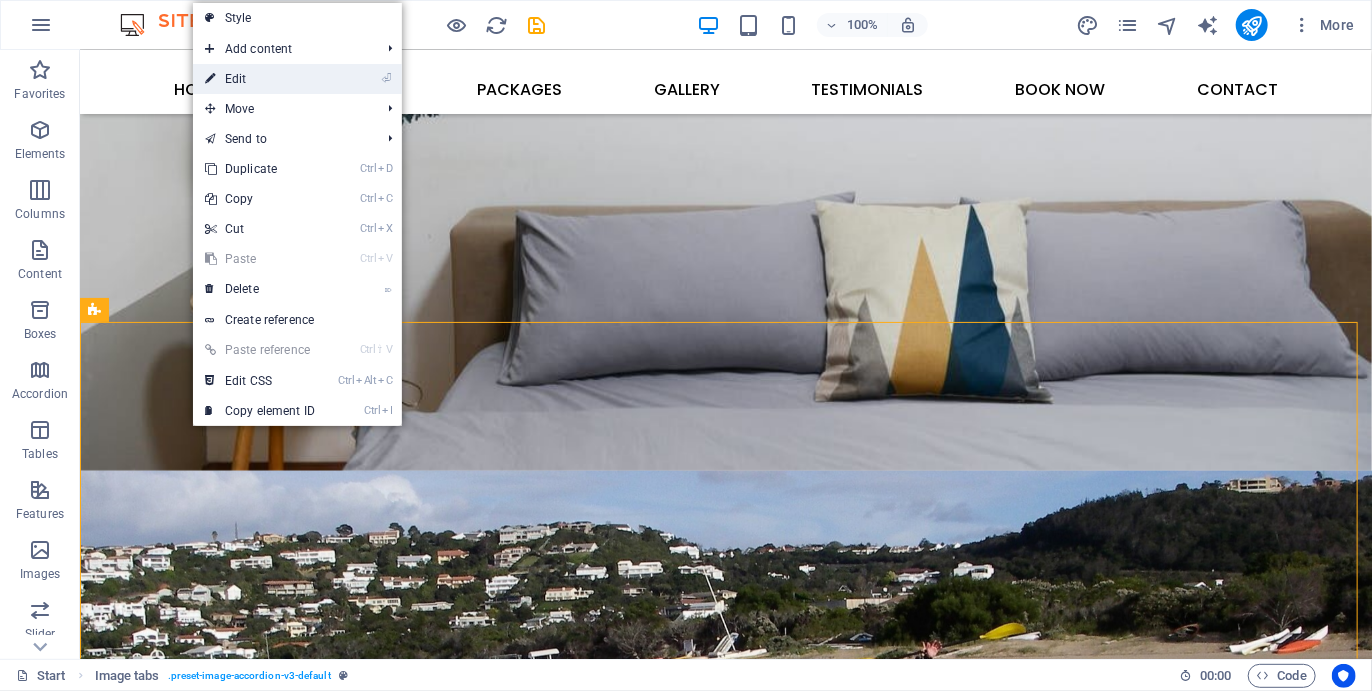 click on "⏎  Edit" at bounding box center (260, 79) 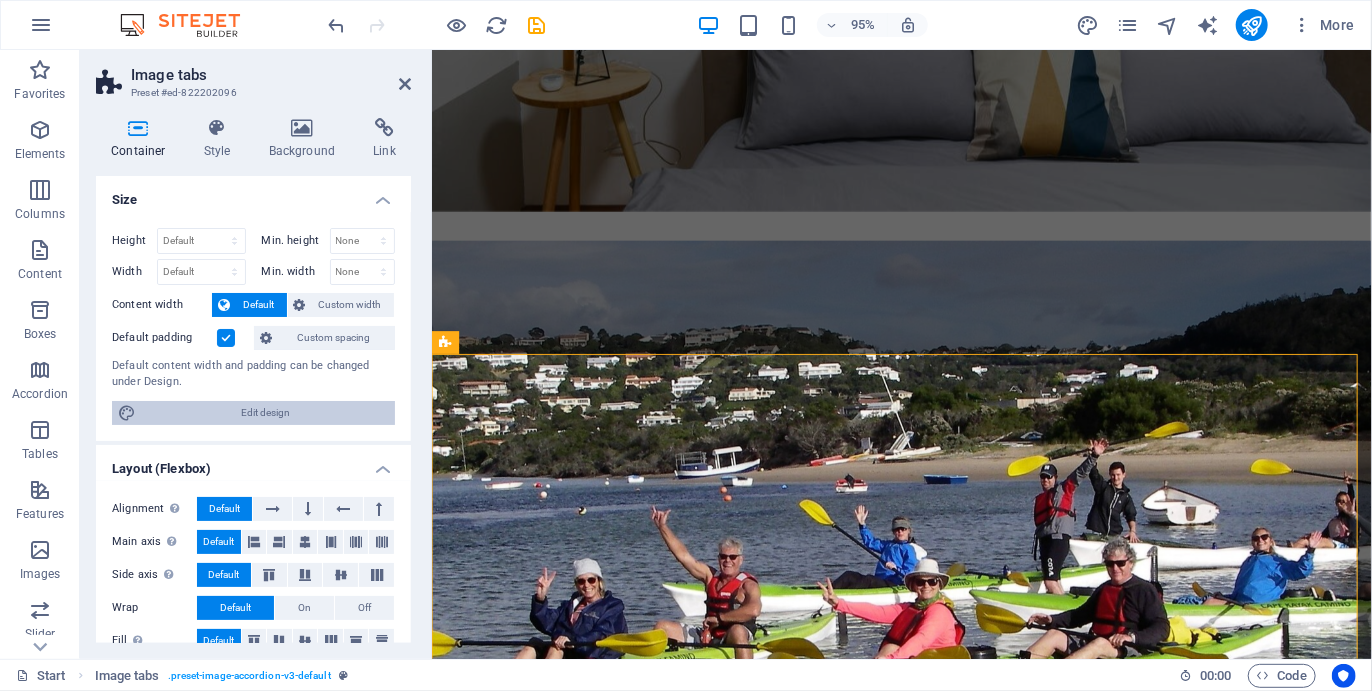 scroll, scrollTop: 2386, scrollLeft: 0, axis: vertical 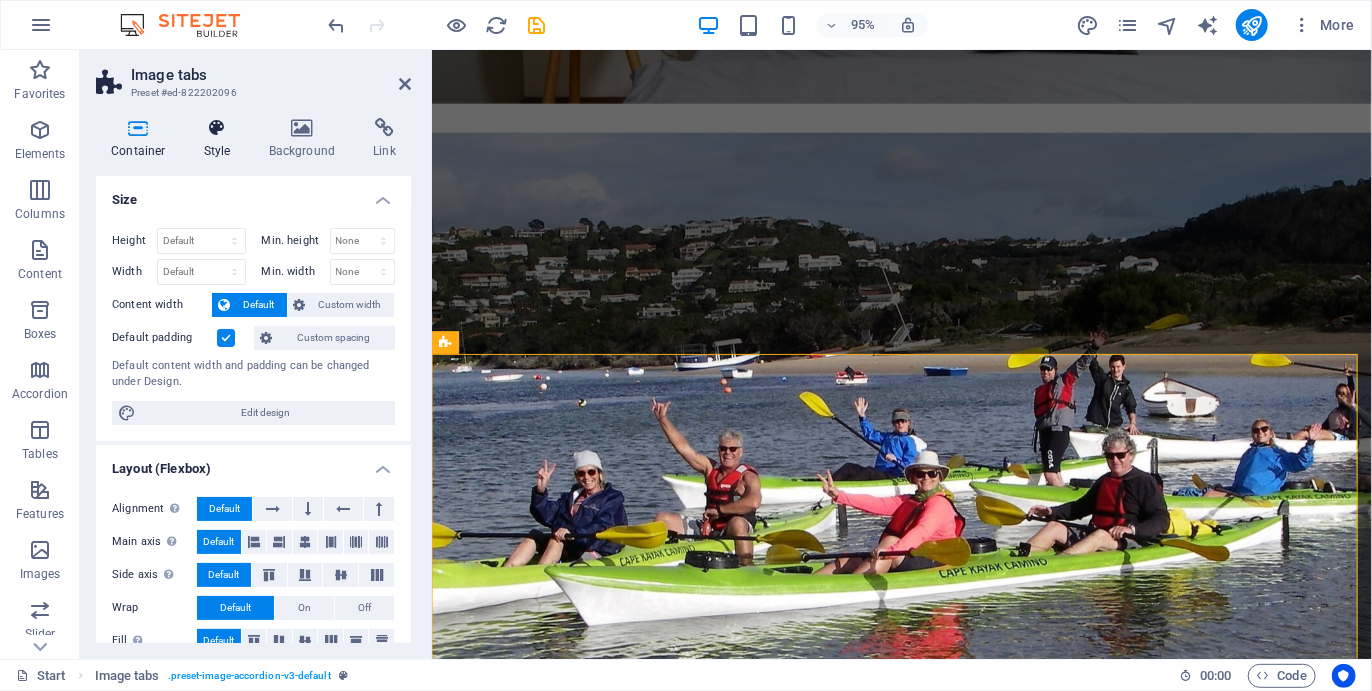 click on "Style" at bounding box center [221, 139] 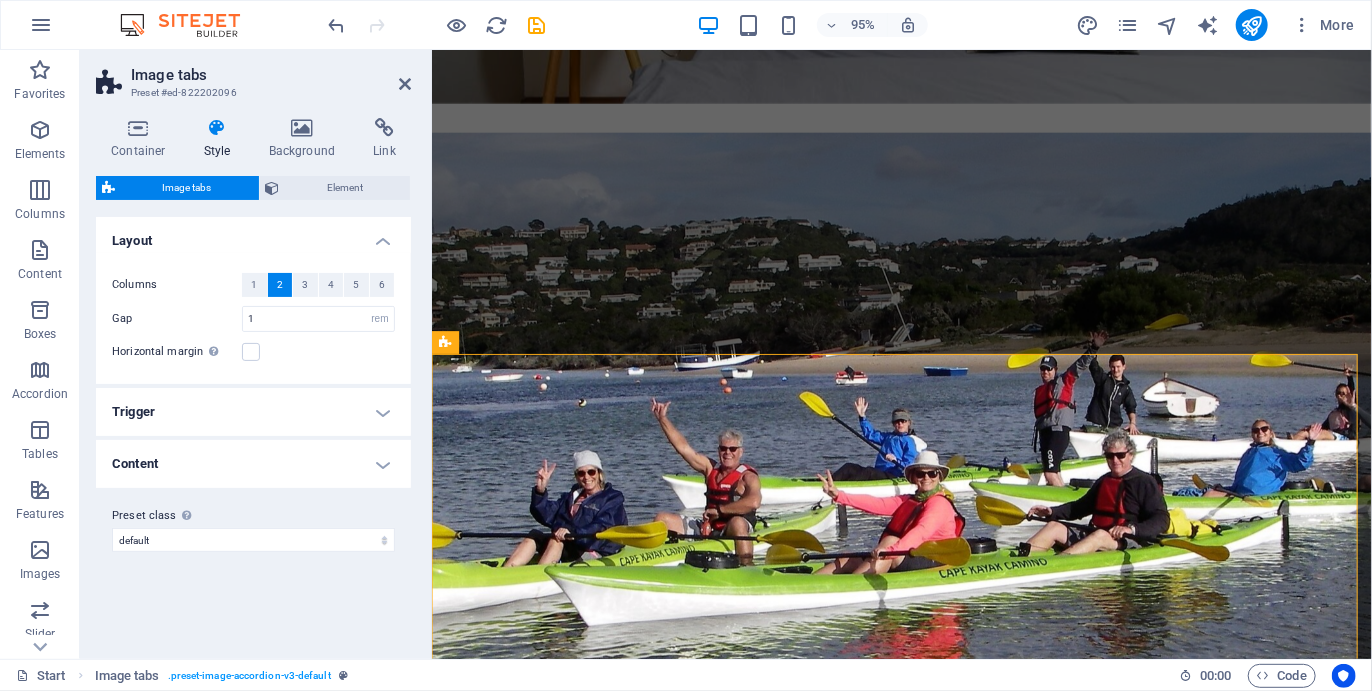 click on "Trigger" at bounding box center [253, 412] 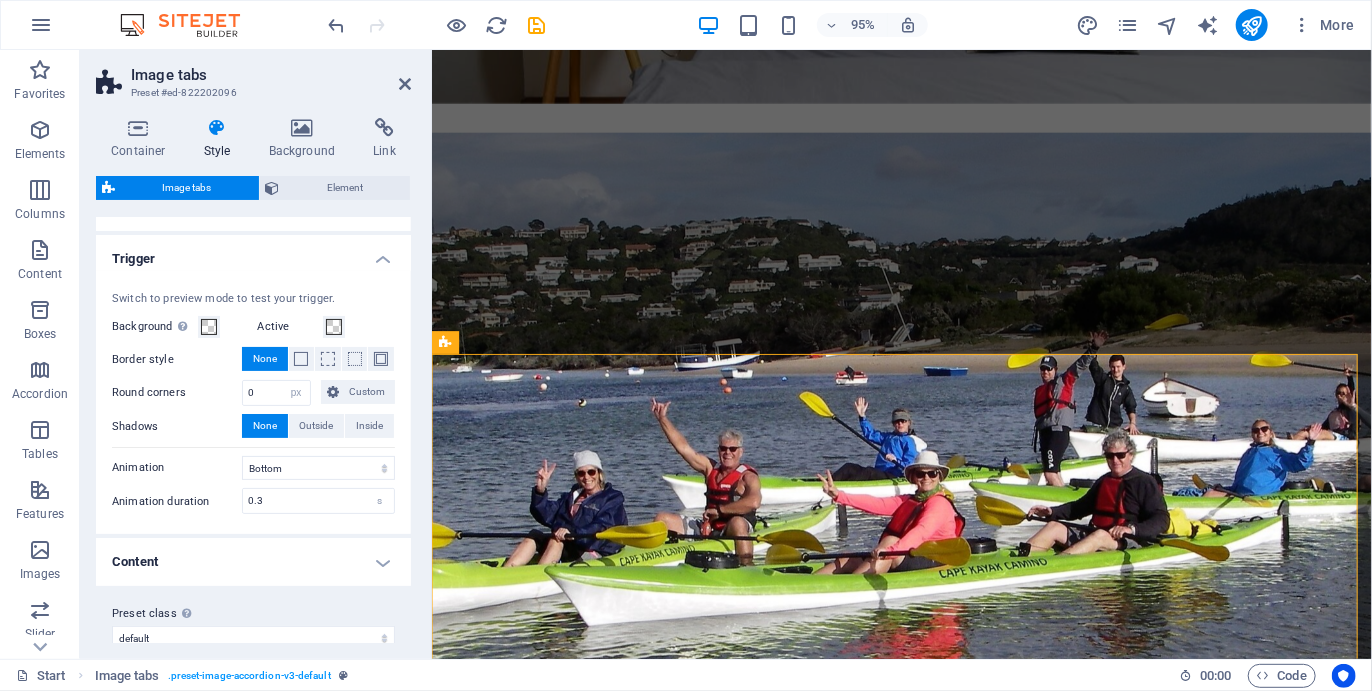 scroll, scrollTop: 158, scrollLeft: 0, axis: vertical 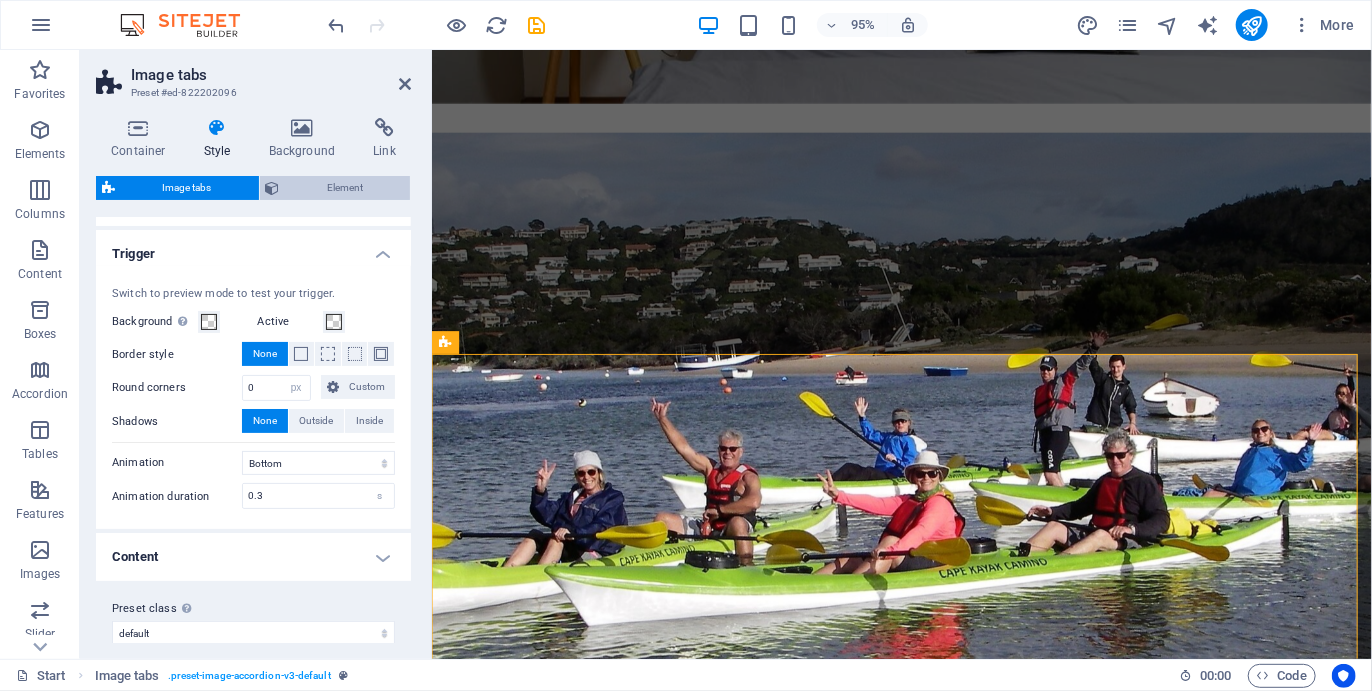 click on "Element" at bounding box center (345, 188) 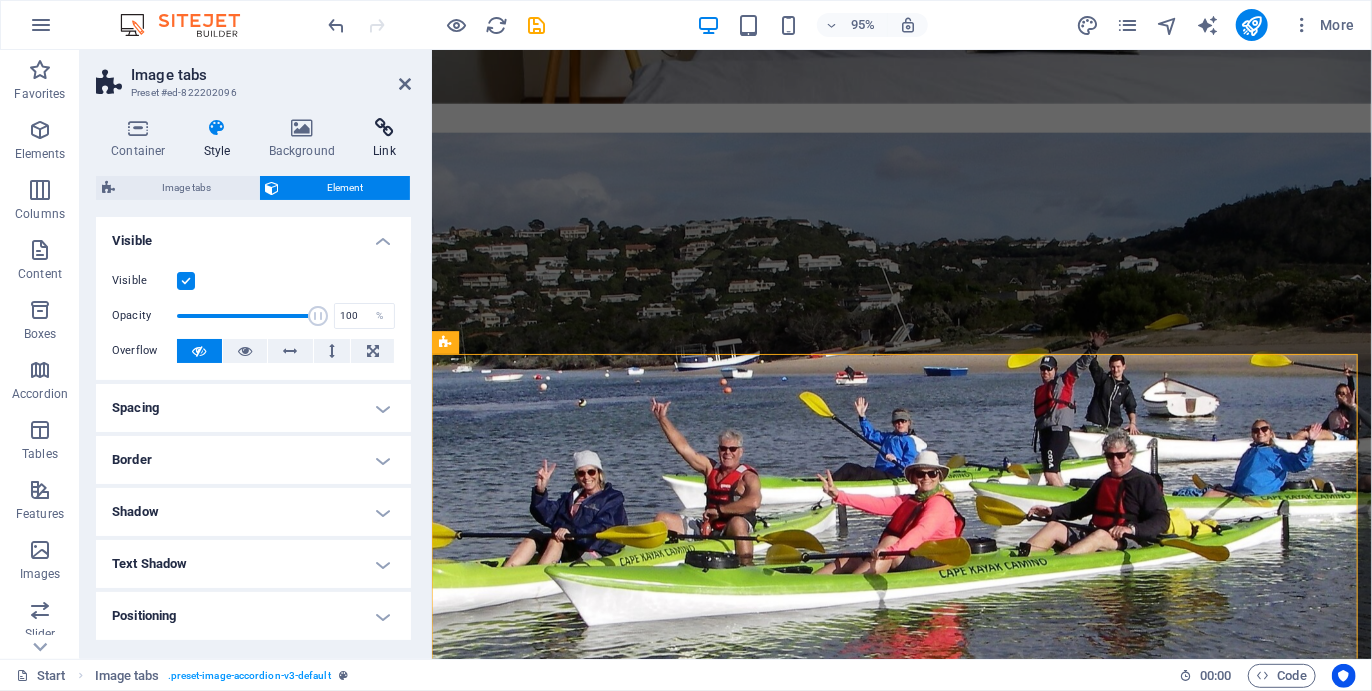 click on "Link" at bounding box center [384, 139] 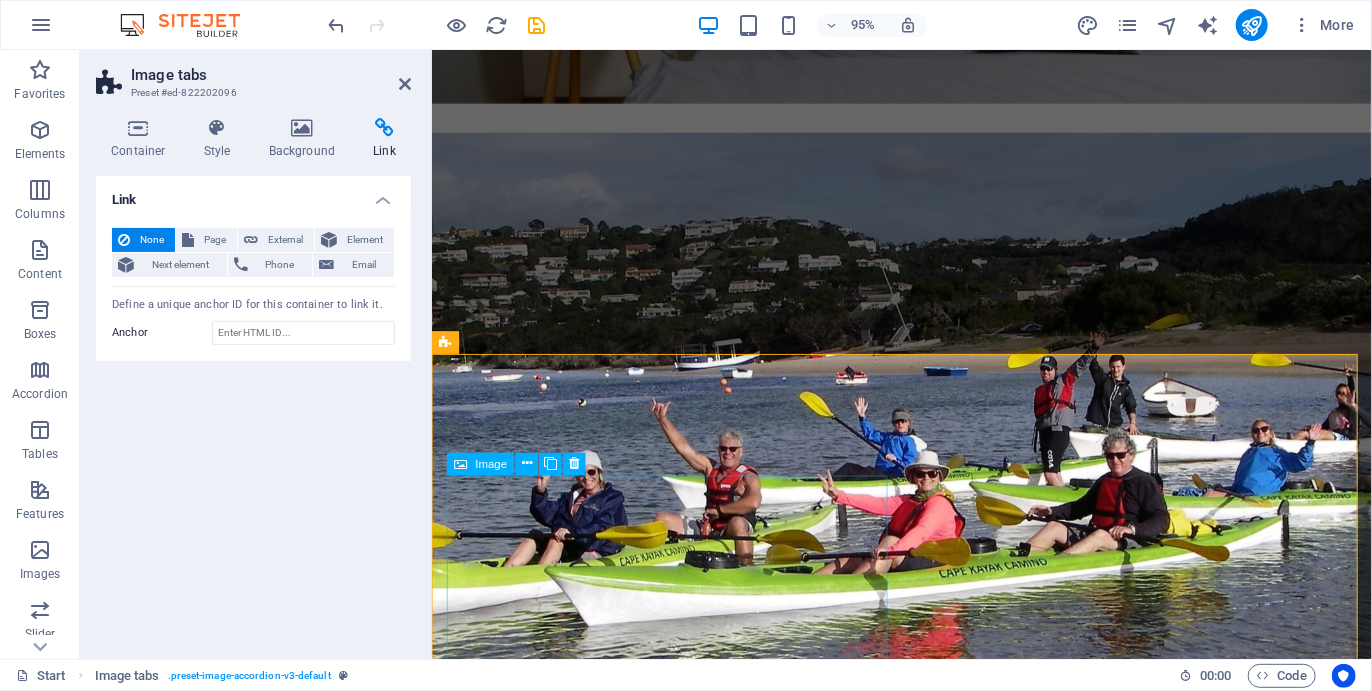 click on "SOUTHERN CROSS 5 DAYS/ 5 NIGHTS" at bounding box center (682, 3605) 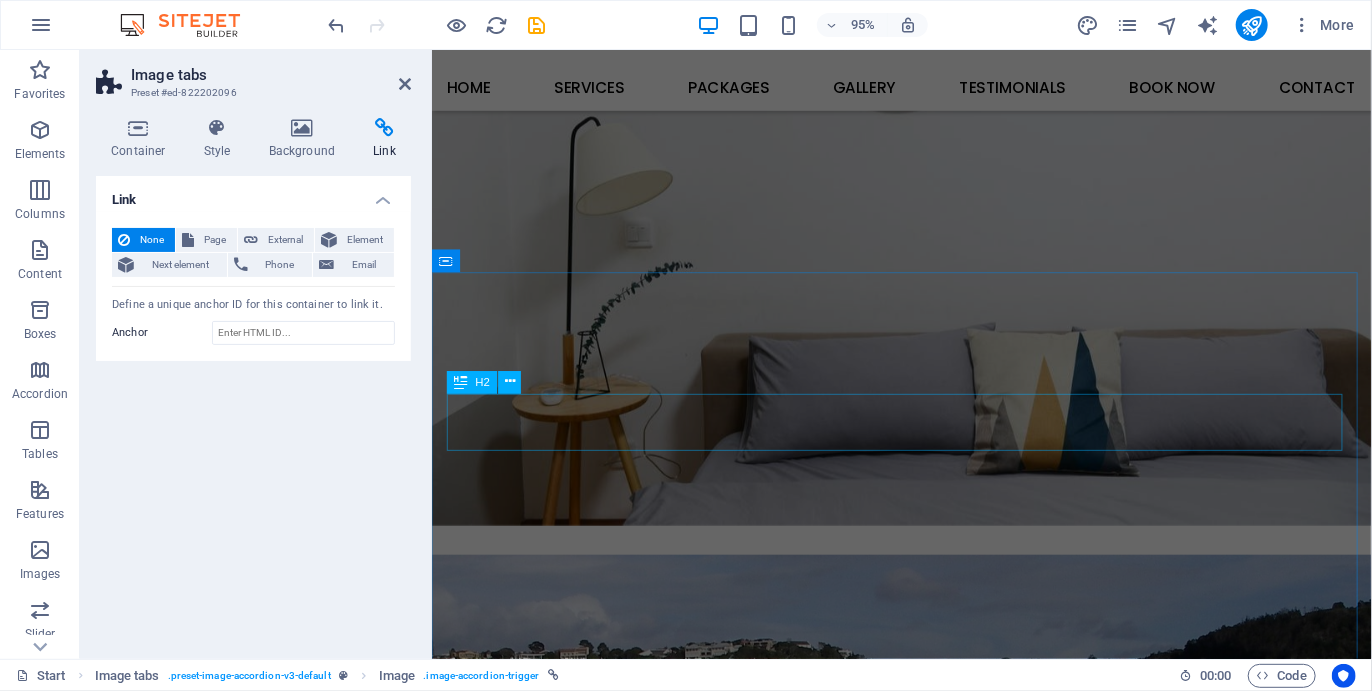 scroll, scrollTop: 1674, scrollLeft: 0, axis: vertical 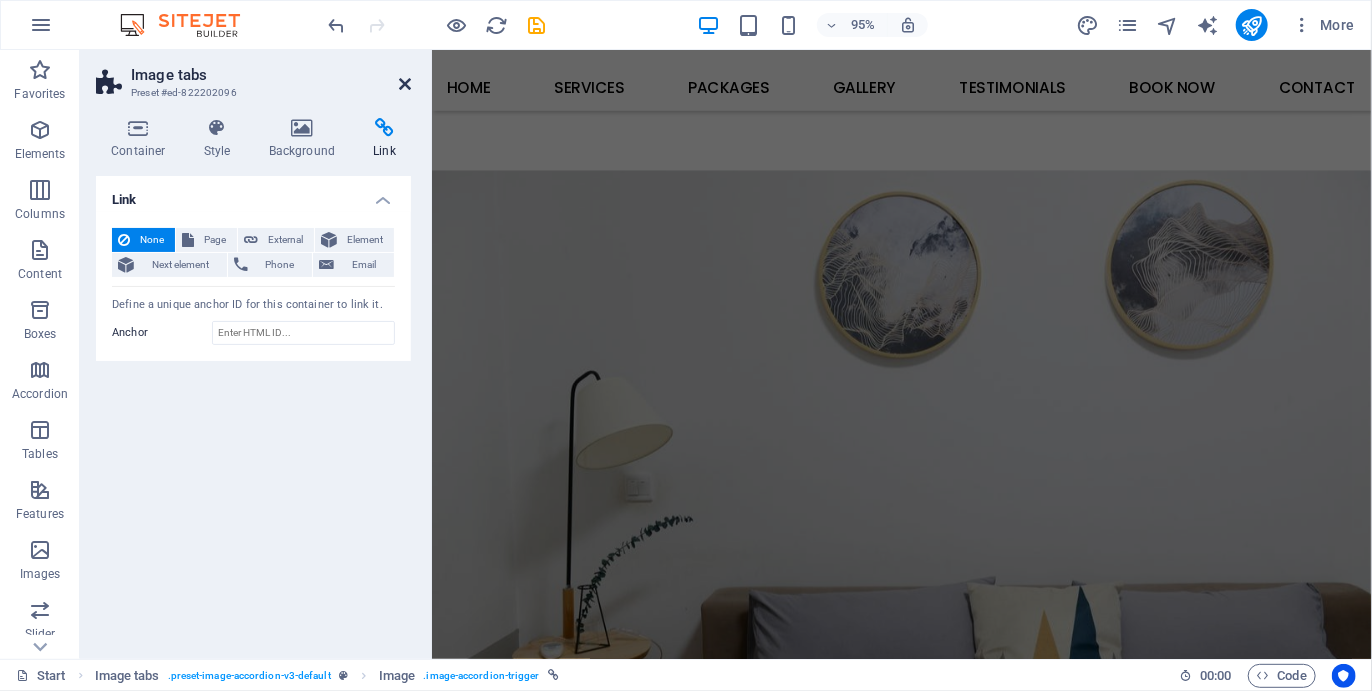 click at bounding box center [405, 84] 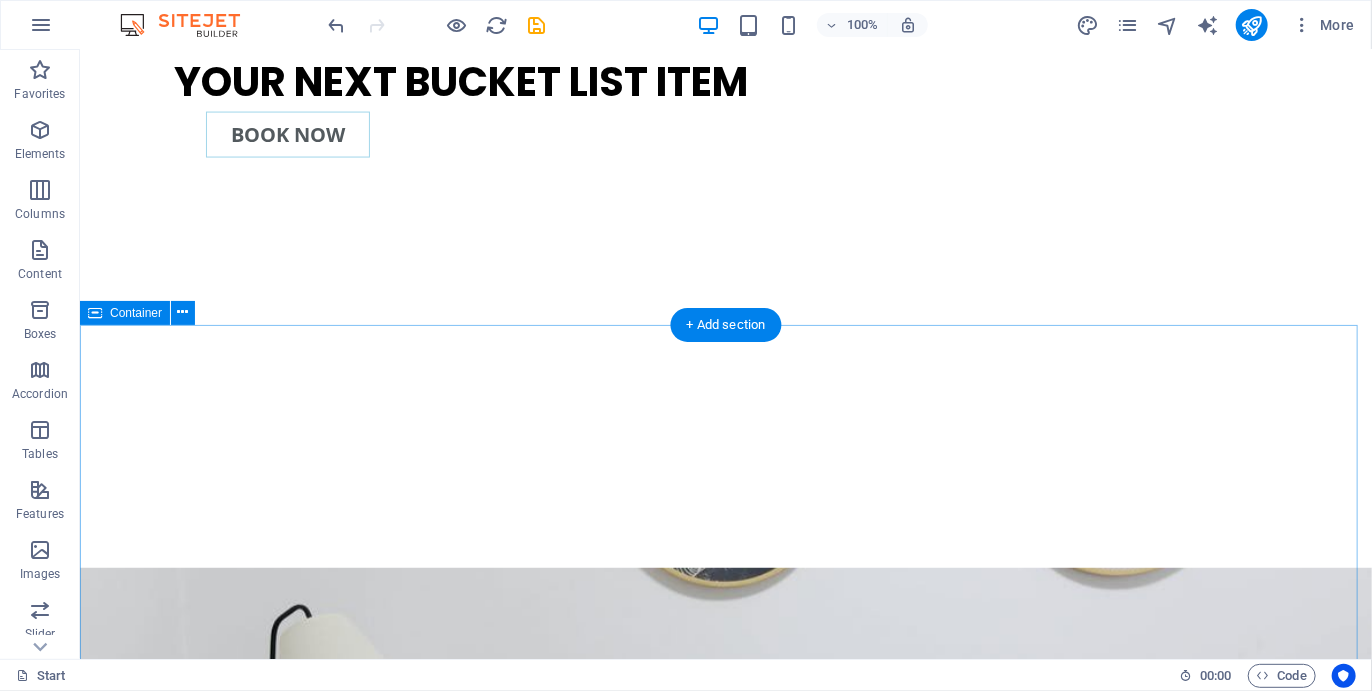 scroll, scrollTop: 1519, scrollLeft: 0, axis: vertical 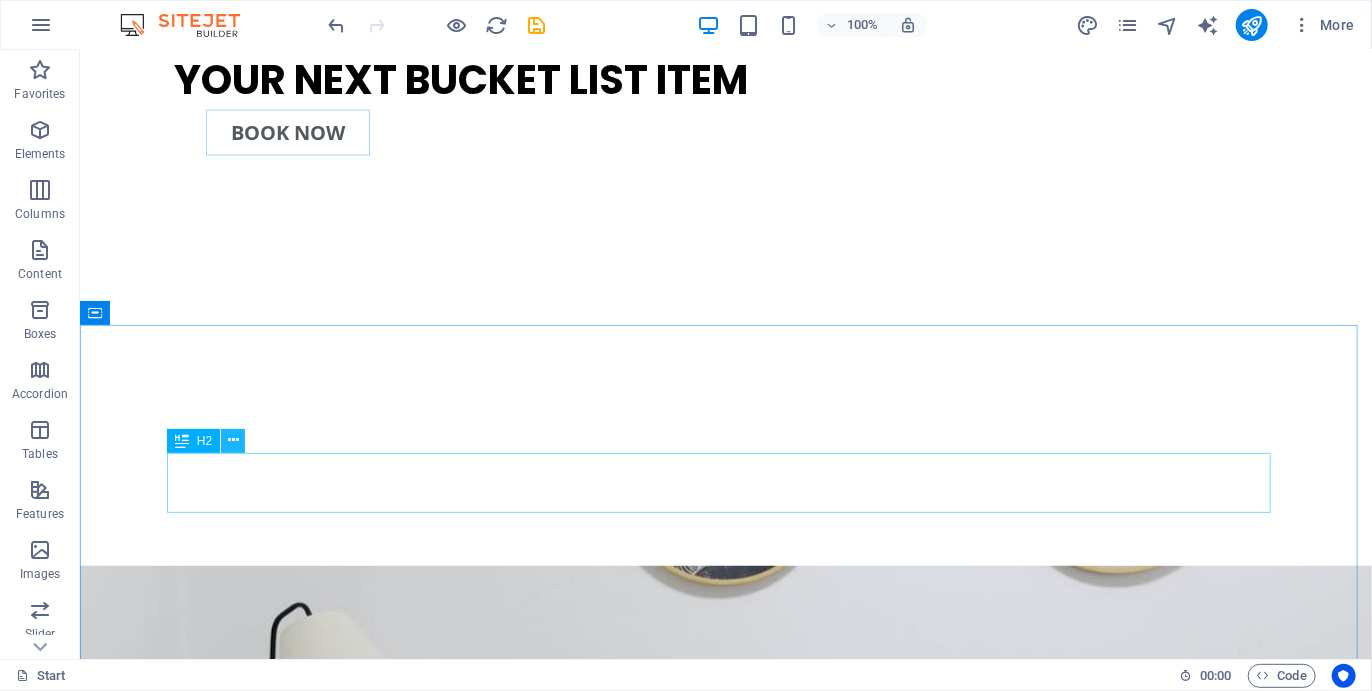 click at bounding box center (233, 440) 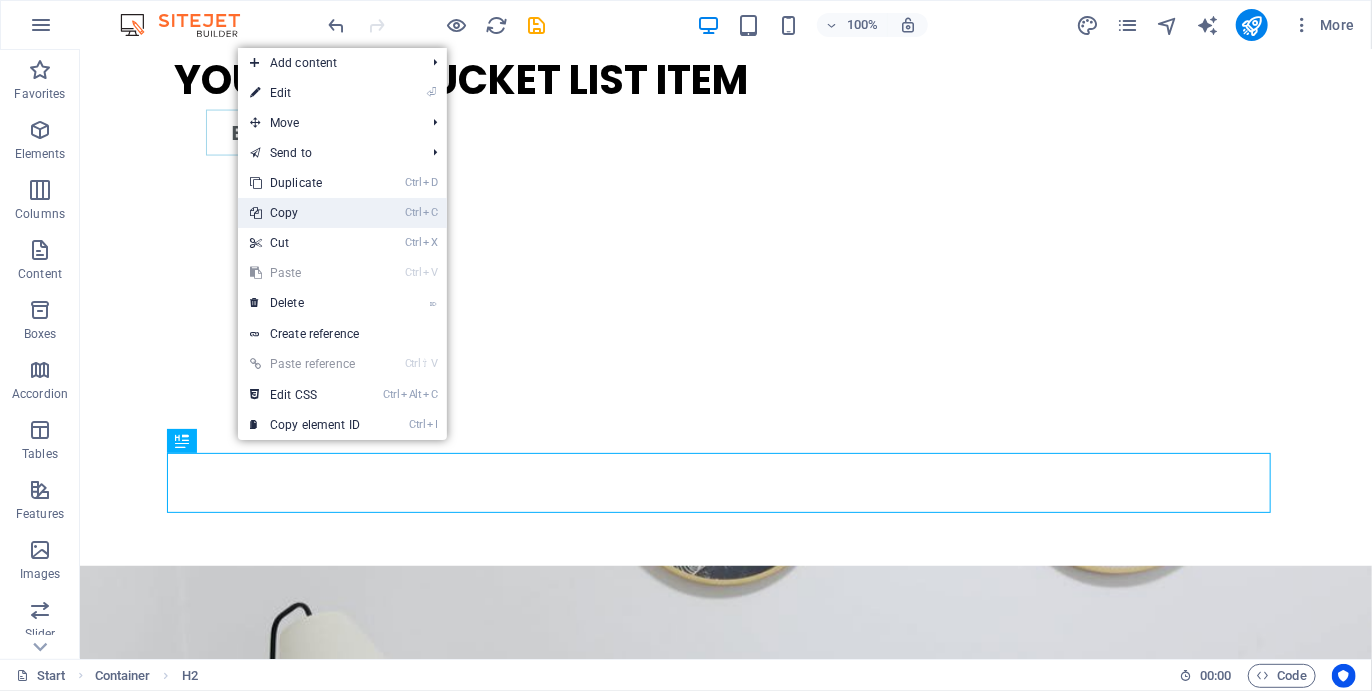 click on "Ctrl C  Copy" at bounding box center (305, 213) 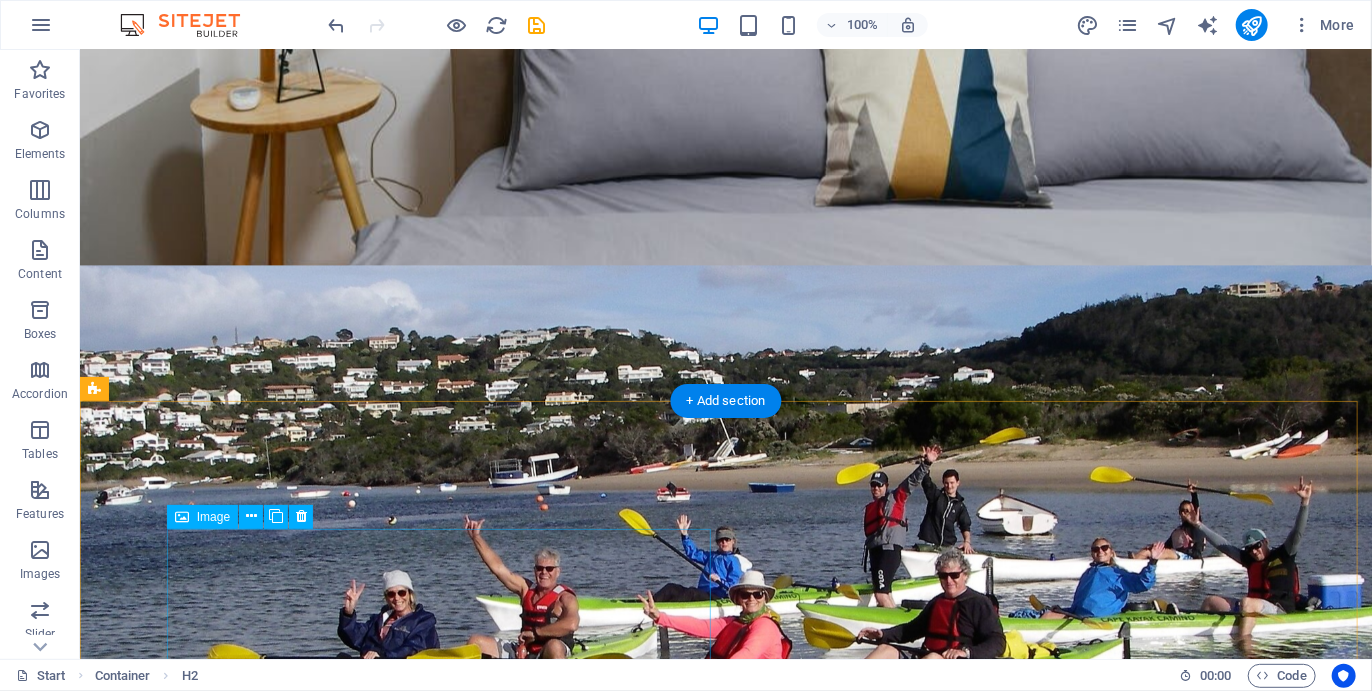 scroll, scrollTop: 2200, scrollLeft: 0, axis: vertical 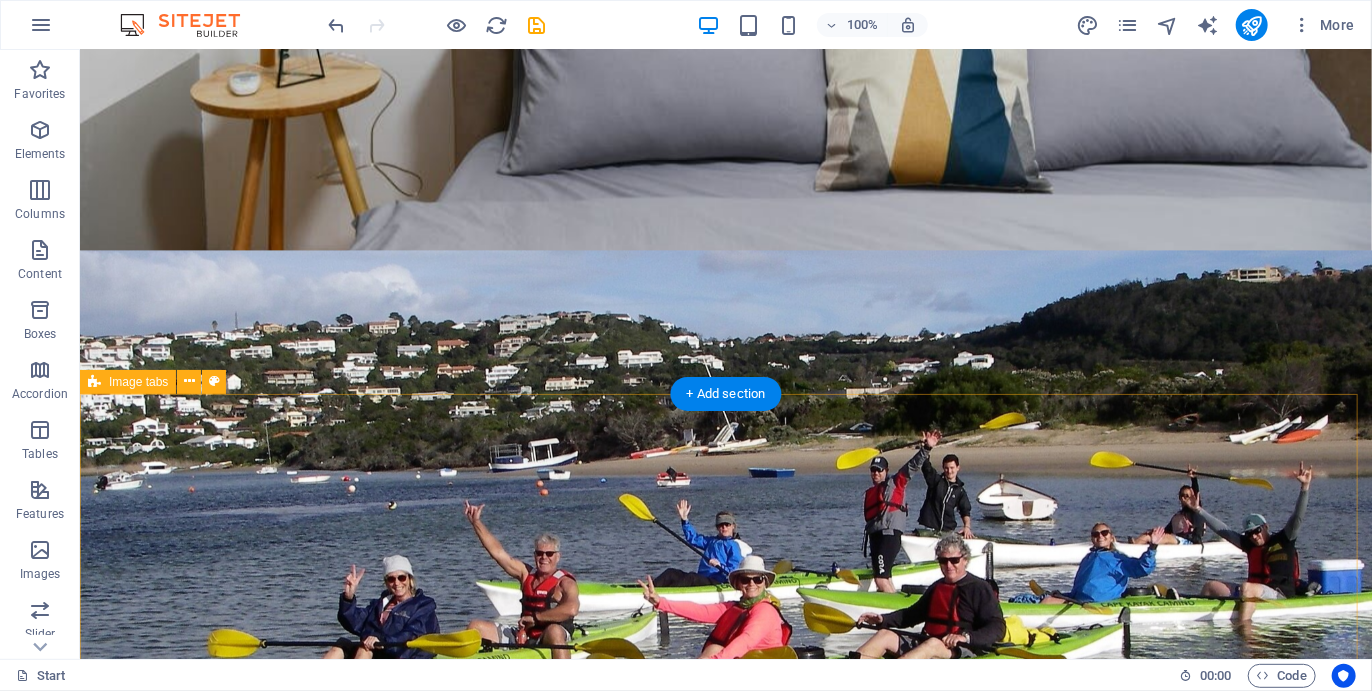 click on "SOUTHERN CROSS 5 DAYS/ 5 NIGHTS SOUTHERN CROSS This is the full experience of the Camino! Hiking and kayaking through [CITY] towards the indigenious forest and coast. Arrive the night before the Start of the Camino, and add a night after and add one day of activities either before or the day after. Full Camino Includes a night before the start The hike includes all routes: Robberg Nature Reserve, [CITY] beaches, Lagoon Mouth, Keurboomsstrand beach/ forest hike, Nature's Valley and Kalander Hike: 50 km, Kayak: 20km R13900 Book now FORMOSA 4 DAYS/ 4 NIGHTS FORMOSA Arrive in the morning of the start. Sleep a night after the End; the day after this last night is not counted. Meals included — No night before the Start Hike includes Robberg Nature Reserve, [CITY] beaches, Lagoon Mouth, Keurboomsstrand beach/ forest hike and Nature's Valley — Does not include Kalander hike Hike: 40 km, Kayak: 20km R9900 Book now" at bounding box center [725, 4516] 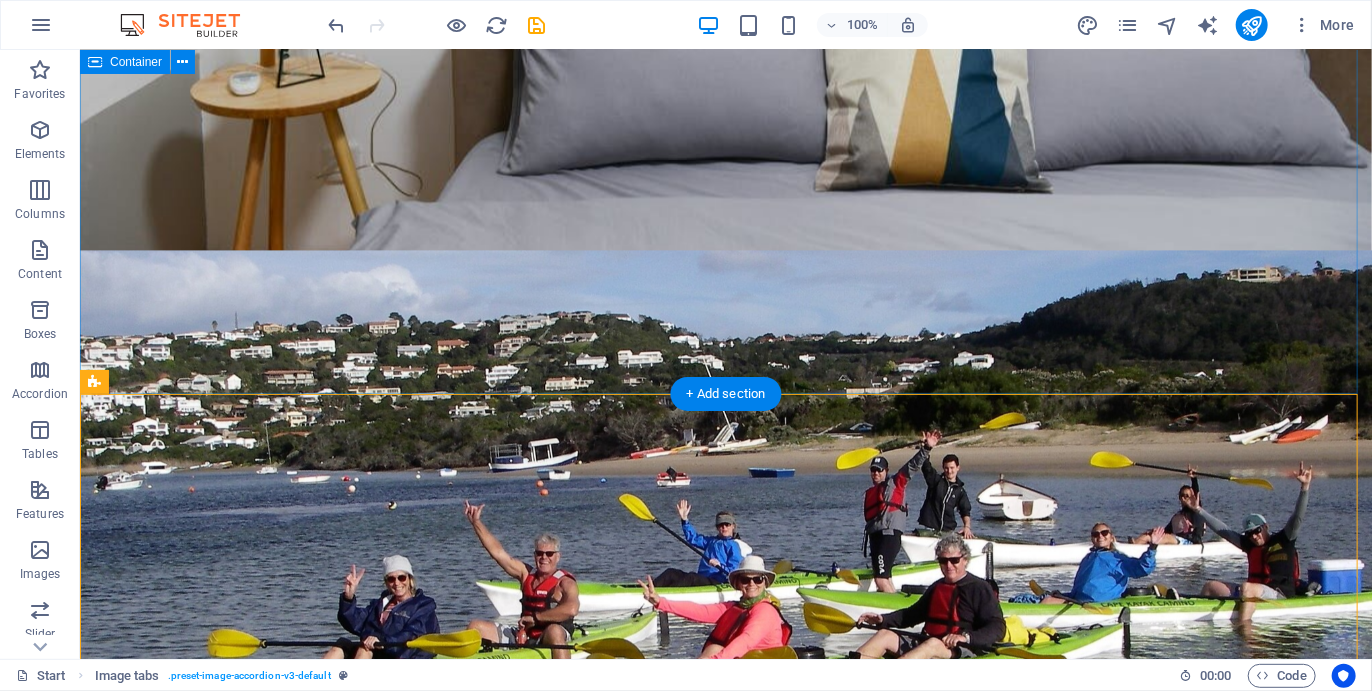 click on "Services Slackpacking Participants will be transported from the first night’s accommodation, where vehicles can be parked, to the start of the [CITY] Coastal Camino and back at the end. Personal effects will be transported daily between overnight stops. Just carry essentials in a small day pack ! Meals All meals are included in the [CITY] Coastal Camino. Breakfasts and dinners will be served where we overnight, or at suitable eateries. Lunches will be packed to enjoy en route, picnic-style. We love using our fabulous local produce! Wine, beer and beverages will be provided where requested. .fa-secondary{opacity:.4} Accommodation [CITY] offers a range of accommodation options and we’ve selected a few which best suit our route. As some are in high demand we have to retain the option of selecting the most suitable for each departure, so these may vary. Pricing is based on couples sharing, so single supplements will apply" at bounding box center (725, 2508) 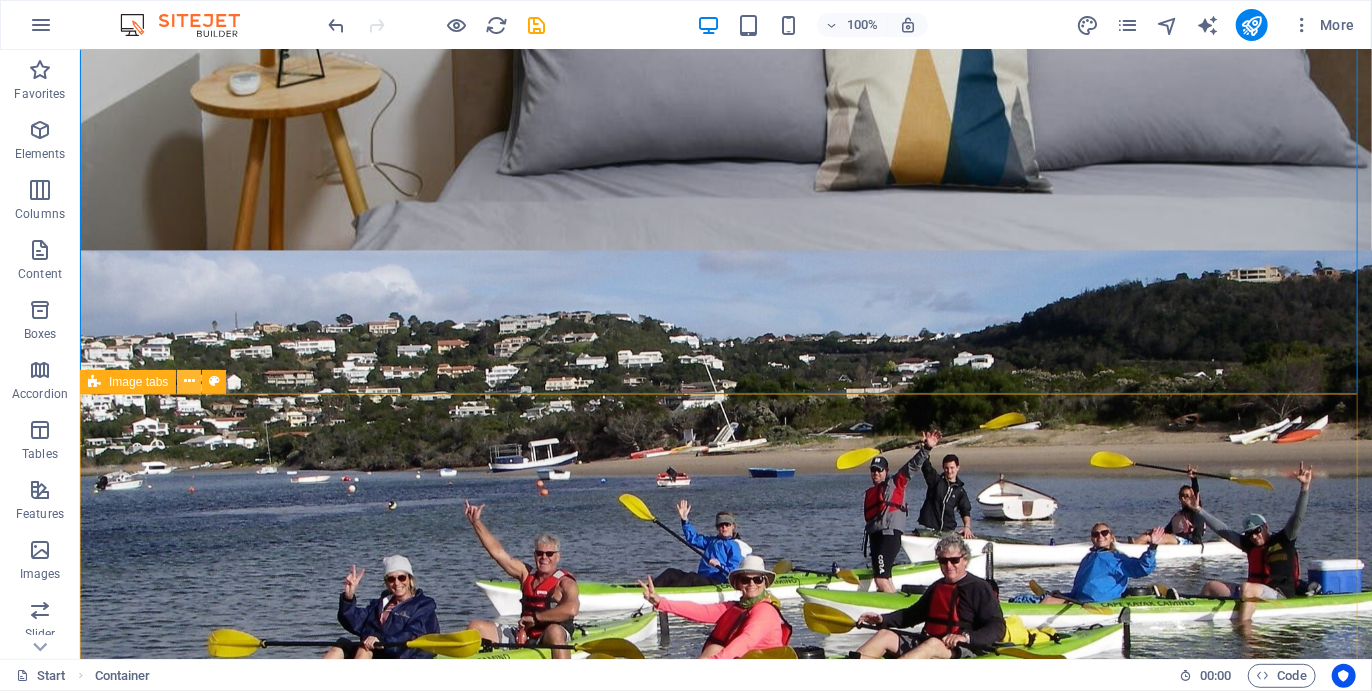 click at bounding box center [189, 381] 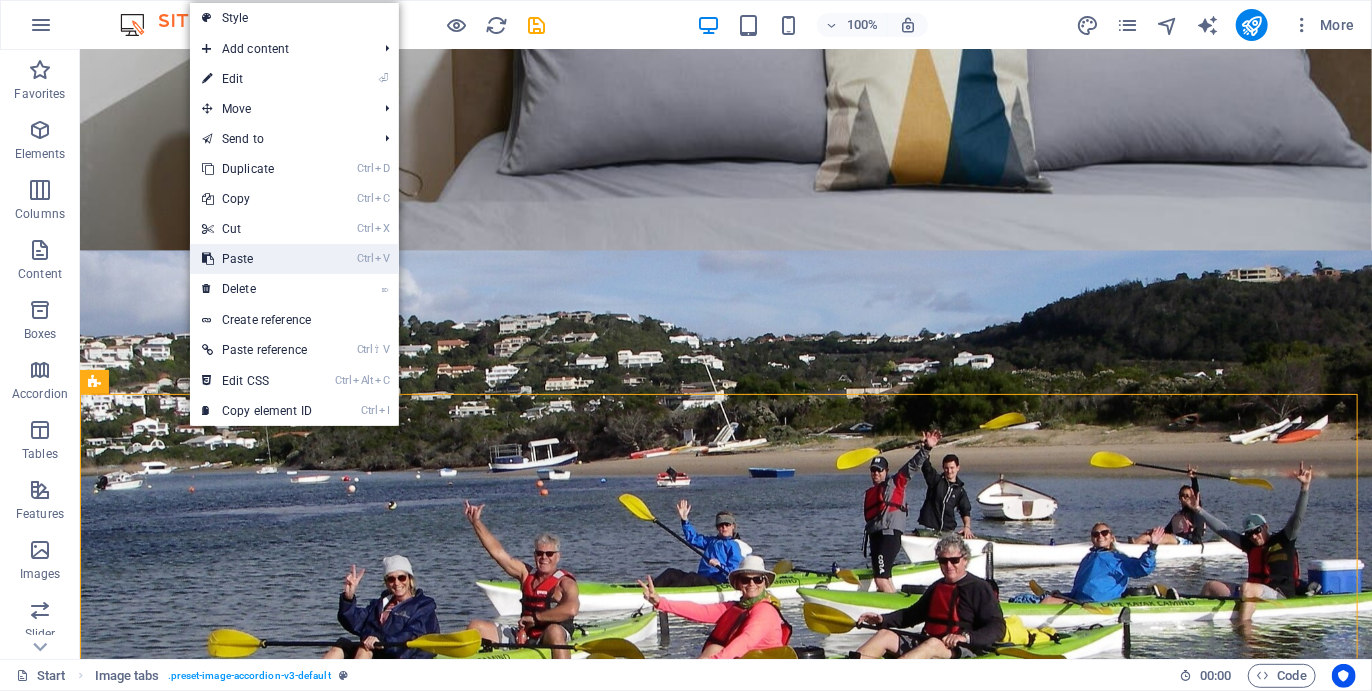 click on "Ctrl V  Paste" at bounding box center [257, 259] 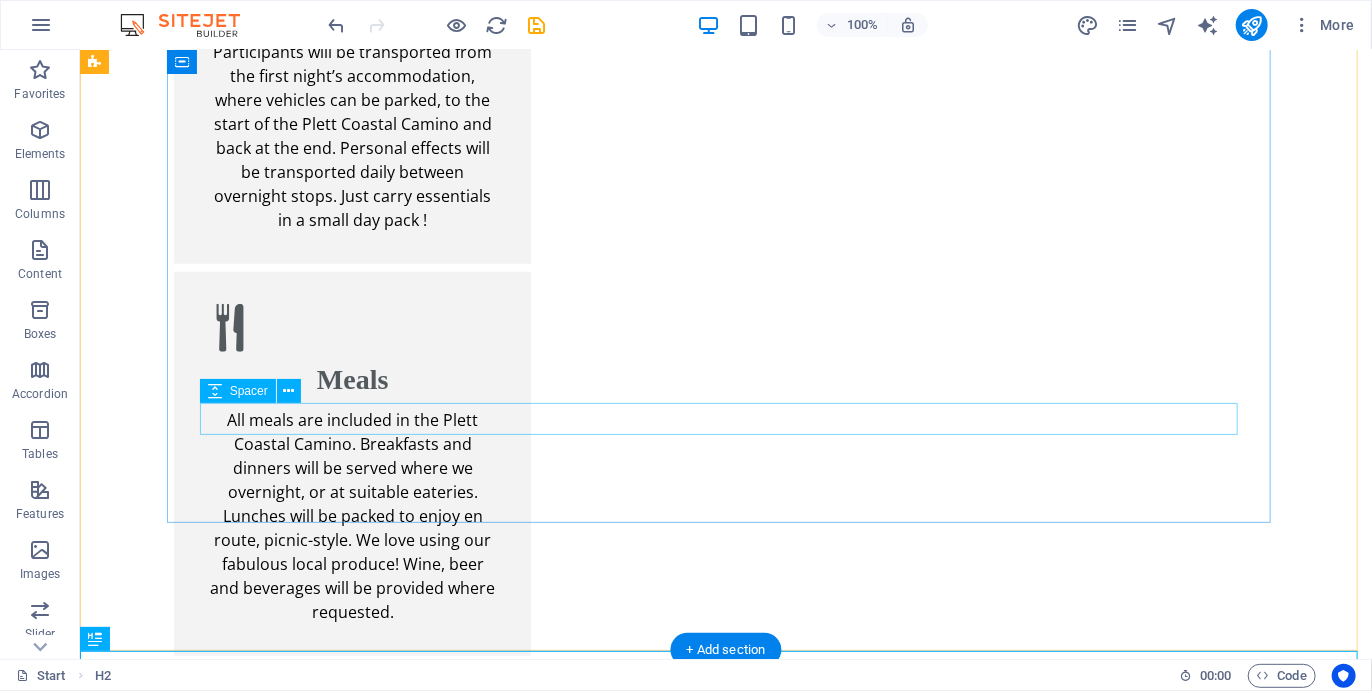 scroll, scrollTop: 4581, scrollLeft: 0, axis: vertical 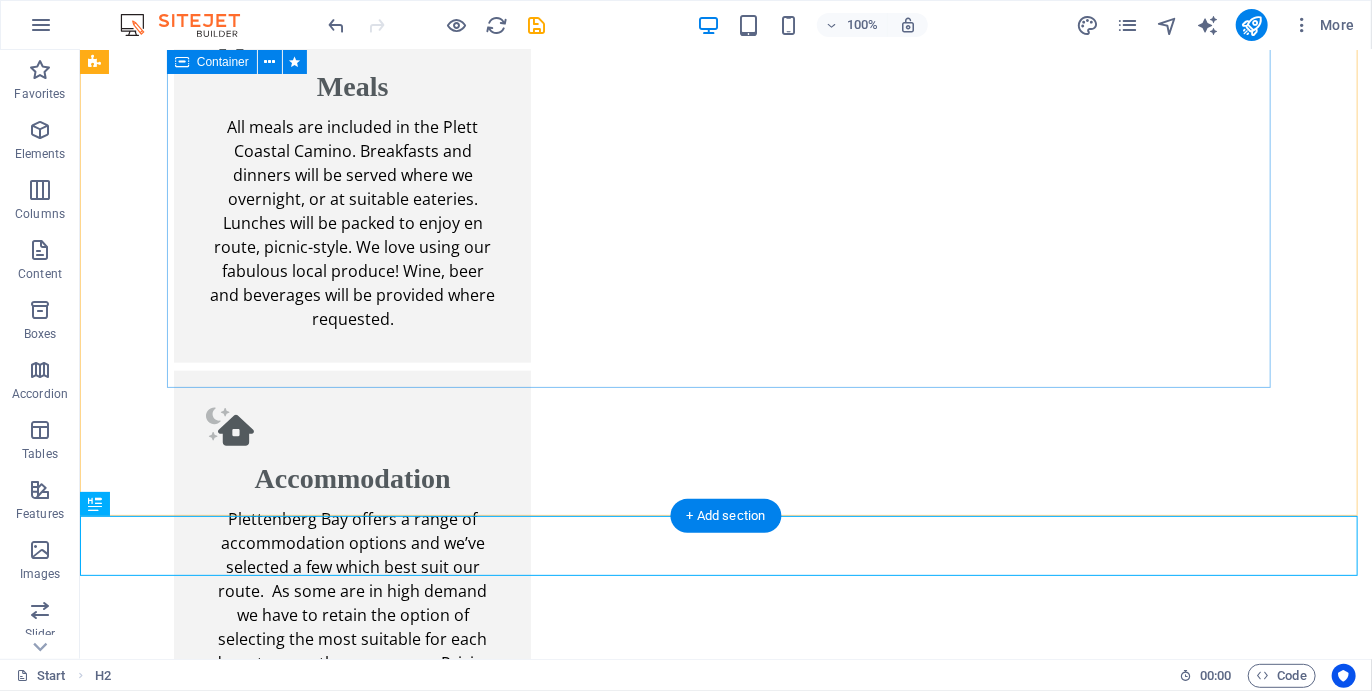 drag, startPoint x: 228, startPoint y: 548, endPoint x: 179, endPoint y: 246, distance: 305.94934 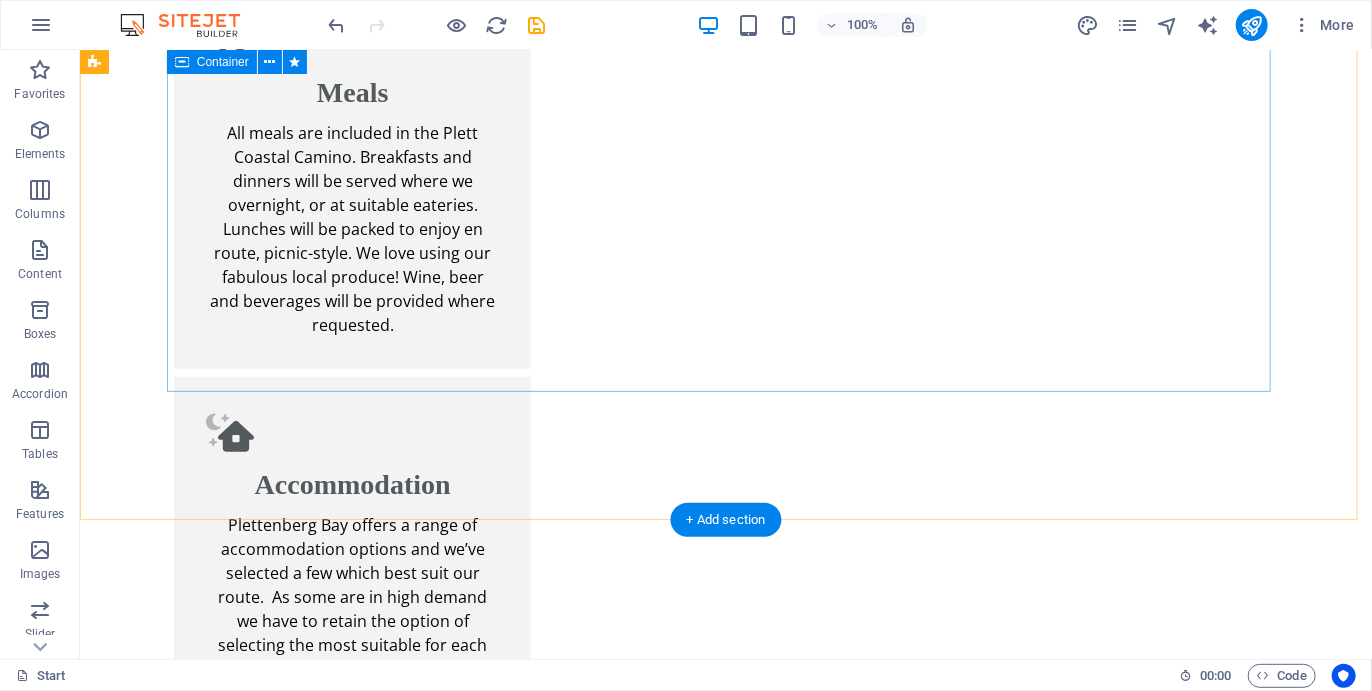 scroll, scrollTop: 4578, scrollLeft: 0, axis: vertical 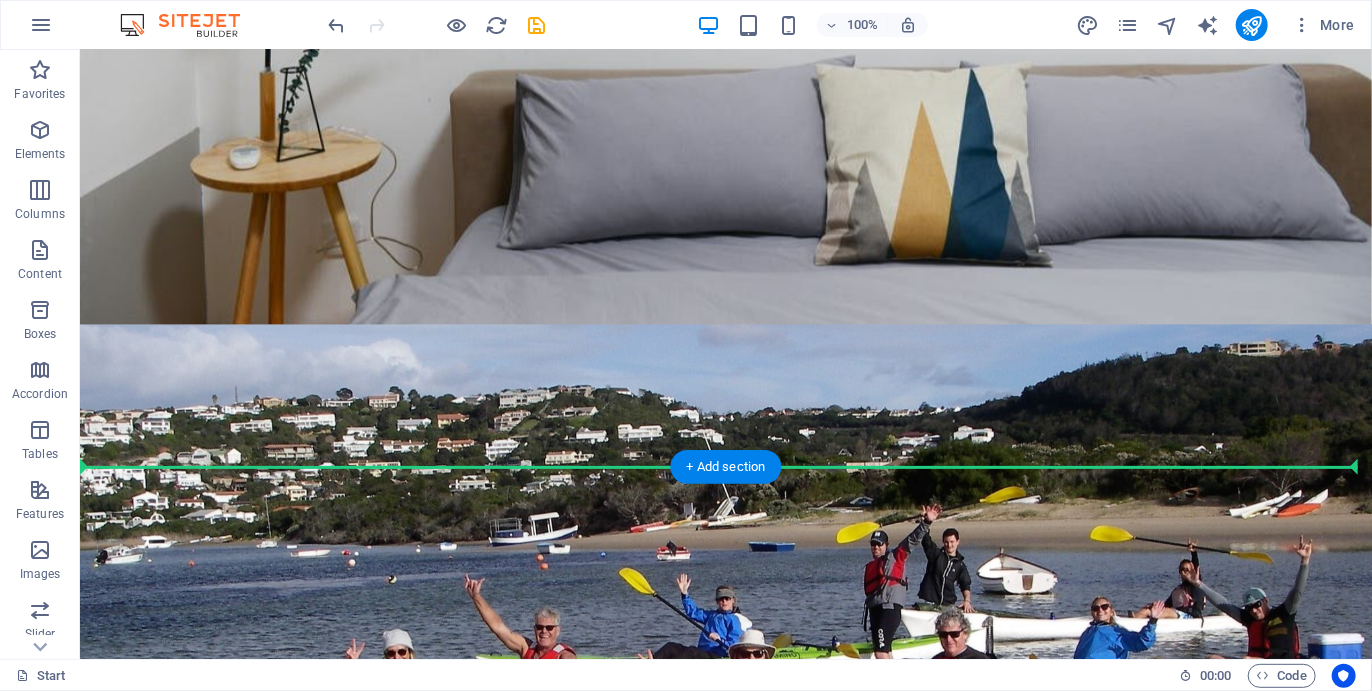 drag, startPoint x: 573, startPoint y: 561, endPoint x: 452, endPoint y: 508, distance: 132.09845 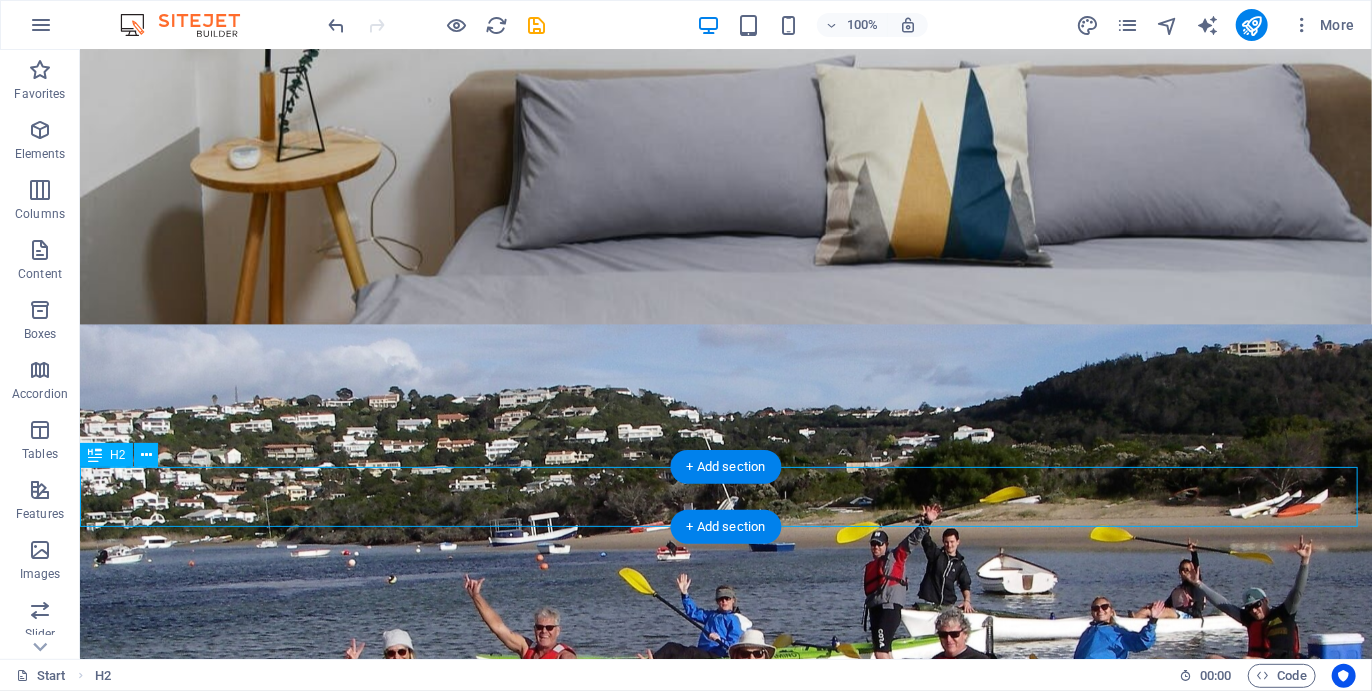 click on "Services" at bounding box center (725, 3367) 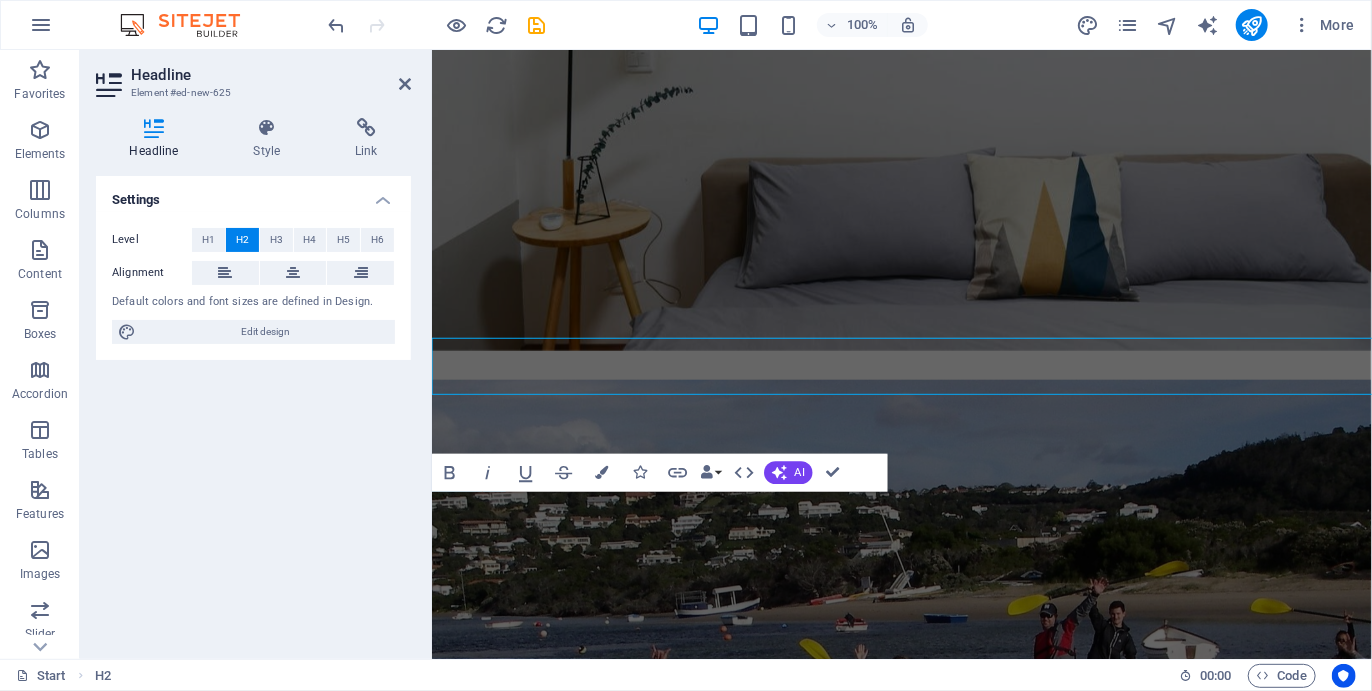 scroll, scrollTop: 2240, scrollLeft: 0, axis: vertical 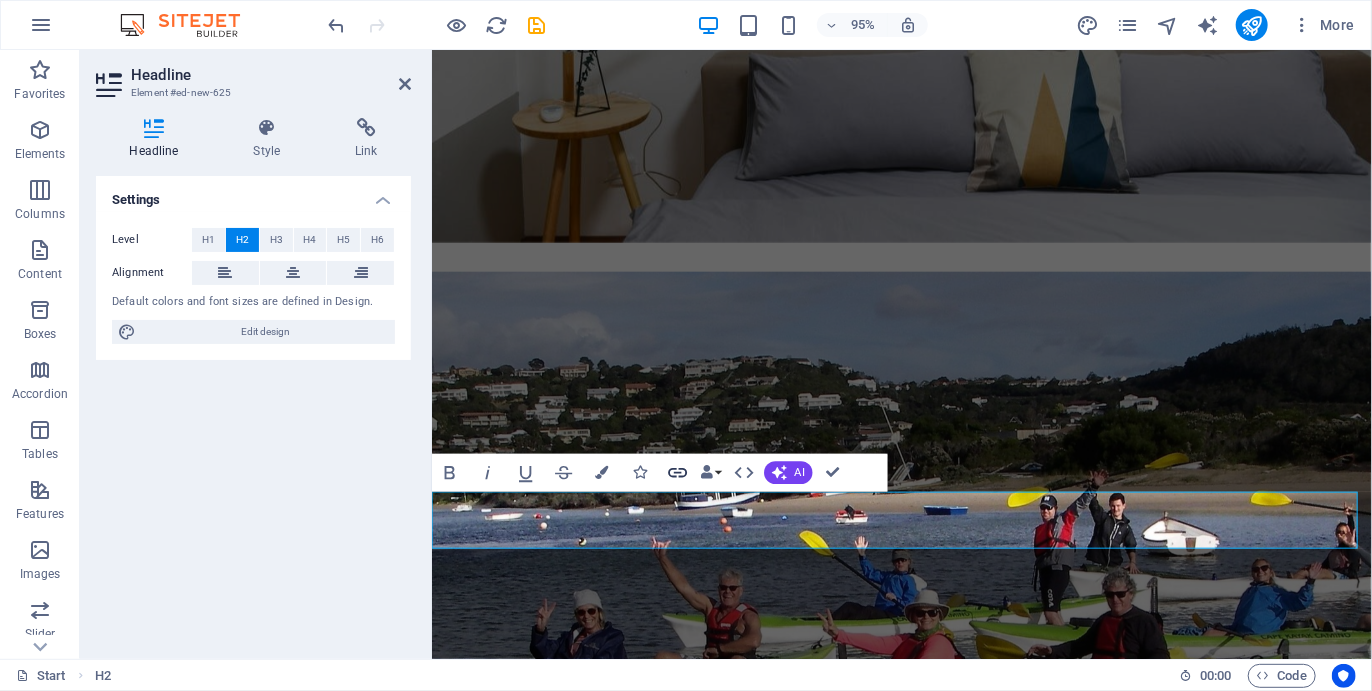 type 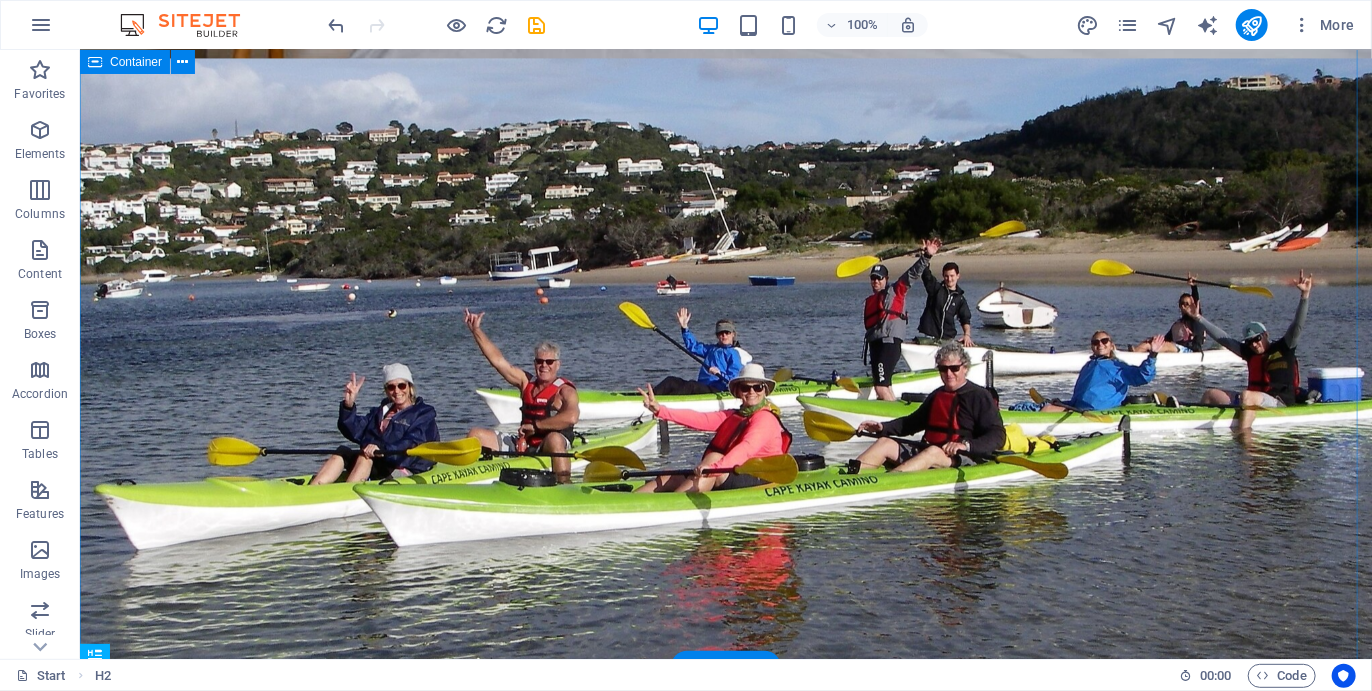 scroll, scrollTop: 2078, scrollLeft: 0, axis: vertical 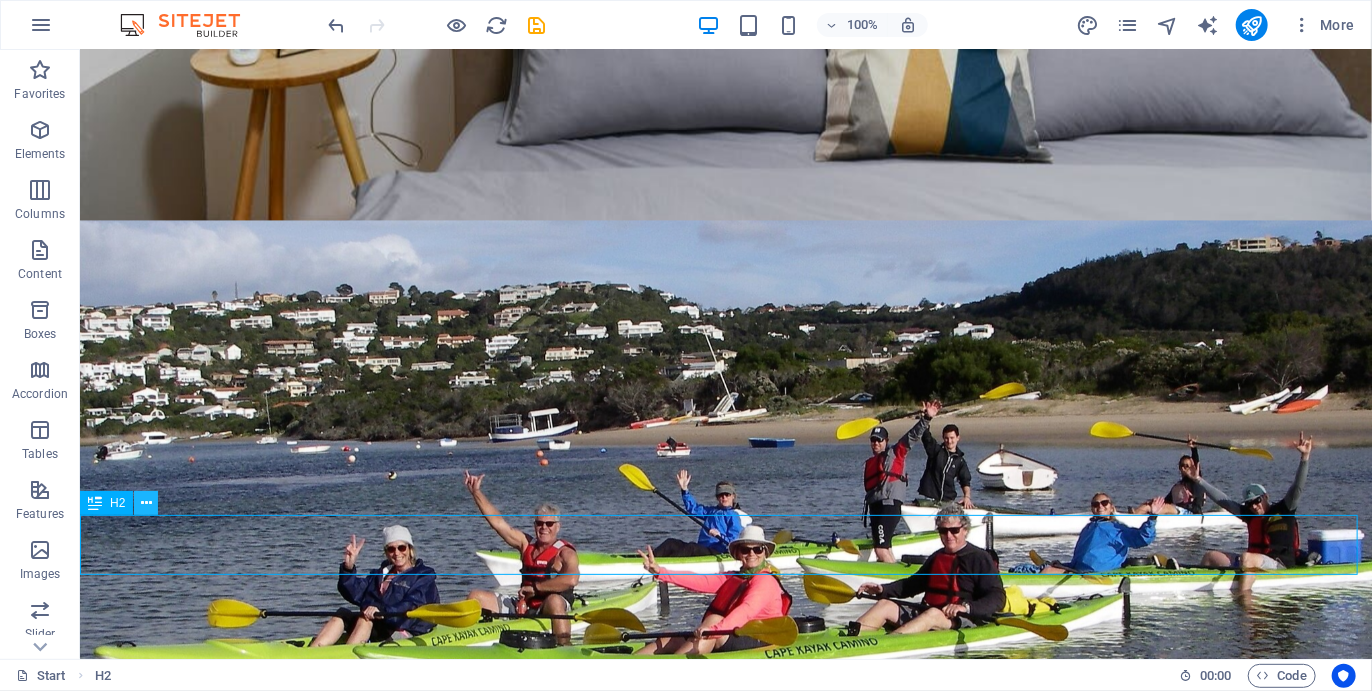 click at bounding box center (146, 503) 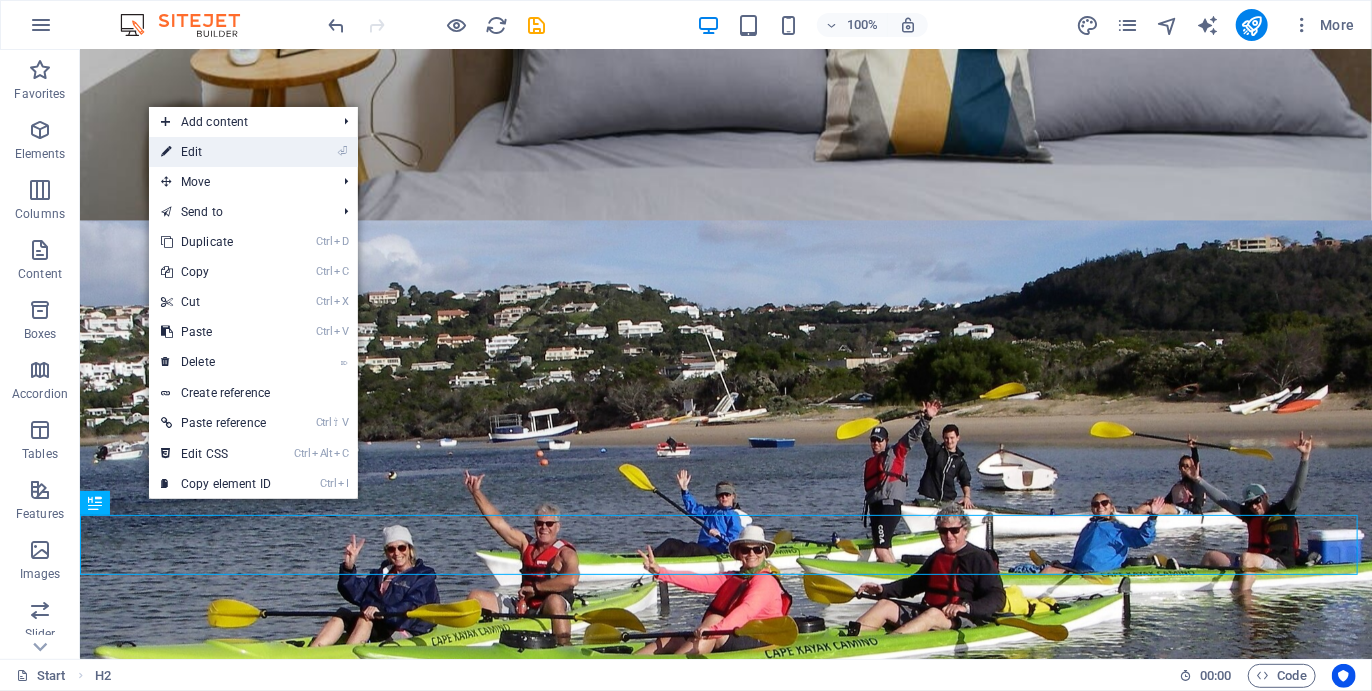 click on "⏎  Edit" at bounding box center [216, 152] 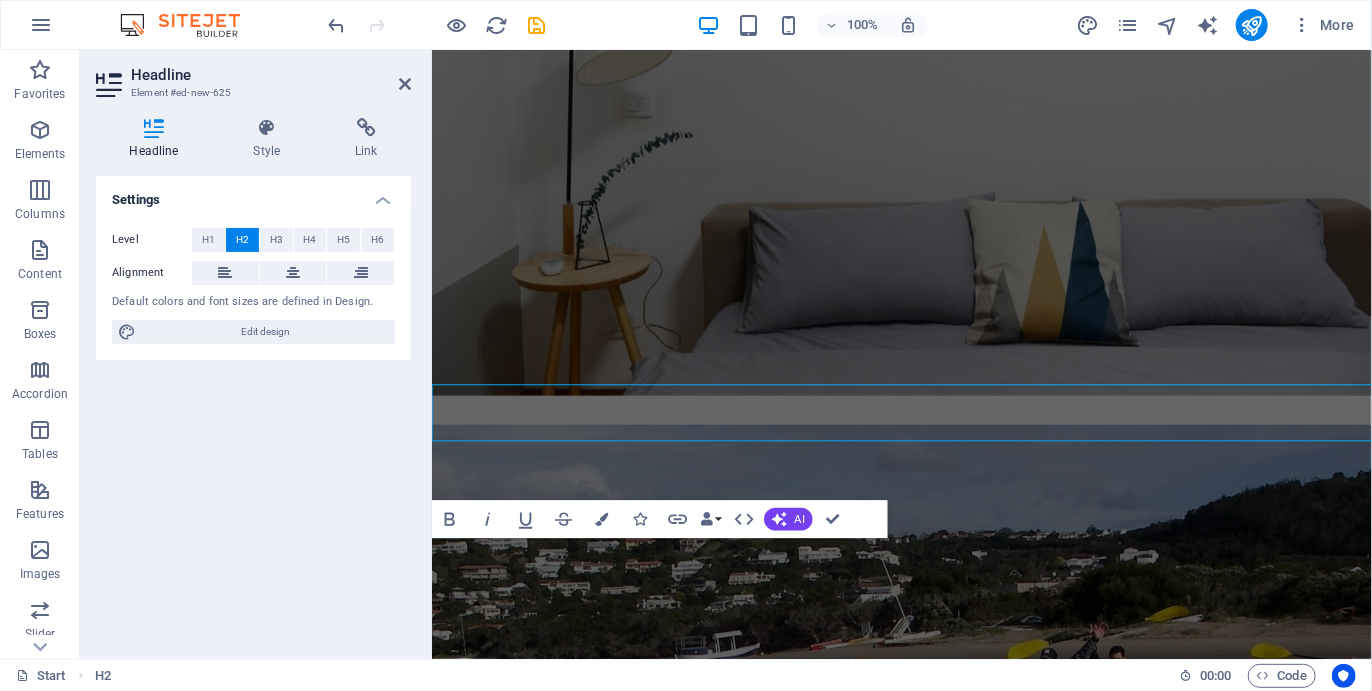 scroll, scrollTop: 2192, scrollLeft: 0, axis: vertical 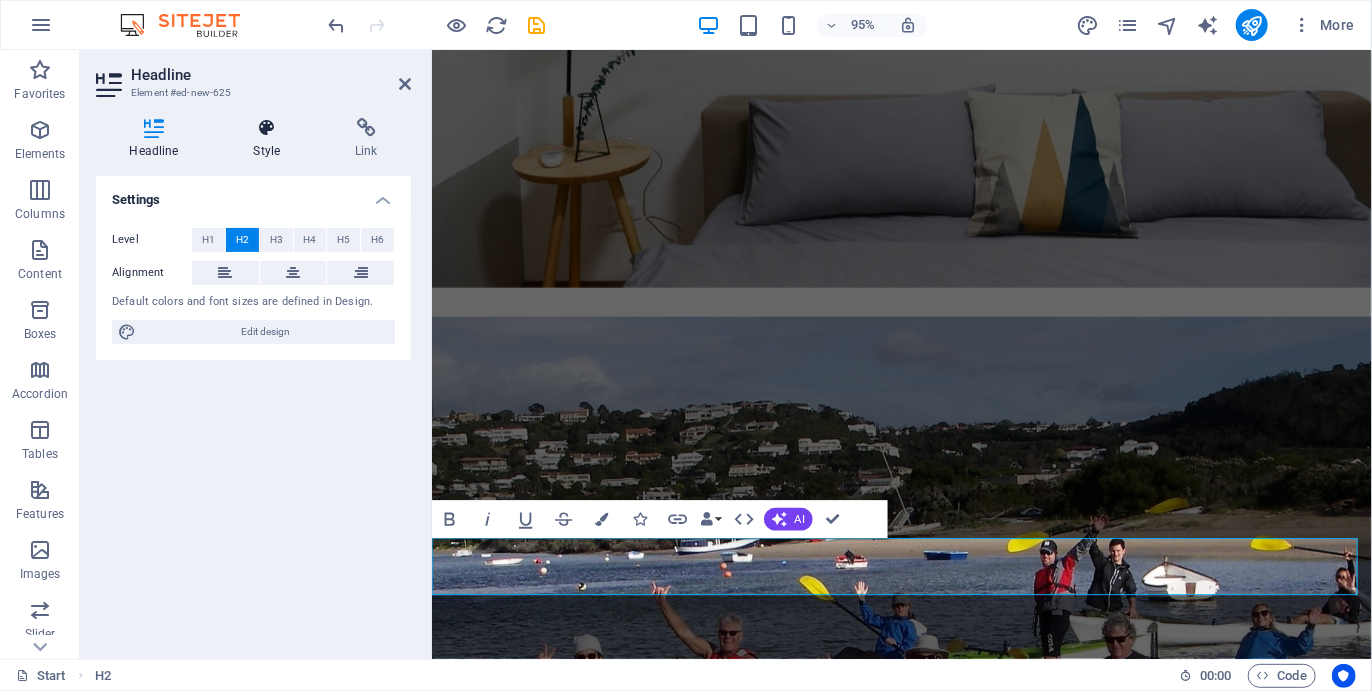 click on "Style" at bounding box center [271, 139] 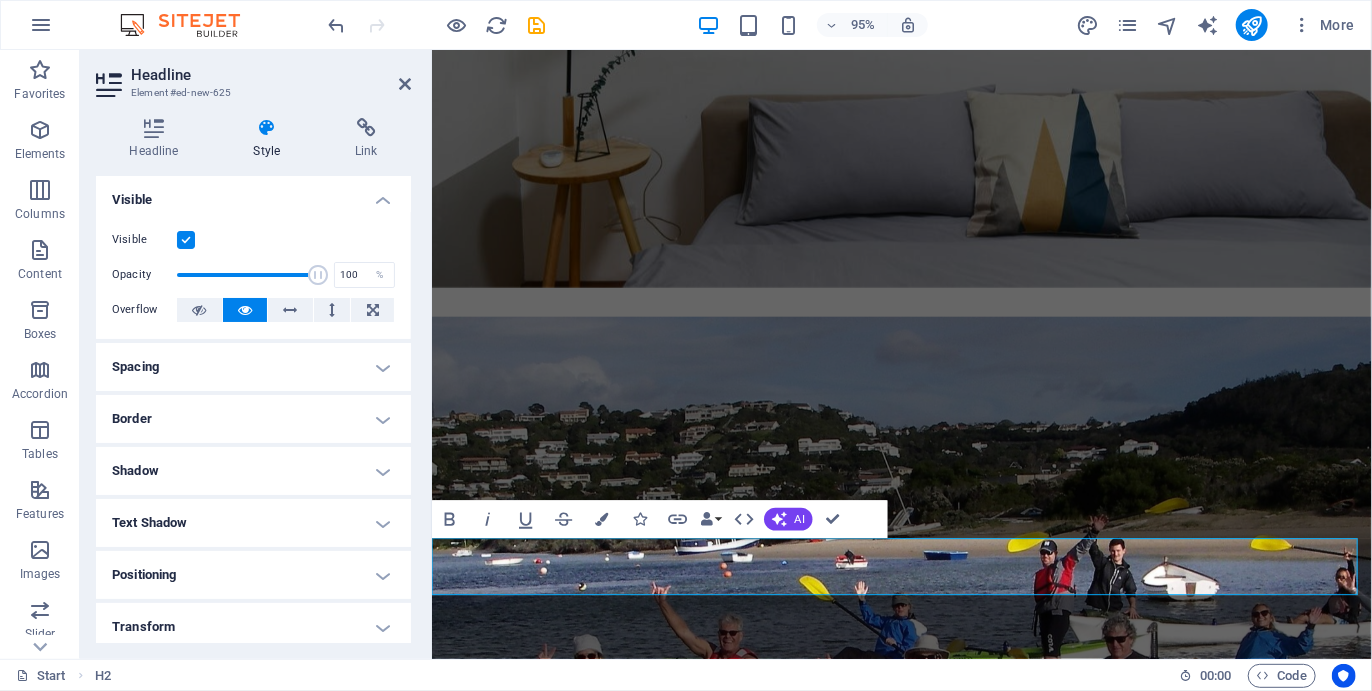 scroll, scrollTop: 162, scrollLeft: 0, axis: vertical 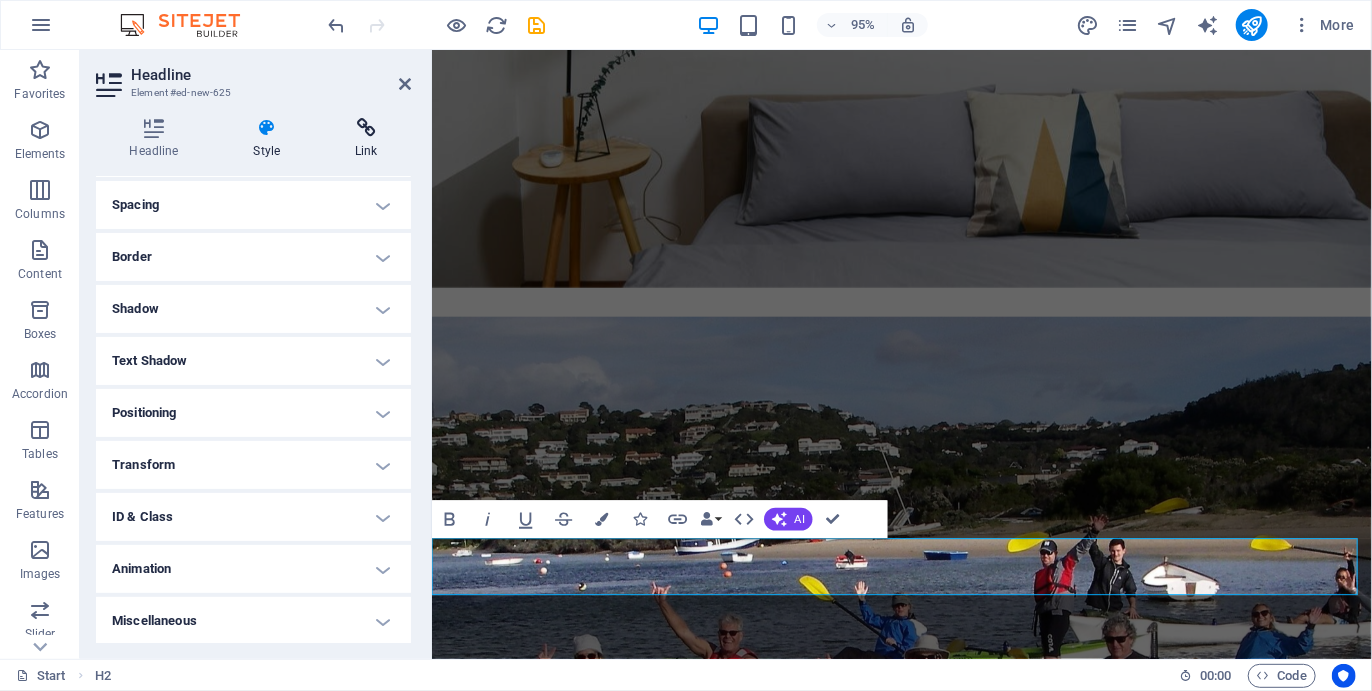 click on "Link" at bounding box center (366, 139) 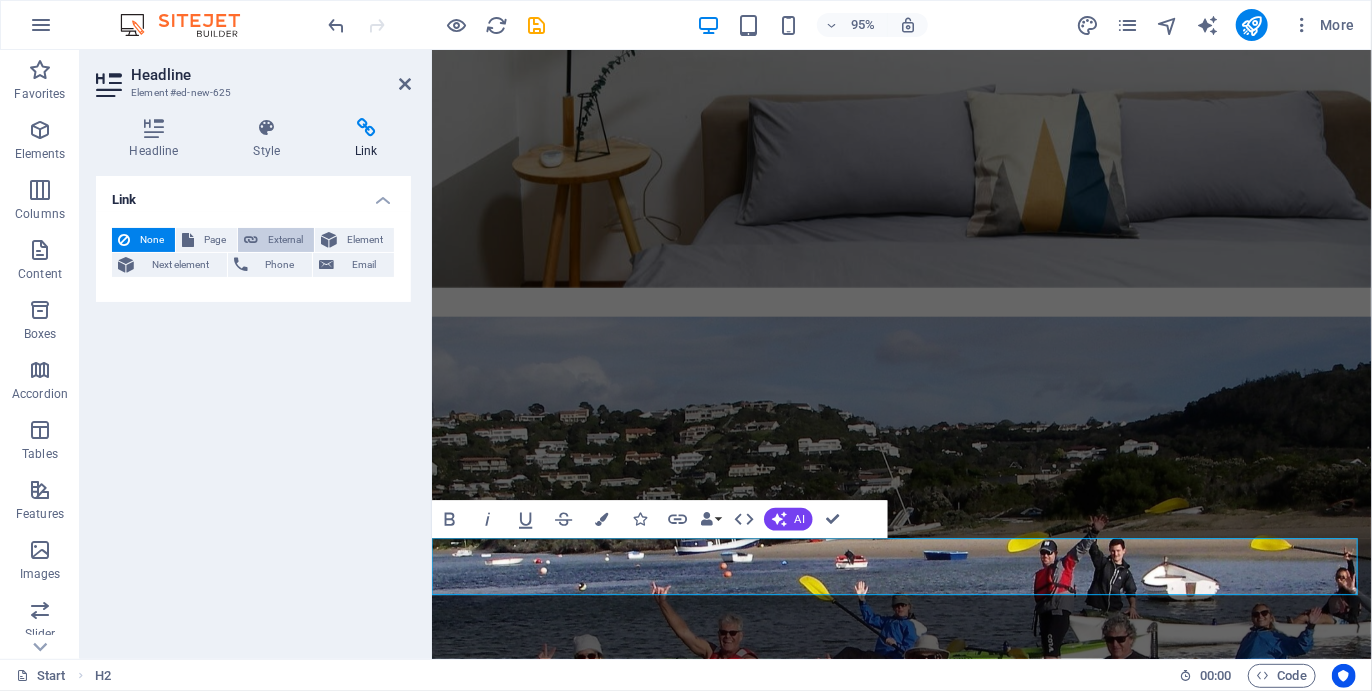 click on "External" at bounding box center (276, 240) 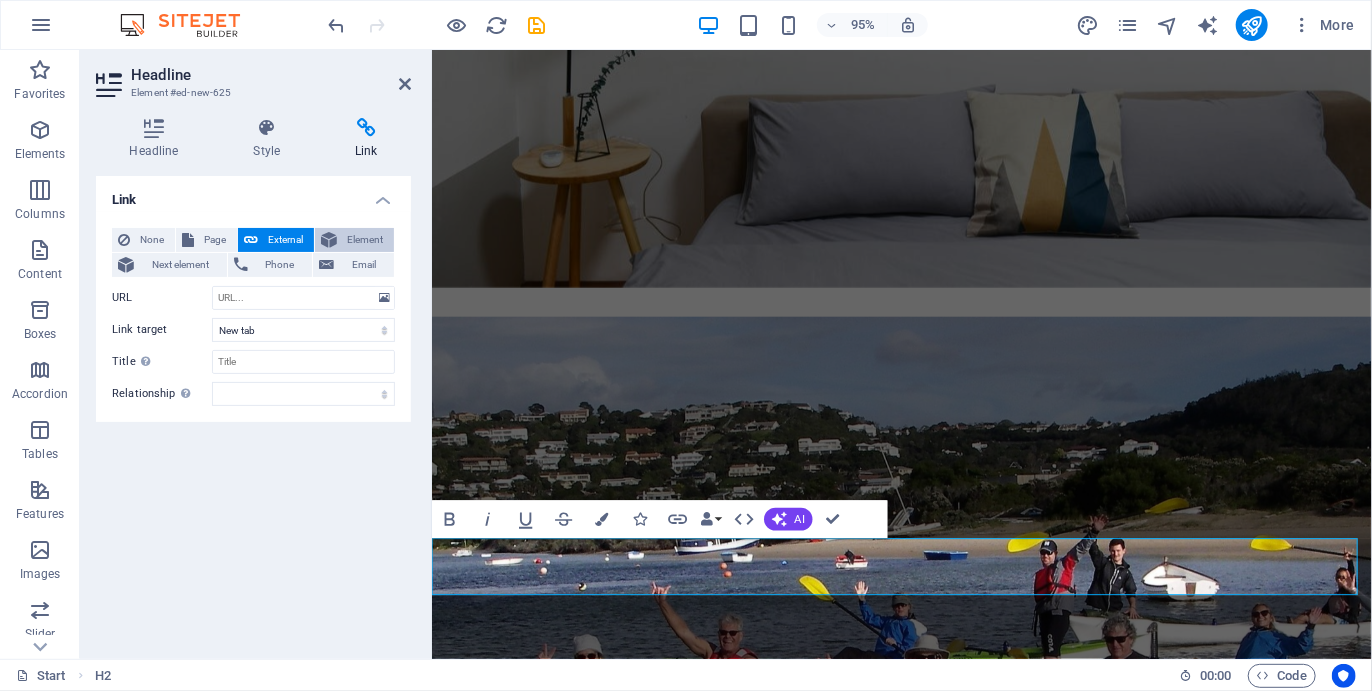 click on "Element" at bounding box center [365, 240] 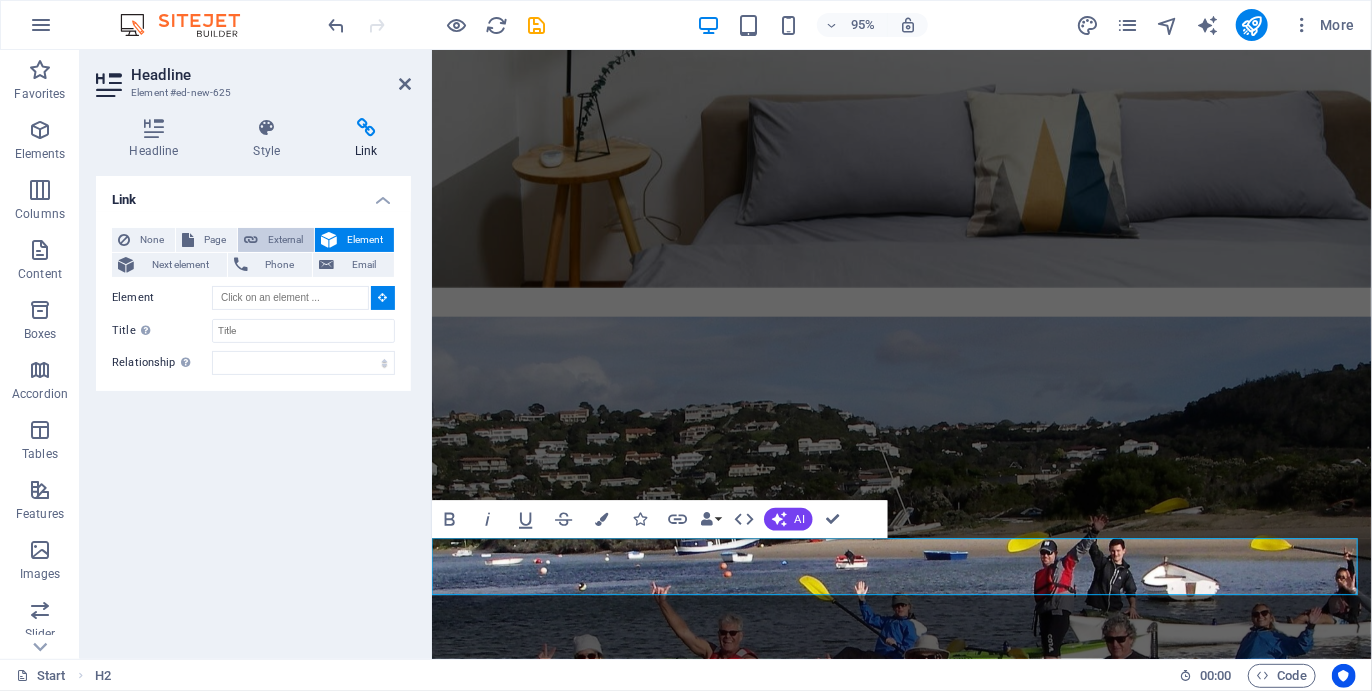 click at bounding box center [251, 240] 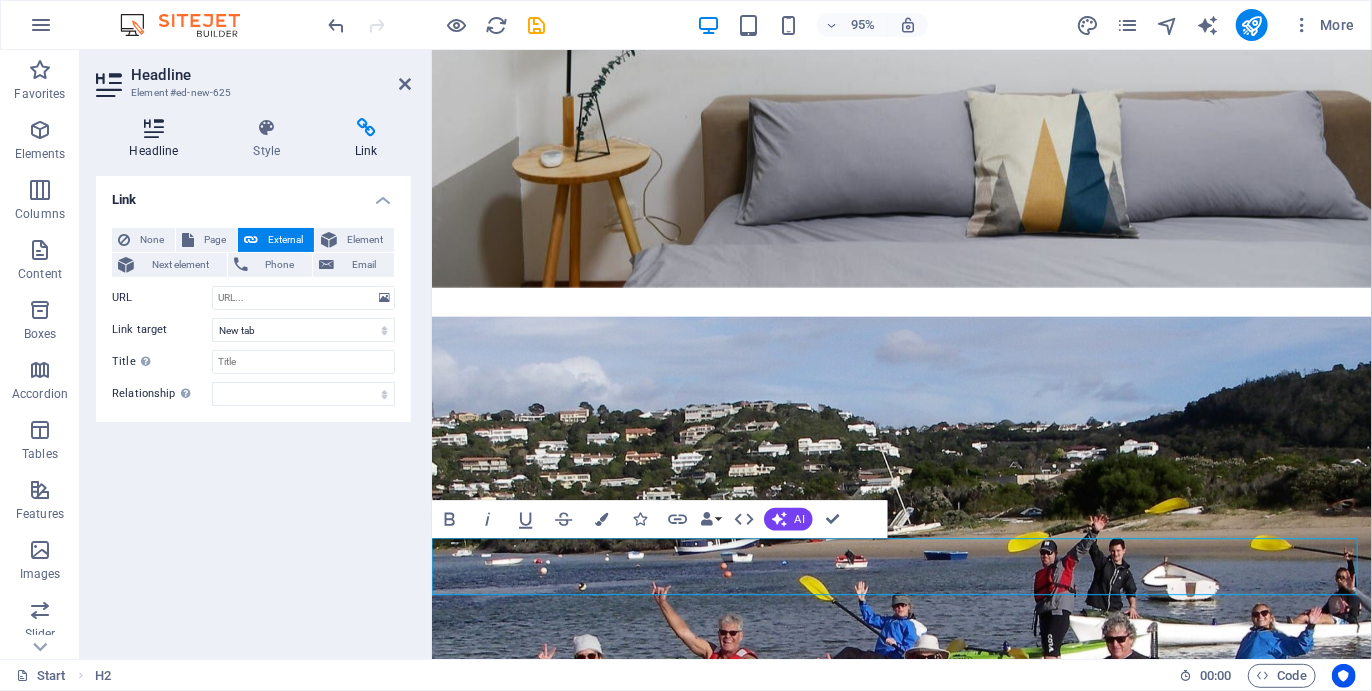 click on "Headline" at bounding box center (158, 139) 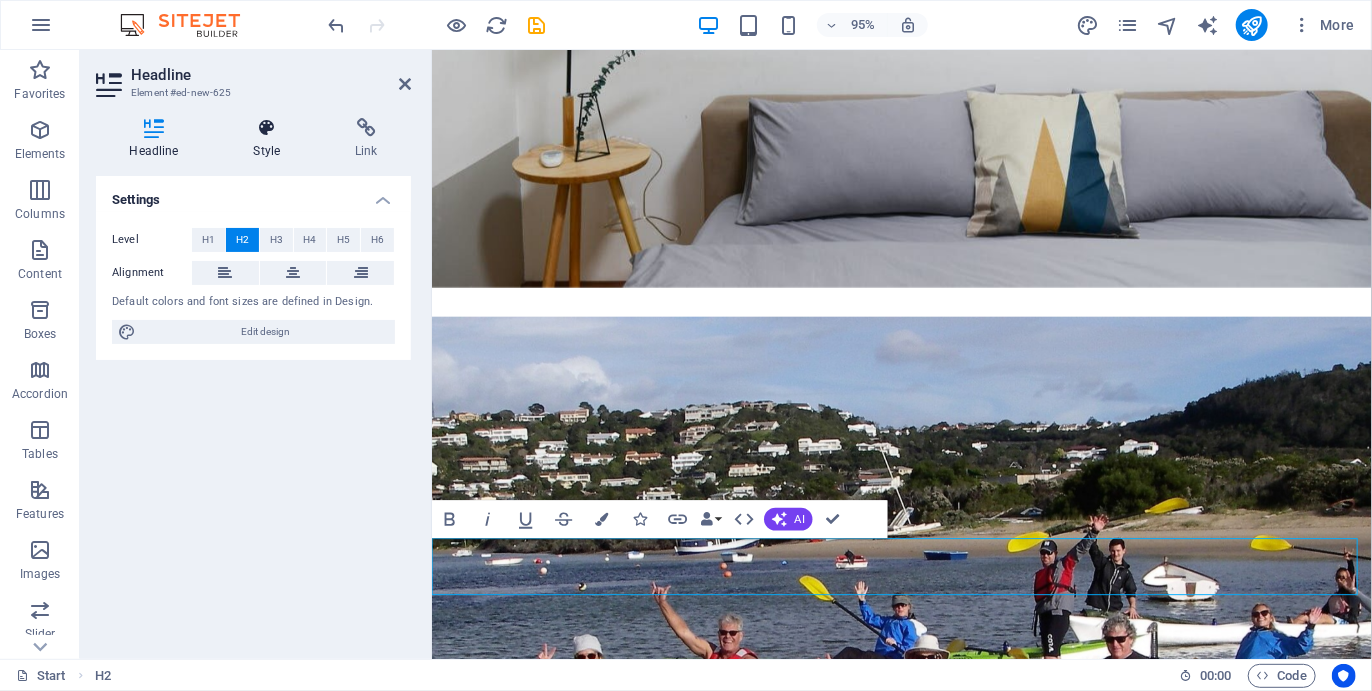 click at bounding box center (267, 128) 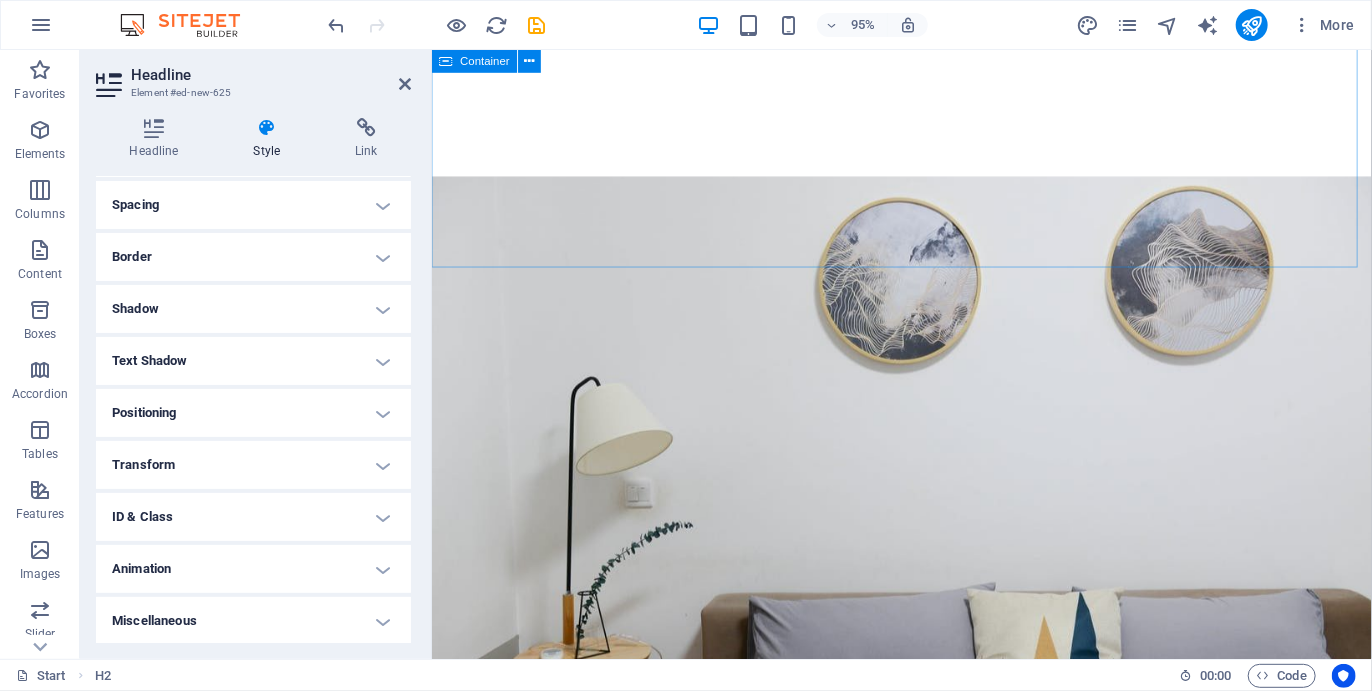 scroll, scrollTop: 1679, scrollLeft: 0, axis: vertical 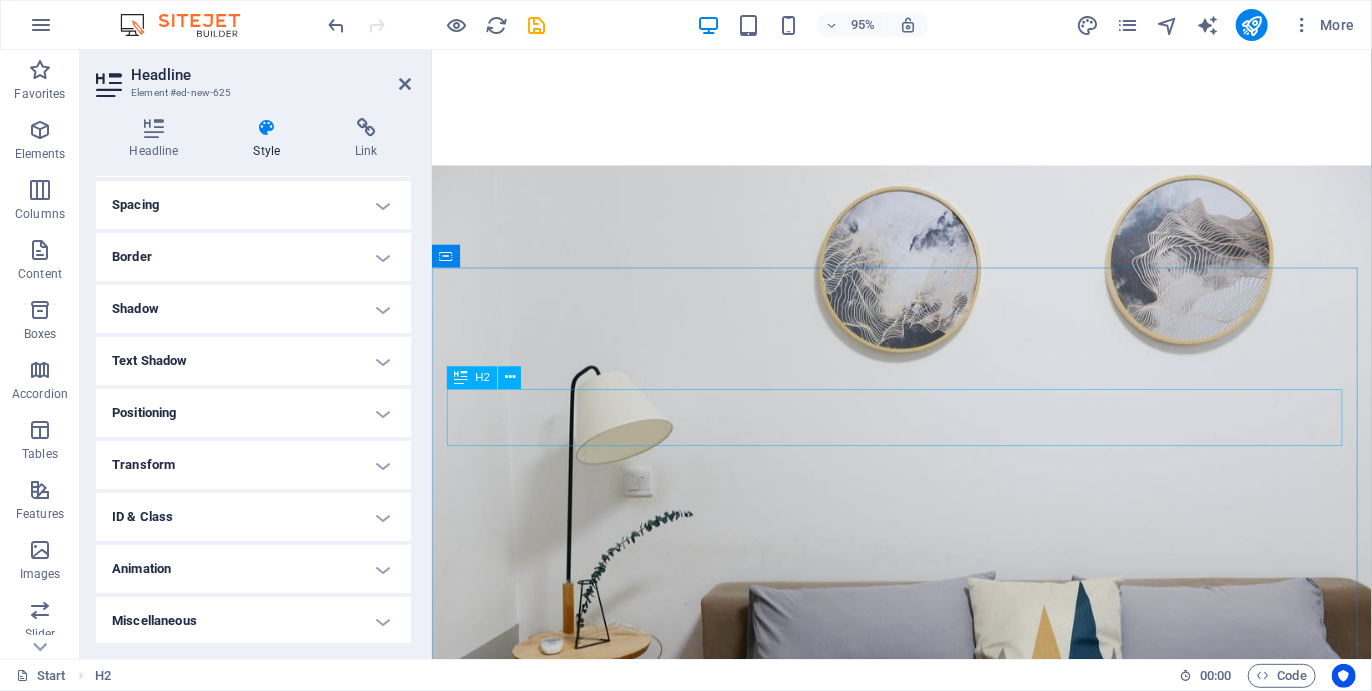click on "Services" at bounding box center [925, 2579] 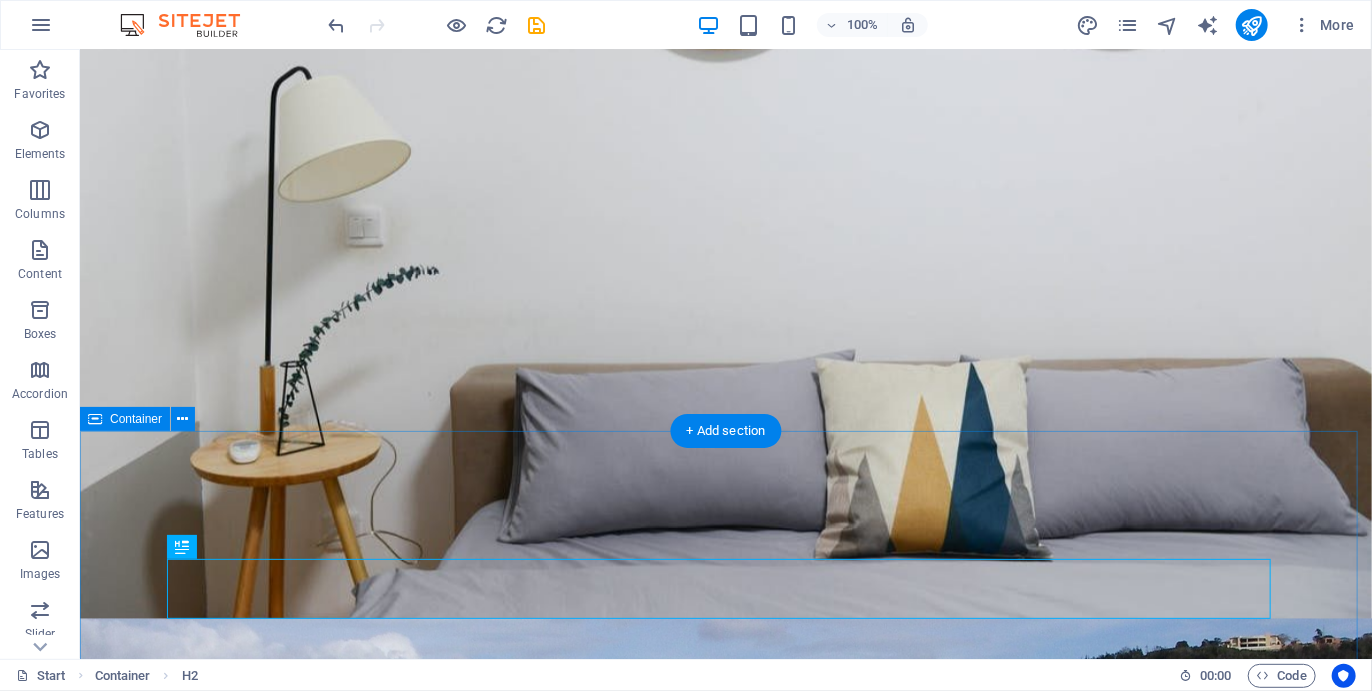 scroll, scrollTop: 1564, scrollLeft: 0, axis: vertical 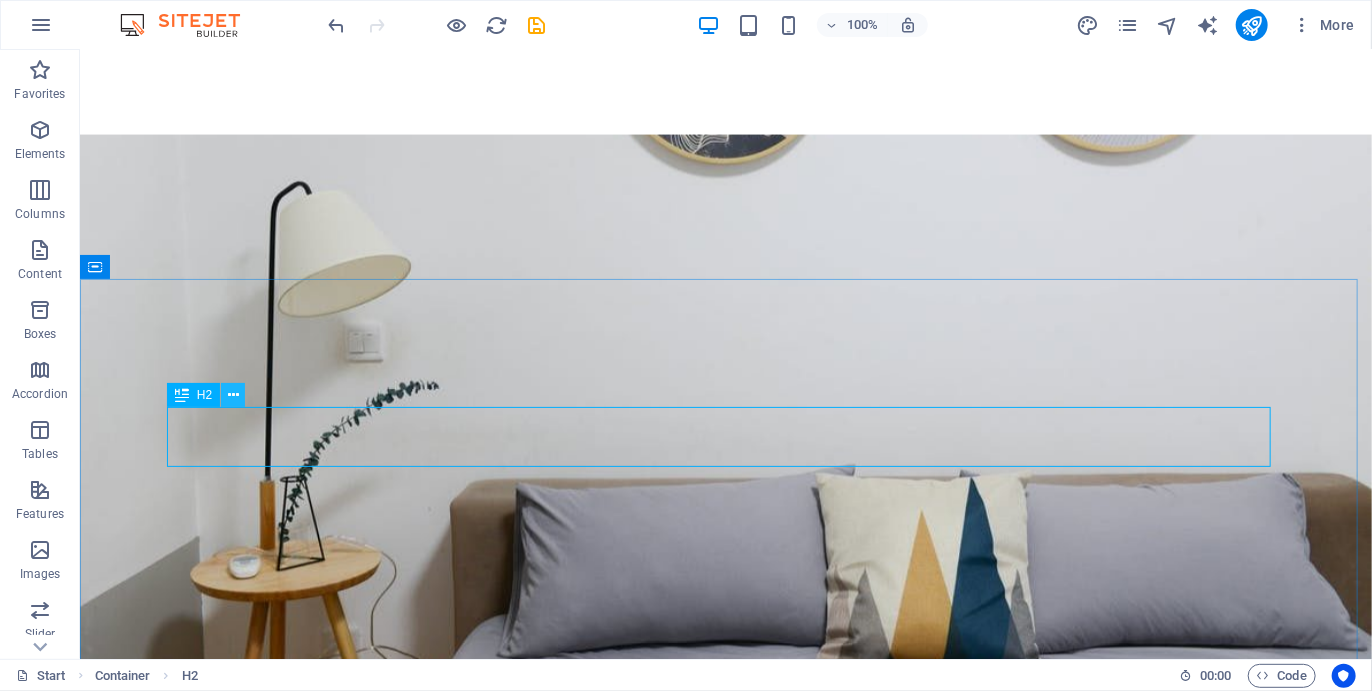 click at bounding box center [233, 395] 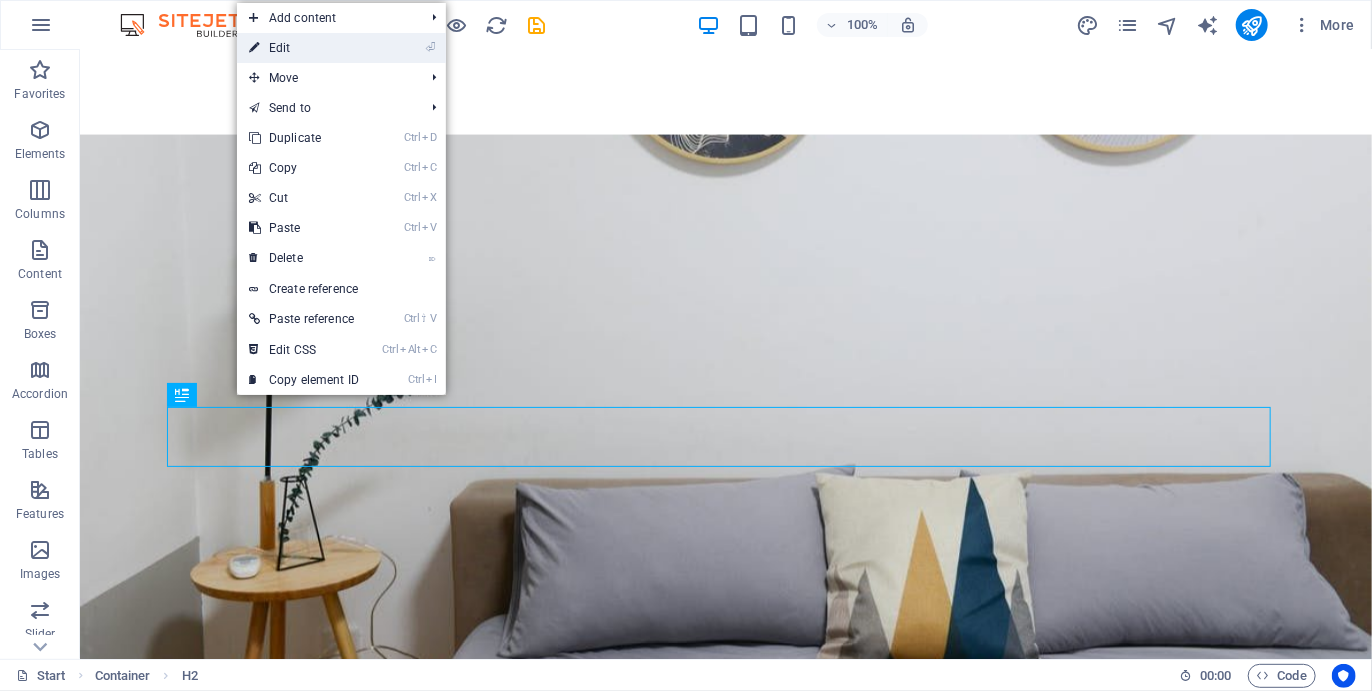 click on "⏎  Edit" at bounding box center (304, 48) 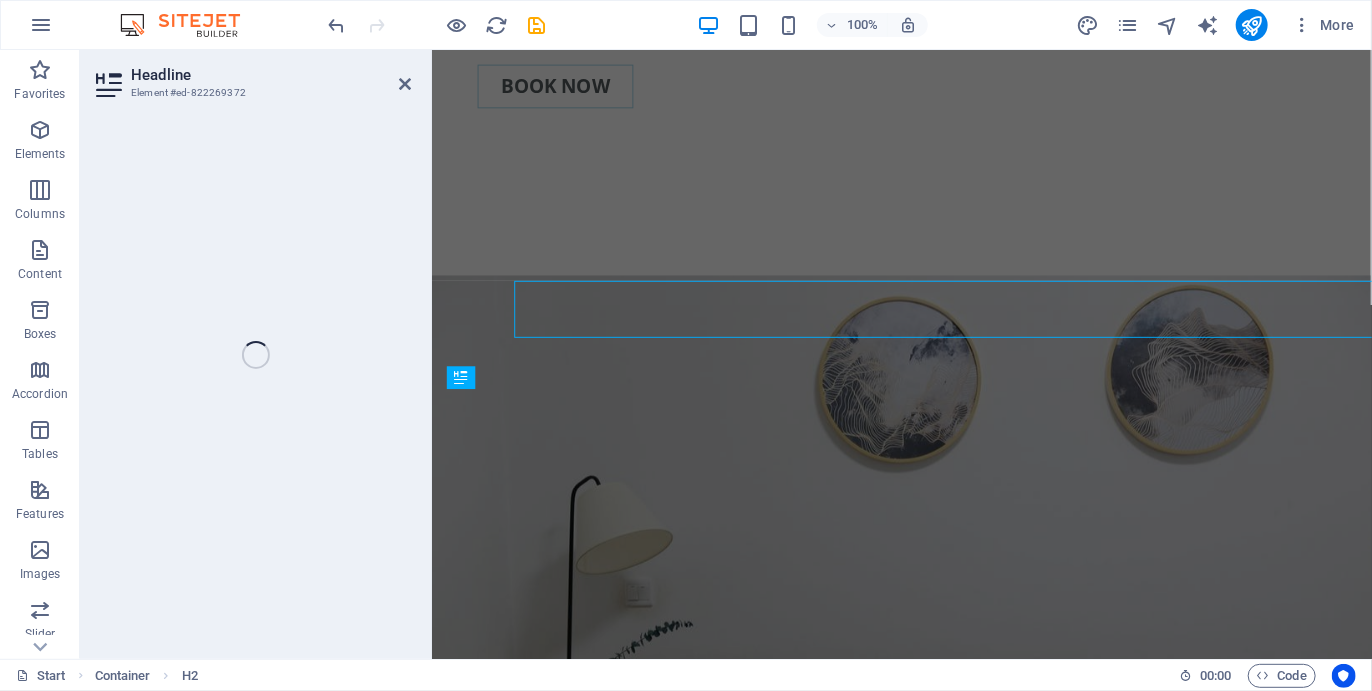 scroll, scrollTop: 1679, scrollLeft: 0, axis: vertical 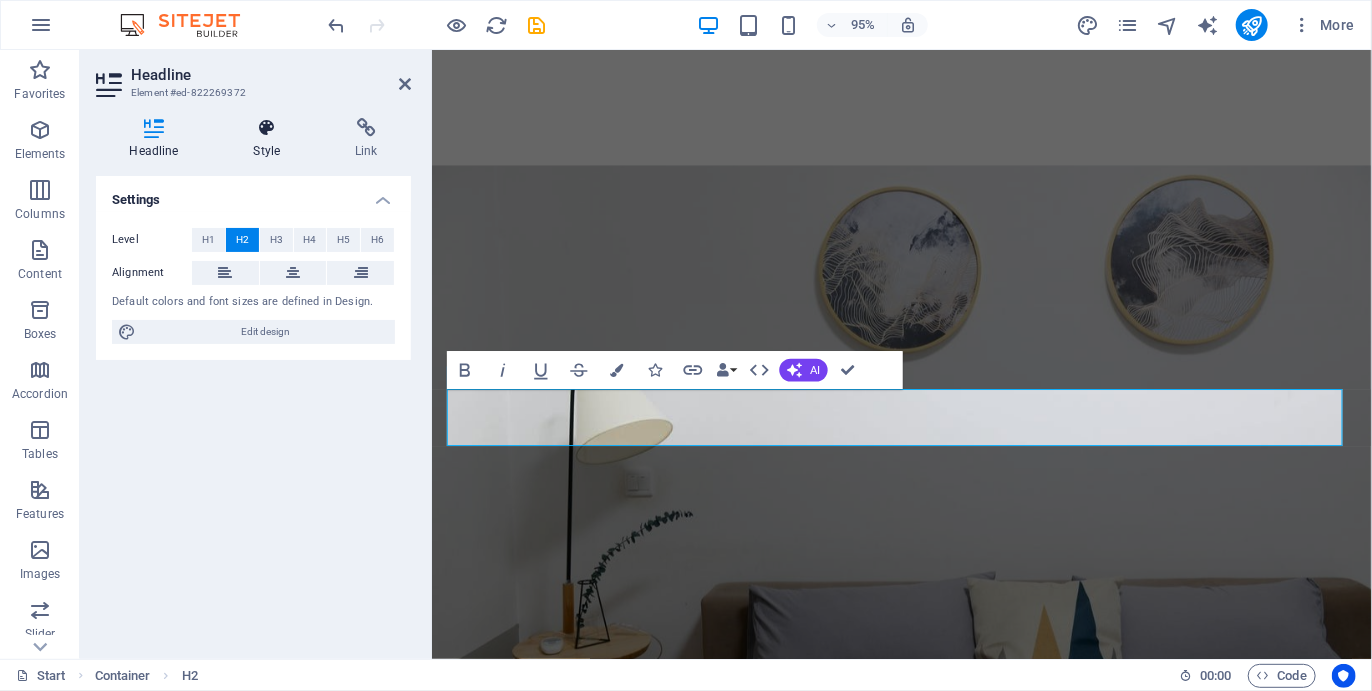 click on "Style" at bounding box center [271, 139] 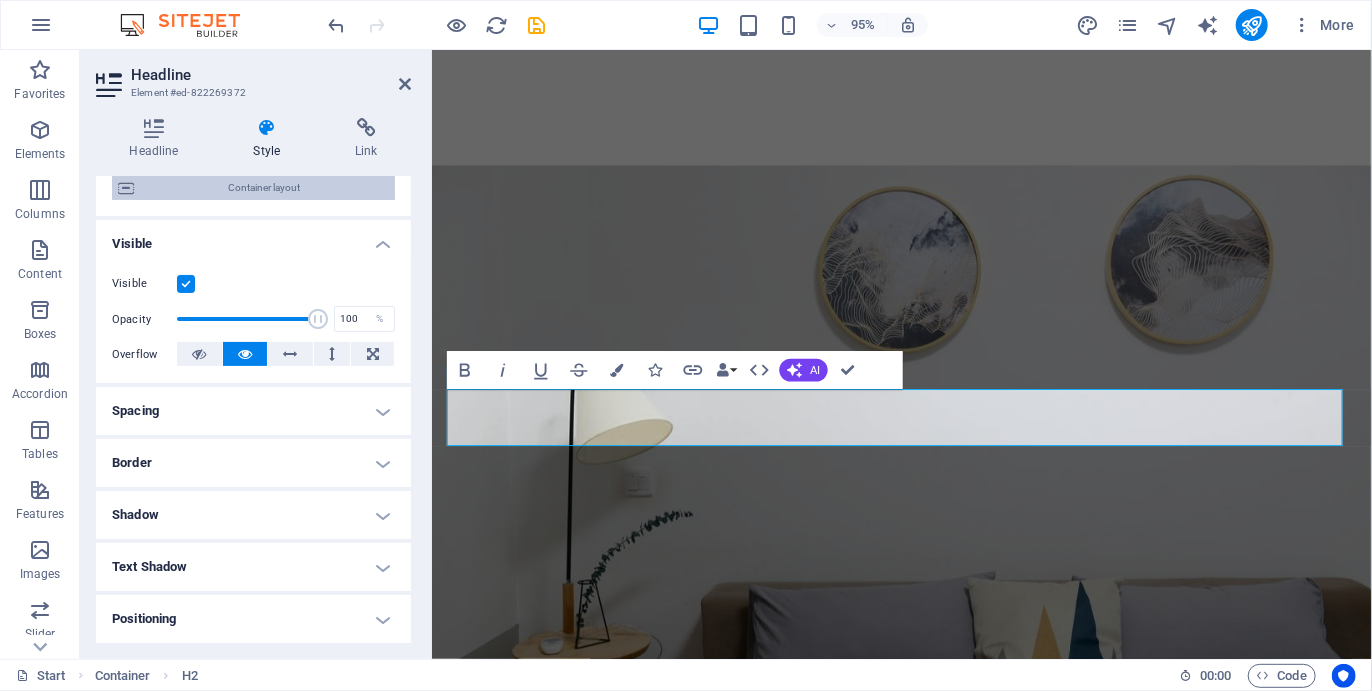 scroll, scrollTop: 377, scrollLeft: 0, axis: vertical 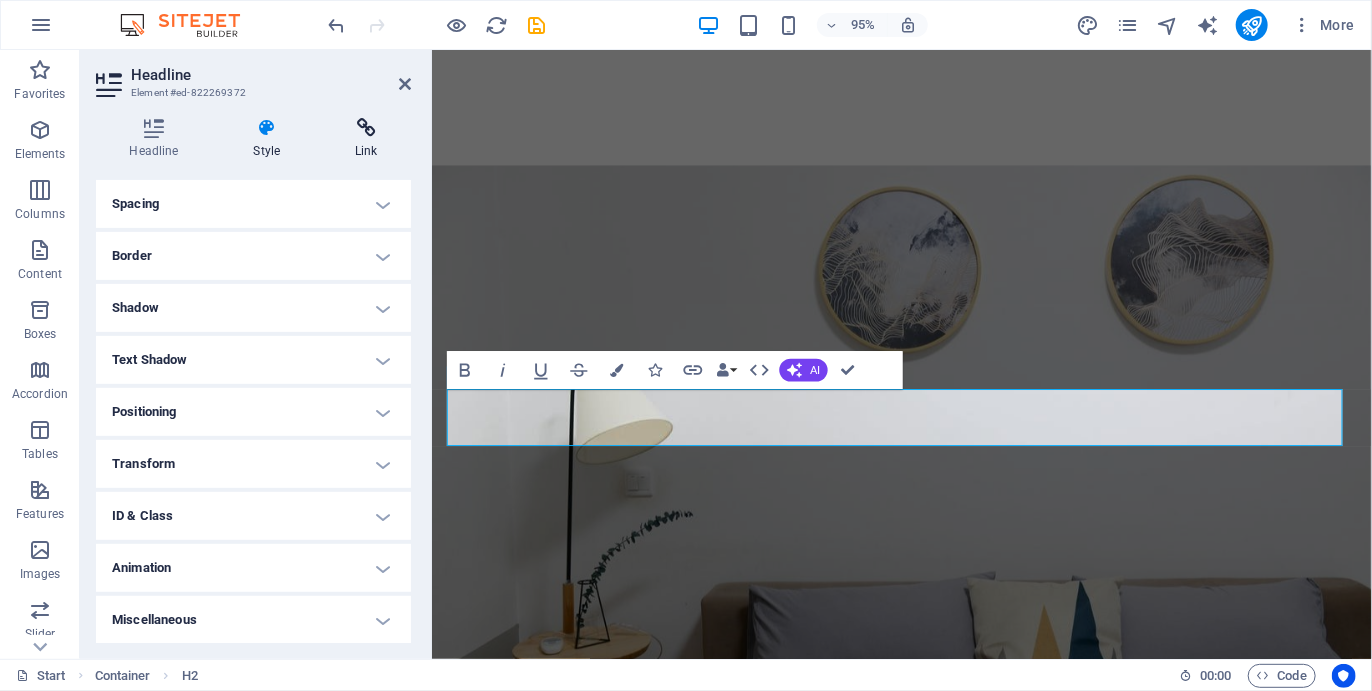 click on "Link" at bounding box center [366, 139] 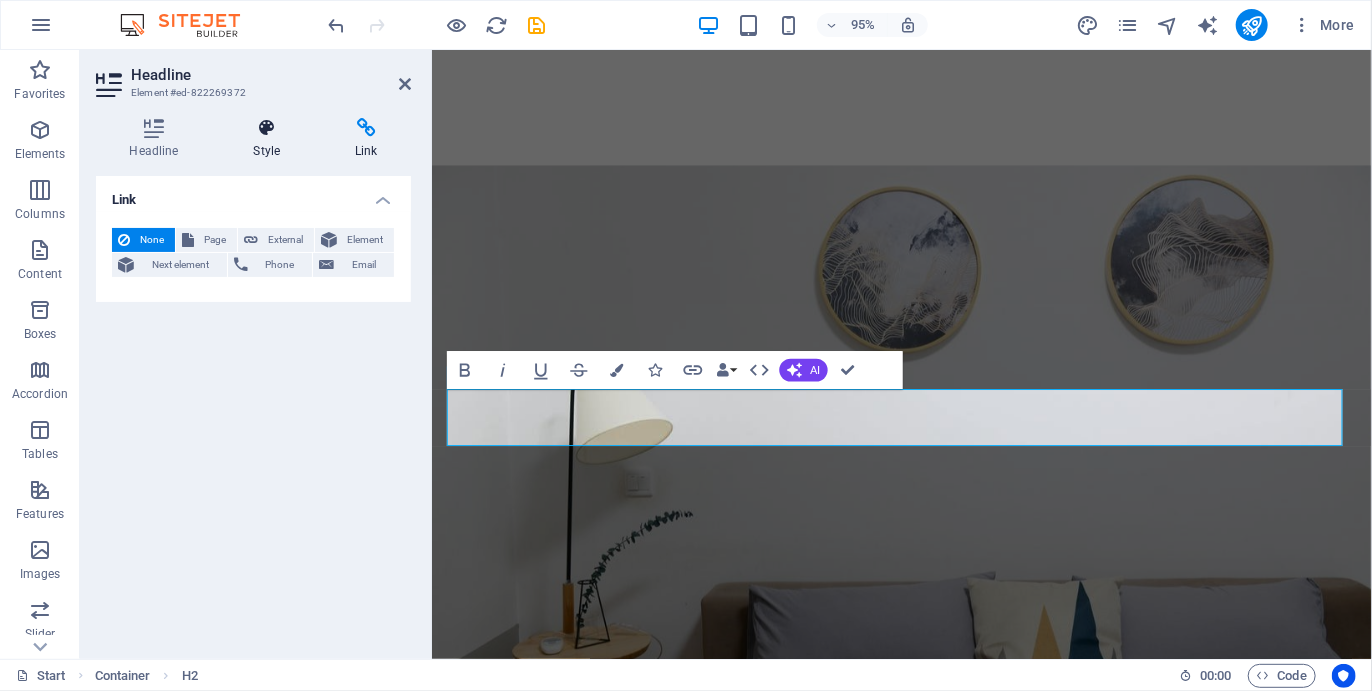 click on "Style" at bounding box center (271, 139) 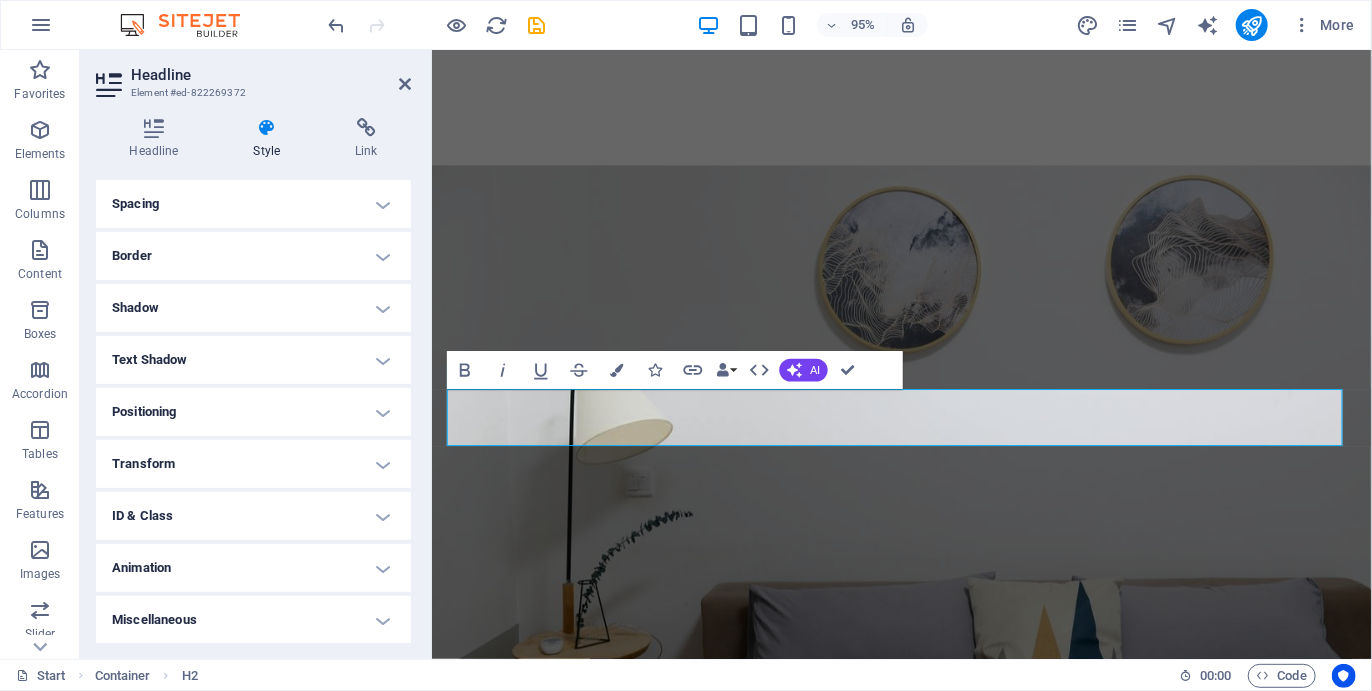 click on "Miscellaneous" at bounding box center (253, 620) 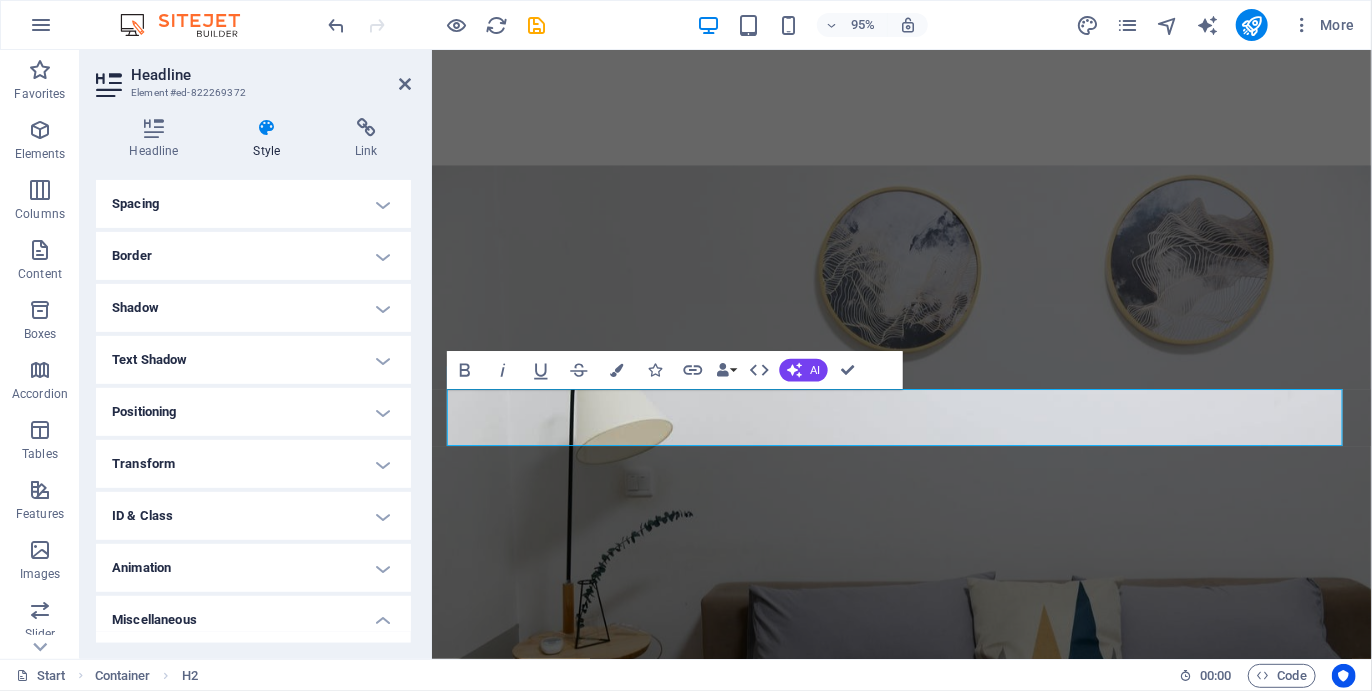 scroll, scrollTop: 500, scrollLeft: 0, axis: vertical 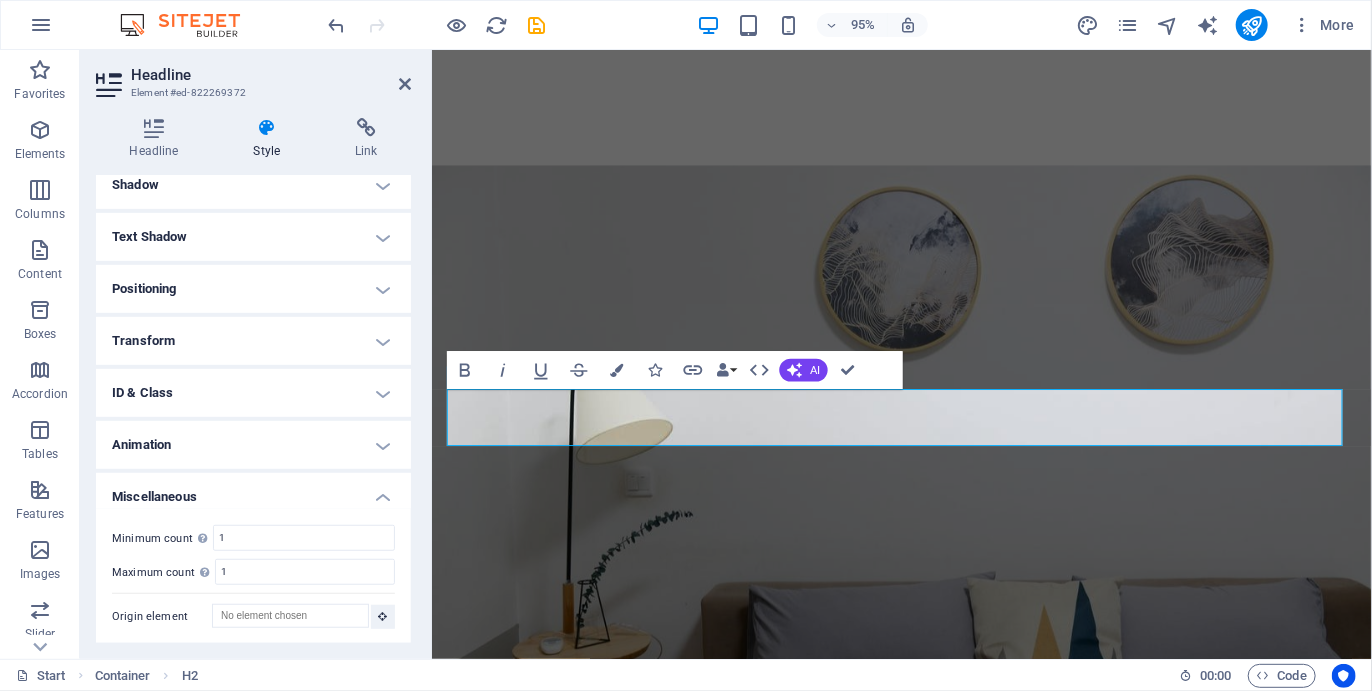 click on "Animation" at bounding box center (253, 445) 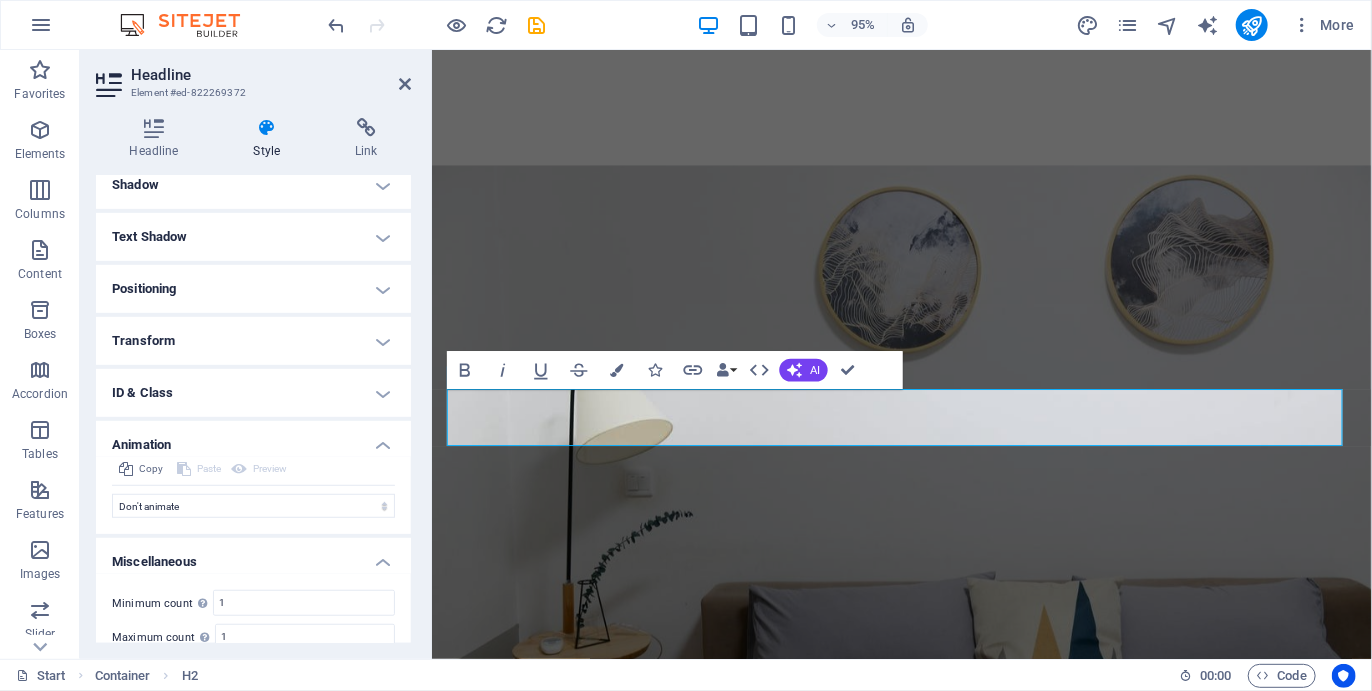 click on "ID & Class" at bounding box center [253, 393] 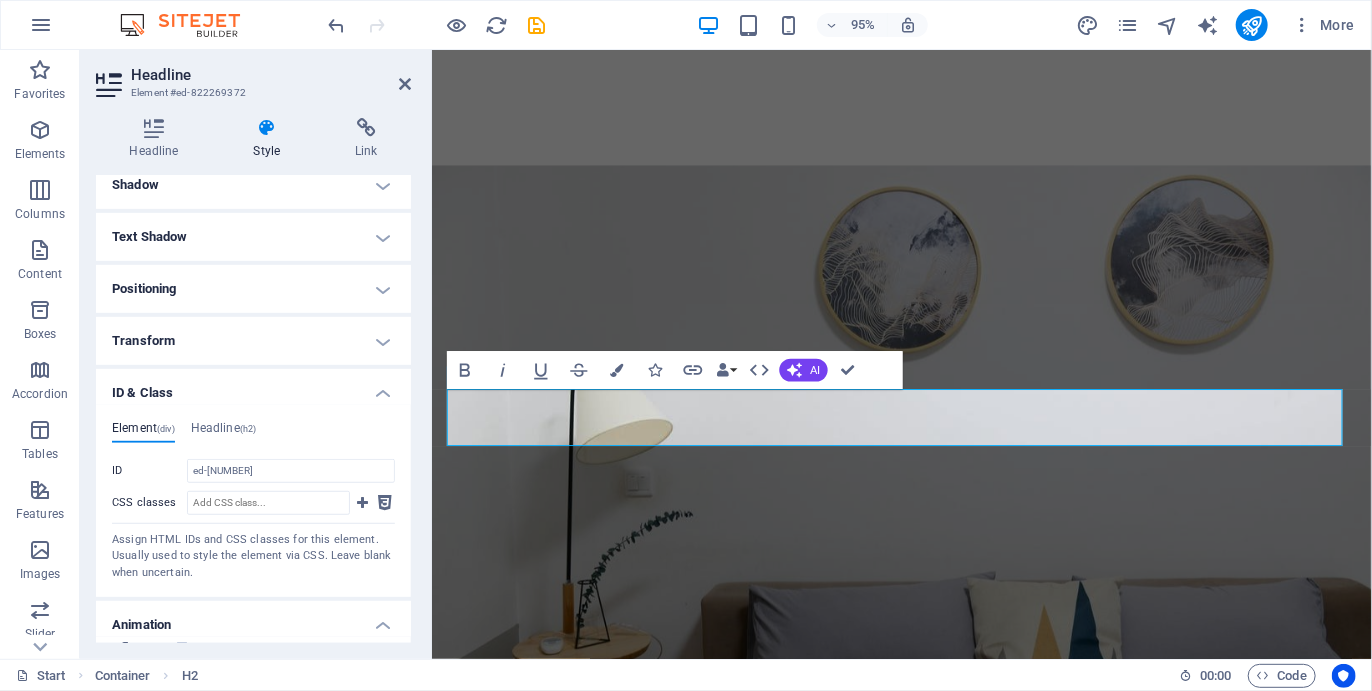 click on "ID & Class" at bounding box center (253, 387) 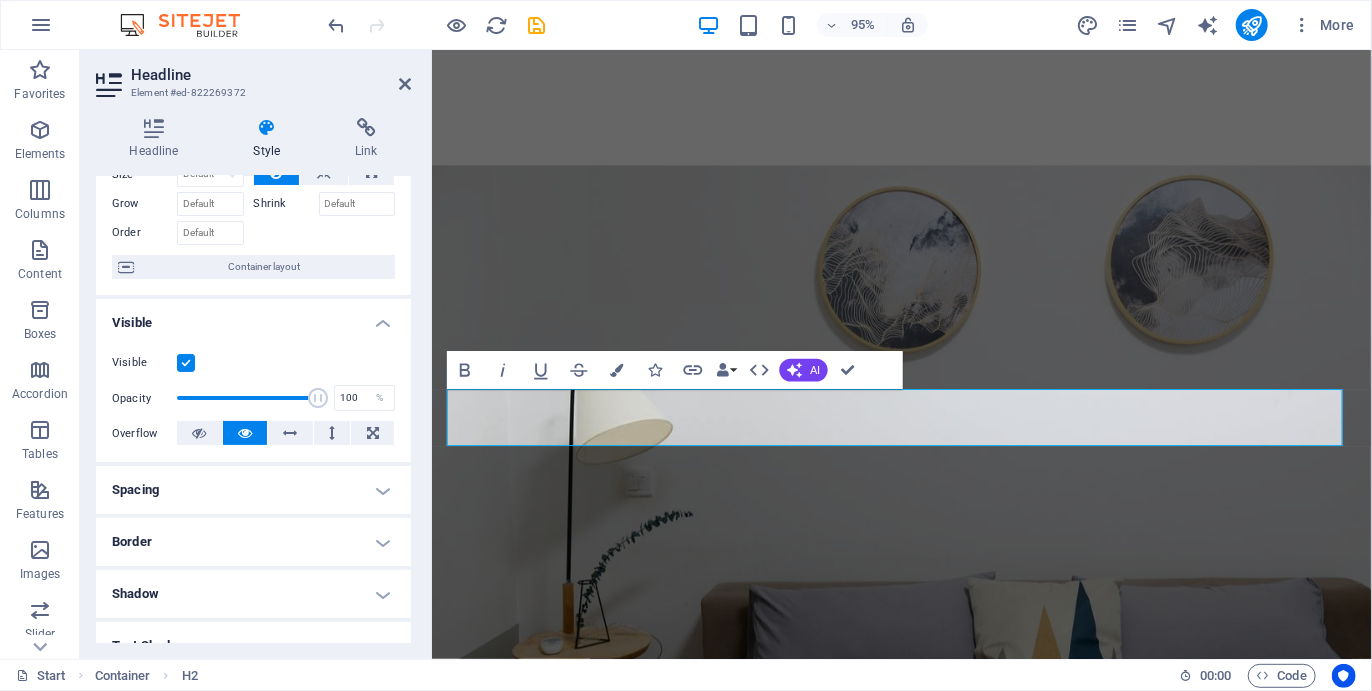 scroll, scrollTop: 0, scrollLeft: 0, axis: both 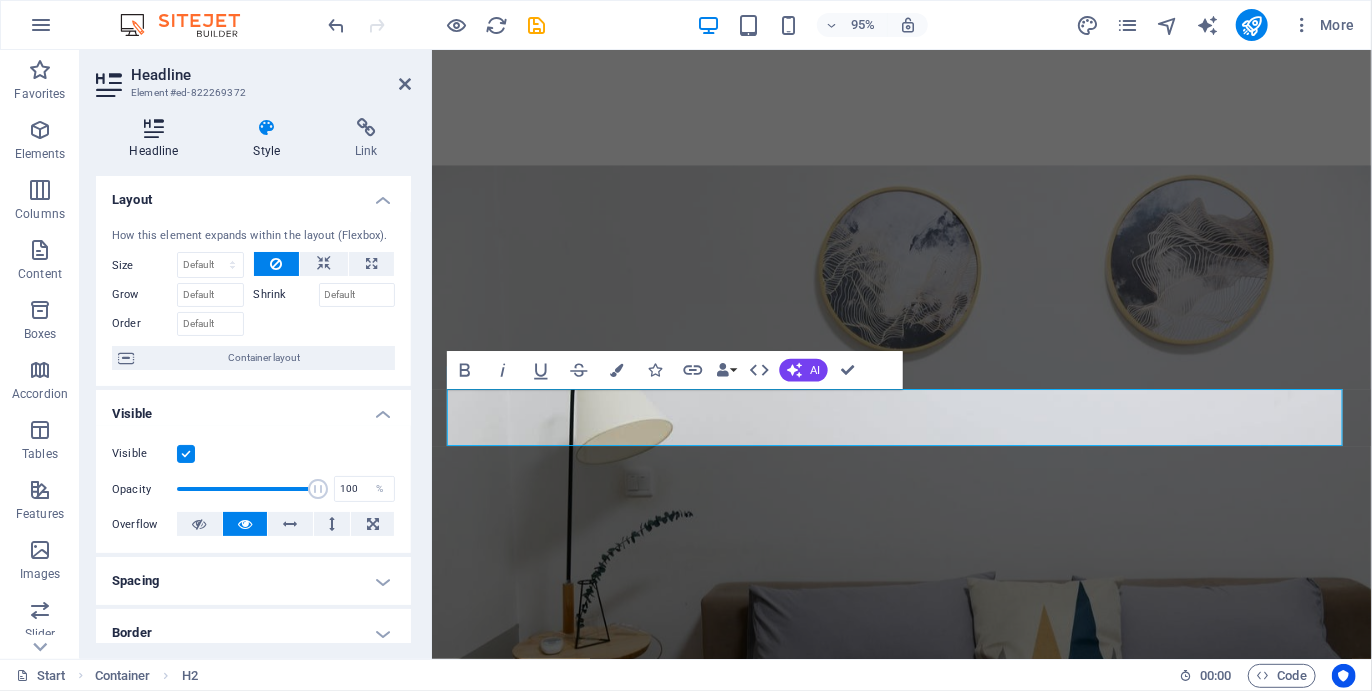 click on "Headline" at bounding box center (158, 139) 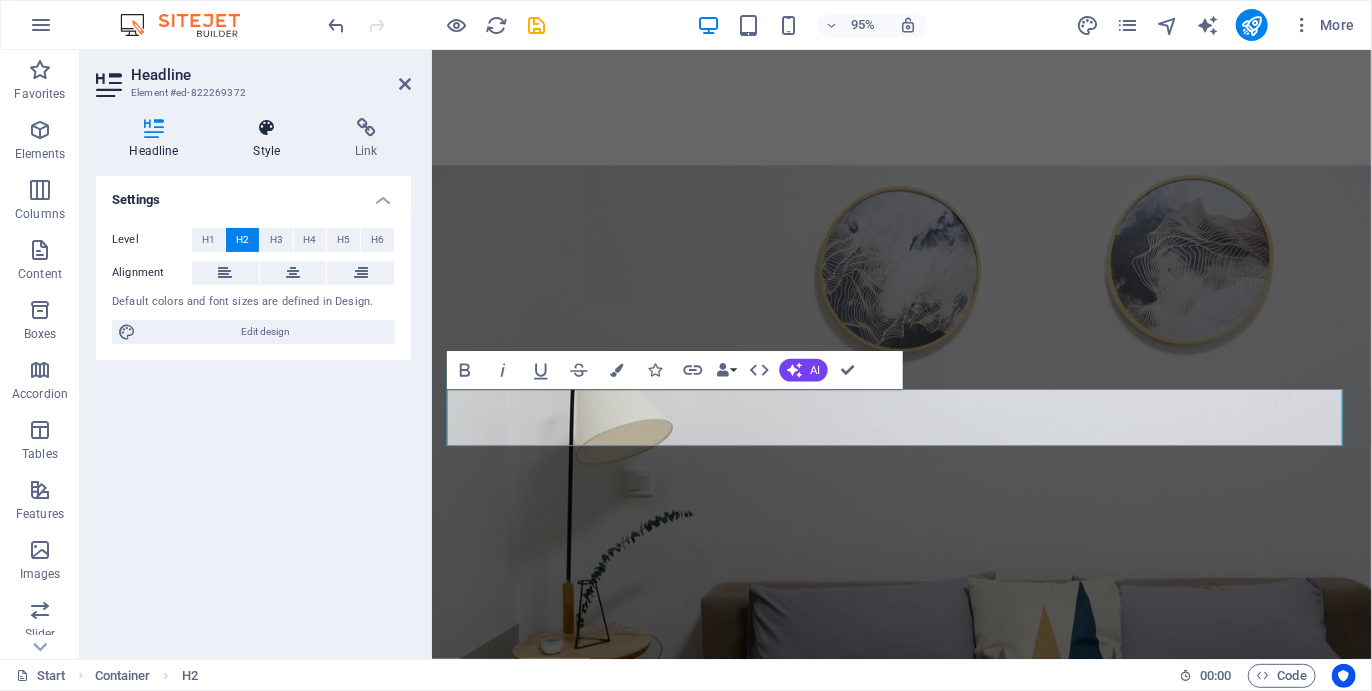 click on "Style" at bounding box center [271, 139] 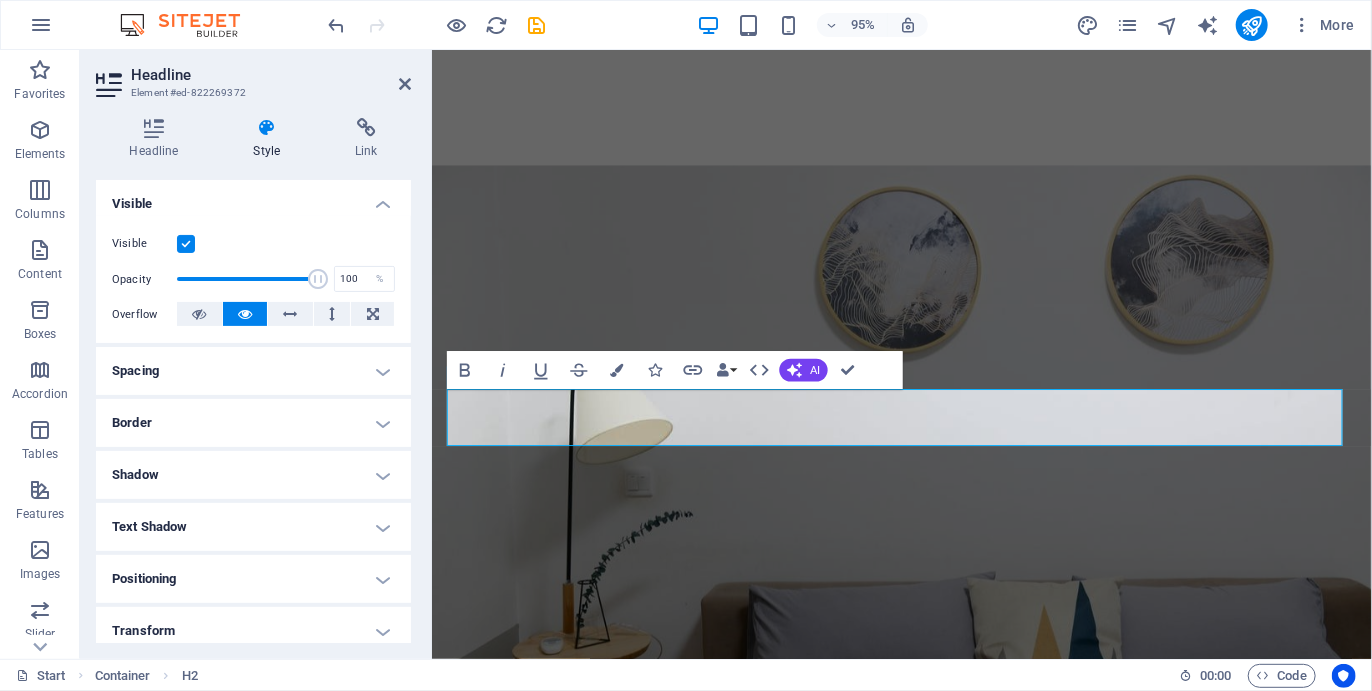 scroll, scrollTop: 0, scrollLeft: 0, axis: both 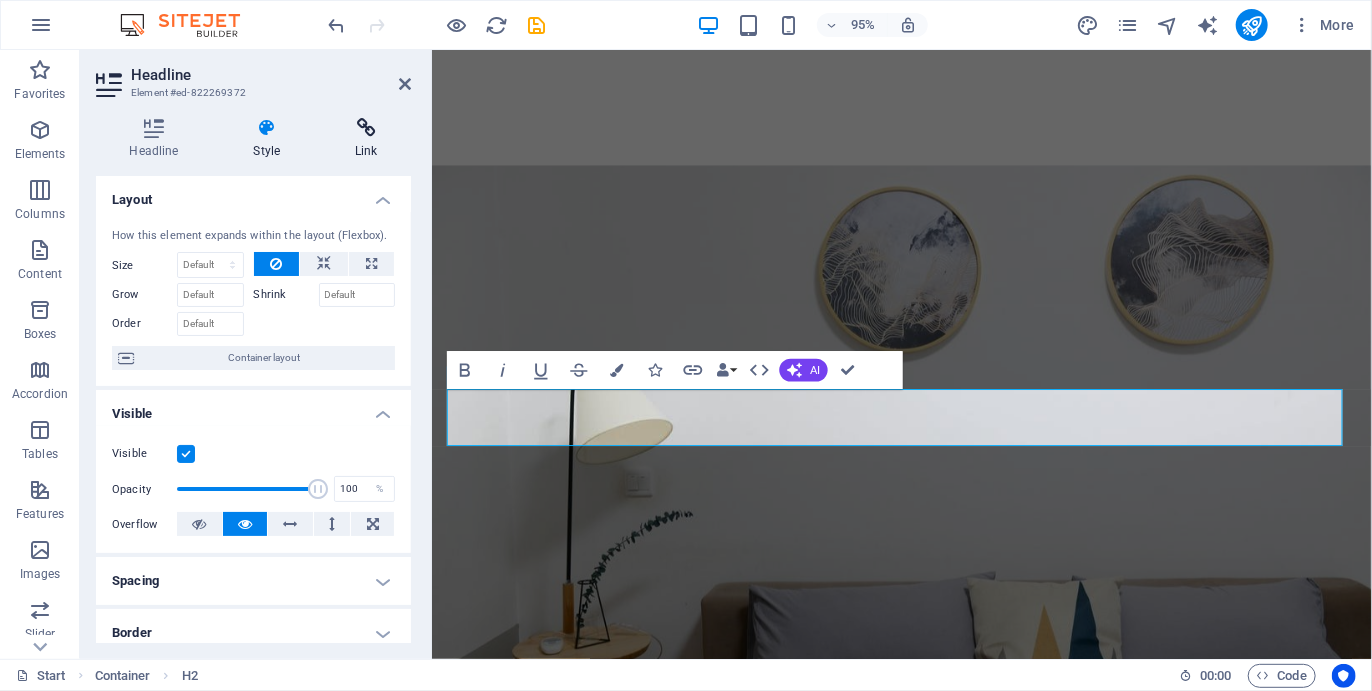 click at bounding box center (366, 128) 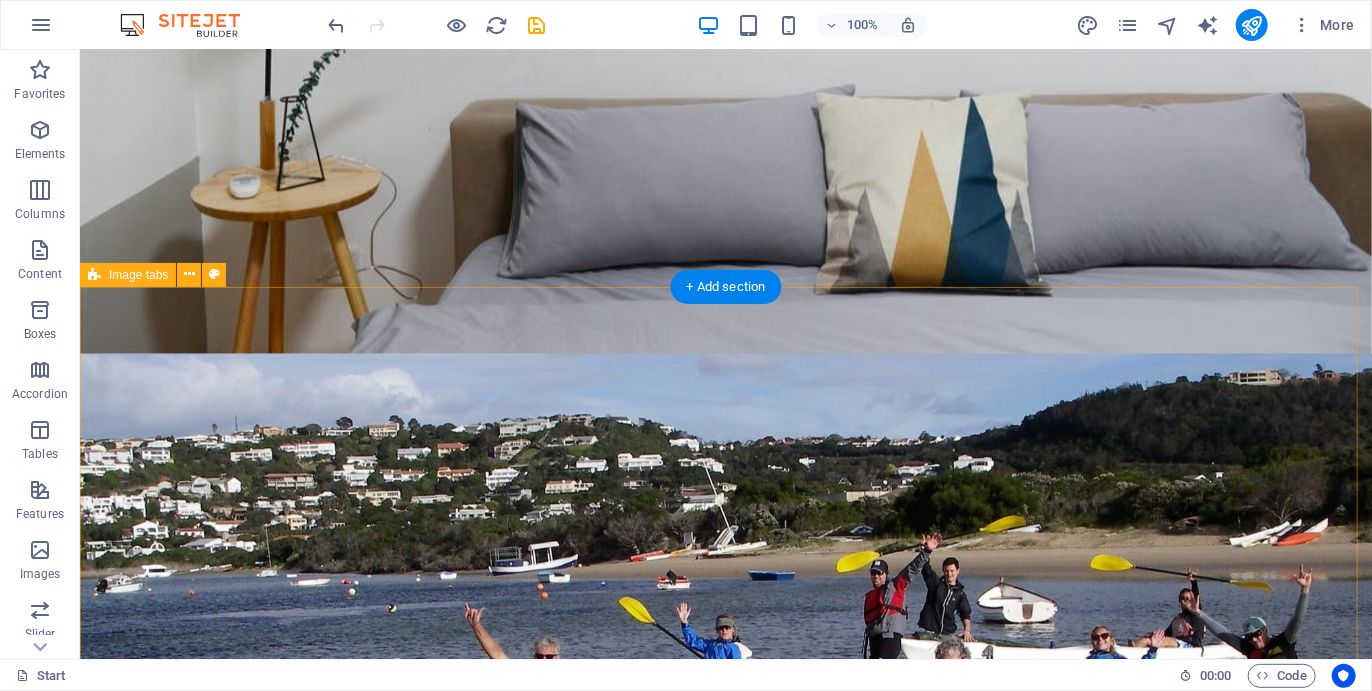 scroll, scrollTop: 2388, scrollLeft: 0, axis: vertical 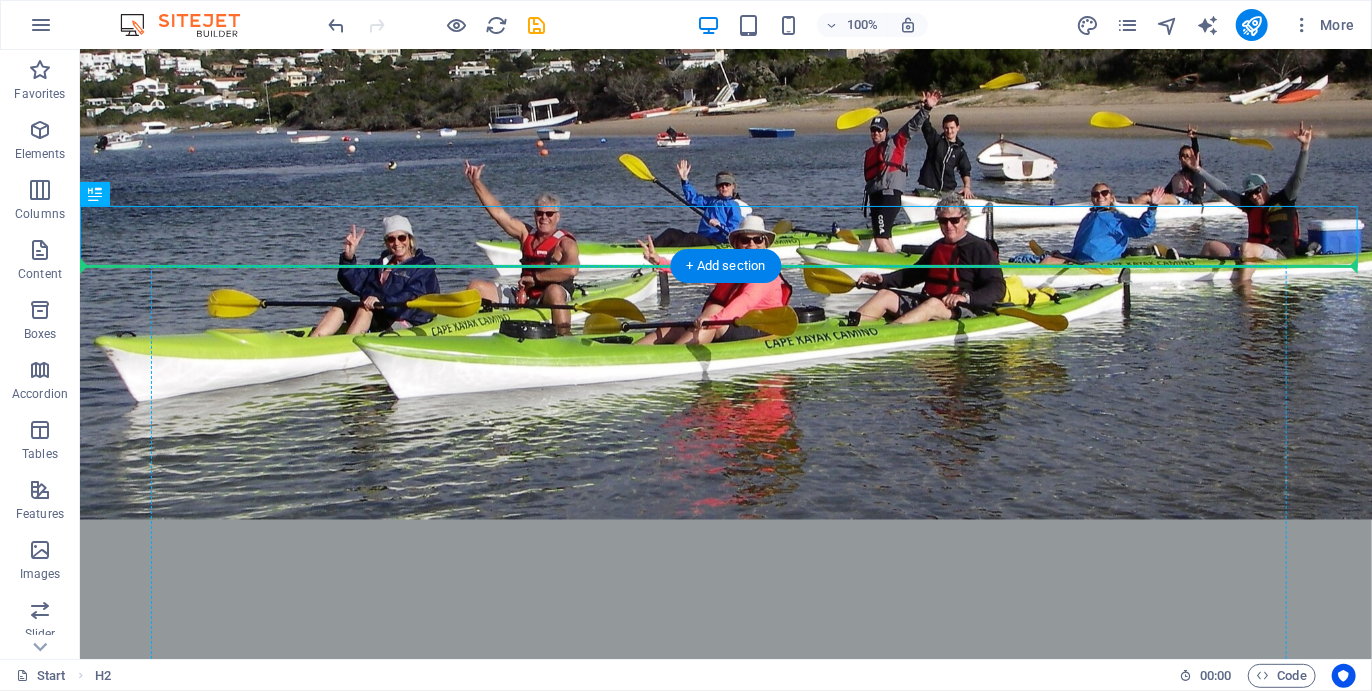drag, startPoint x: 634, startPoint y: 217, endPoint x: 648, endPoint y: 408, distance: 191.5124 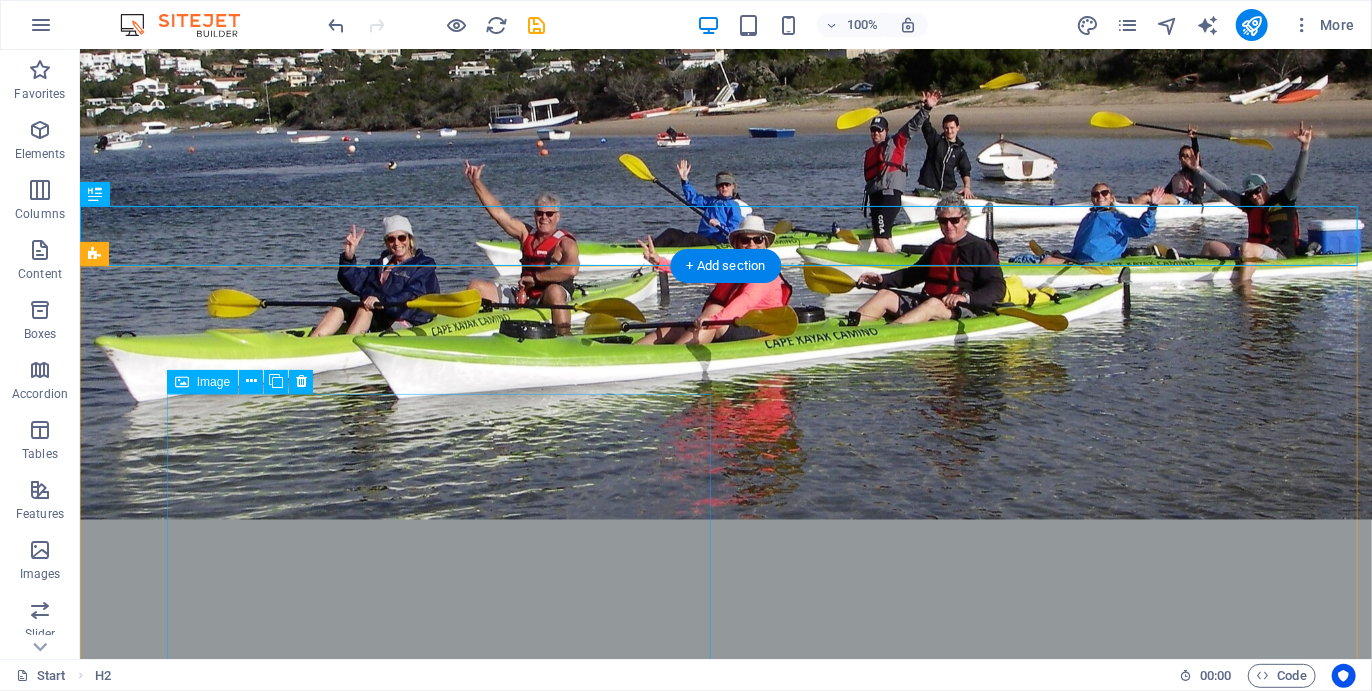 drag, startPoint x: 603, startPoint y: 248, endPoint x: 607, endPoint y: 396, distance: 148.05405 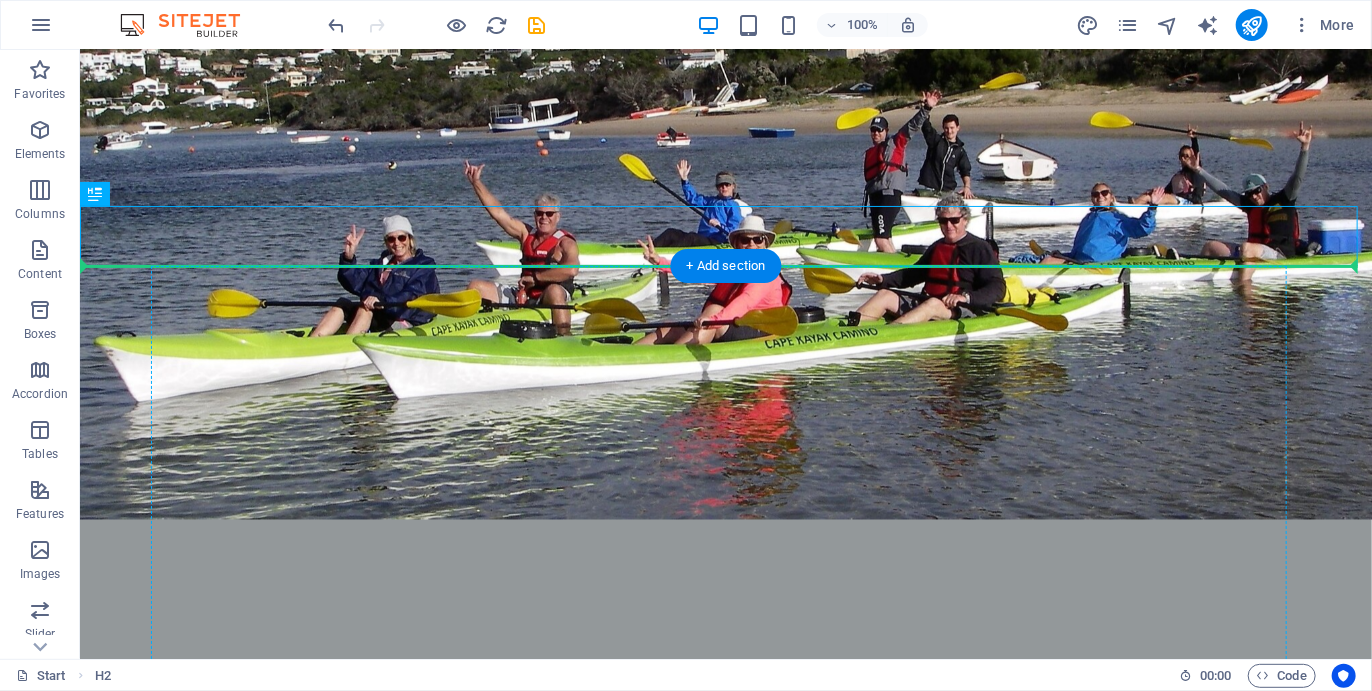 drag, startPoint x: 619, startPoint y: 216, endPoint x: 653, endPoint y: 402, distance: 189.08199 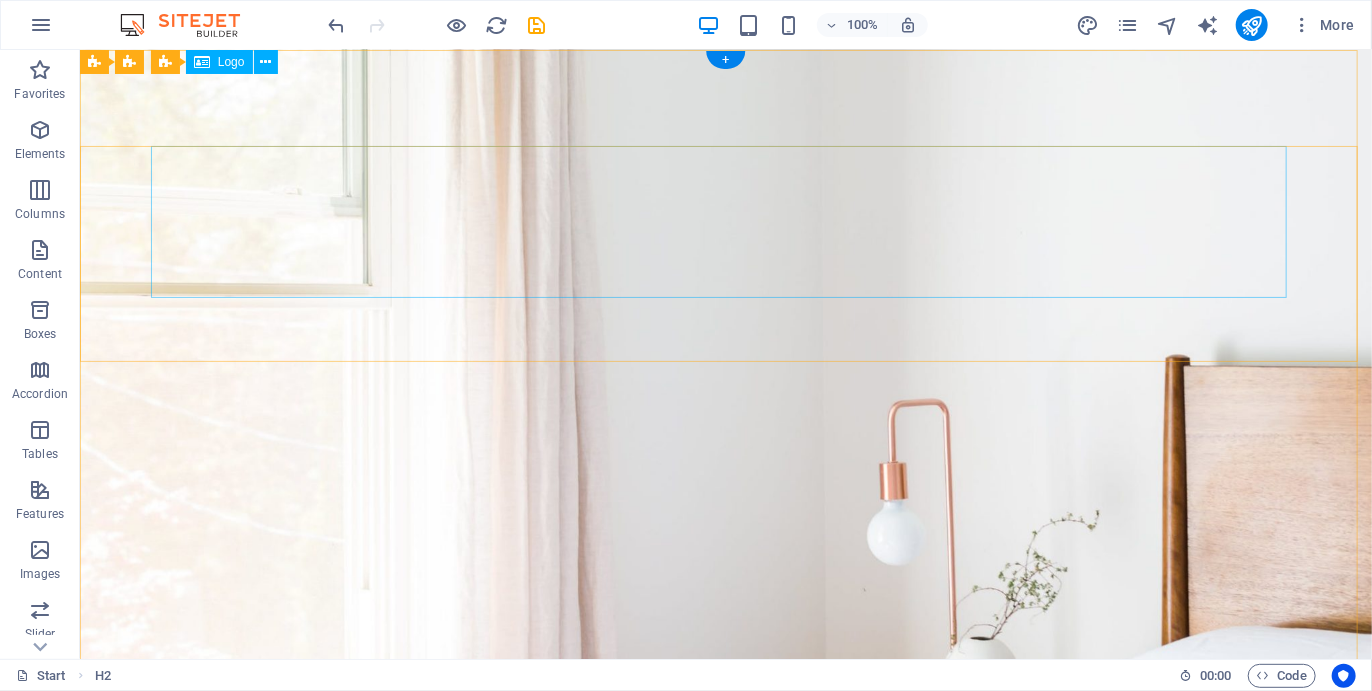 scroll, scrollTop: 0, scrollLeft: 0, axis: both 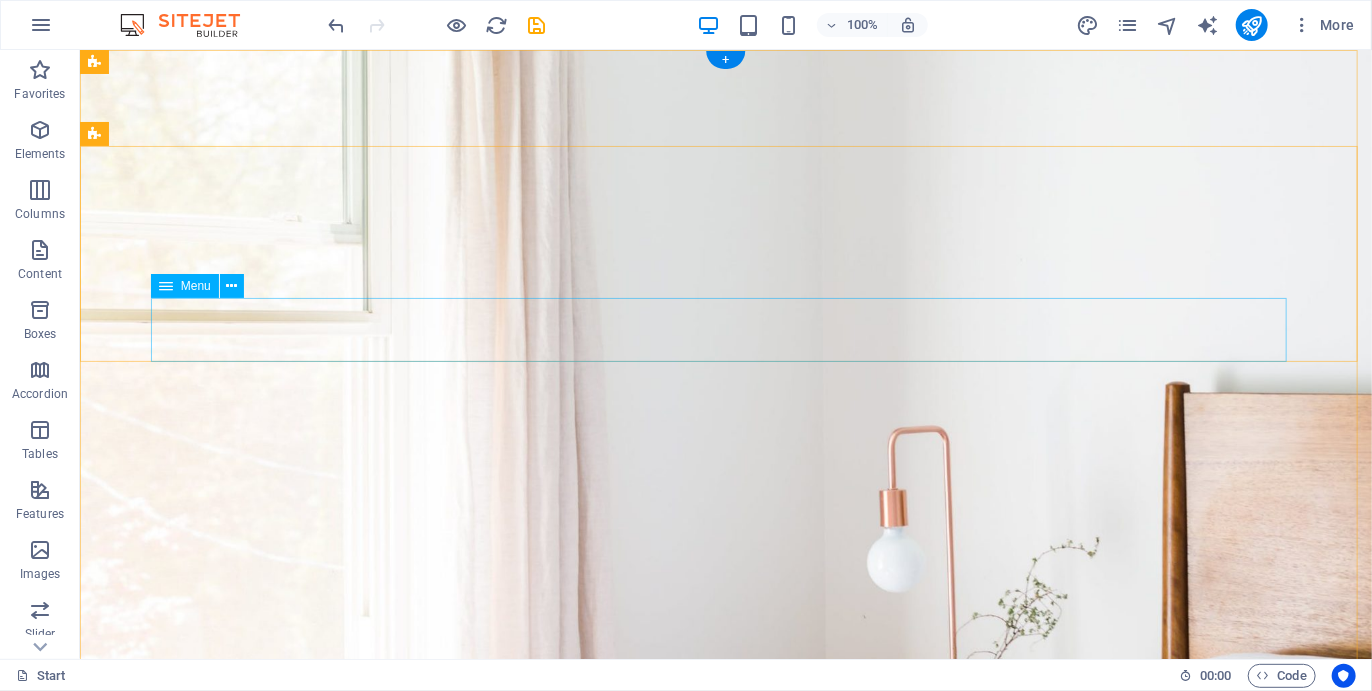 click on "Home Services Packages Gallery Testimonials Book now Contact" at bounding box center [725, 1276] 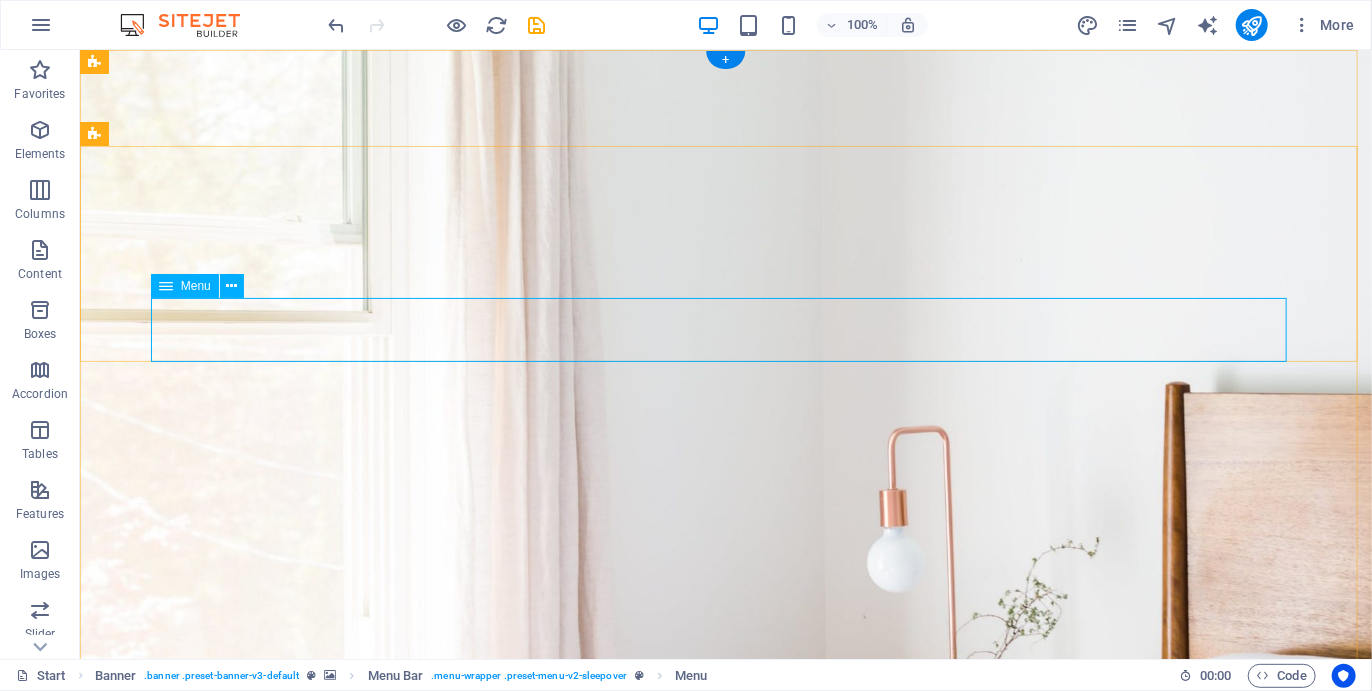 click on "Home Services Packages Gallery Testimonials Book now Contact" at bounding box center [725, 1276] 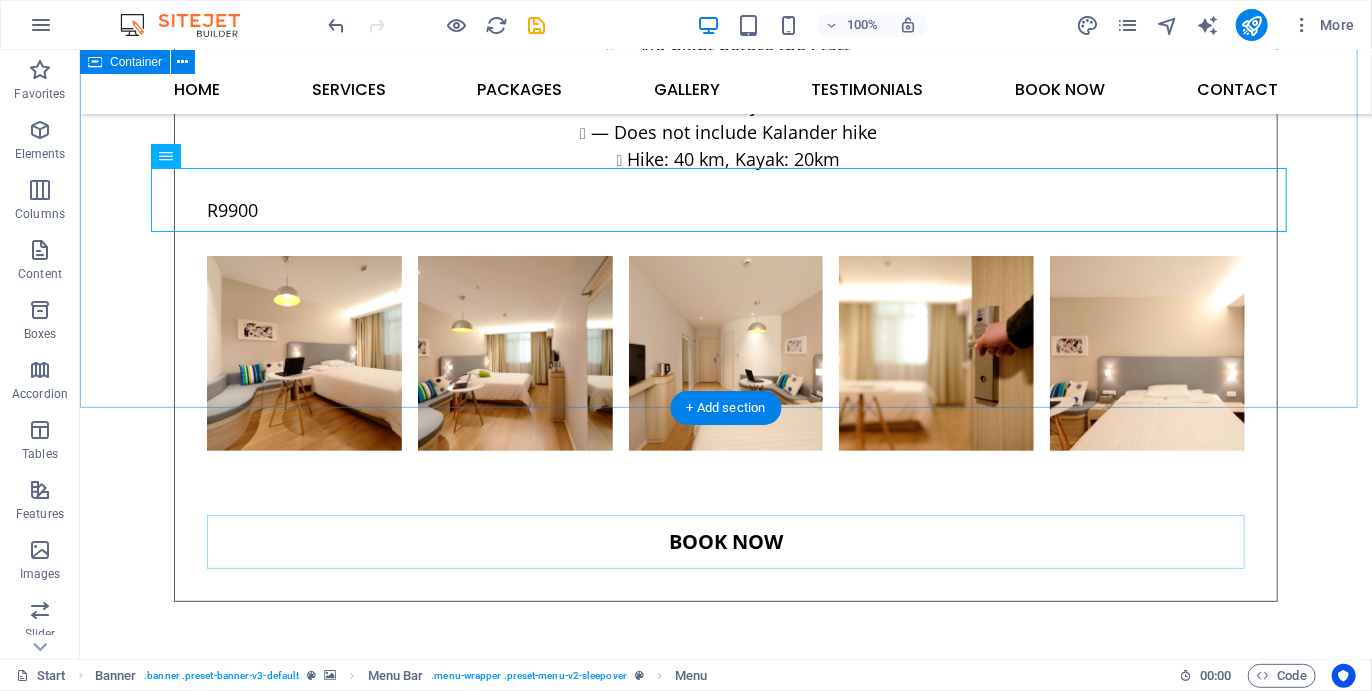 scroll, scrollTop: 7166, scrollLeft: 0, axis: vertical 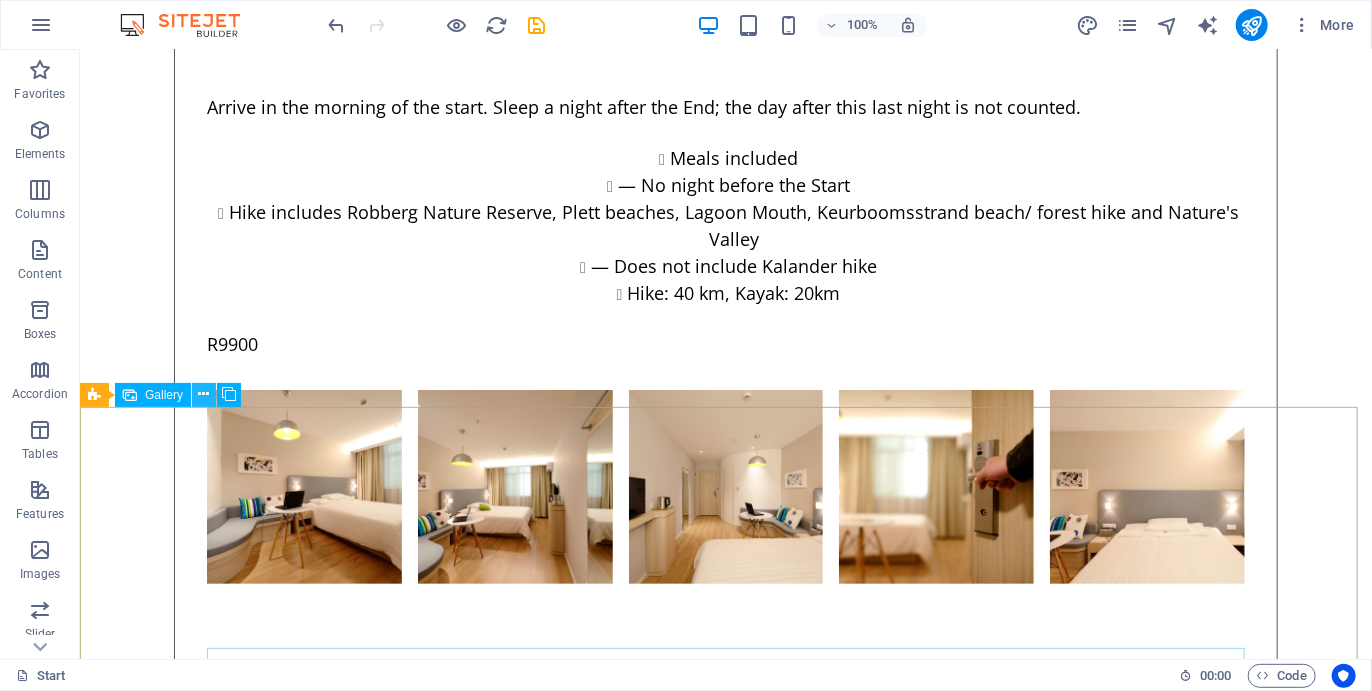 click at bounding box center (204, 395) 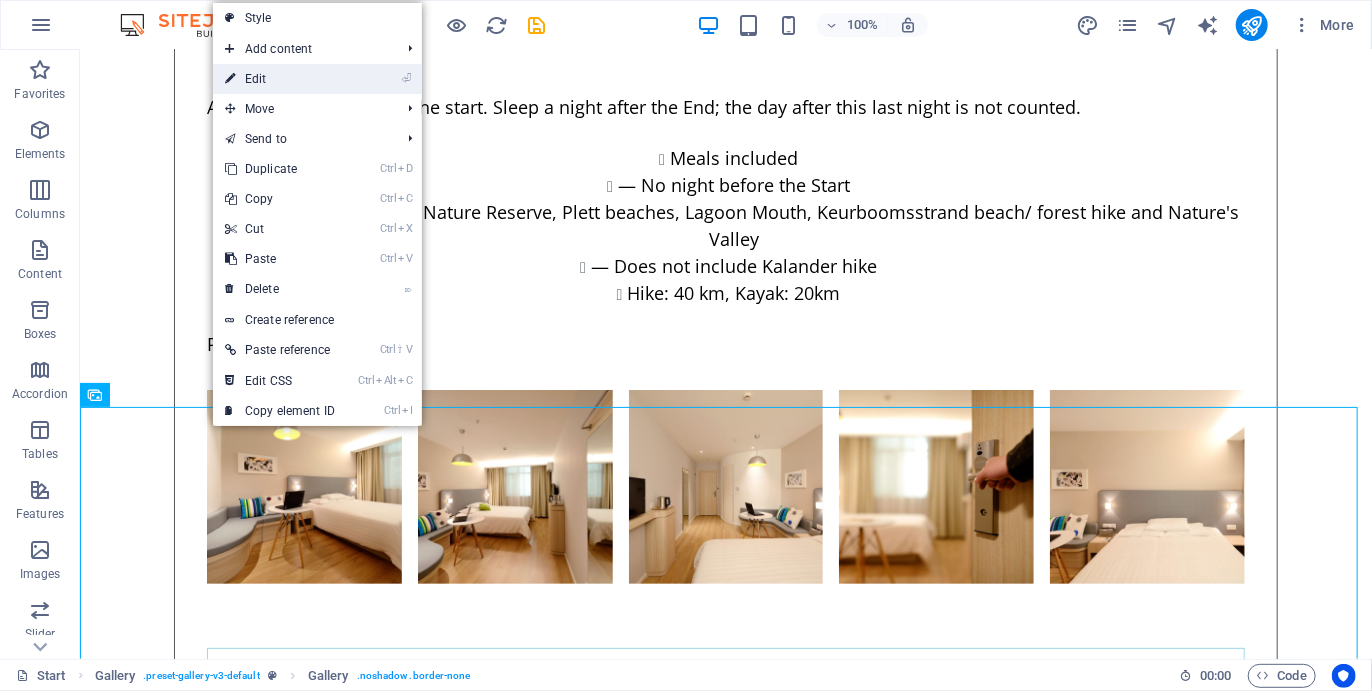 click on "⏎  Edit" at bounding box center (280, 79) 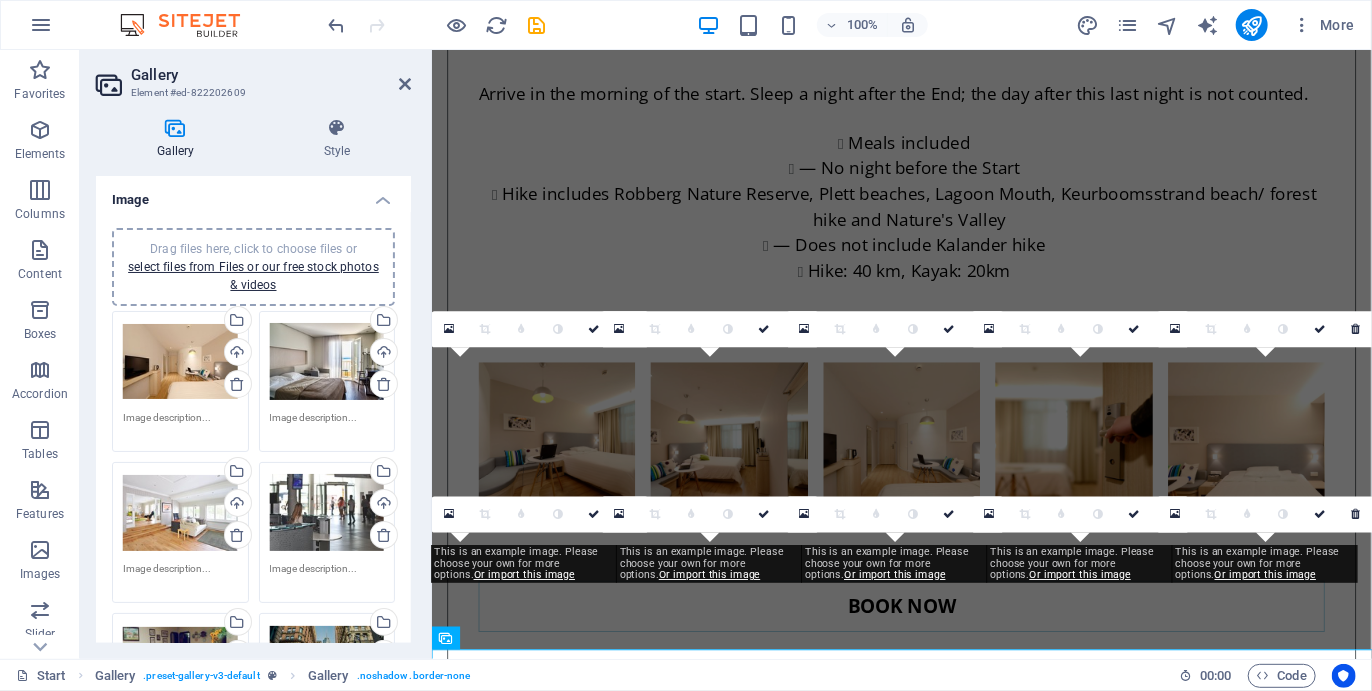 scroll, scrollTop: 7044, scrollLeft: 0, axis: vertical 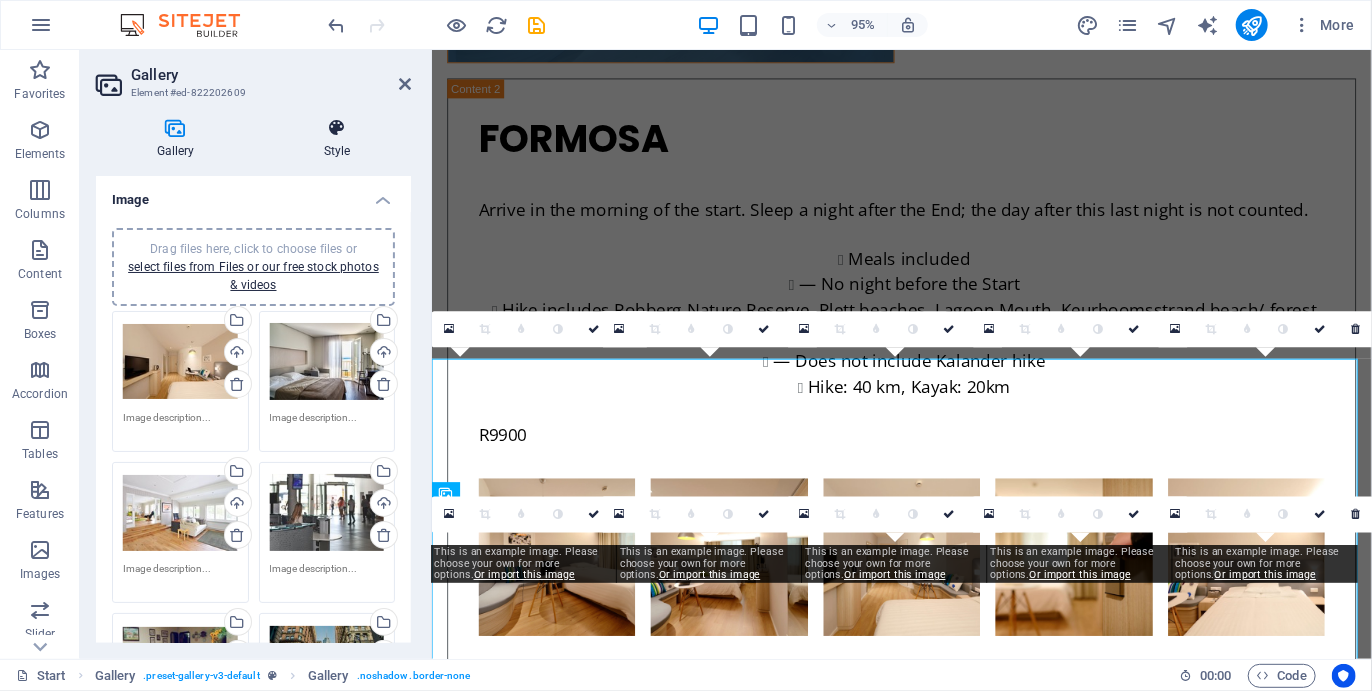 click on "Style" at bounding box center [337, 139] 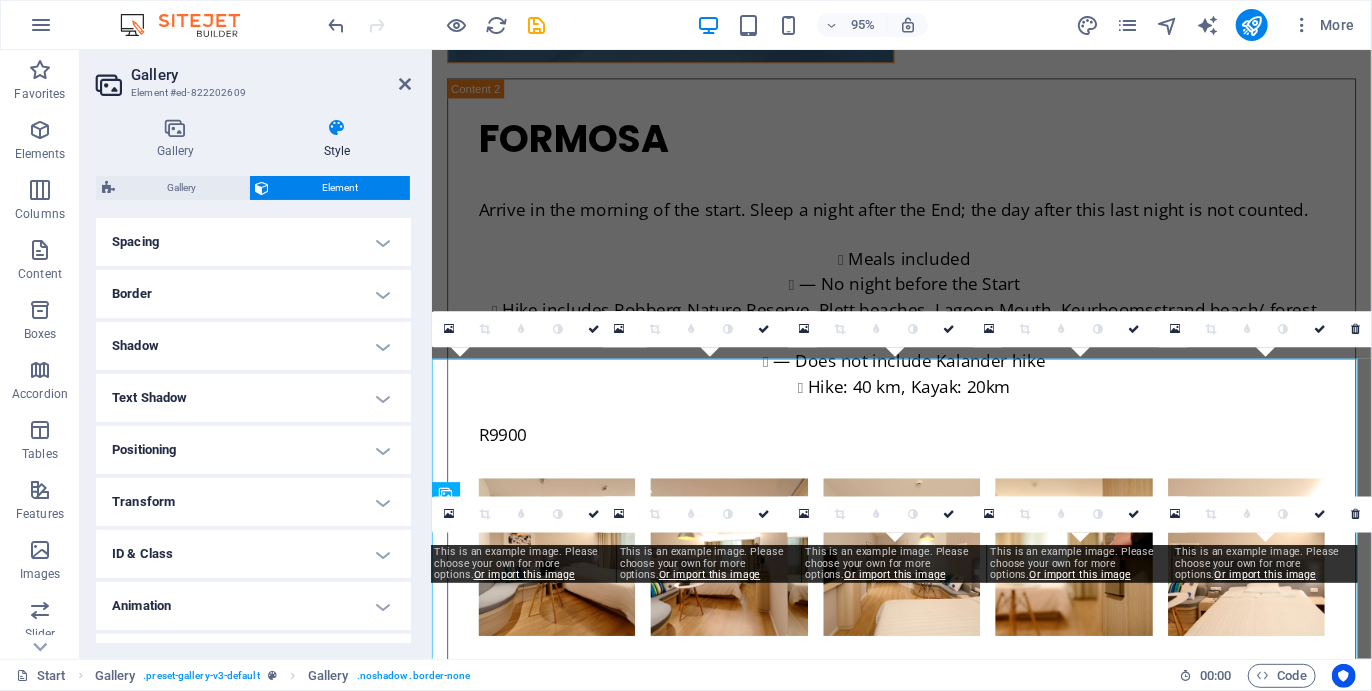 scroll, scrollTop: 418, scrollLeft: 0, axis: vertical 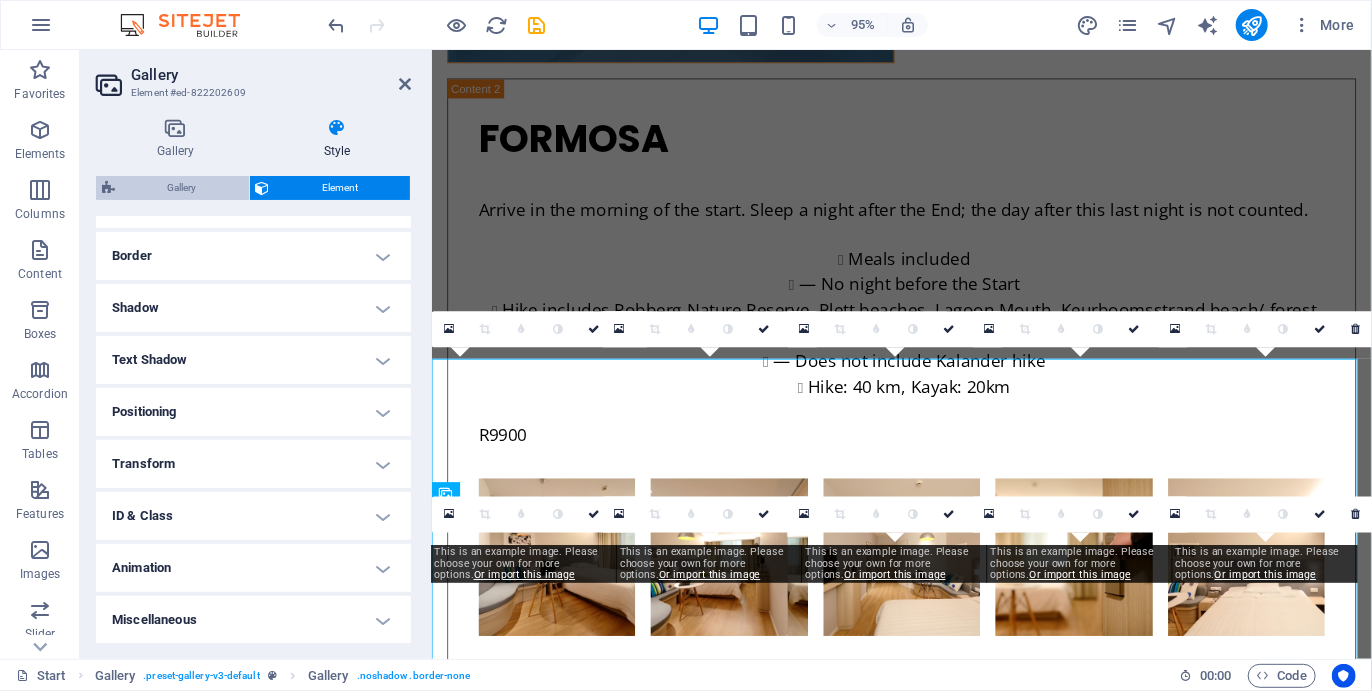click on "Gallery" at bounding box center (182, 188) 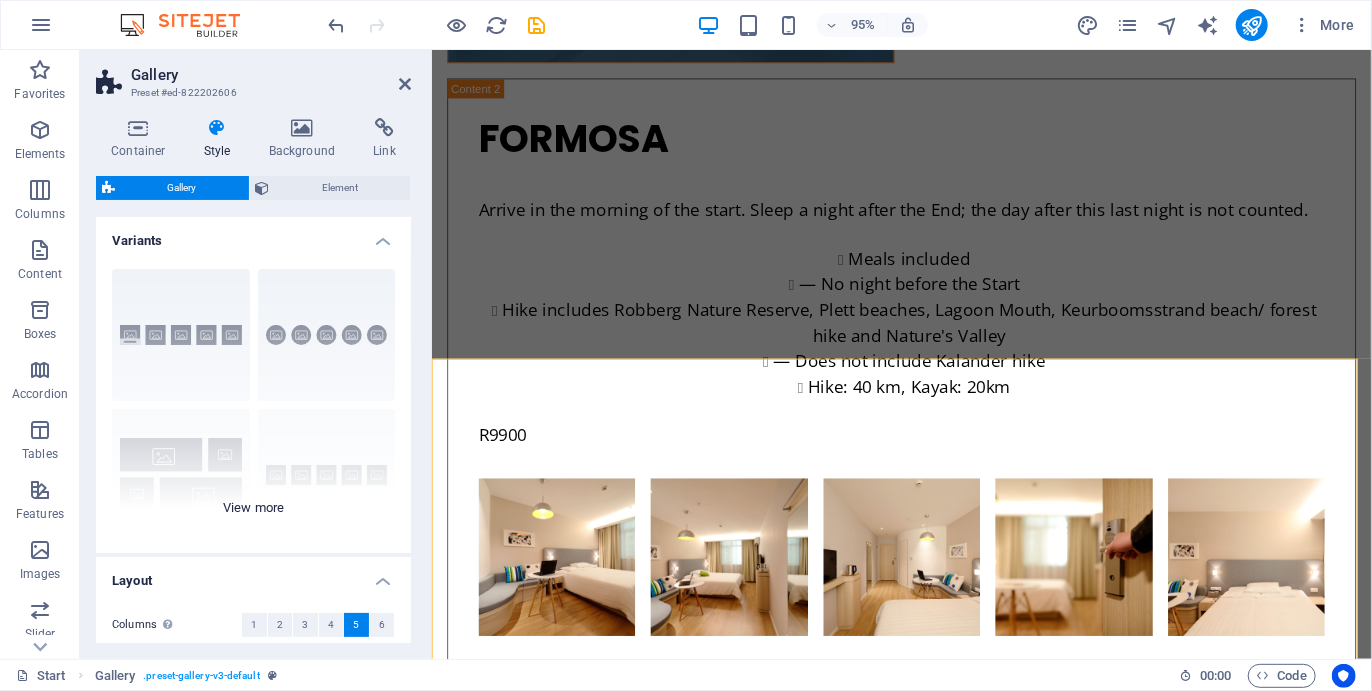scroll, scrollTop: 330, scrollLeft: 0, axis: vertical 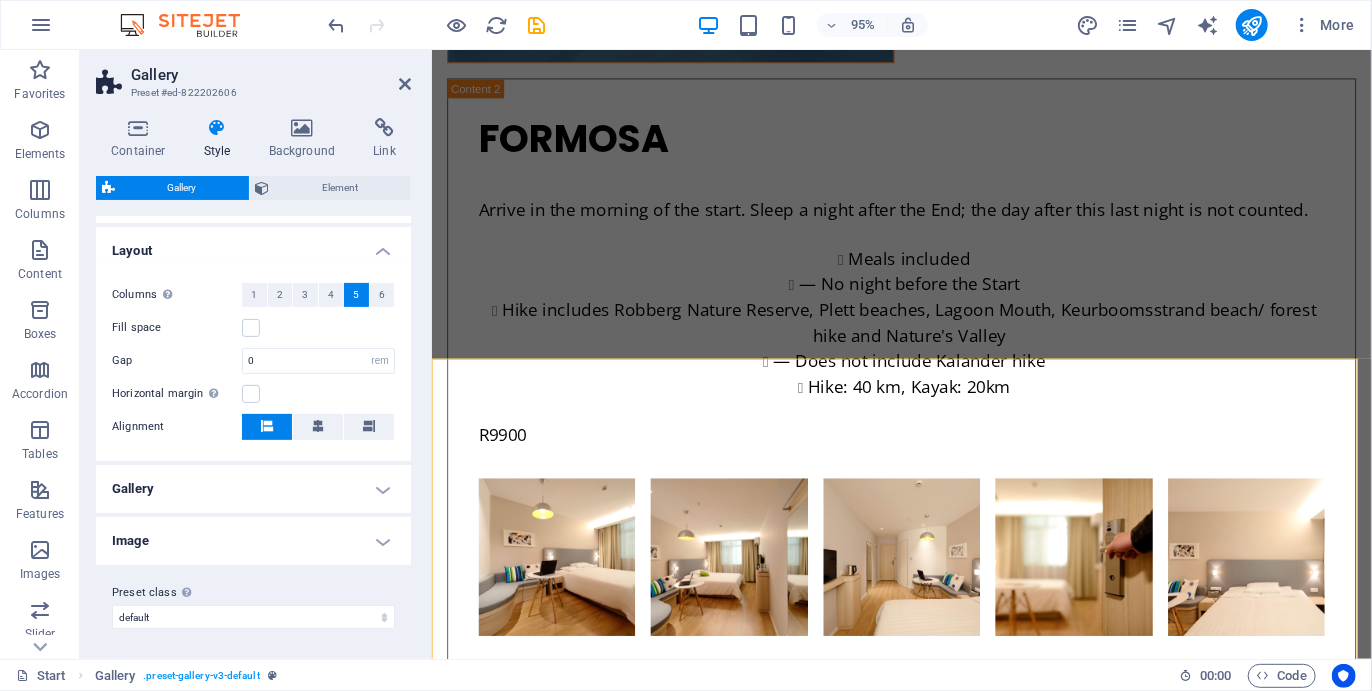 click on "Gallery" at bounding box center [253, 489] 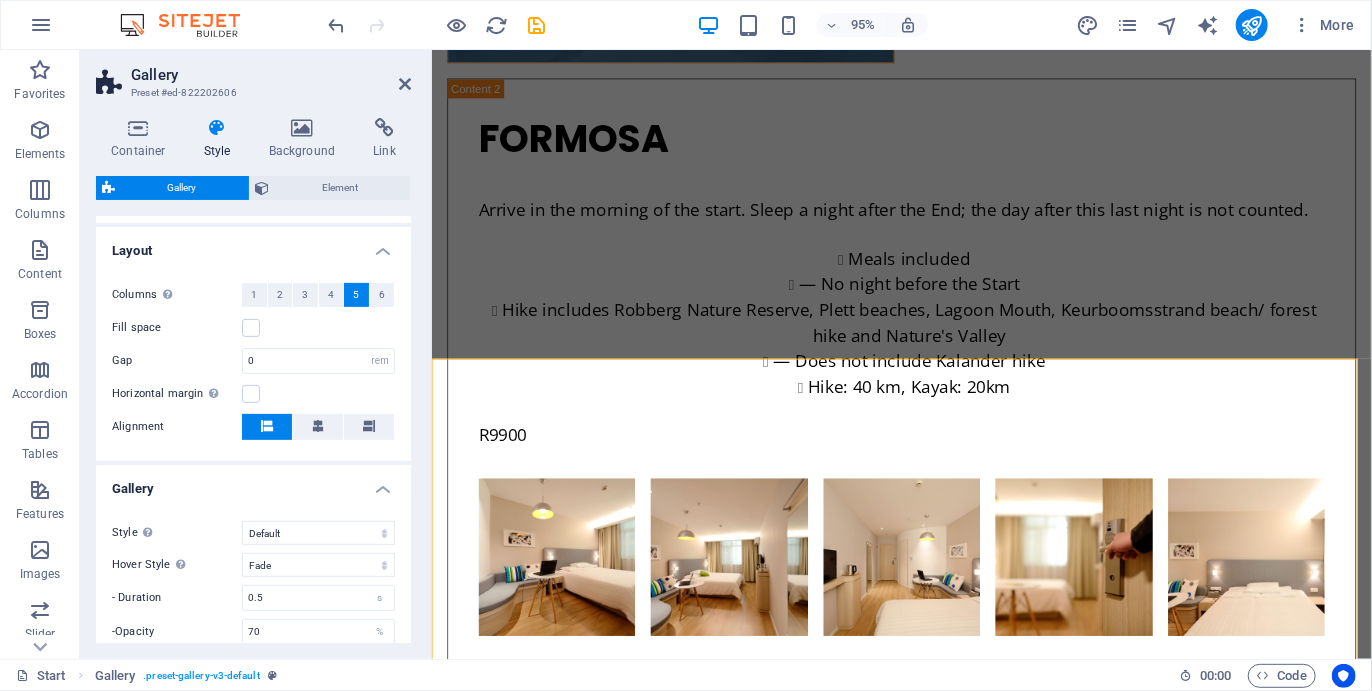 scroll, scrollTop: 514, scrollLeft: 0, axis: vertical 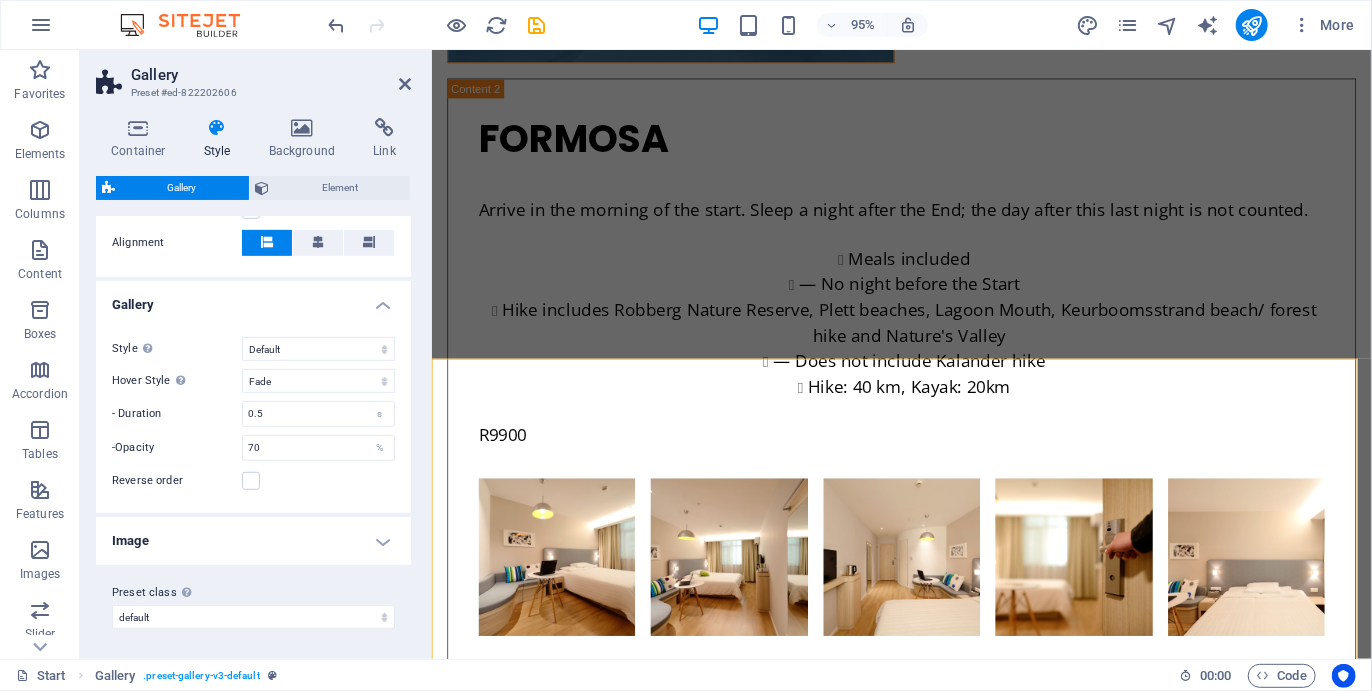 click on "Image" at bounding box center [253, 541] 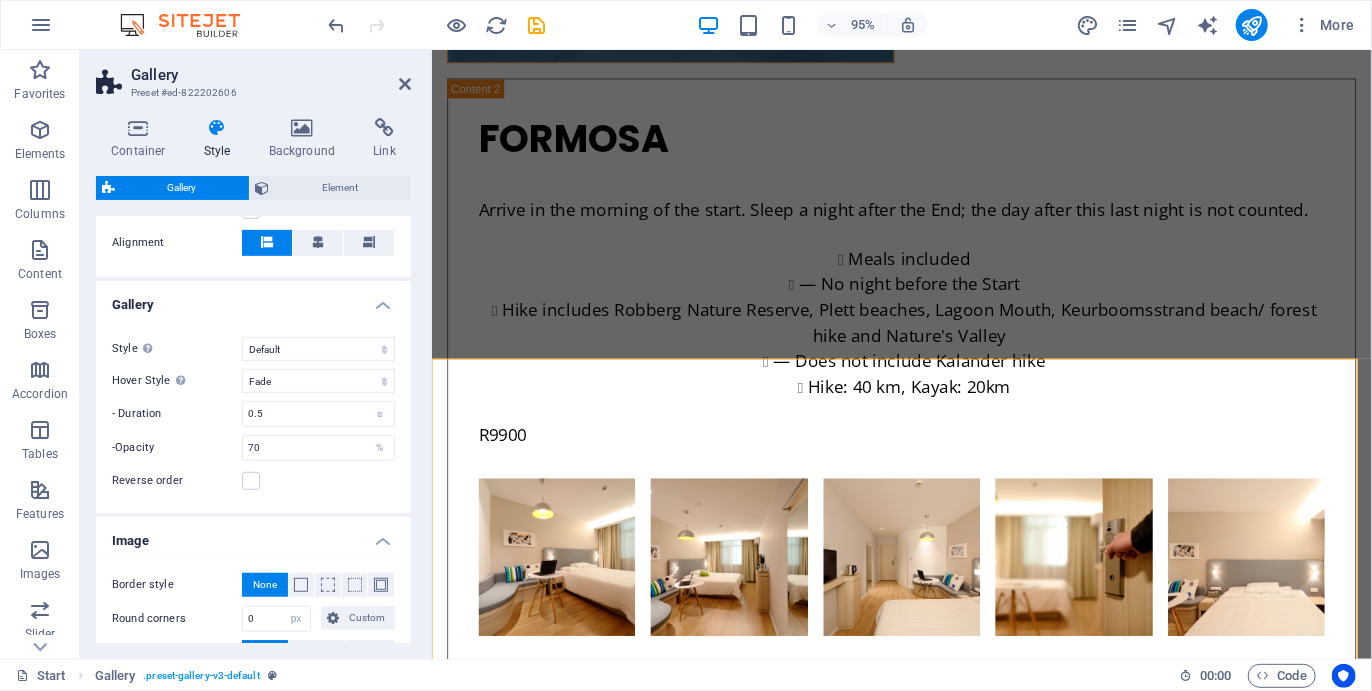 scroll, scrollTop: 634, scrollLeft: 0, axis: vertical 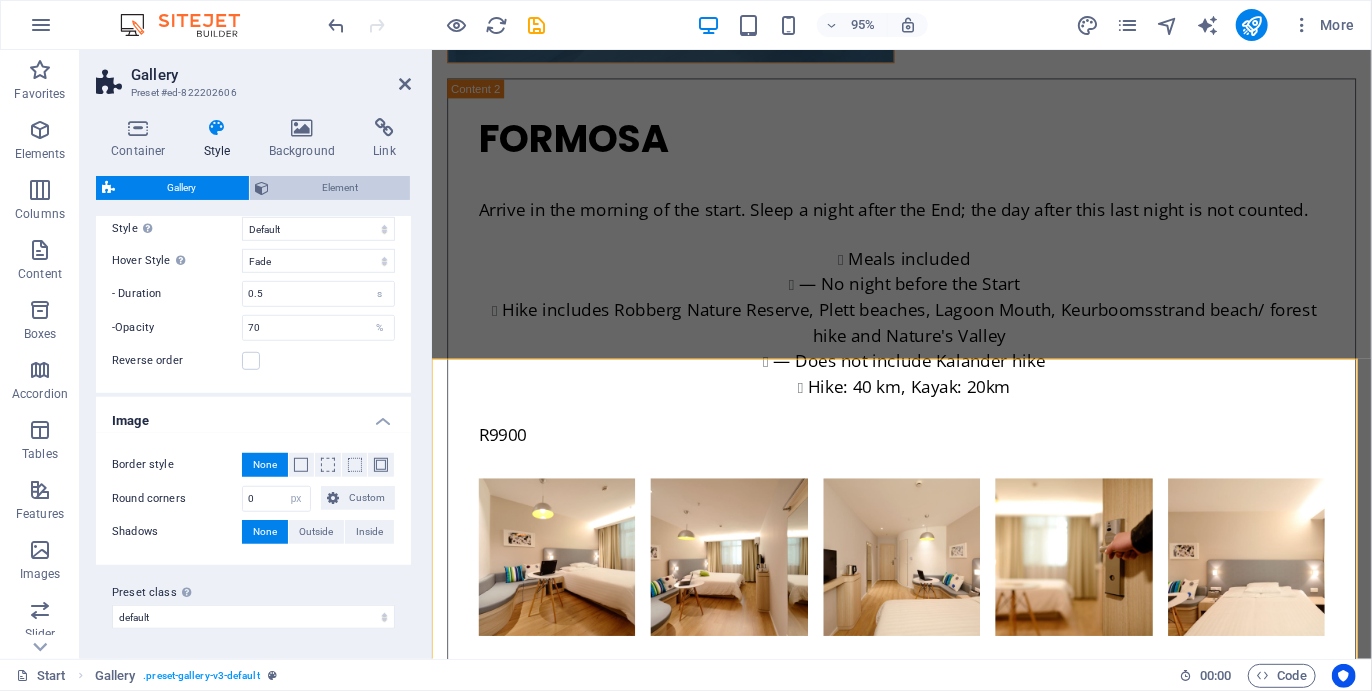 click on "Element" at bounding box center (340, 188) 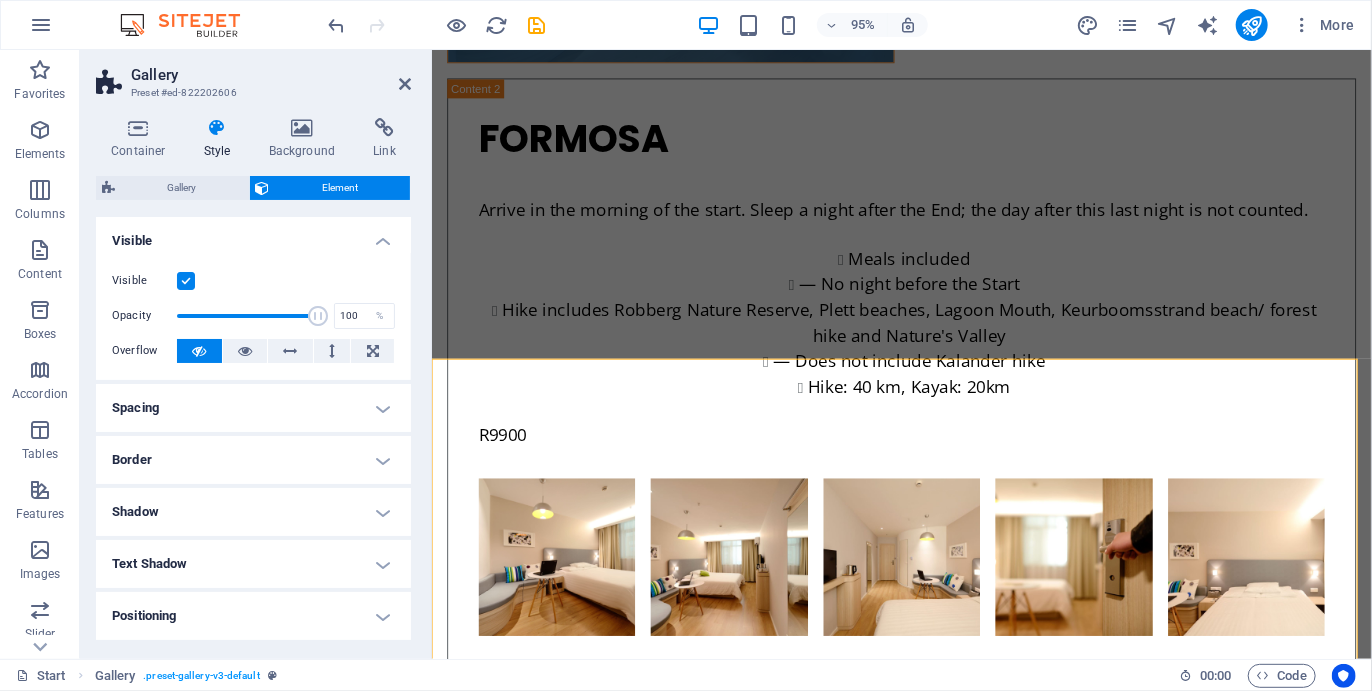 scroll, scrollTop: 204, scrollLeft: 0, axis: vertical 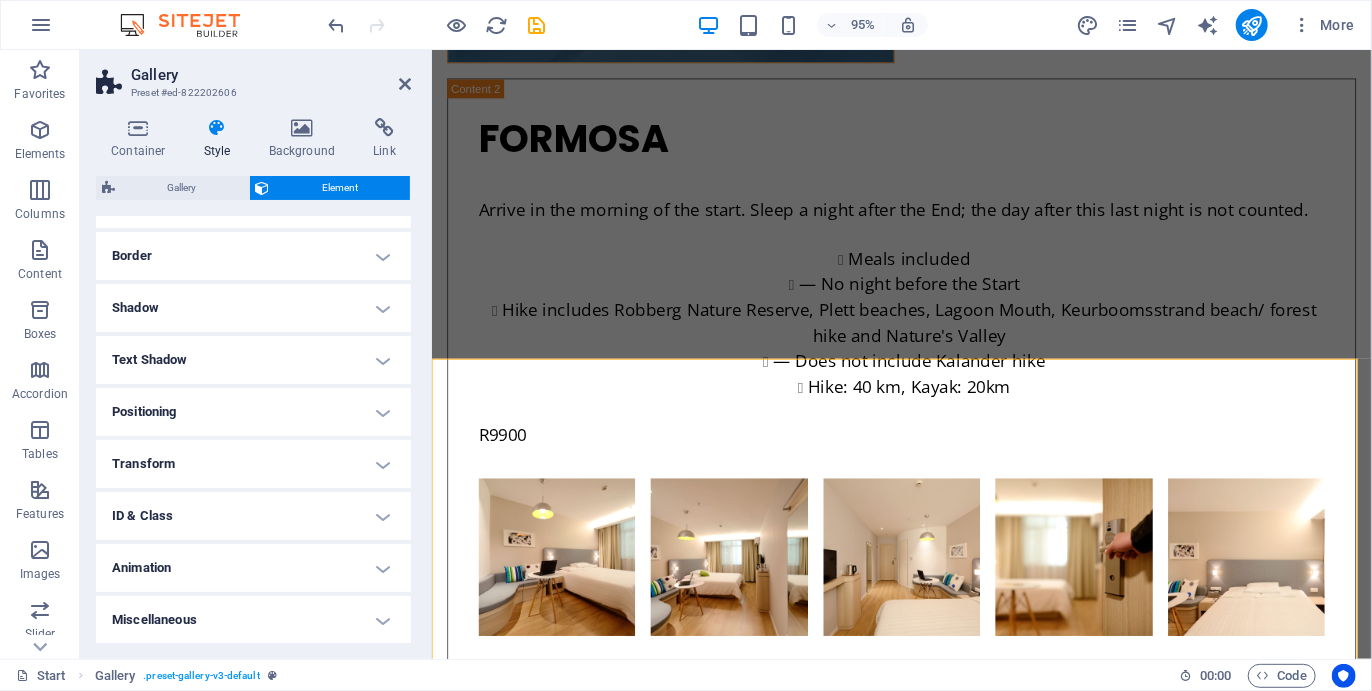 click on "Miscellaneous" at bounding box center [253, 620] 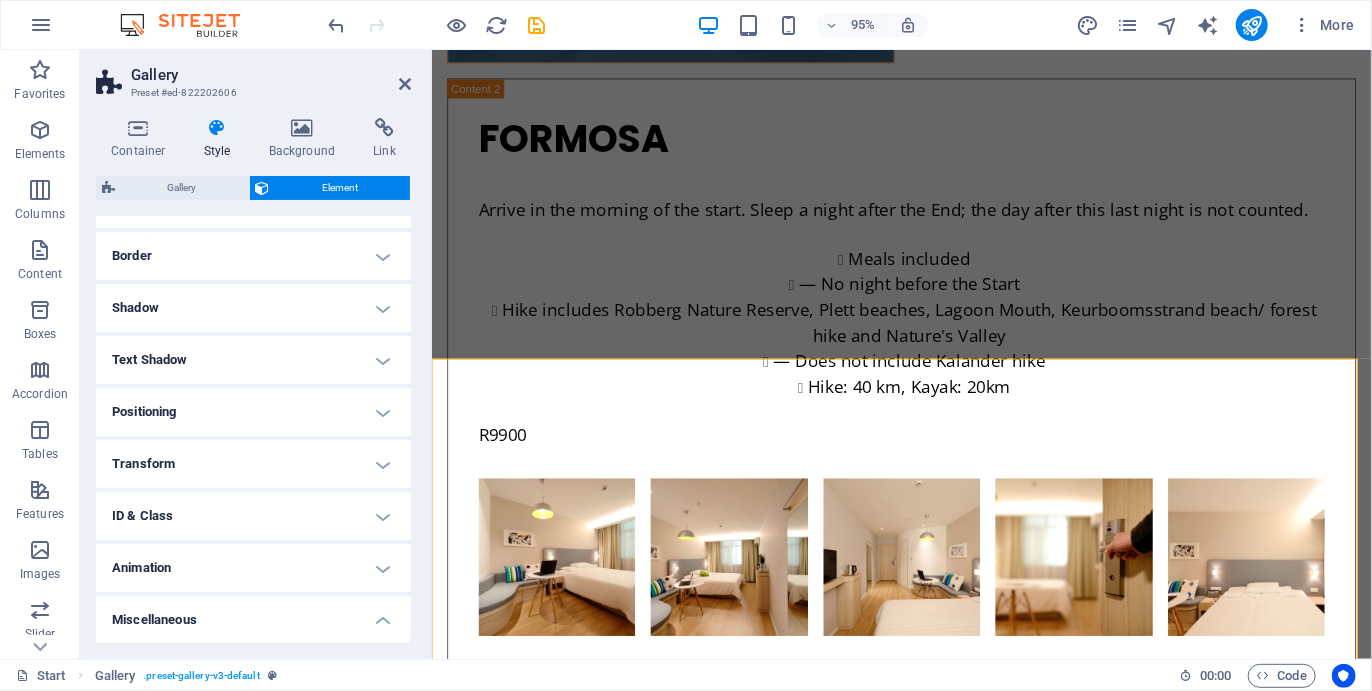 scroll, scrollTop: 328, scrollLeft: 0, axis: vertical 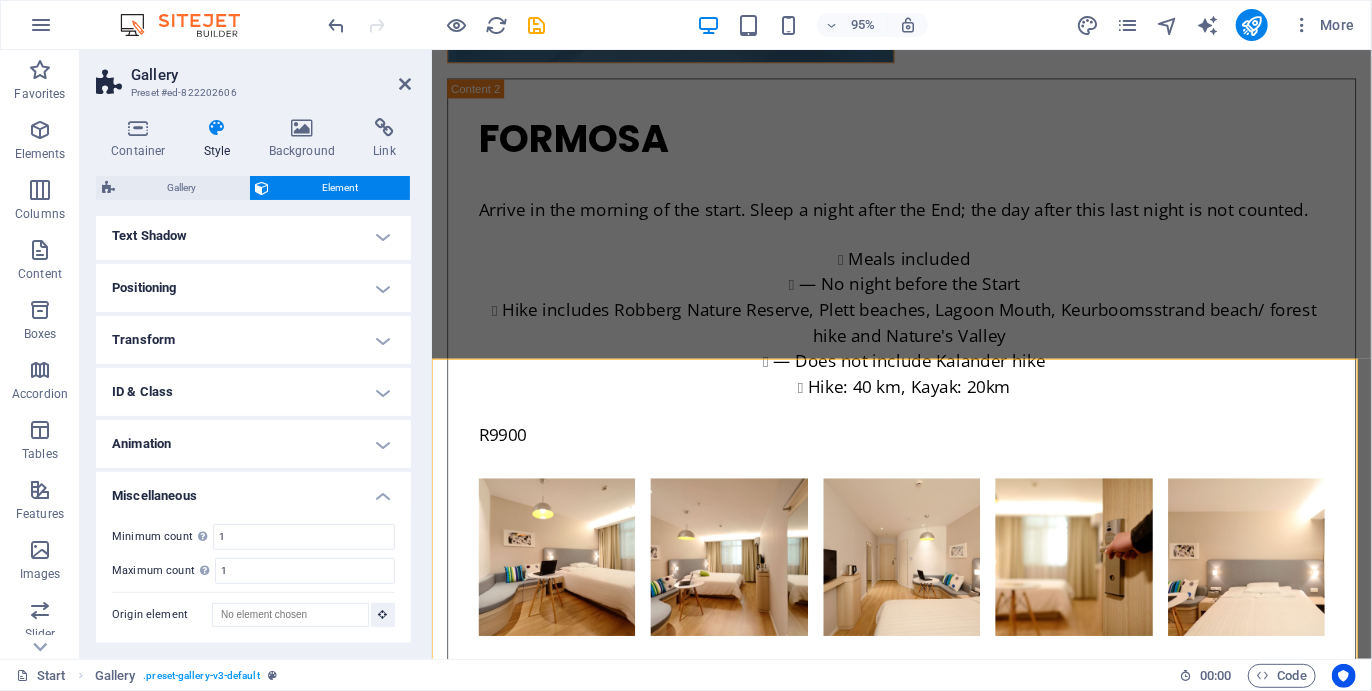 click on "Miscellaneous" at bounding box center [253, 490] 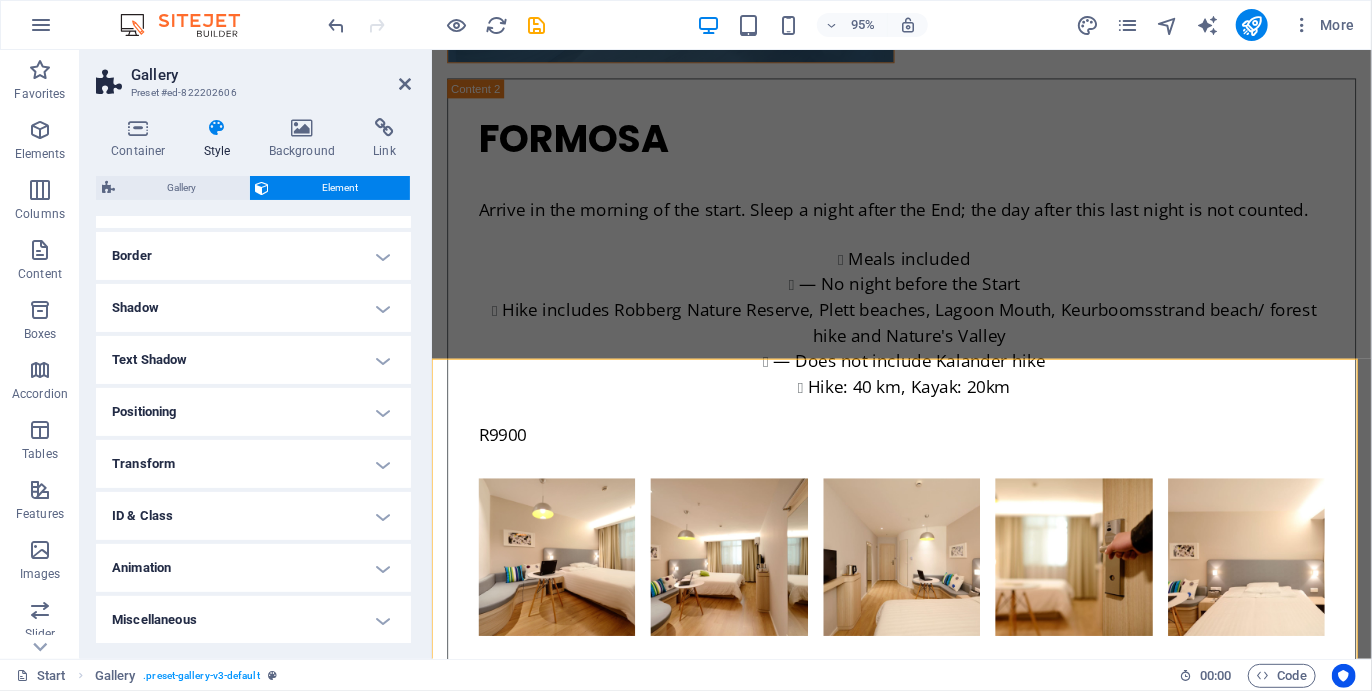 click on "Positioning" at bounding box center [253, 412] 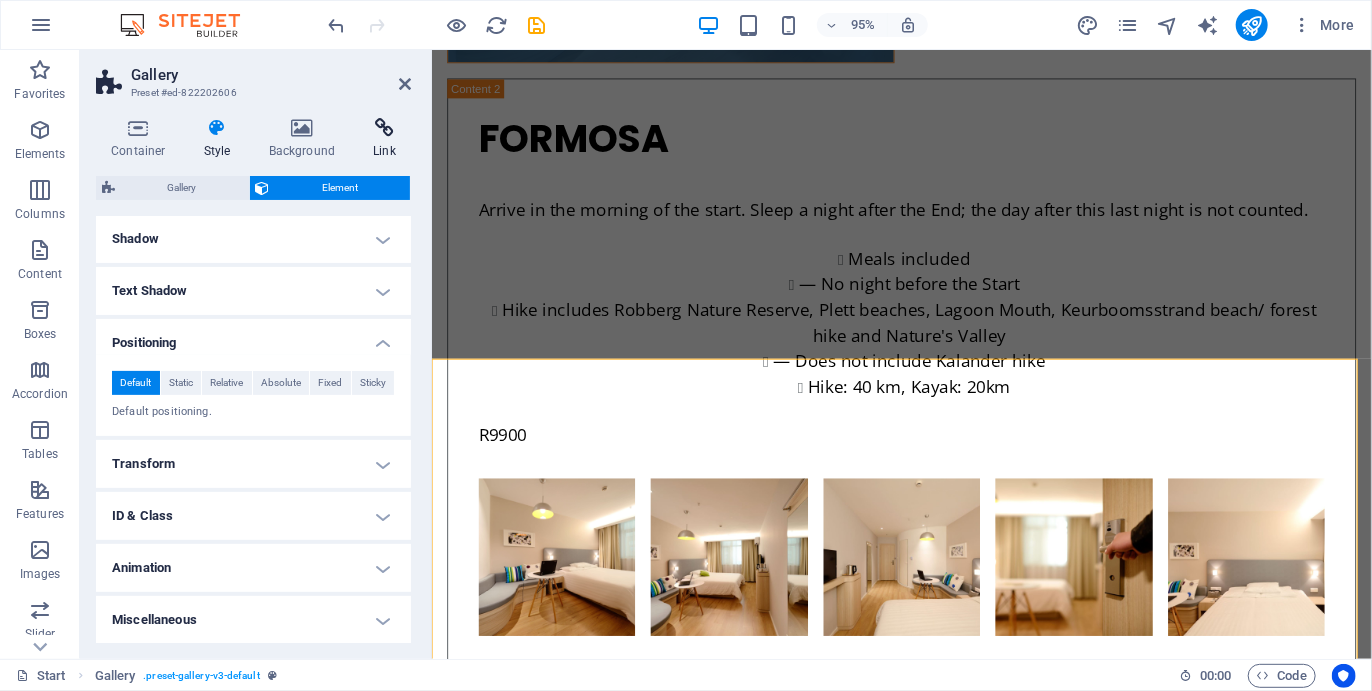 click on "Link" at bounding box center [384, 139] 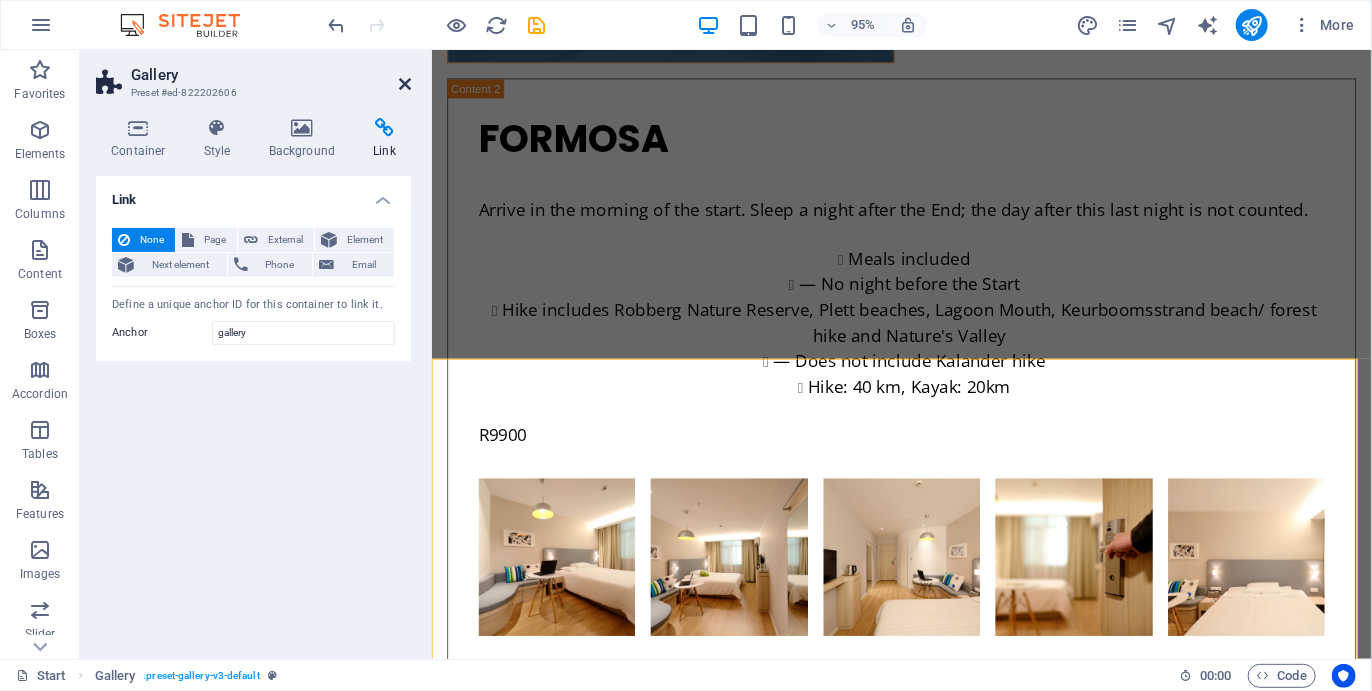 click at bounding box center [405, 84] 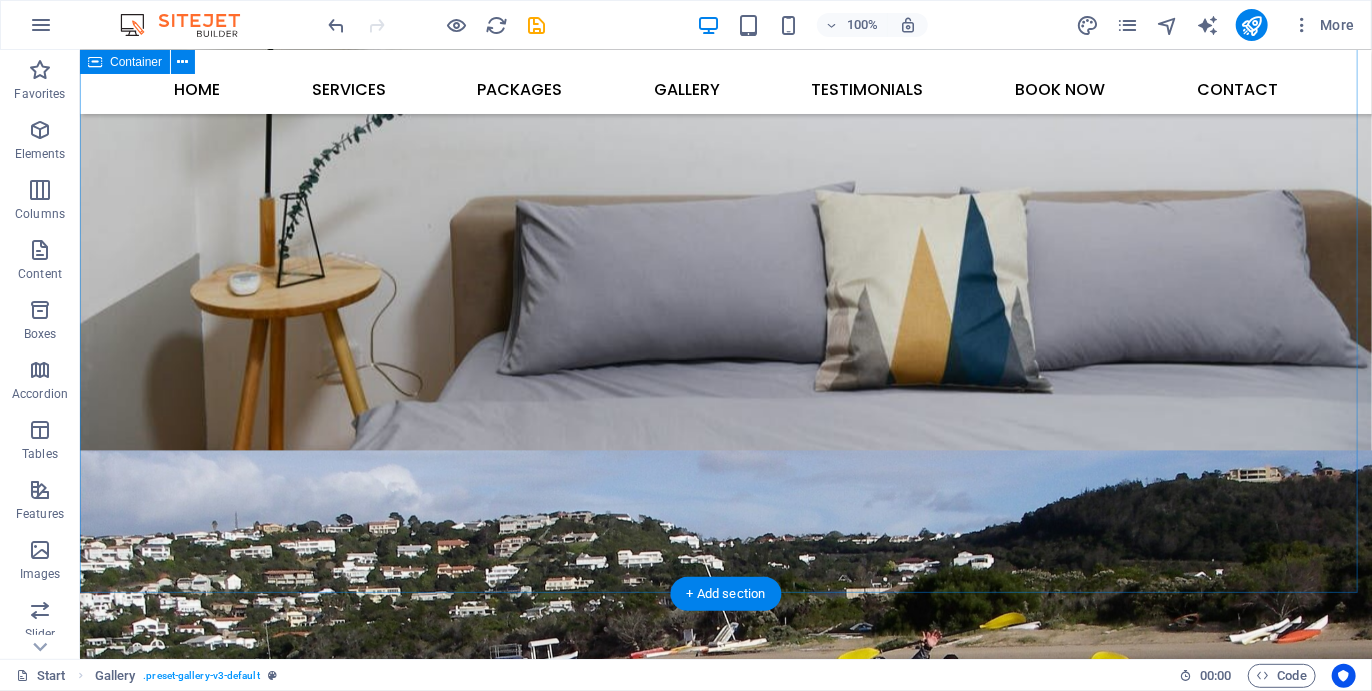 scroll, scrollTop: 2001, scrollLeft: 0, axis: vertical 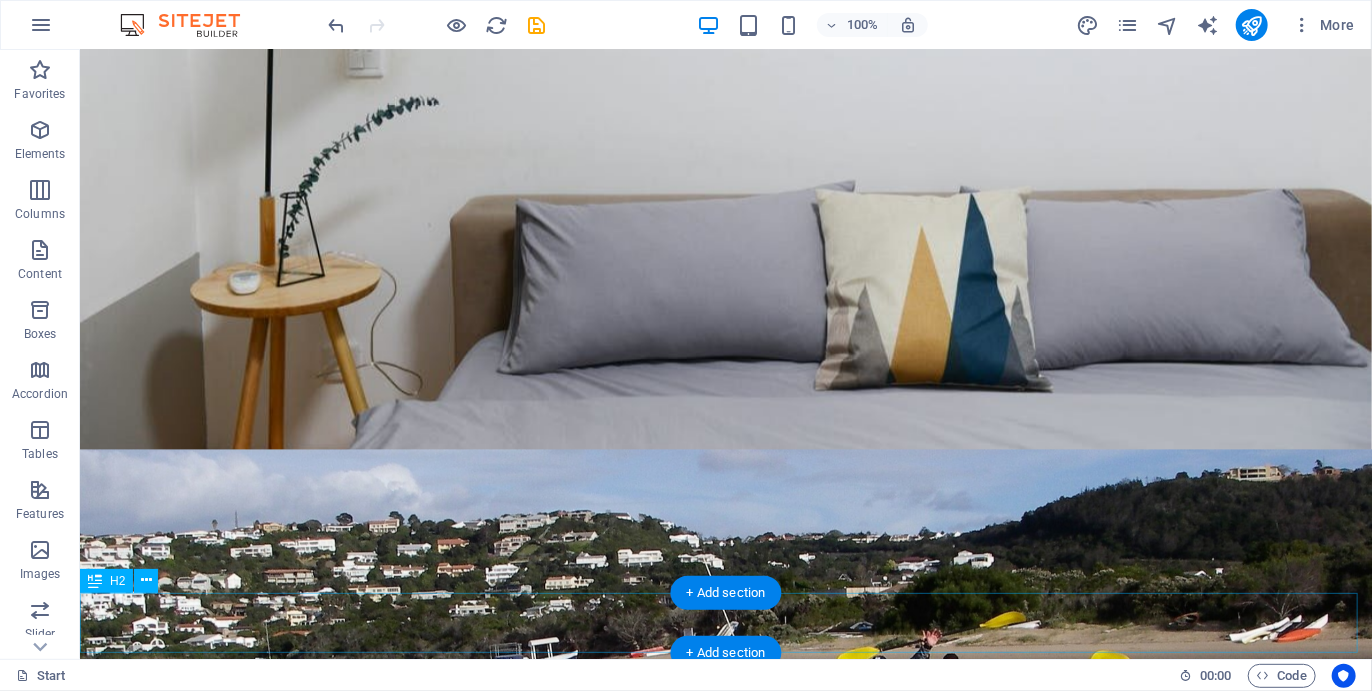 click on "Our Packages" at bounding box center [725, 3492] 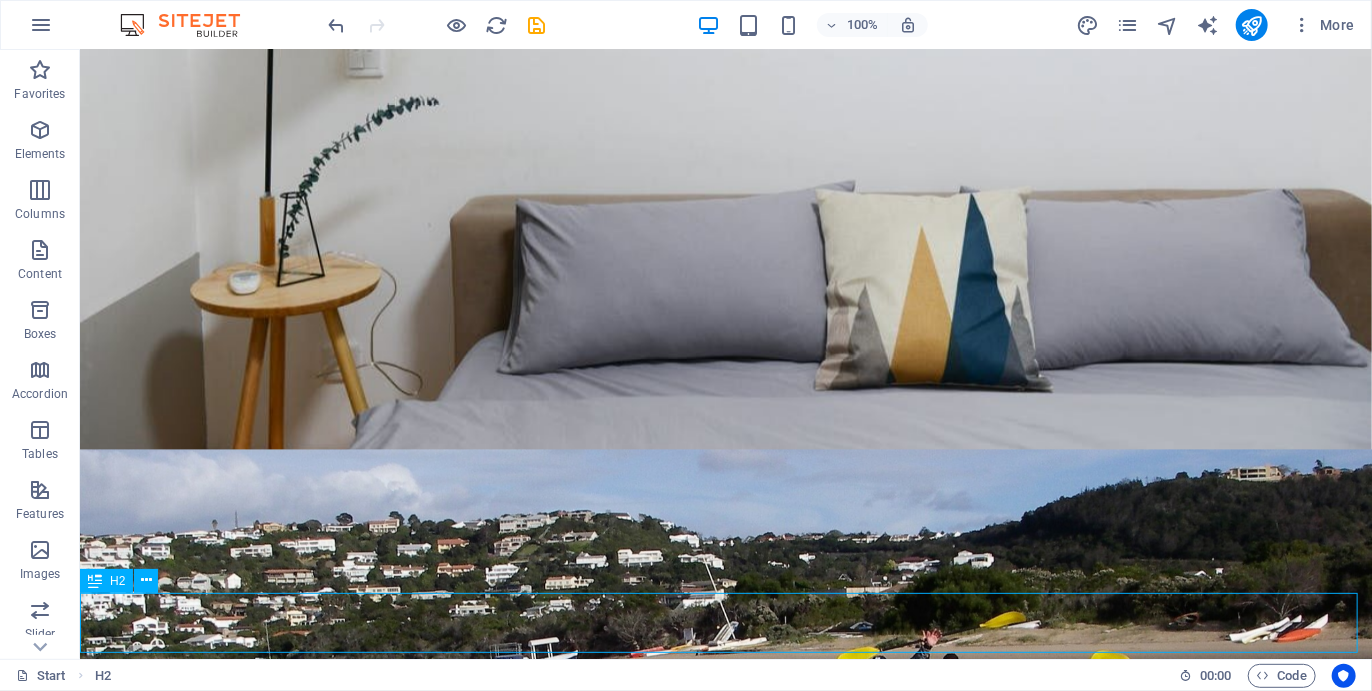 click on "H2" at bounding box center (125, 581) 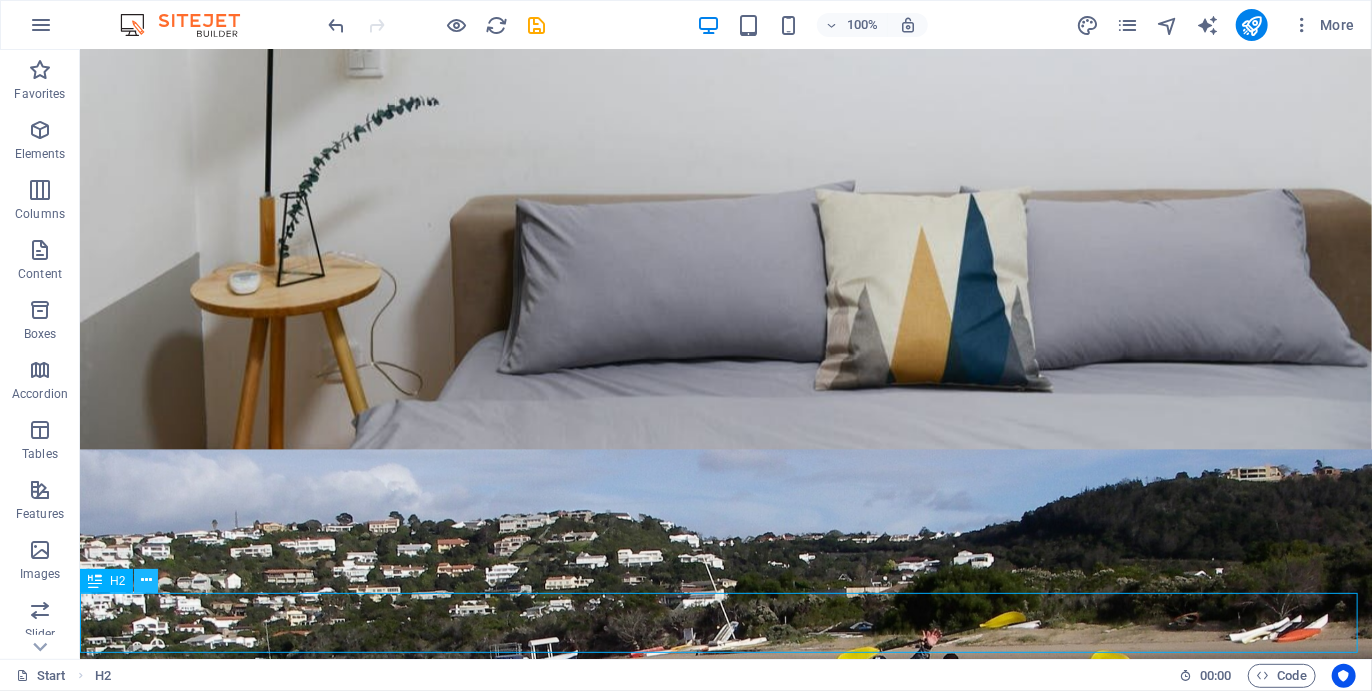 click at bounding box center [146, 581] 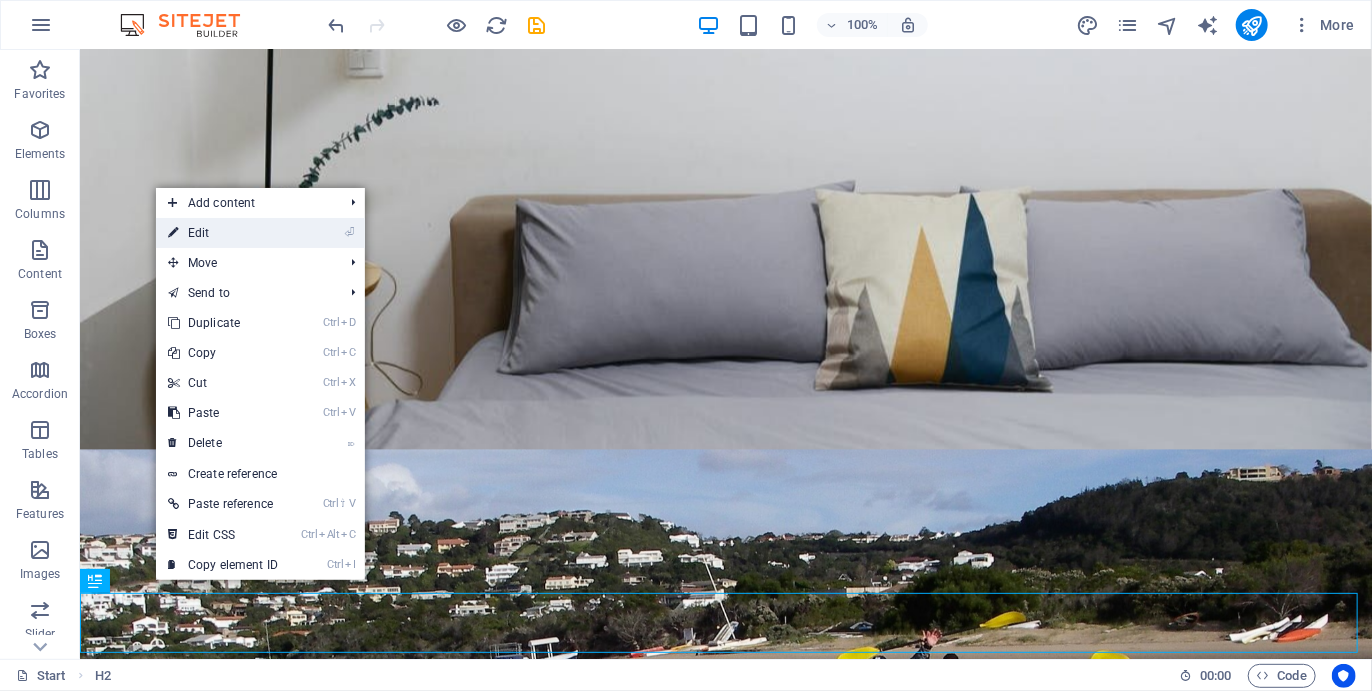click on "⏎  Edit" at bounding box center [223, 233] 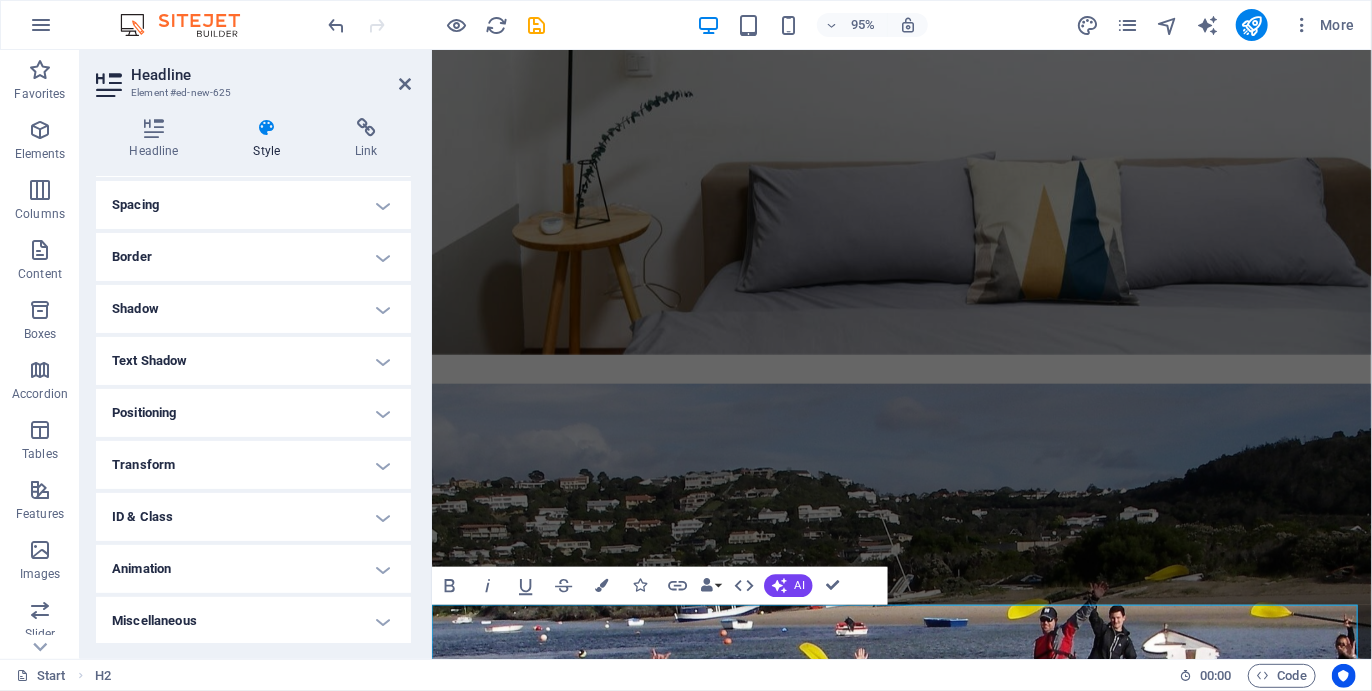 scroll, scrollTop: 0, scrollLeft: 0, axis: both 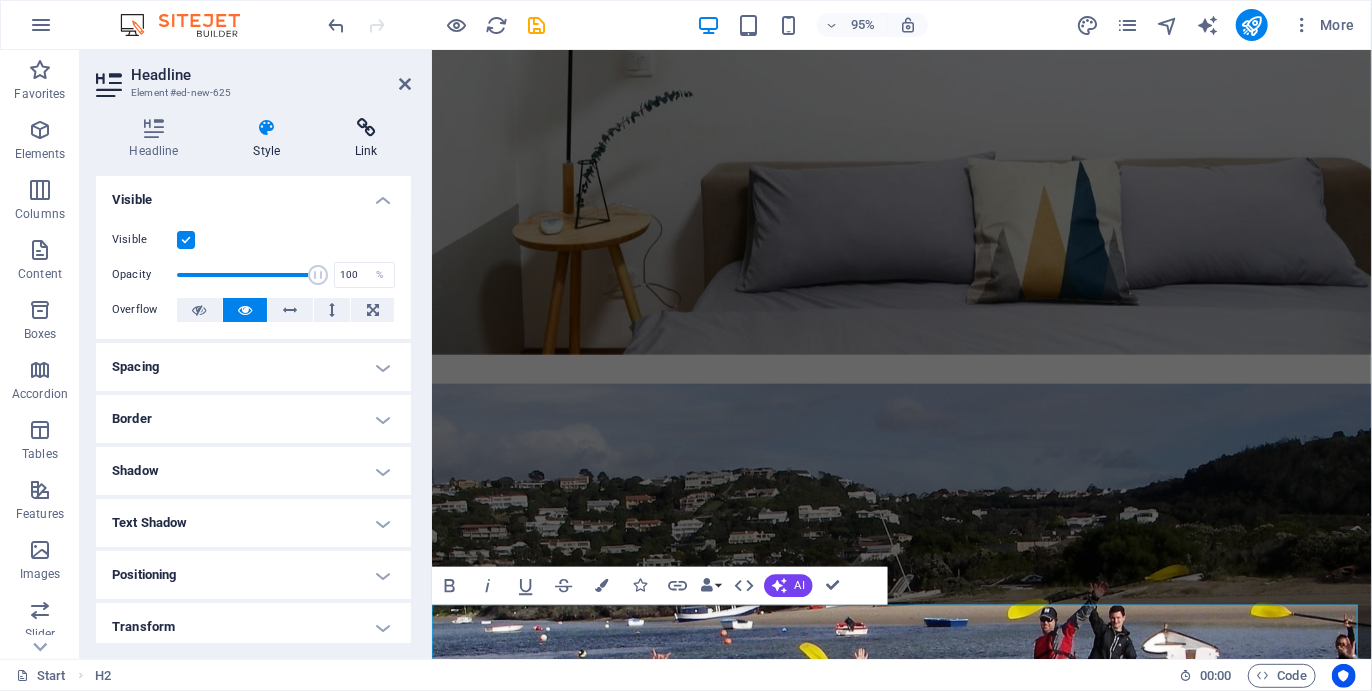 click on "Link" at bounding box center [366, 139] 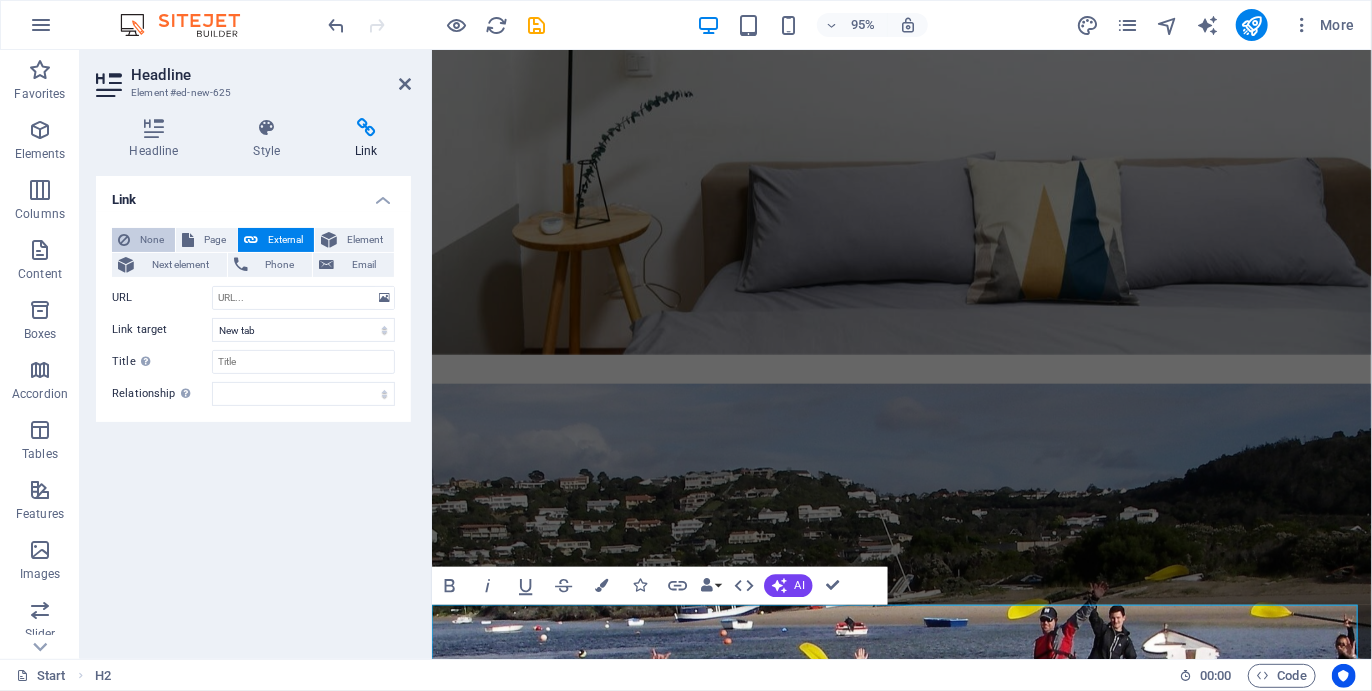 click on "None" at bounding box center [152, 240] 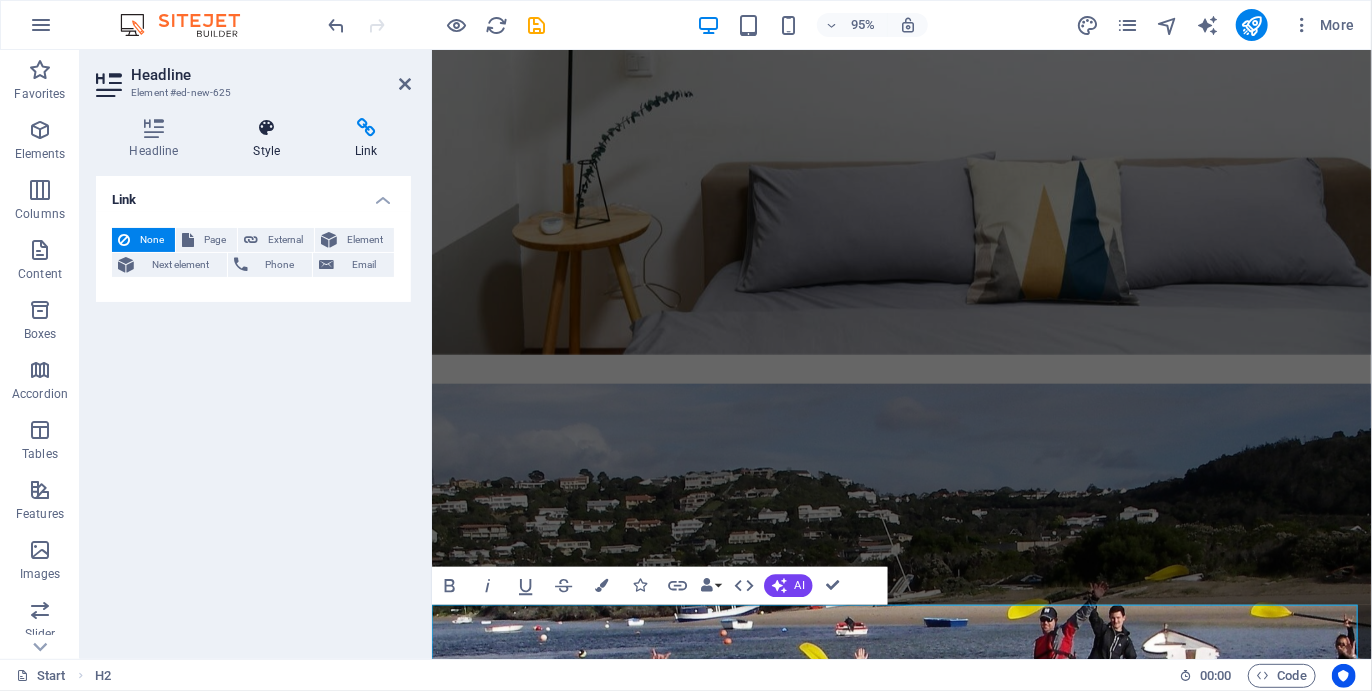click on "Style" at bounding box center [271, 139] 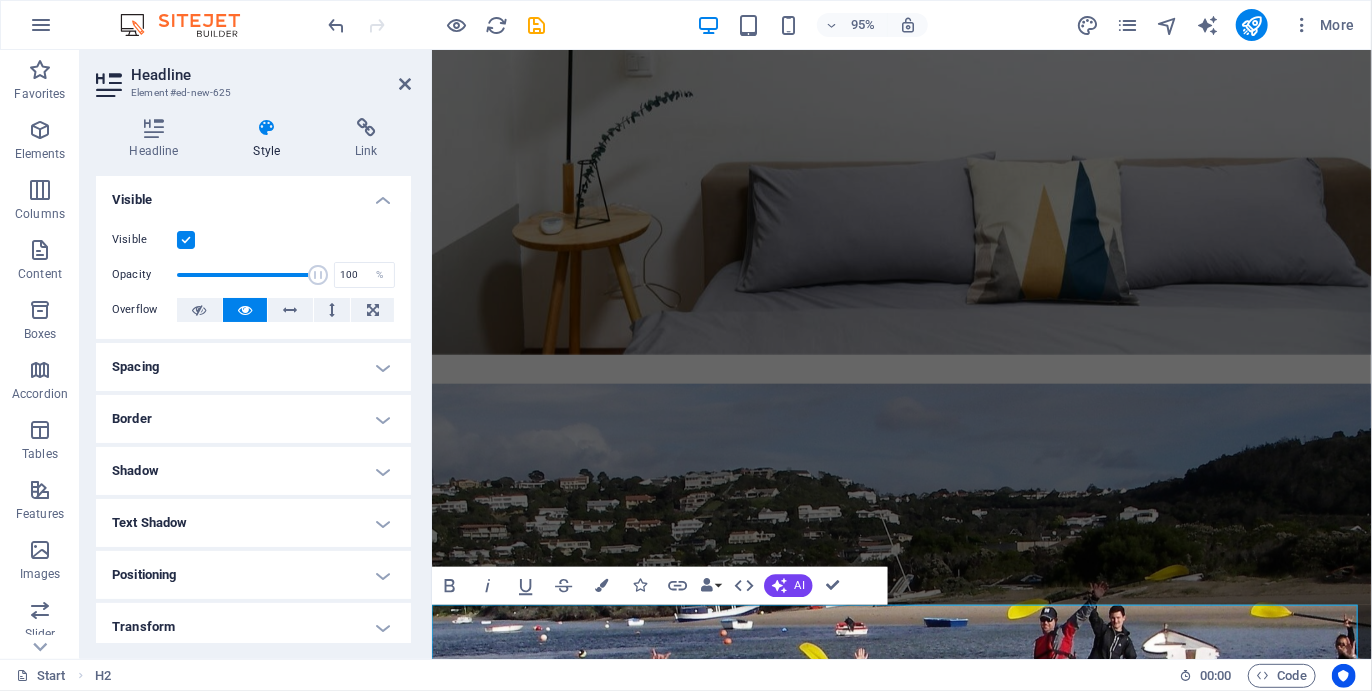 scroll, scrollTop: 162, scrollLeft: 0, axis: vertical 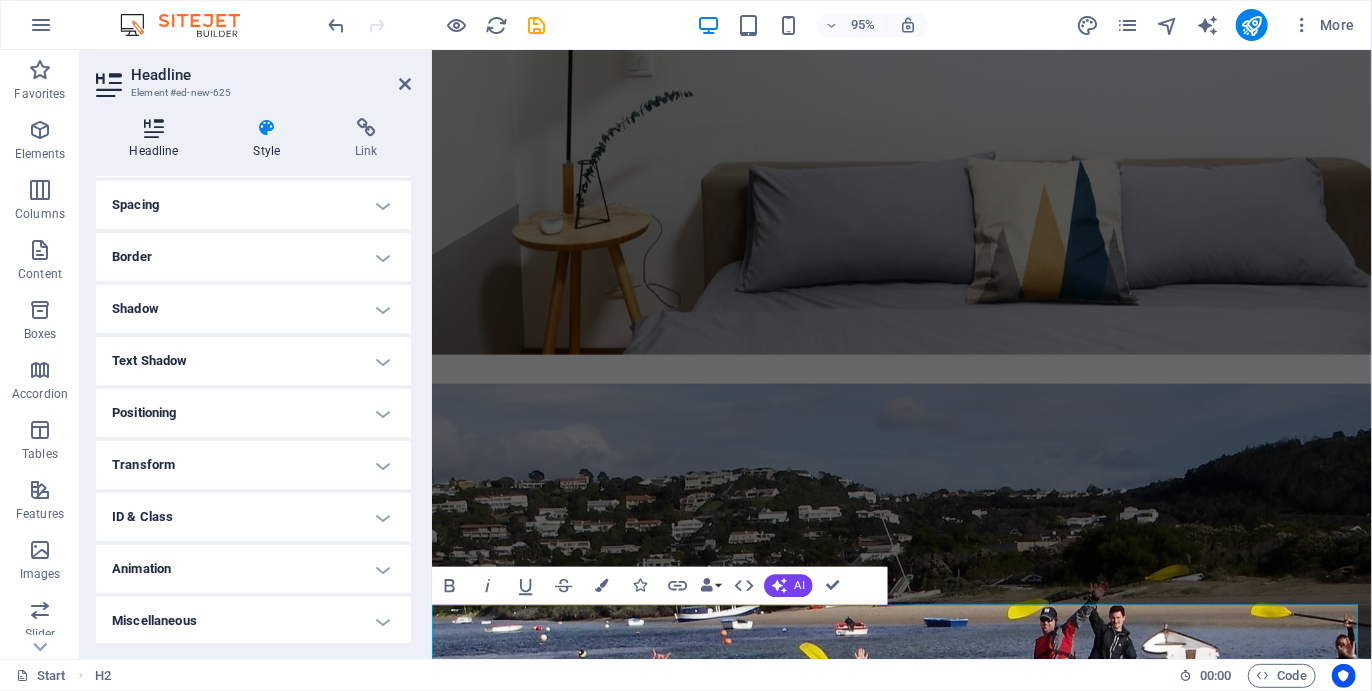 click on "Headline" at bounding box center [158, 139] 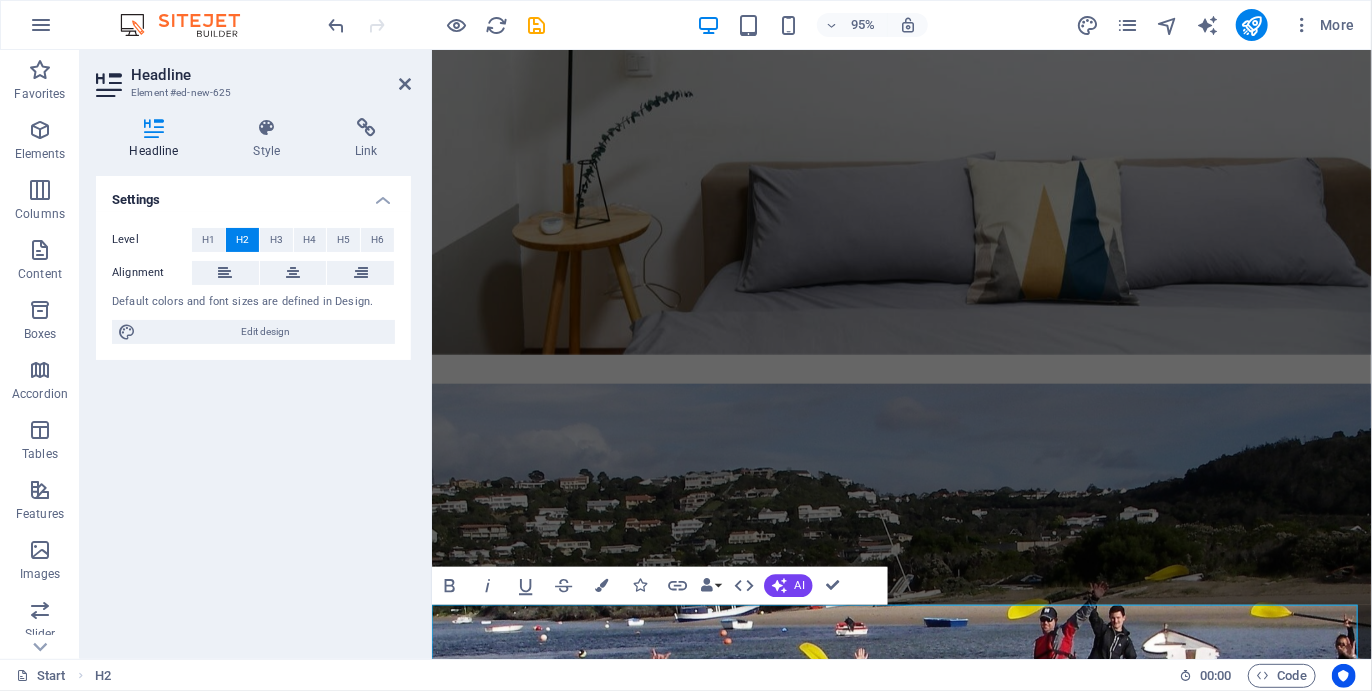 click on "Headline Style Link Settings Level H1 H2 H3 H4 H5 H6 Alignment Default colors and font sizes are defined in Design. Edit design Preset Element Layout How this element expands within the layout (Flexbox). Size Default auto px % 1/1 1/2 1/3 1/4 1/5 1/6 1/7 1/8 1/9 1/10 Grow Shrink Order Container layout Visible Visible Opacity 100 % Overflow Spacing Margin Default auto px % rem vw vh Custom Custom auto px % rem vw vh auto px % rem vw vh auto px % rem vw vh auto px % rem vw vh Padding Default px rem % vh vw Custom Custom px rem % vh vw px rem % vh vw px rem % vh vw px rem % vh vw Border Style              - Width 1 auto px rem % vh vw Custom Custom 1 auto px rem % vh vw 1 auto px rem % vh vw 1 auto px rem % vh vw 1 auto px rem % vh vw  - Color Round corners Default px rem % vh vw Custom Custom px rem % vh vw px rem % vh vw px rem % vh vw px rem % vh vw Shadow Default None Outside Inside Color X offset 0 px rem vh vw Y offset 0 px rem vh vw Blur 0 px rem % vh vw Spread 0 px rem vh vw Text Shadow Default" at bounding box center [253, 380] 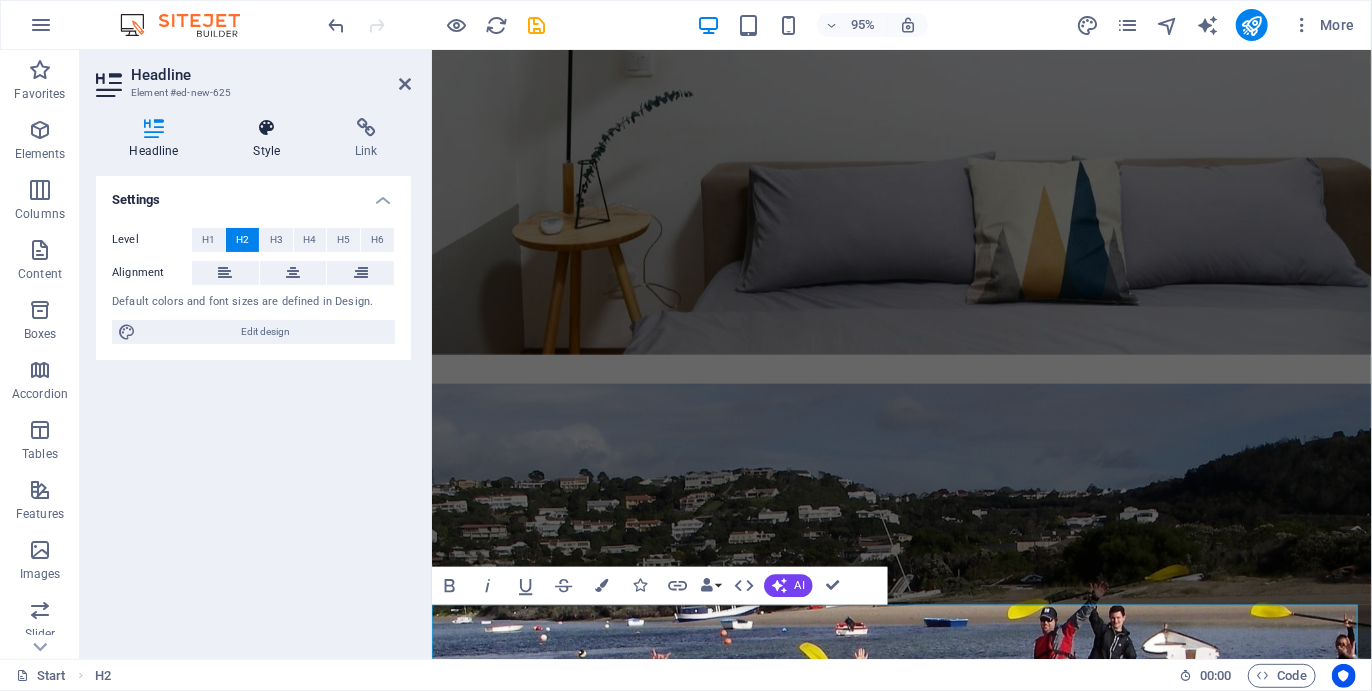click at bounding box center [267, 128] 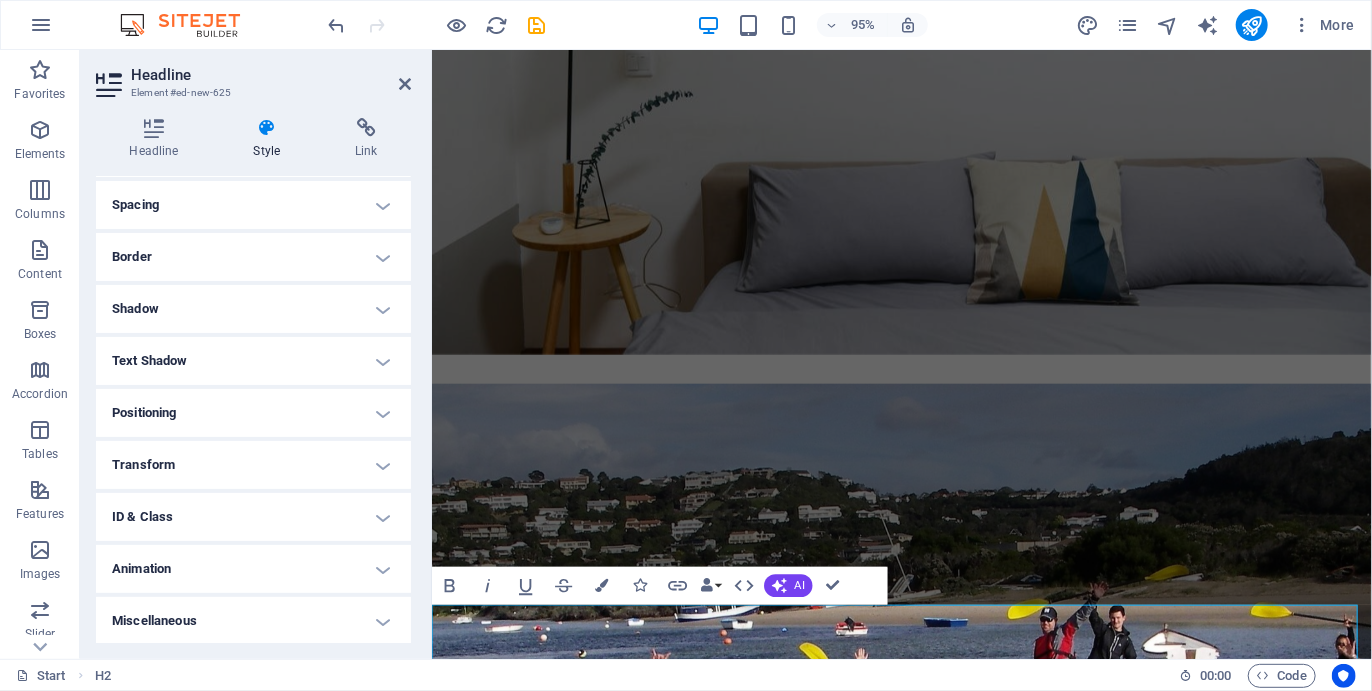 click on "Miscellaneous" at bounding box center (253, 621) 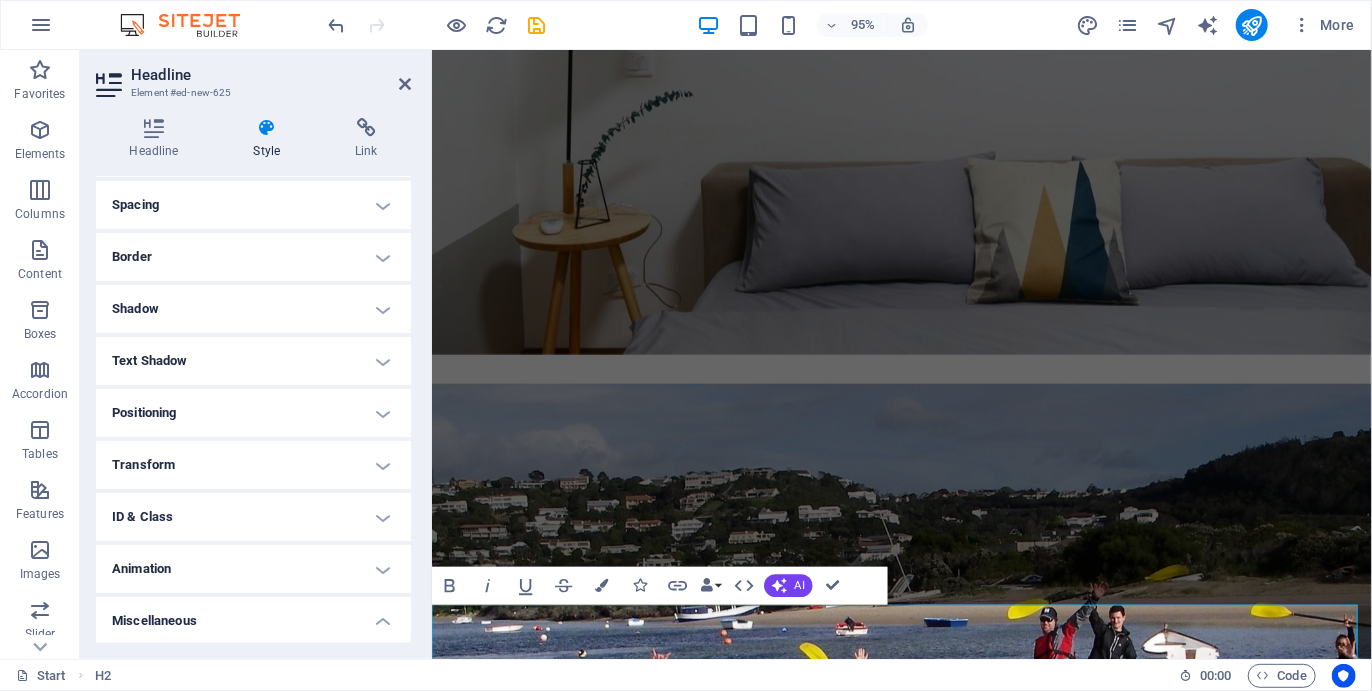 scroll, scrollTop: 286, scrollLeft: 0, axis: vertical 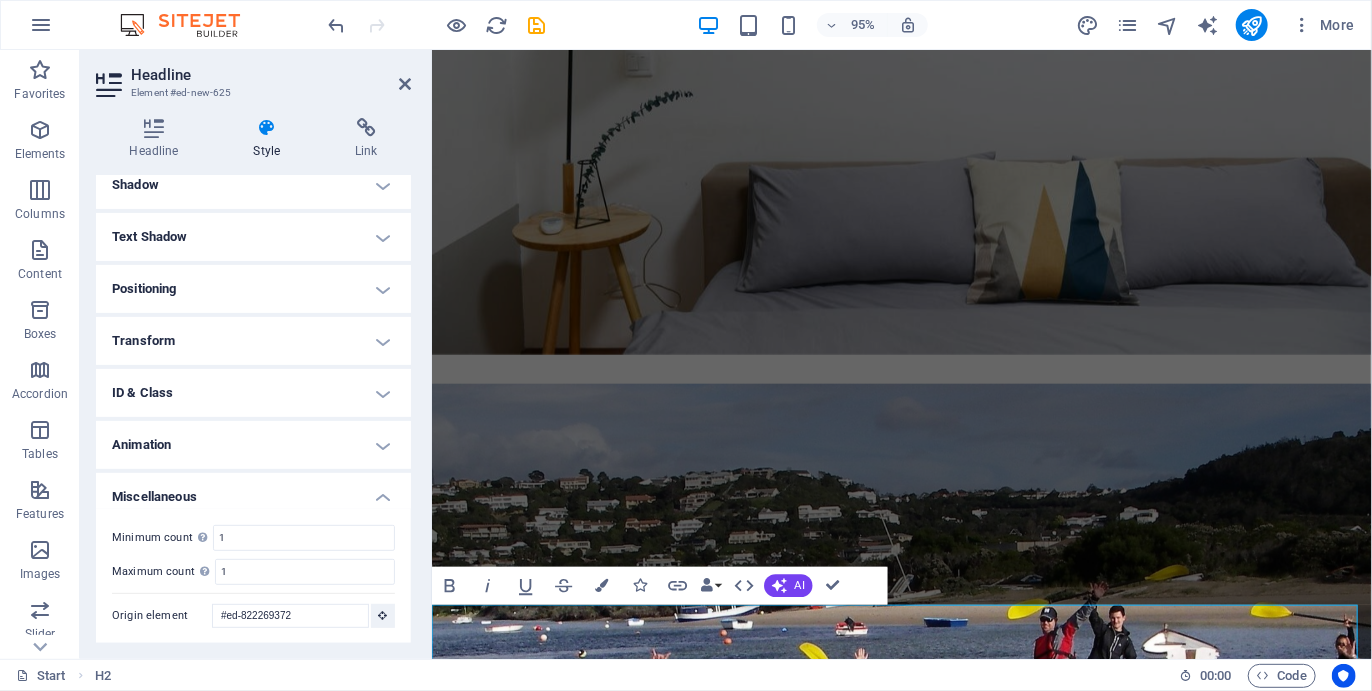 click on "Miscellaneous" at bounding box center [253, 491] 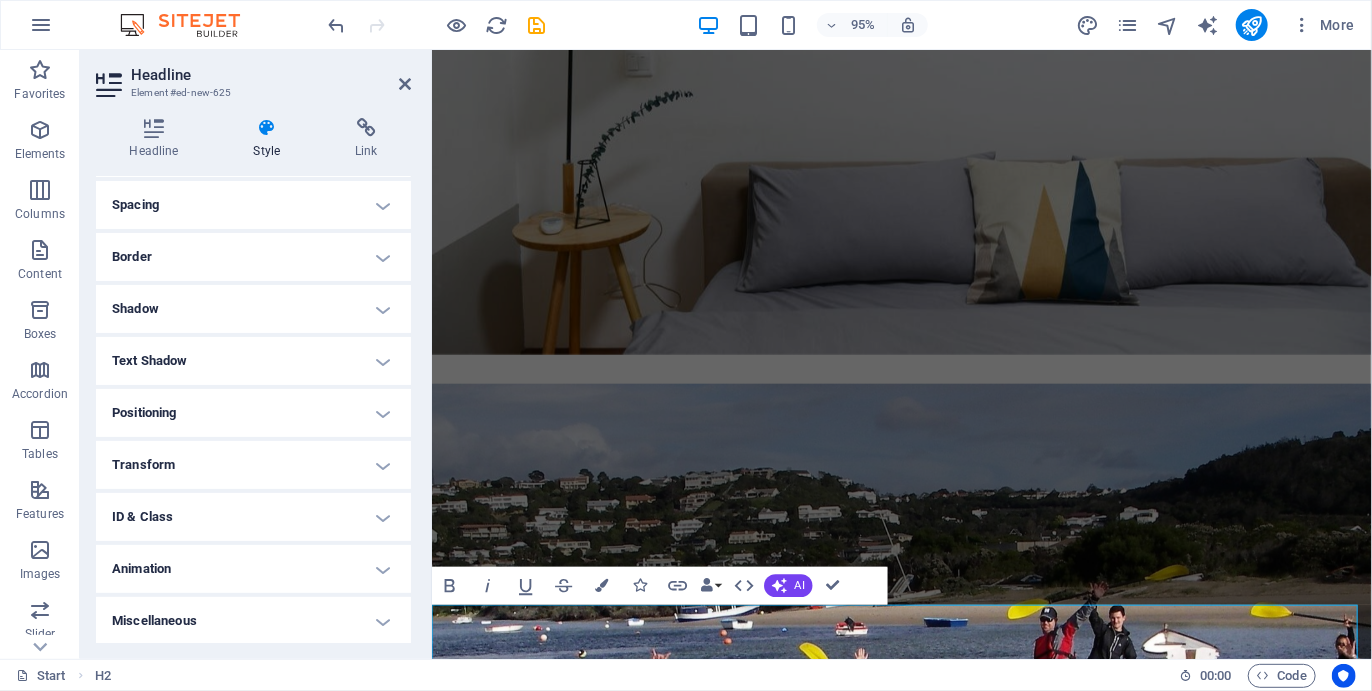 scroll, scrollTop: 0, scrollLeft: 0, axis: both 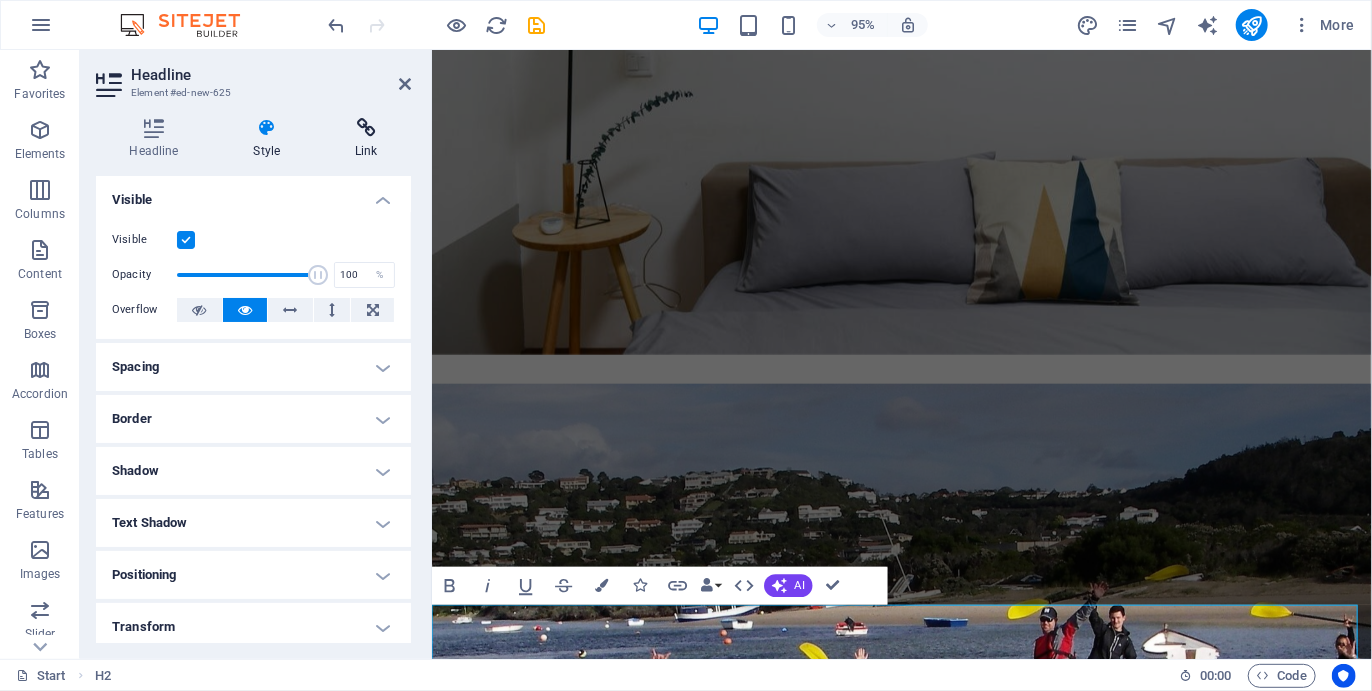 click at bounding box center [366, 128] 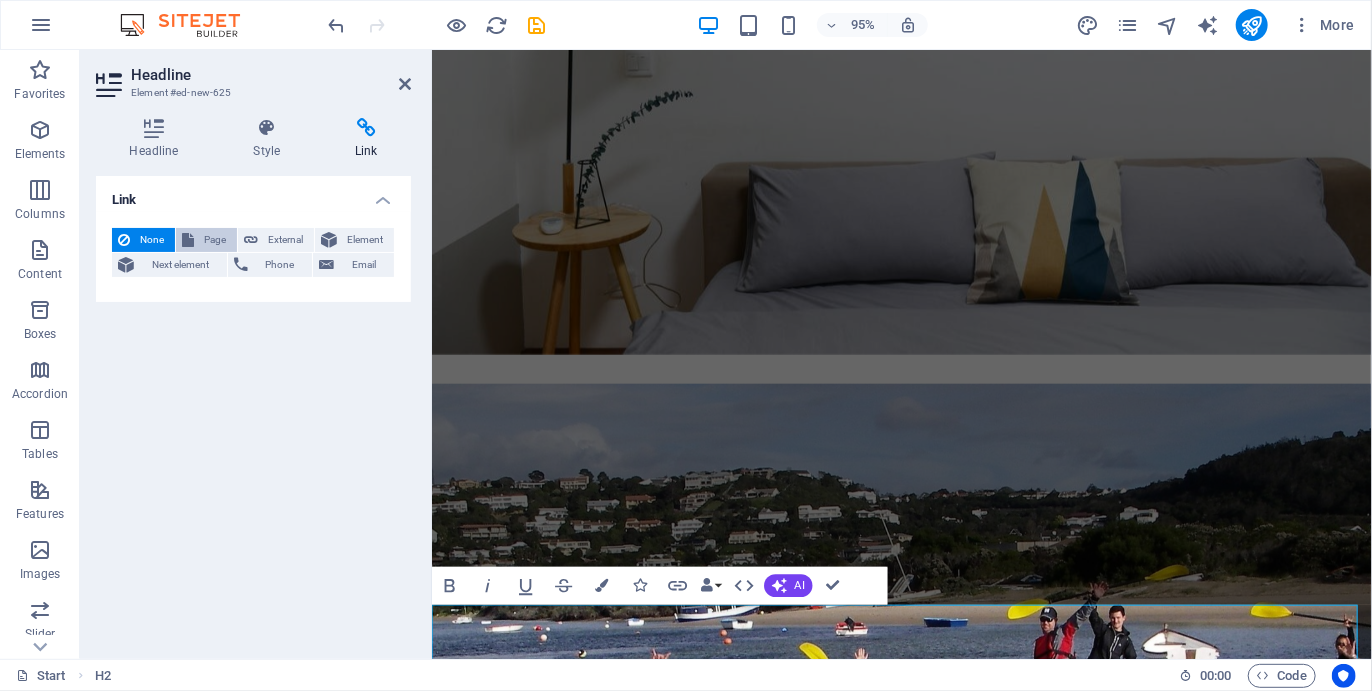 click on "Page" at bounding box center [215, 240] 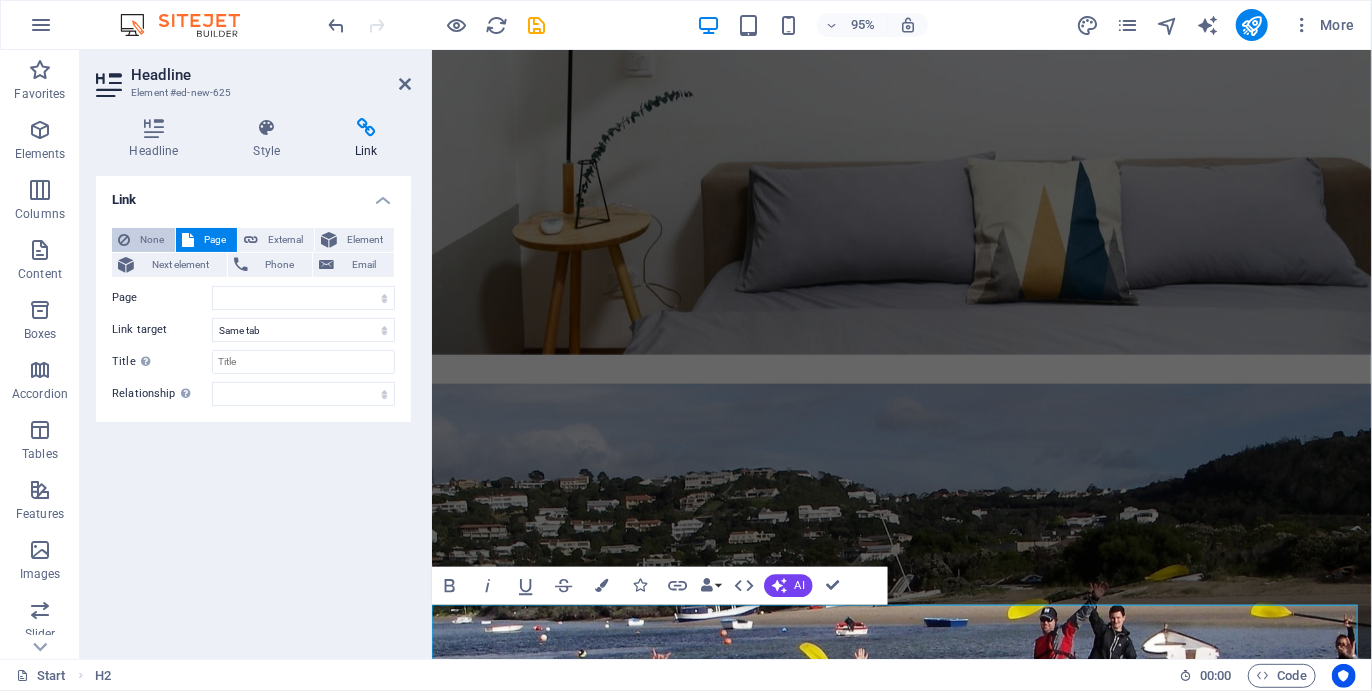 click on "None" at bounding box center [152, 240] 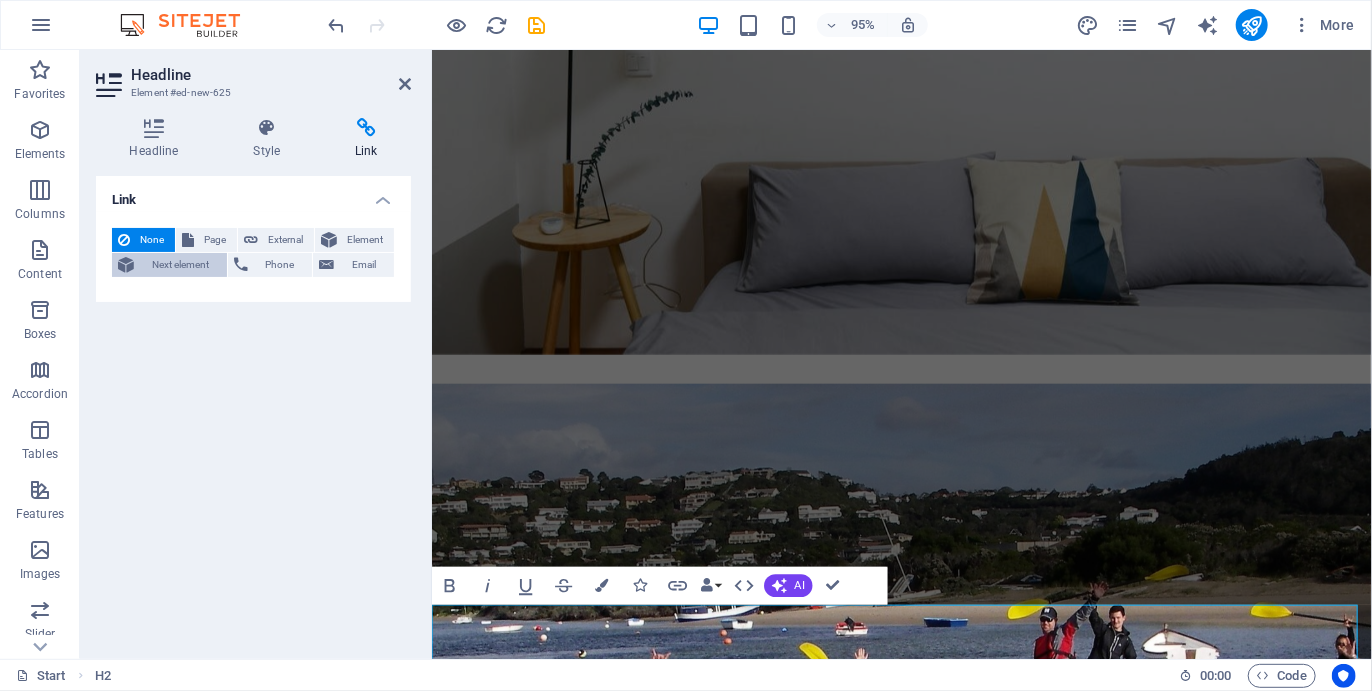 click on "Next element" at bounding box center (180, 265) 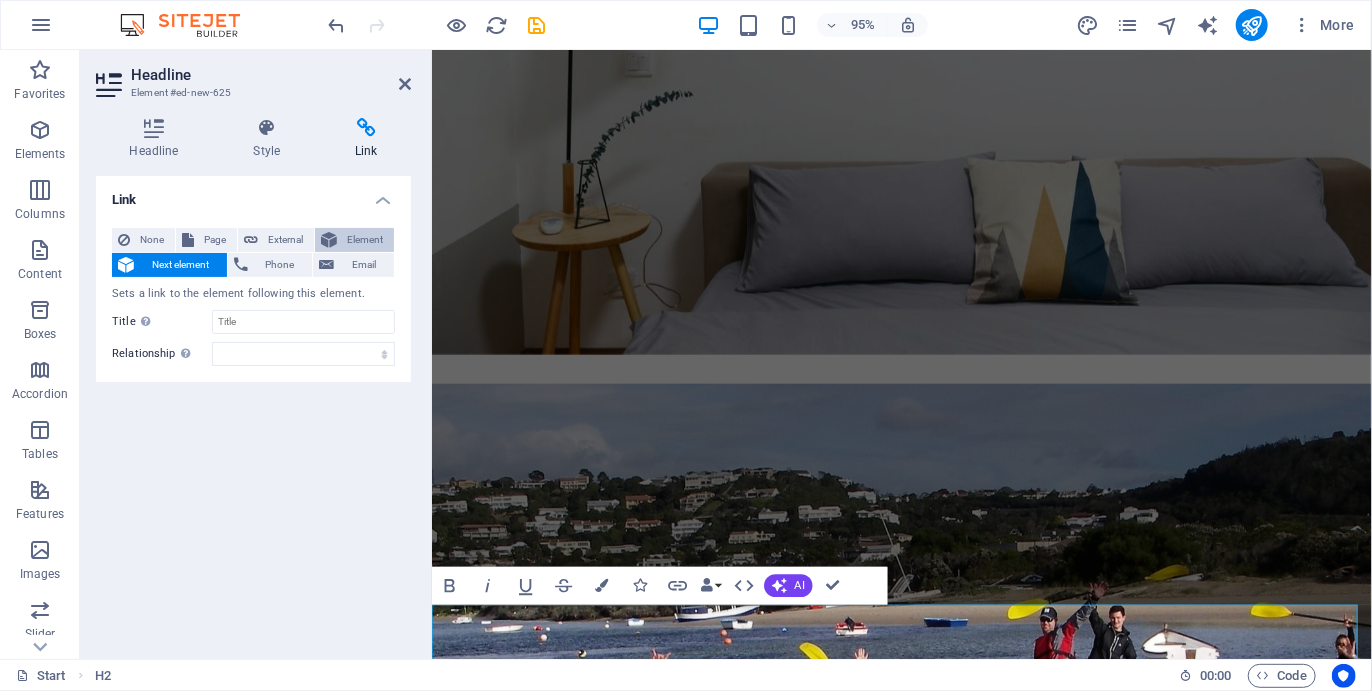 click on "Element" at bounding box center [365, 240] 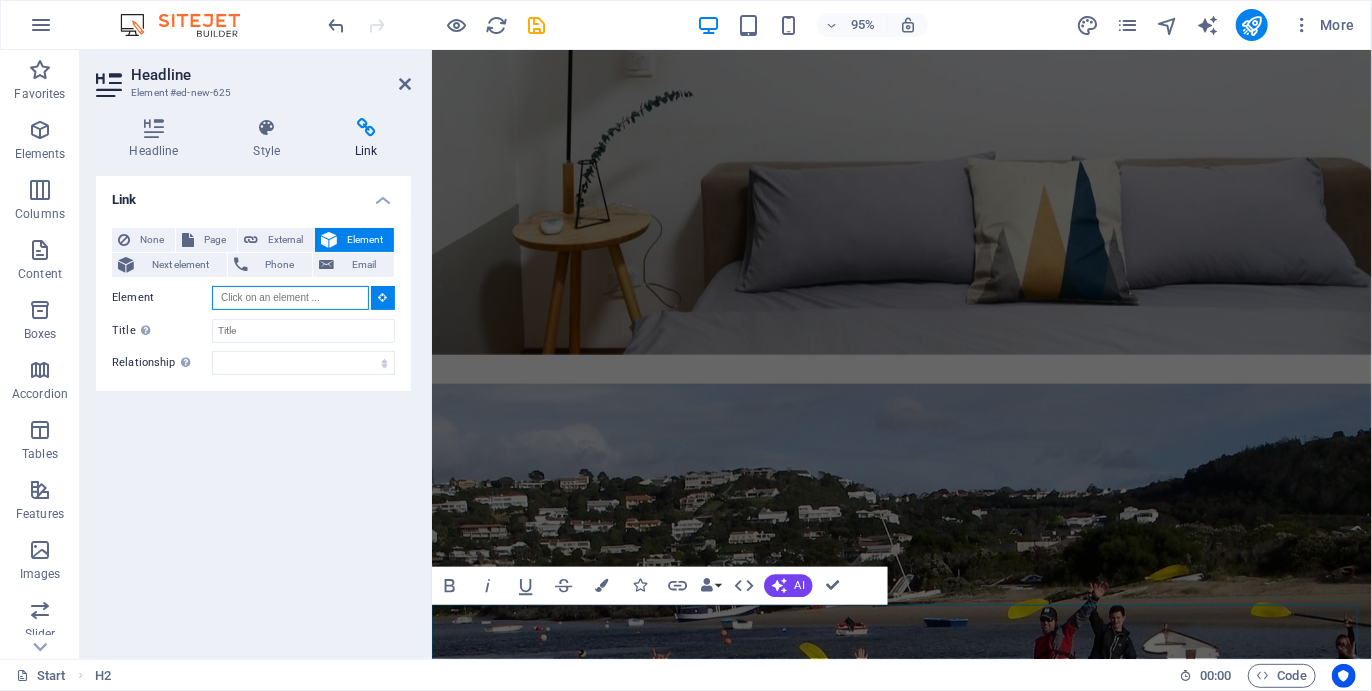 click on "Element" at bounding box center (290, 298) 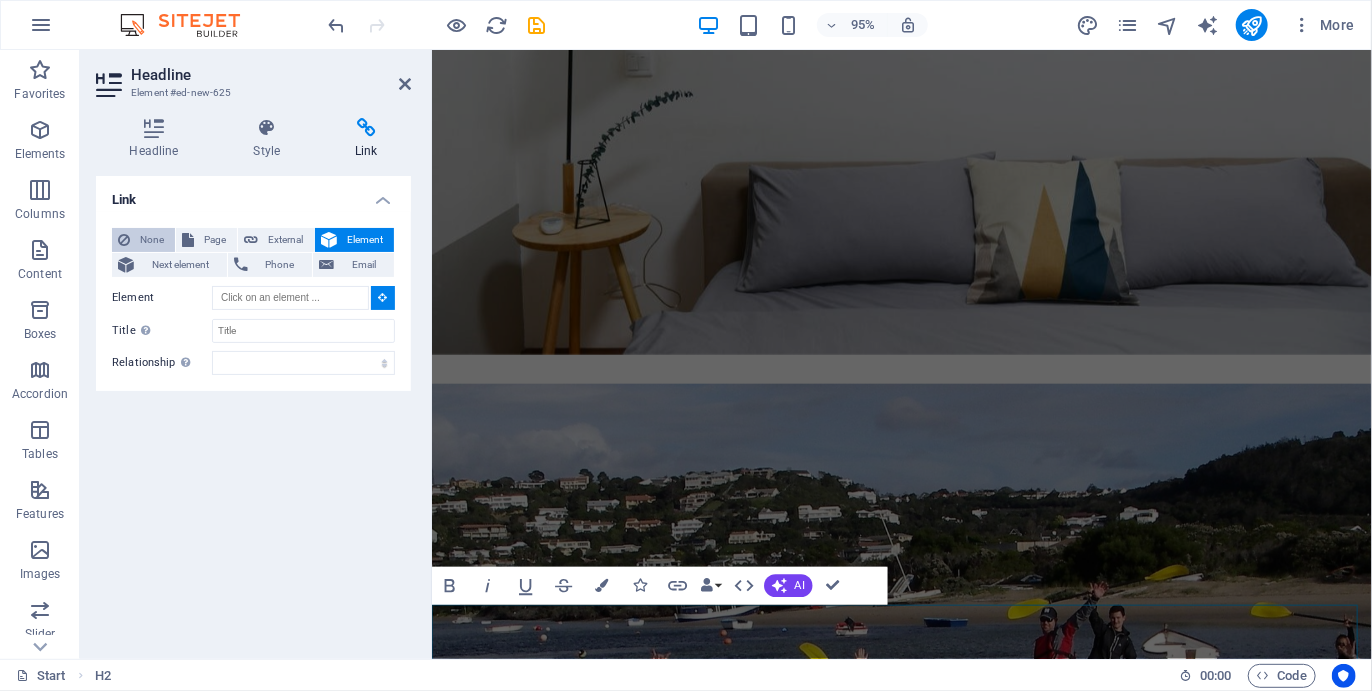 click on "None" at bounding box center (152, 240) 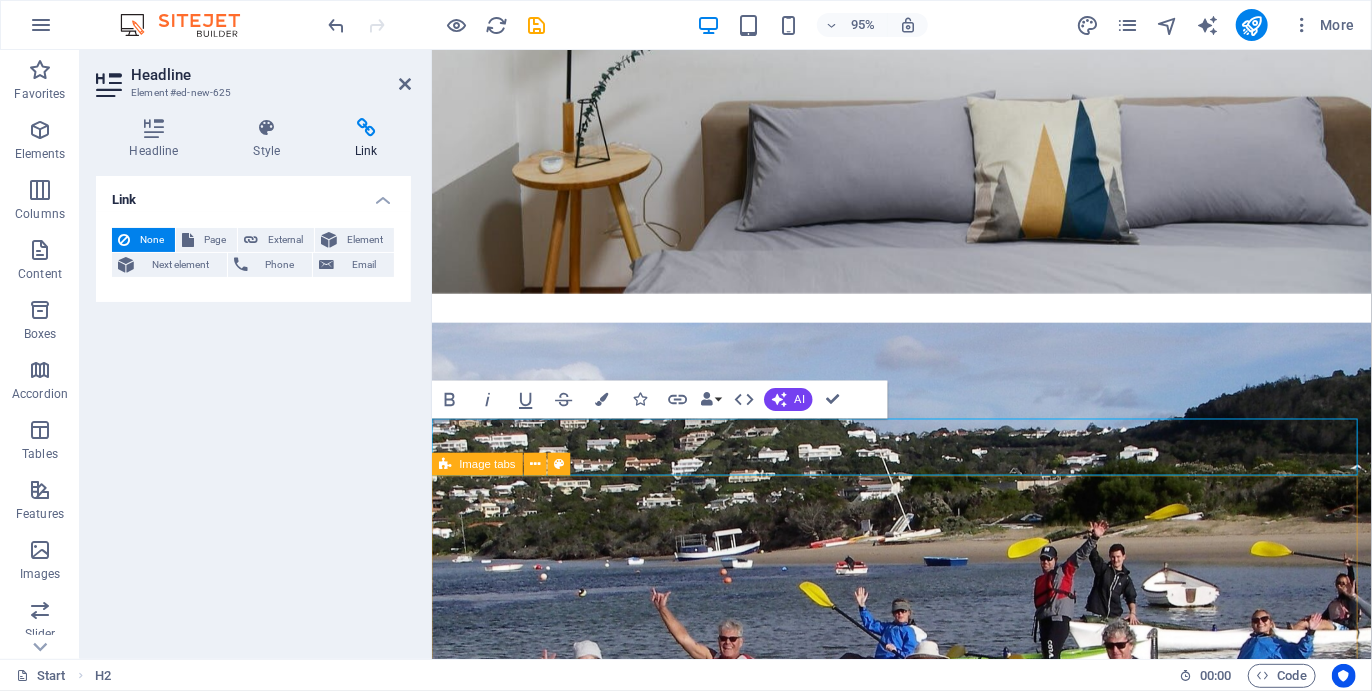 scroll, scrollTop: 2317, scrollLeft: 0, axis: vertical 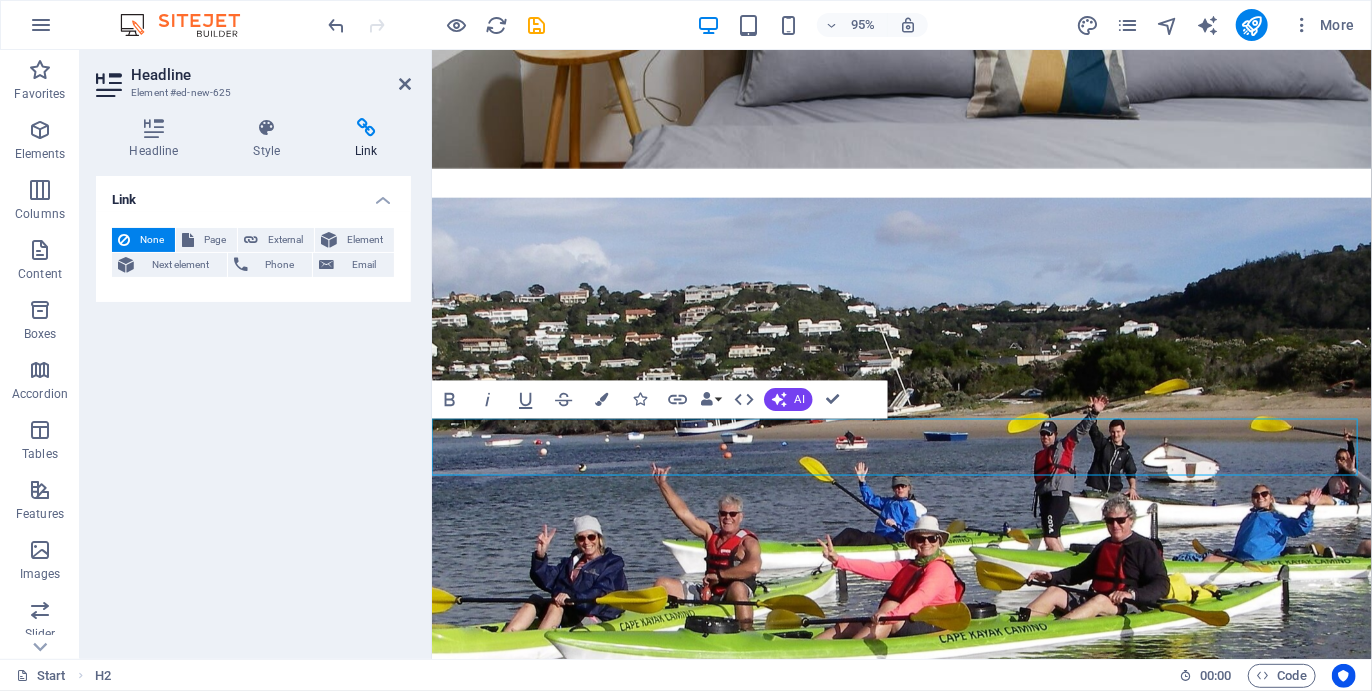 click on "Our Packages" at bounding box center [925, 3419] 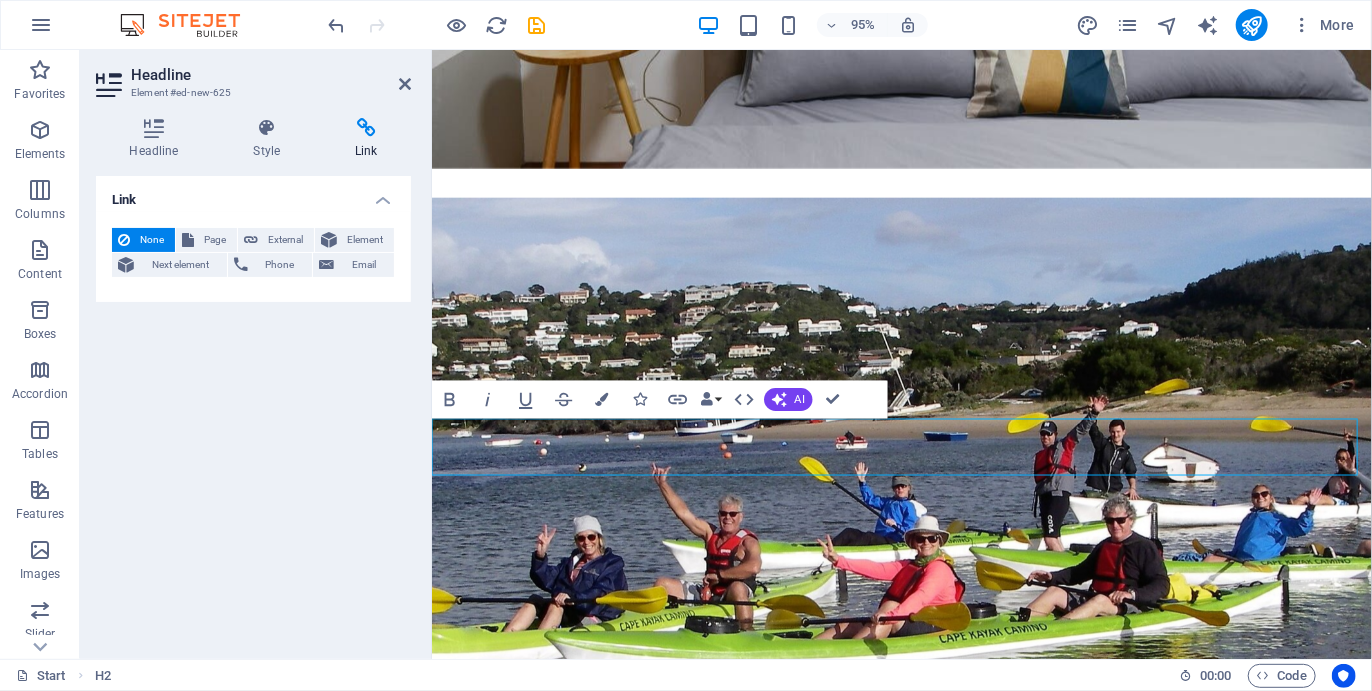 click on "Our Packages" at bounding box center [925, 3419] 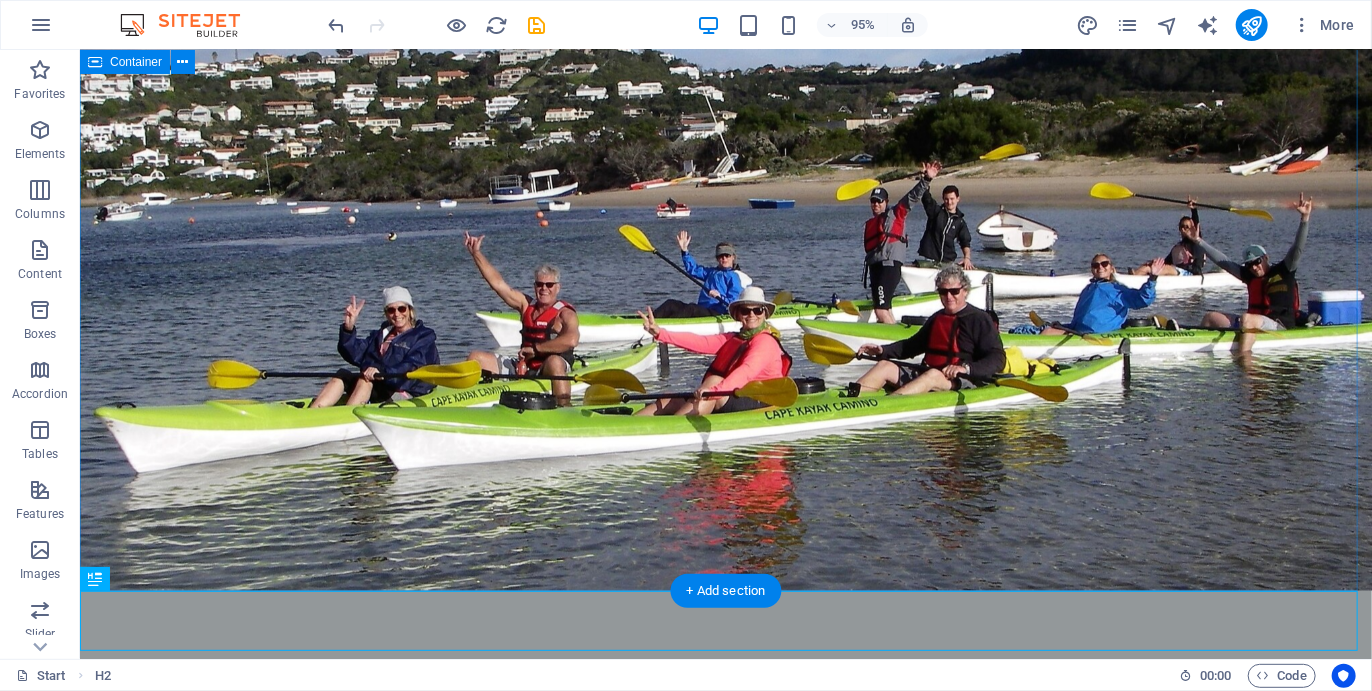 scroll, scrollTop: 2155, scrollLeft: 0, axis: vertical 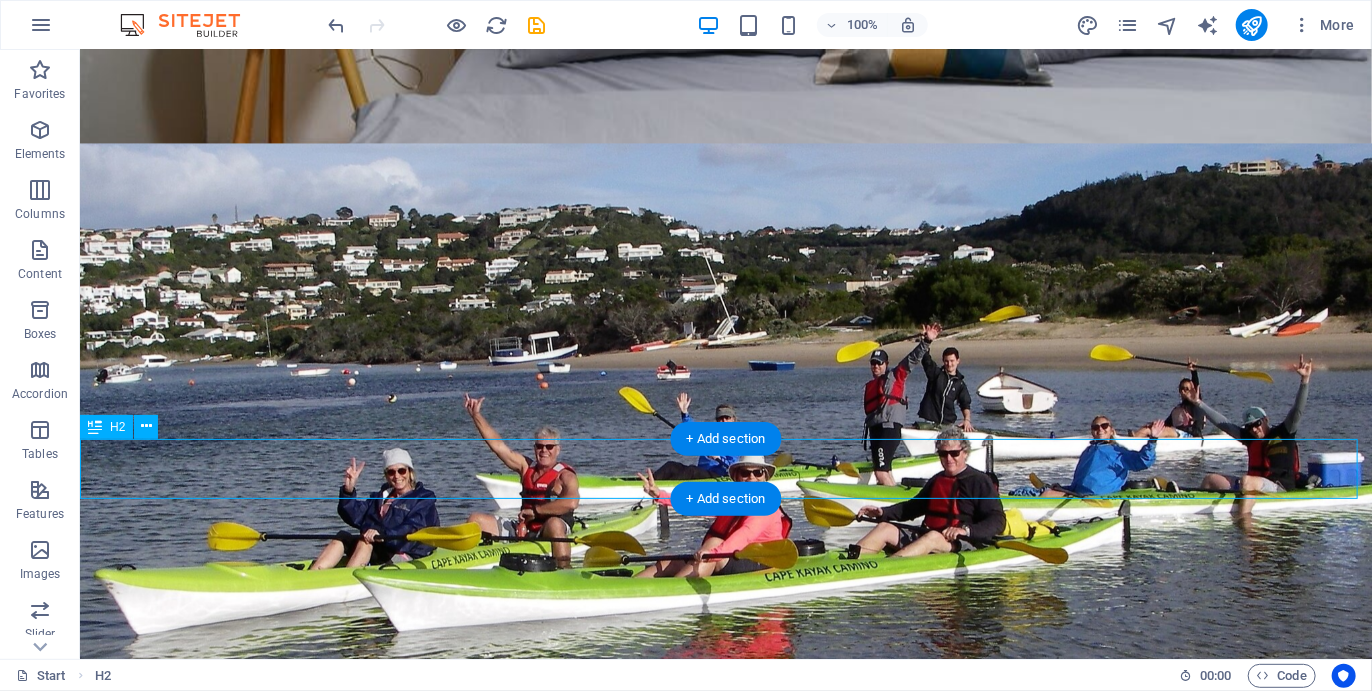 click on "Our Package" at bounding box center (725, 3186) 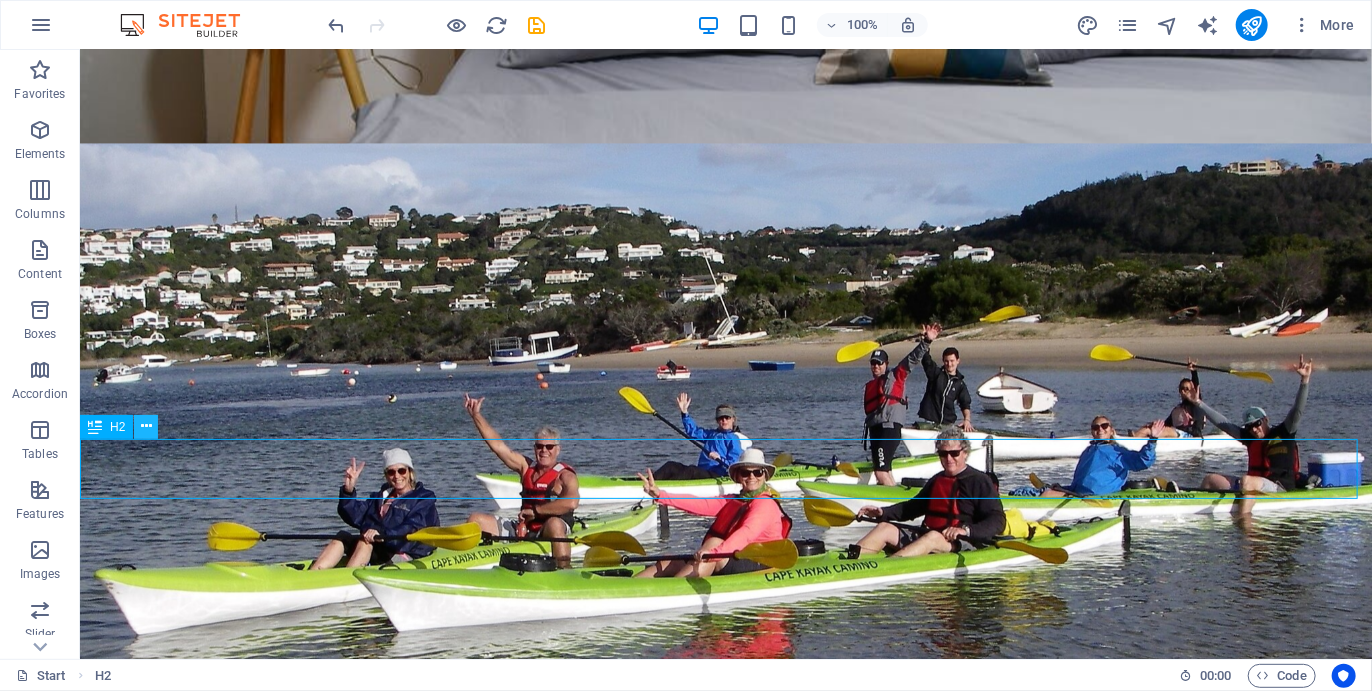 click at bounding box center [146, 426] 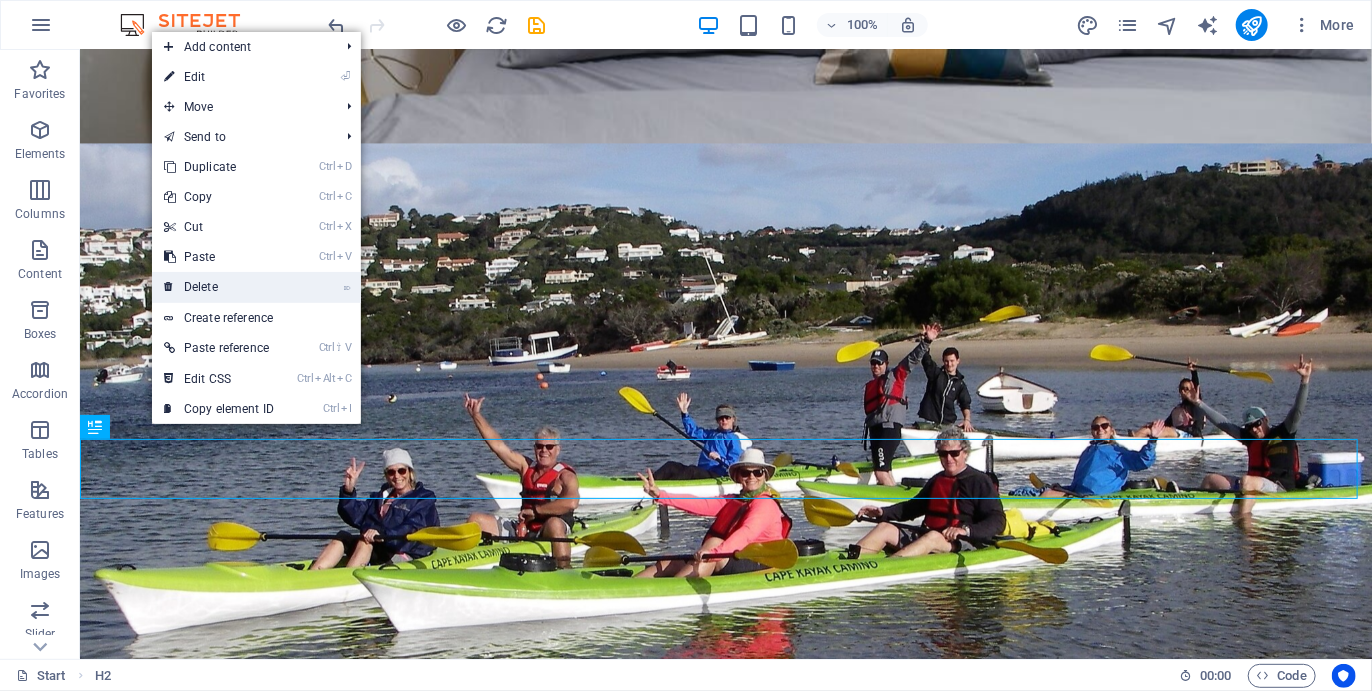 click on "⌦  Delete" at bounding box center [219, 287] 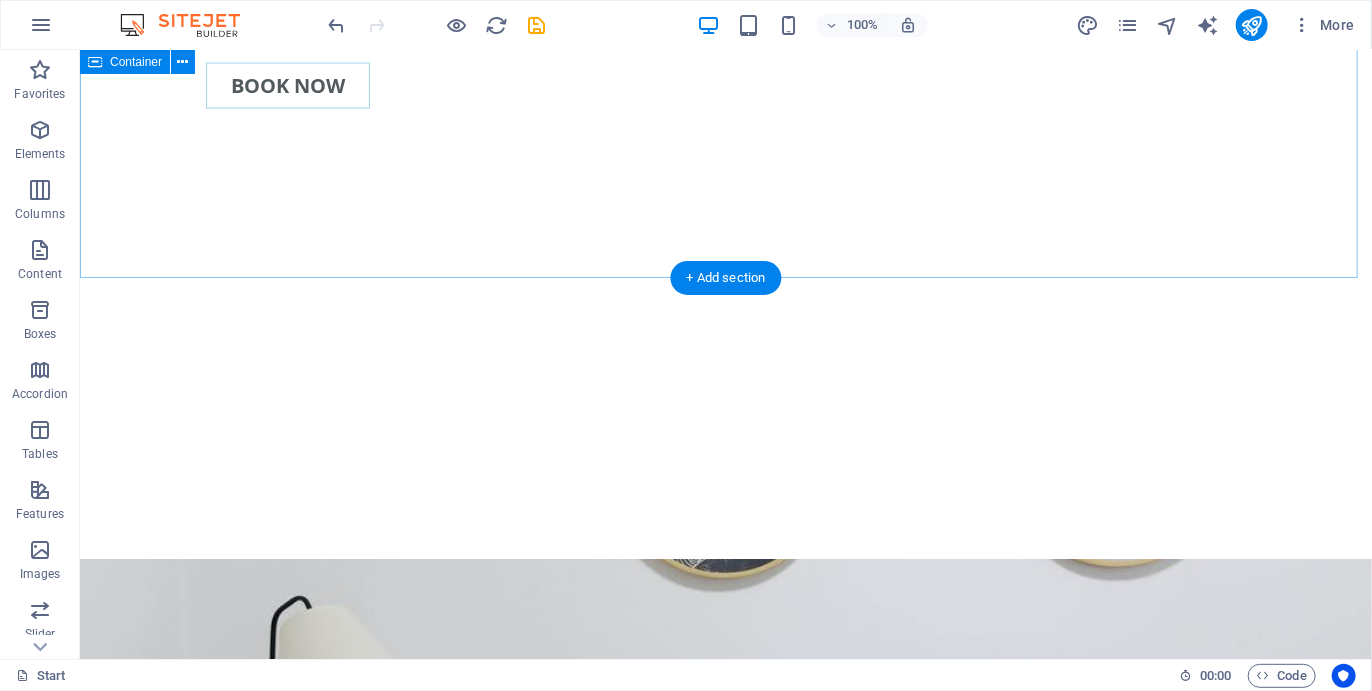 scroll, scrollTop: 1580, scrollLeft: 0, axis: vertical 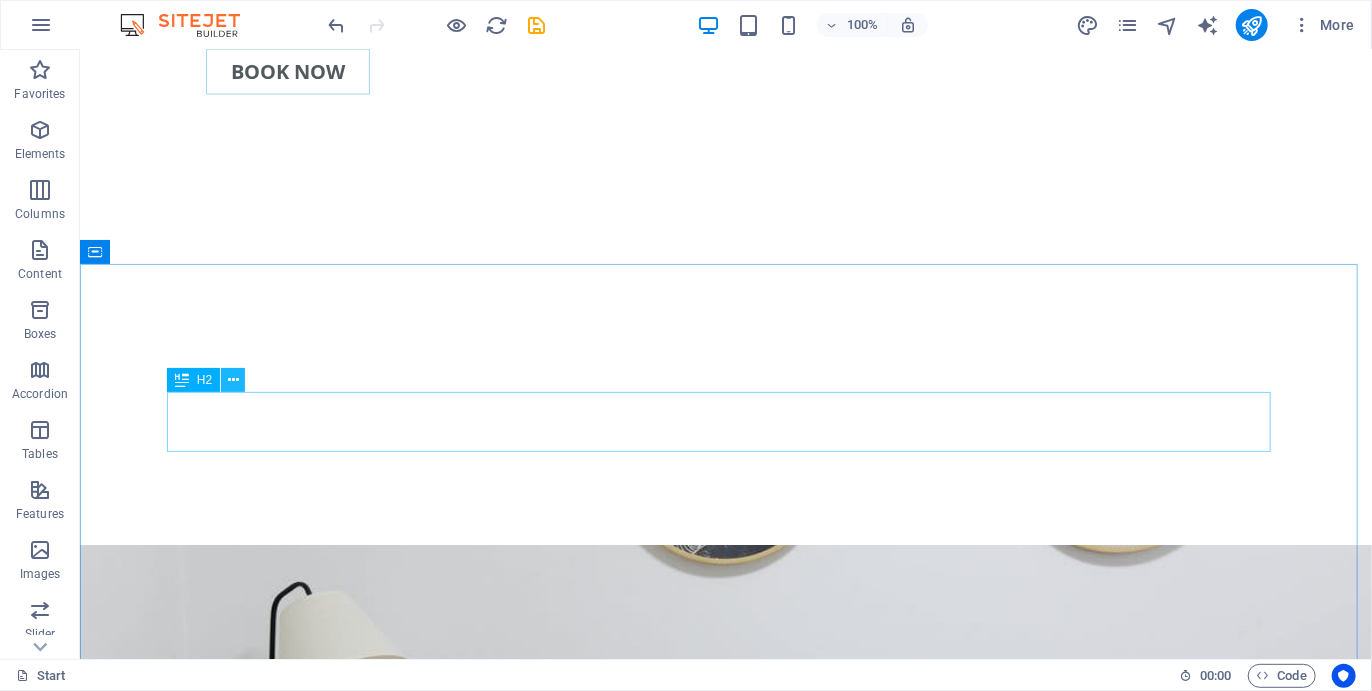 click at bounding box center [233, 380] 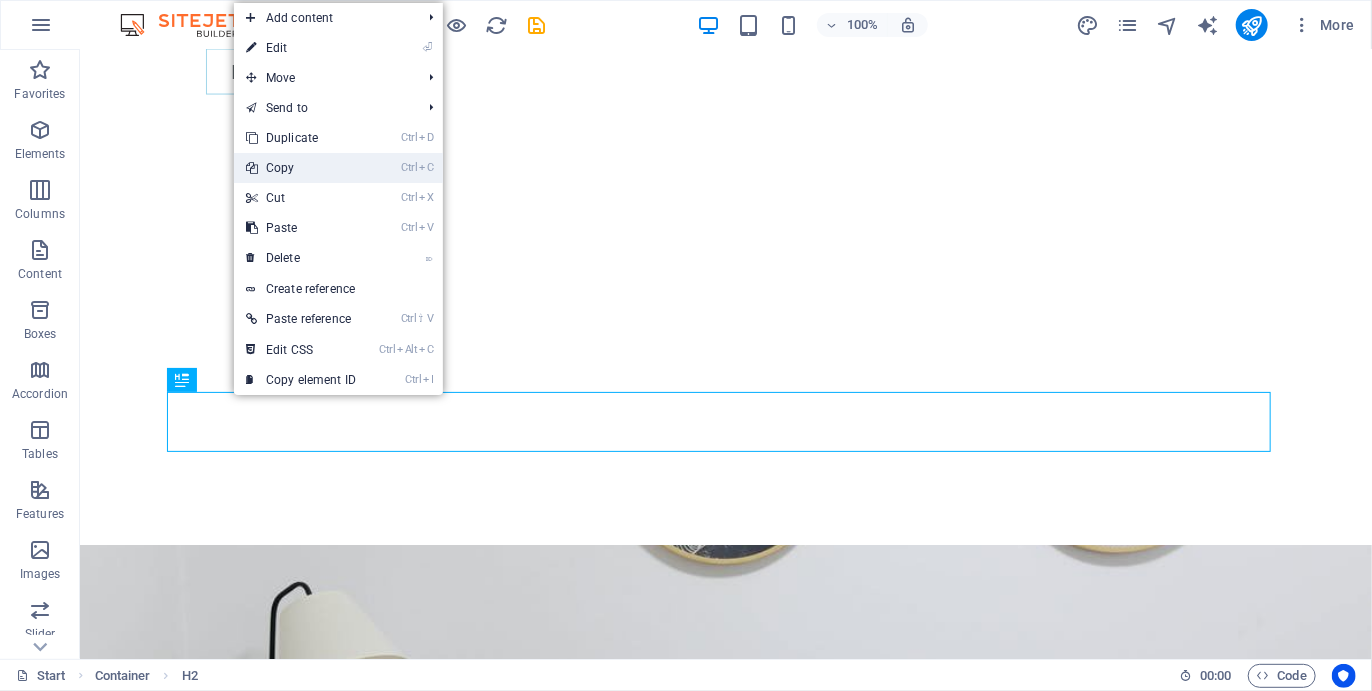 click on "Ctrl C  Copy" at bounding box center [301, 168] 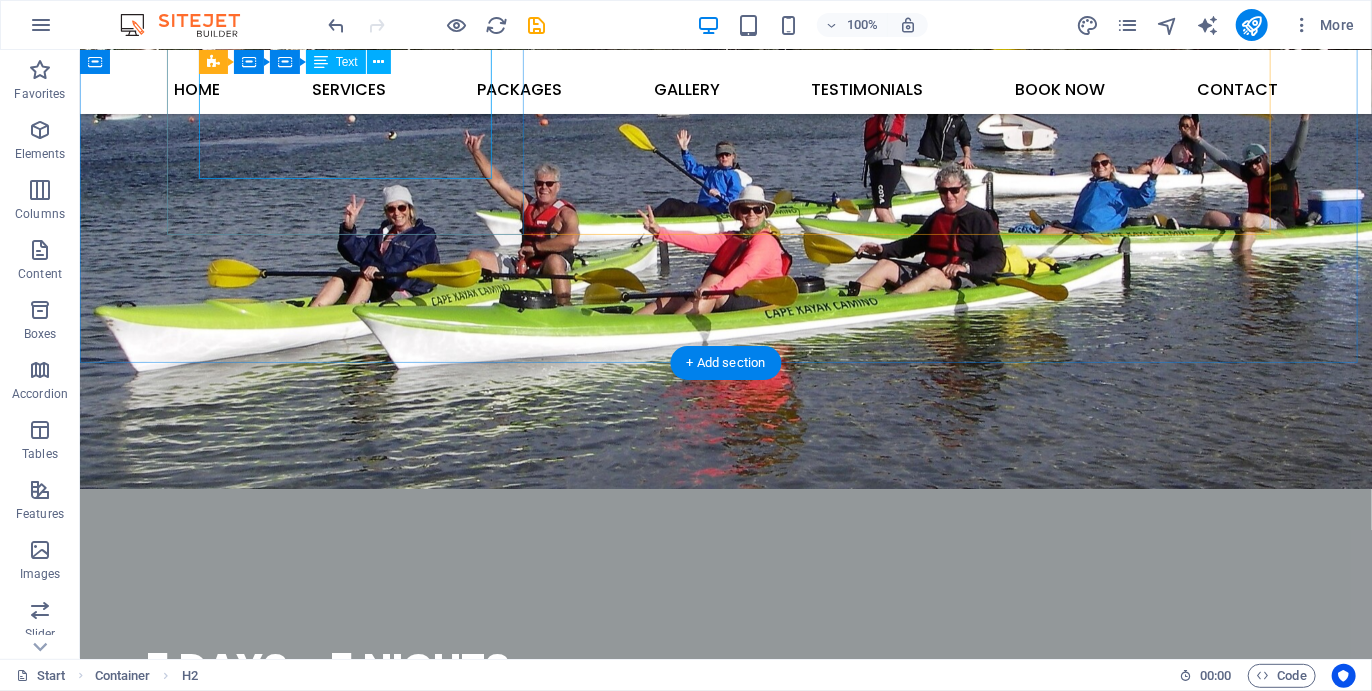 scroll, scrollTop: 2230, scrollLeft: 0, axis: vertical 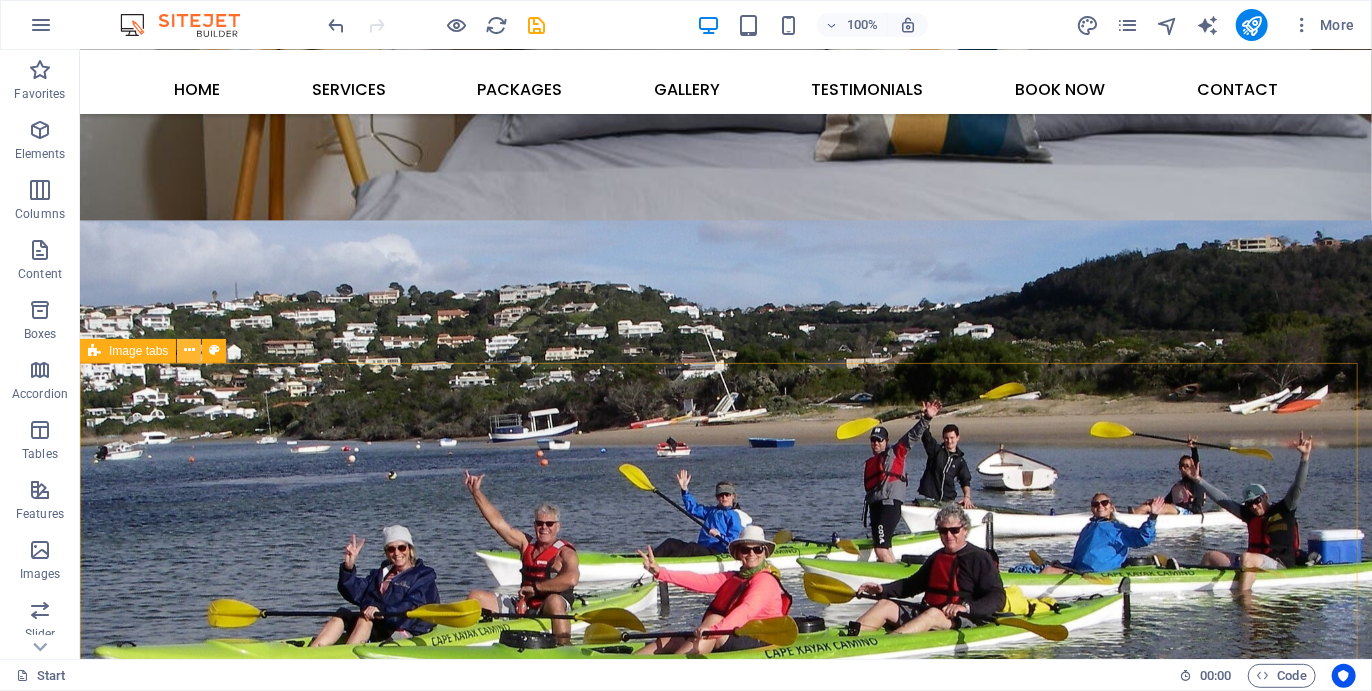 click at bounding box center (189, 351) 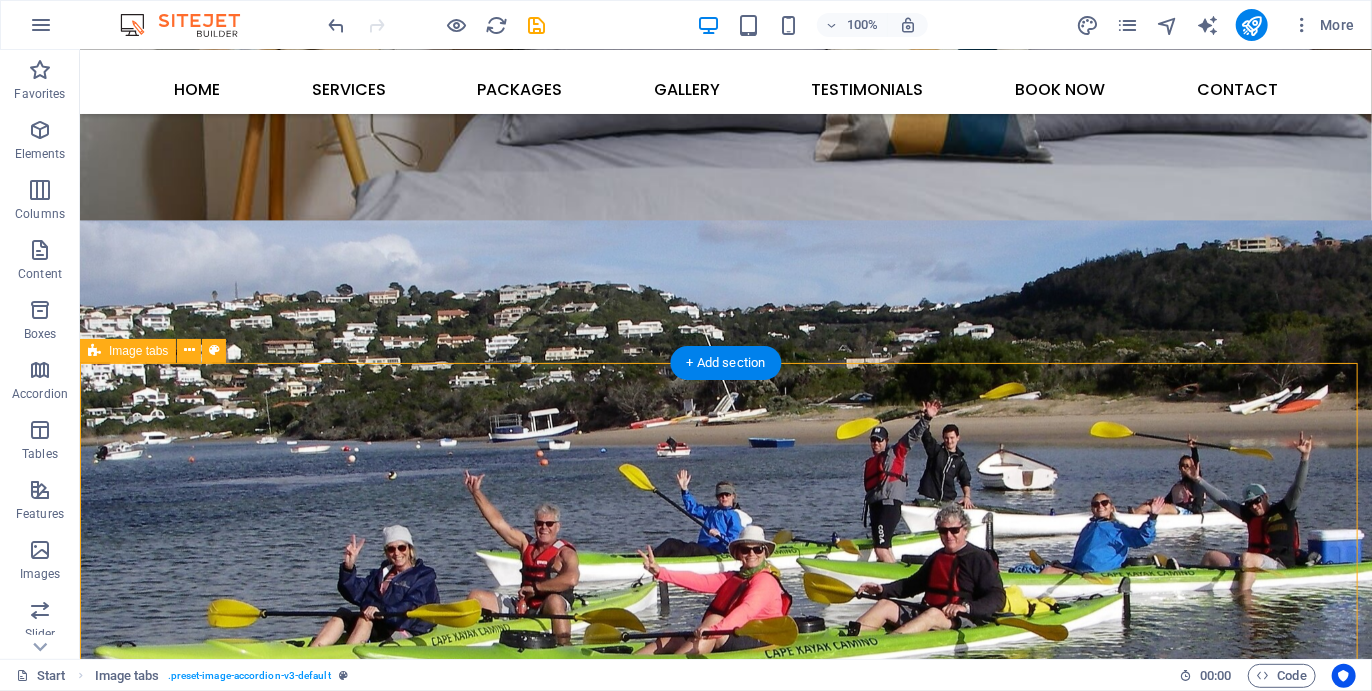 click on "SOUTHERN CROSS 5 DAYS/ 5 NIGHTS SOUTHERN CROSS This is the full experience of the Camino! Hiking and kayaking through [CITY] towards the indigenious forest and coast. Arrive the night before the Start of the Camino, and add a night after and add one day of activities either before or the day after. Full Camino Includes a night before the start The hike includes all routes: Robberg Nature Reserve, [CITY] beaches, Lagoon Mouth, Keurboomsstrand beach/ forest hike, Nature's Valley and Kalander Hike: 50 km, Kayak: 20km R13900 Book now FORMOSA 4 DAYS/ 4 NIGHTS FORMOSA Arrive in the morning of the start. Sleep a night after the End; the day after this last night is not counted. Meals included — No night before the Start Hike includes Robberg Nature Reserve, [CITY] beaches, Lagoon Mouth, Keurboomsstrand beach/ forest hike and Nature's Valley — Does not include Kalander hike Hike: 40 km, Kayak: 20km R9900 Book now" at bounding box center [725, 4486] 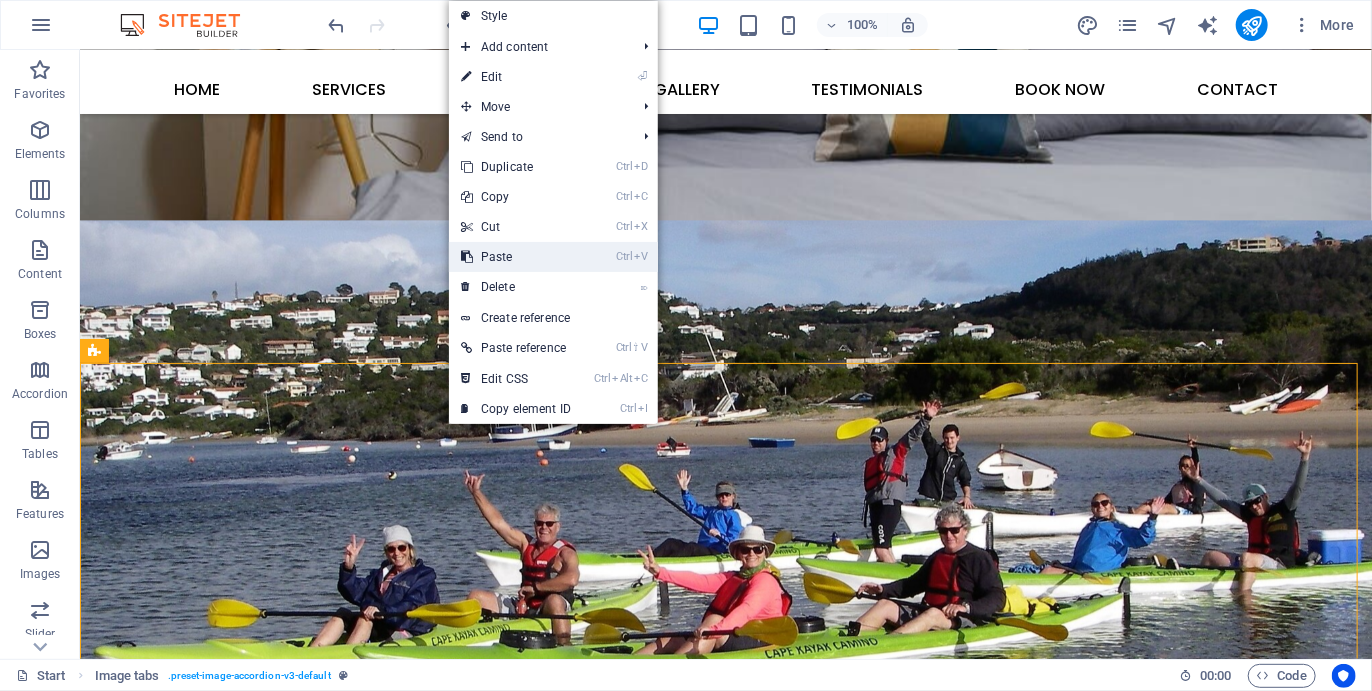 click on "Ctrl V  Paste" at bounding box center [516, 257] 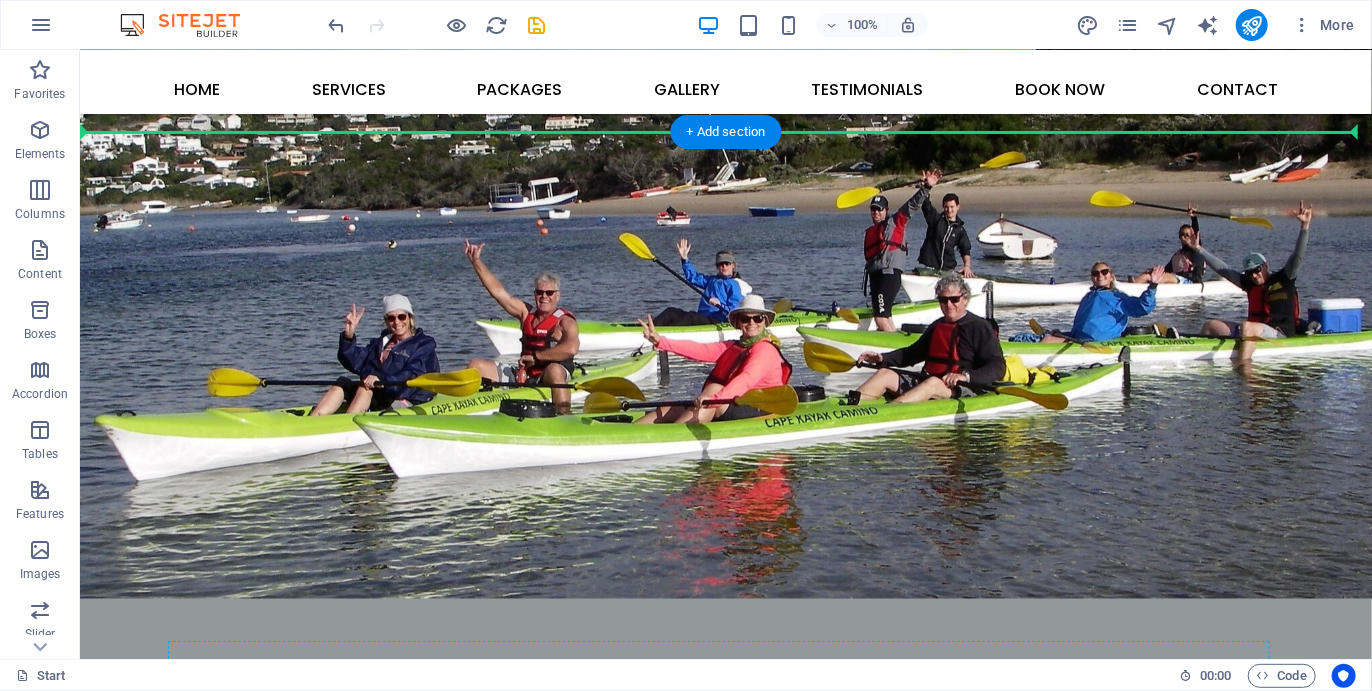 scroll, scrollTop: 2282, scrollLeft: 0, axis: vertical 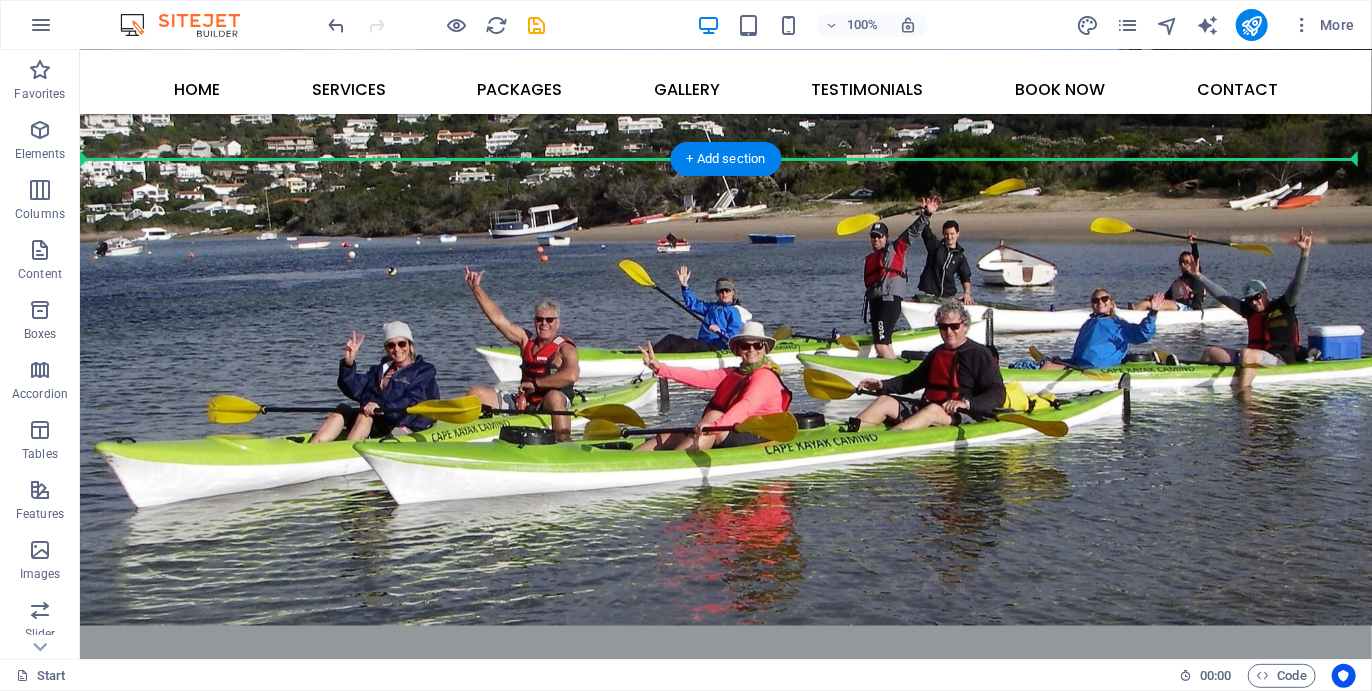drag, startPoint x: 521, startPoint y: 567, endPoint x: 560, endPoint y: 248, distance: 321.37518 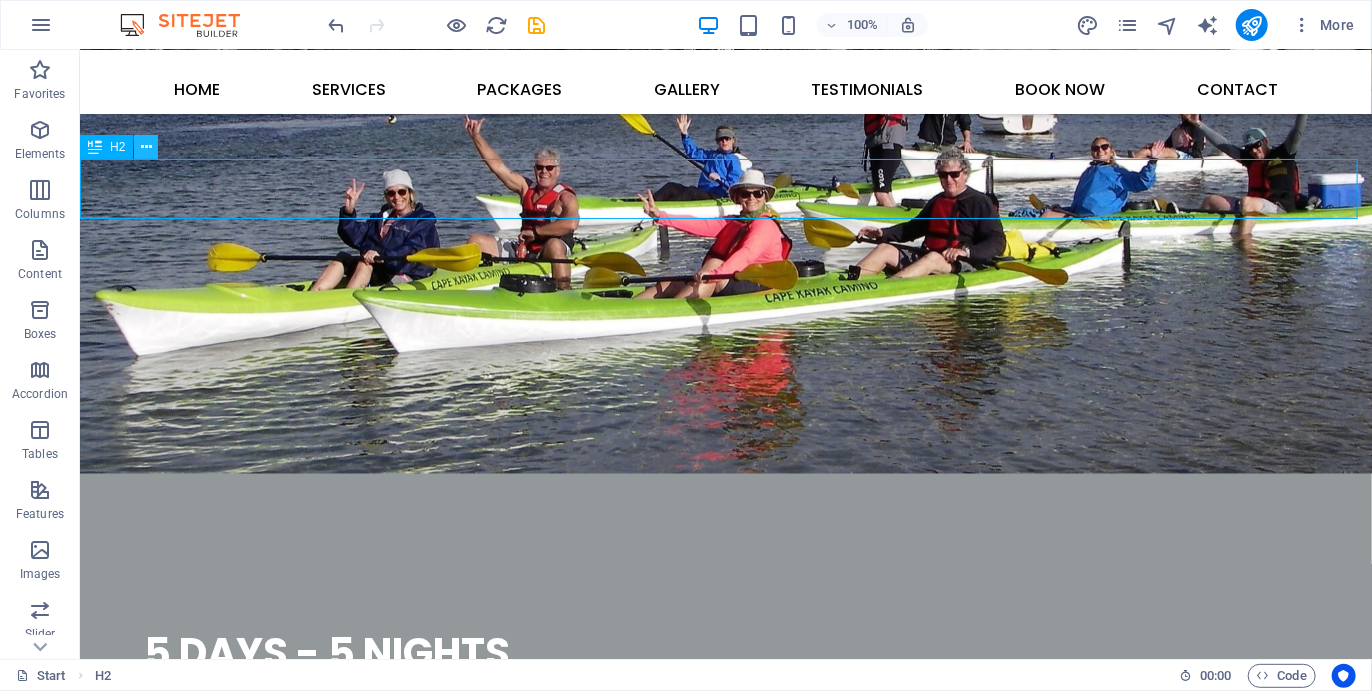 click at bounding box center [146, 147] 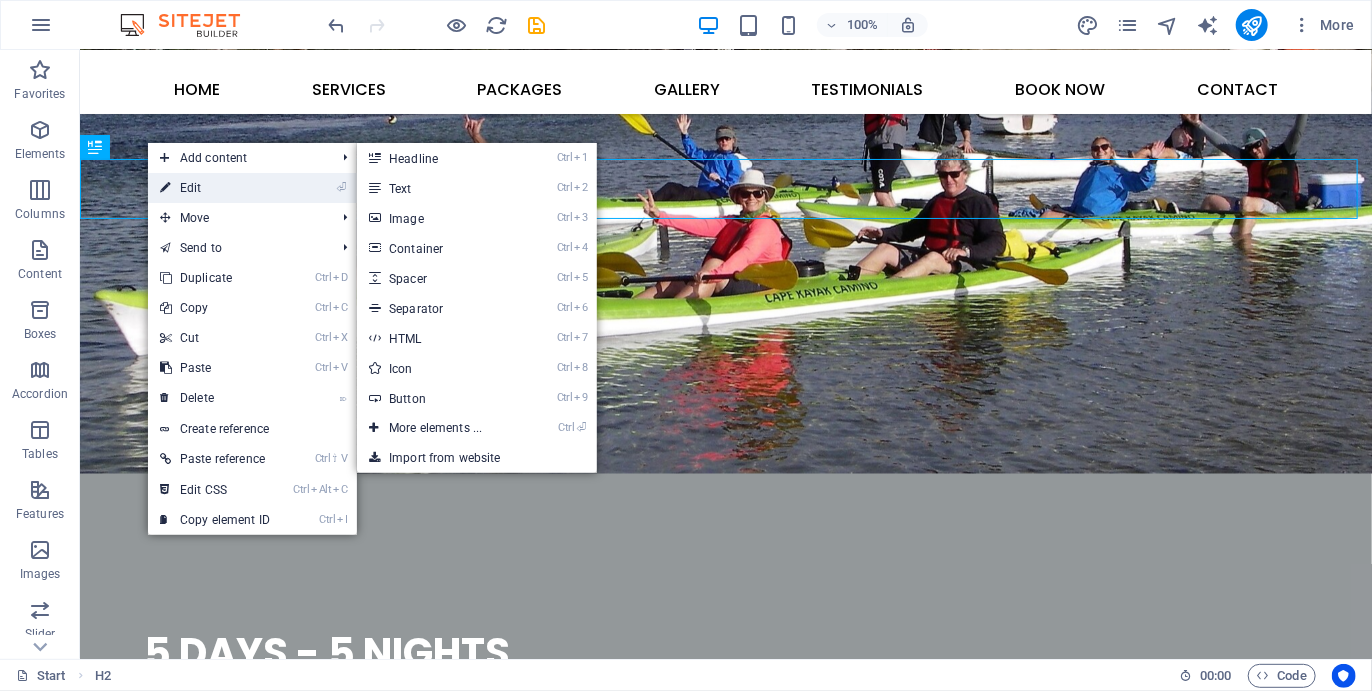 click on "⏎  Edit" at bounding box center [215, 188] 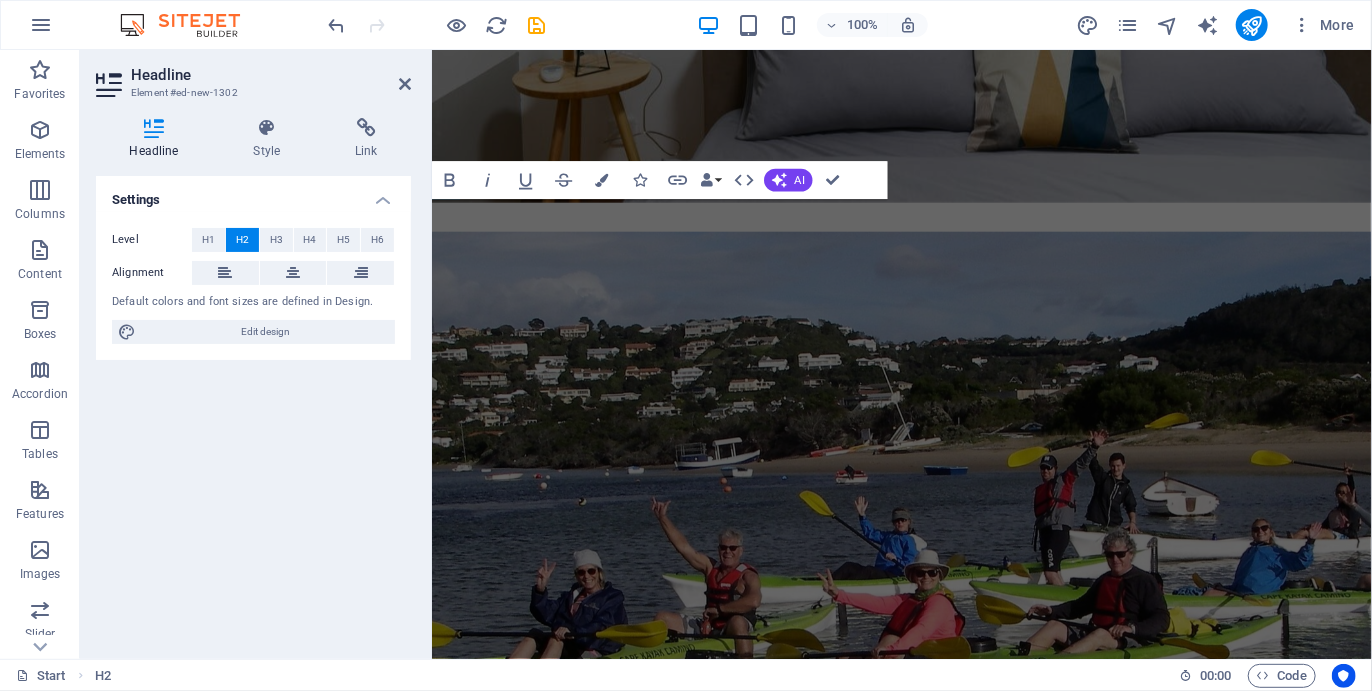 scroll, scrollTop: 2549, scrollLeft: 0, axis: vertical 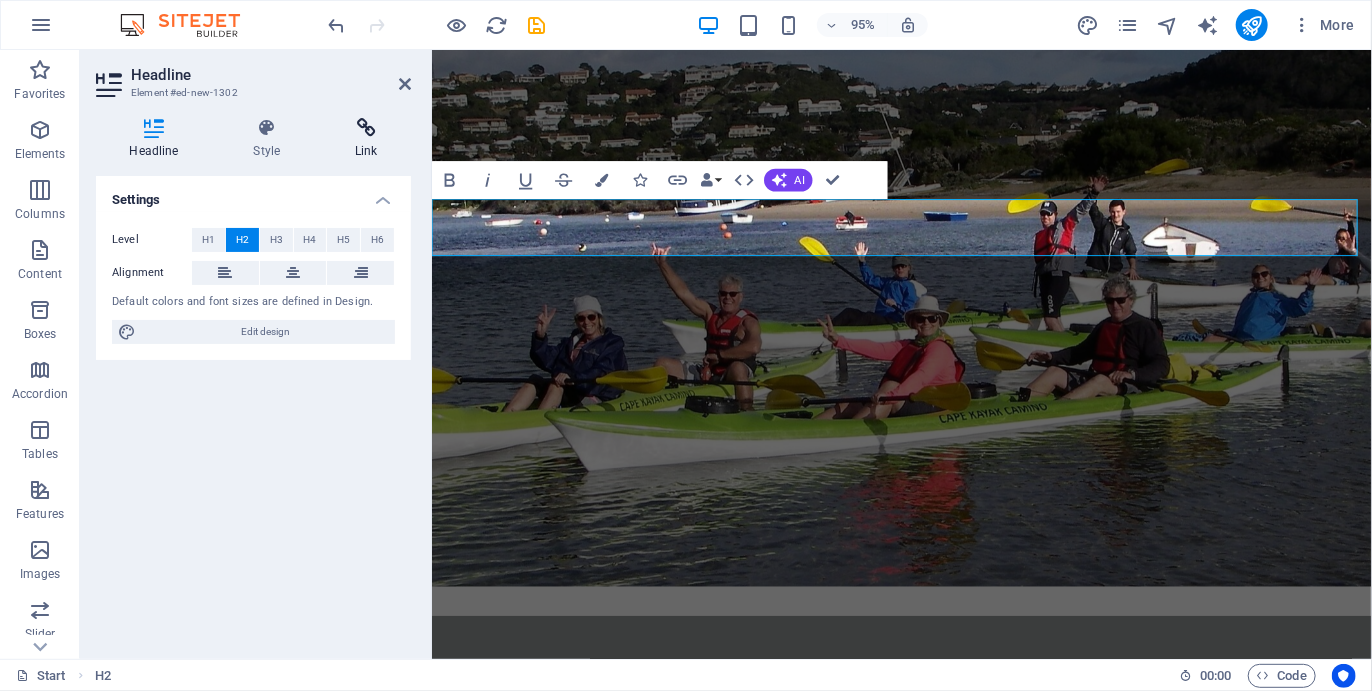 click at bounding box center [366, 128] 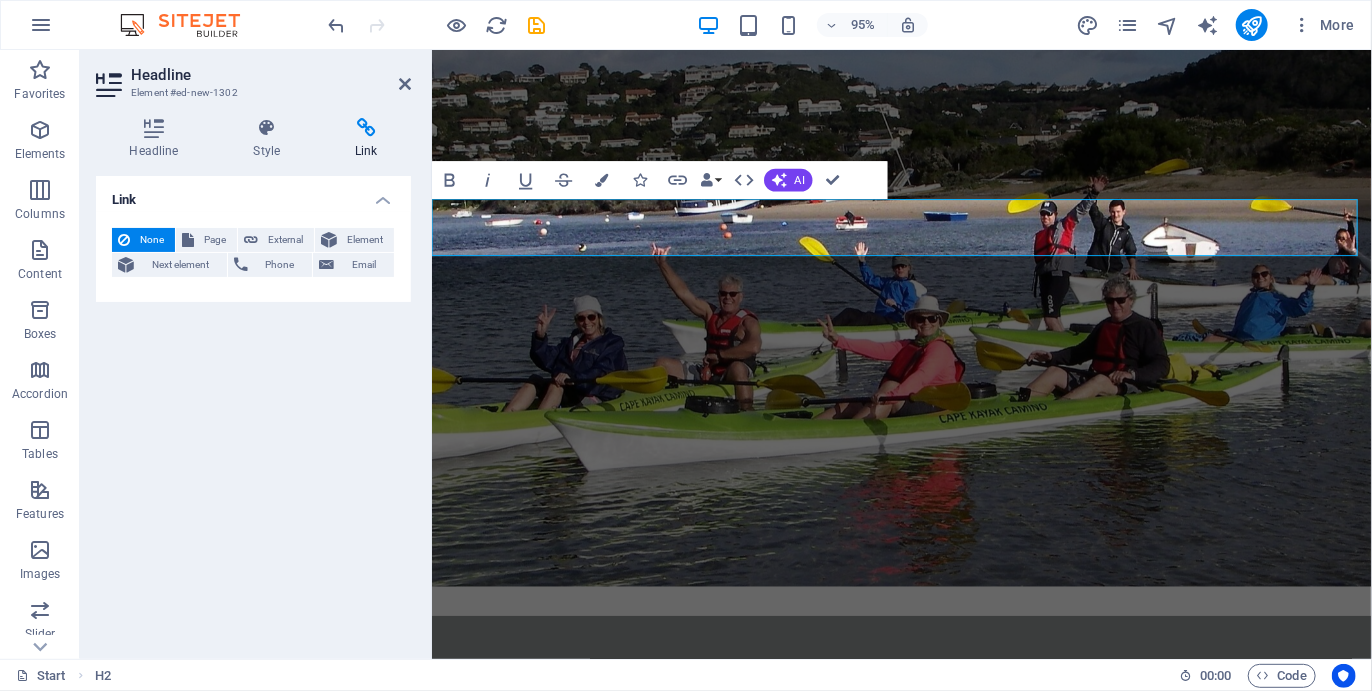click on "Headline Style Link Settings Level H1 H2 H3 H4 H5 H6 Alignment Default colors and font sizes are defined in Design. Edit design Preset Element Layout How this element expands within the layout (Flexbox). Size Default auto px % 1/1 1/2 1/3 1/4 1/5 1/6 1/7 1/8 1/9 1/10 Grow Shrink Order Container layout Visible Visible Opacity 100 % Overflow Spacing Margin Default auto px % rem vw vh Custom Custom auto px % rem vw vh auto px % rem vw vh auto px % rem vw vh auto px % rem vw vh Padding Default px rem % vh vw Custom Custom px rem % vh vw px rem % vh vw px rem % vh vw px rem % vh vw Border Style              - Width 1 auto px rem % vh vw Custom Custom 1 auto px rem % vh vw 1 auto px rem % vh vw 1 auto px rem % vh vw 1 auto px rem % vh vw  - Color Round corners Default px rem % vh vw Custom Custom px rem % vh vw px rem % vh vw px rem % vh vw px rem % vh vw Shadow Default None Outside Inside Color X offset 0 px rem vh vw Y offset 0 px rem vh vw Blur 0 px rem % vh vw Spread 0 px rem vh vw Text Shadow Default" at bounding box center (253, 380) 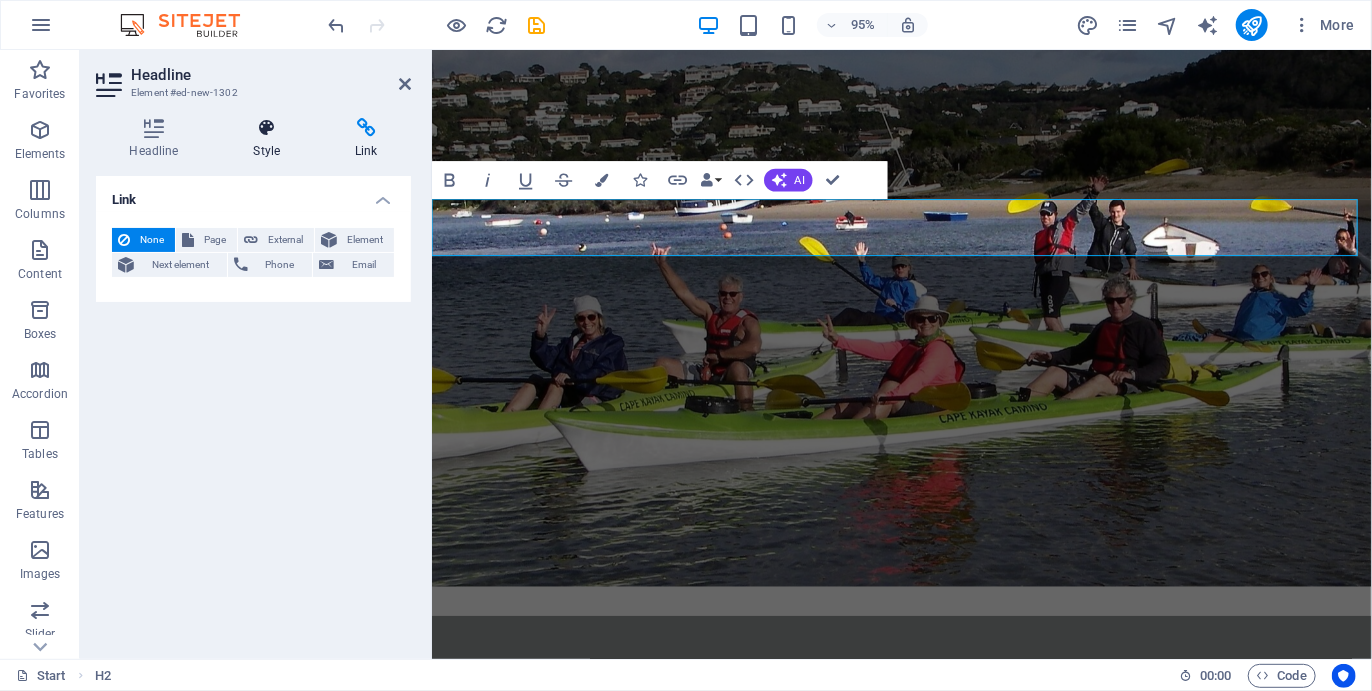 click at bounding box center [267, 128] 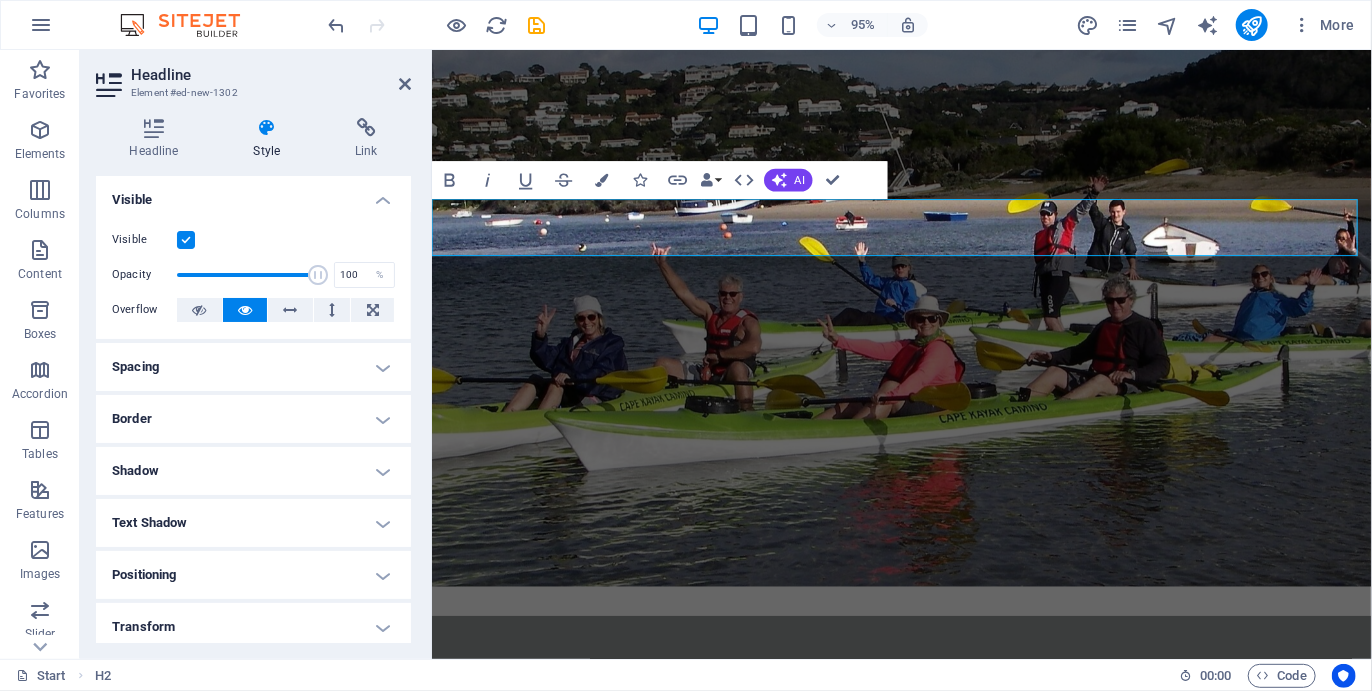 scroll, scrollTop: 162, scrollLeft: 0, axis: vertical 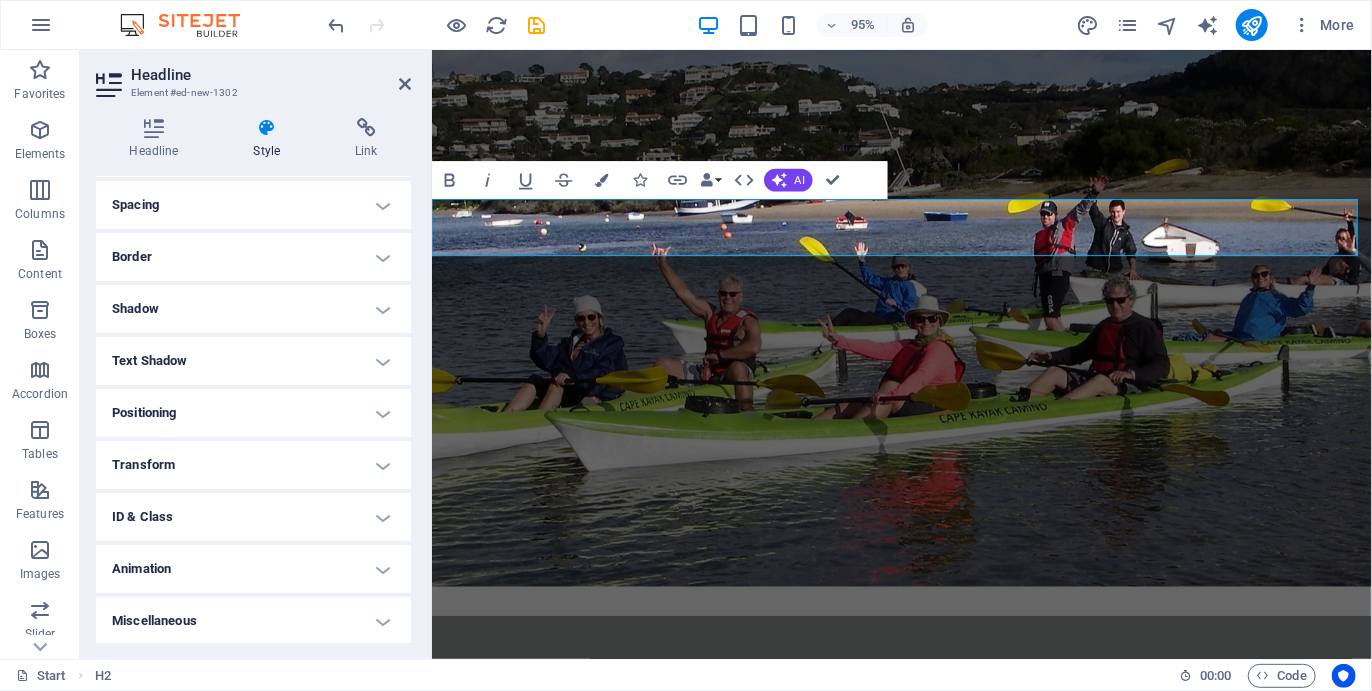 click on "Positioning" at bounding box center [253, 413] 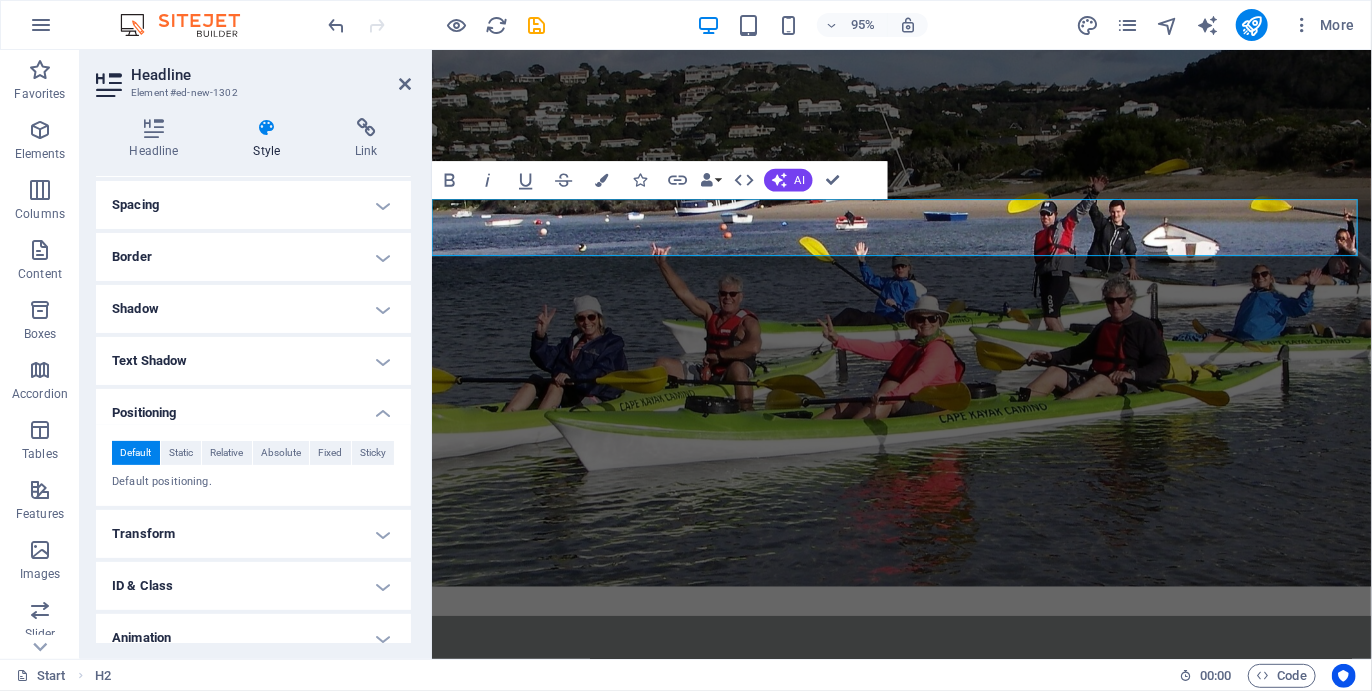 click on "Positioning" at bounding box center [253, 407] 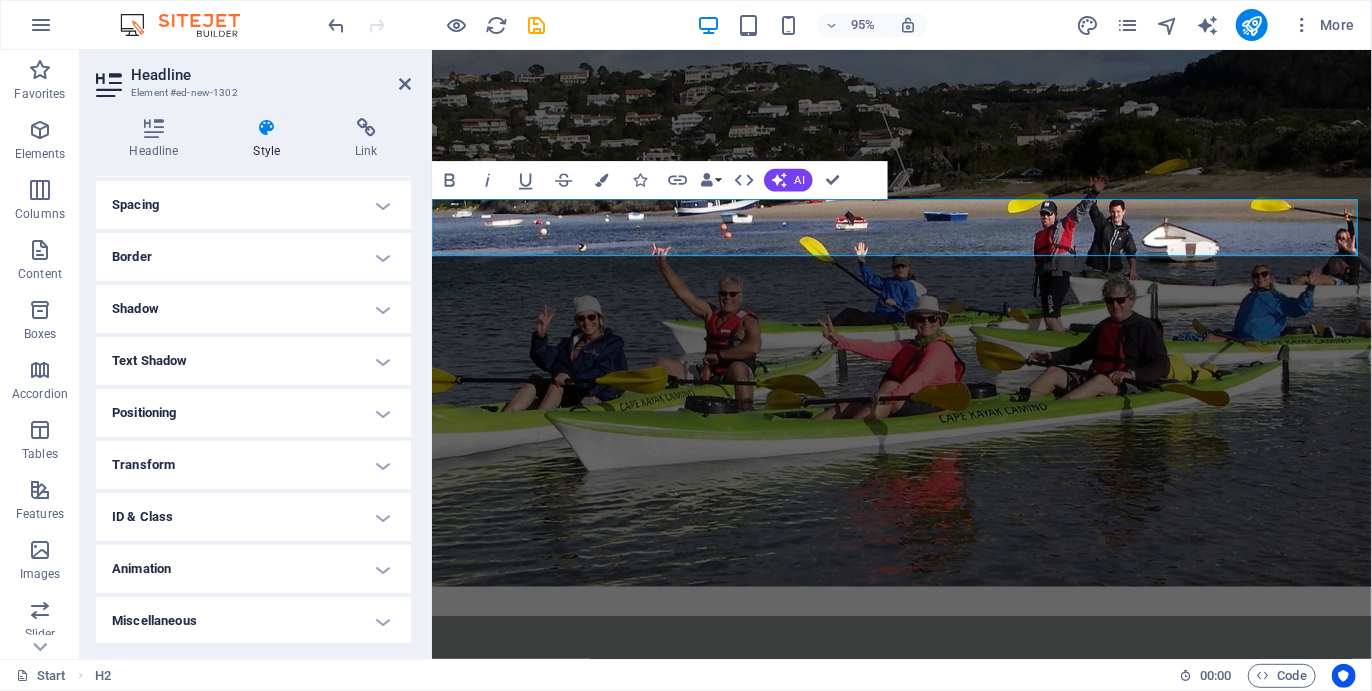 click on "Transform" at bounding box center (253, 465) 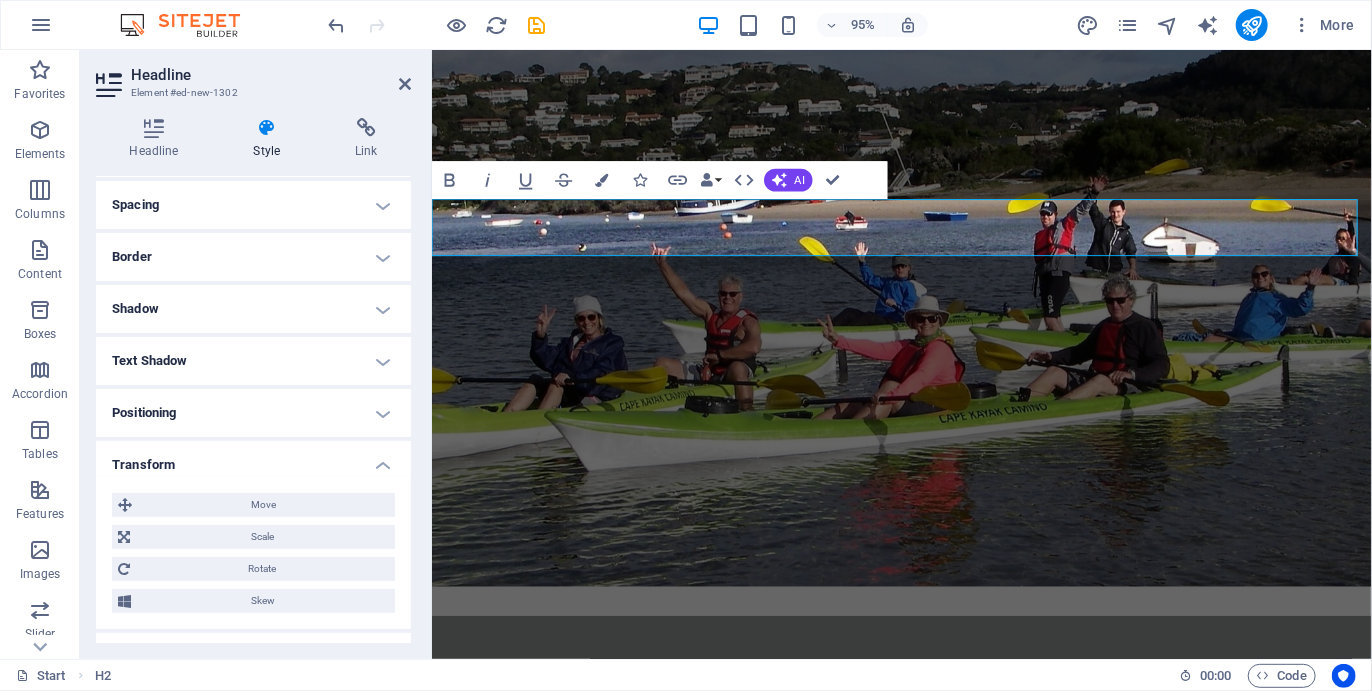 click on "Move X offset 0 px rem % em vh vw Y offset 0 px rem % em vh vw Scale Zoom 100 % Rotate Rotate 0 ° Skew X offset 0 ° Y offset 0 °" at bounding box center [253, 553] 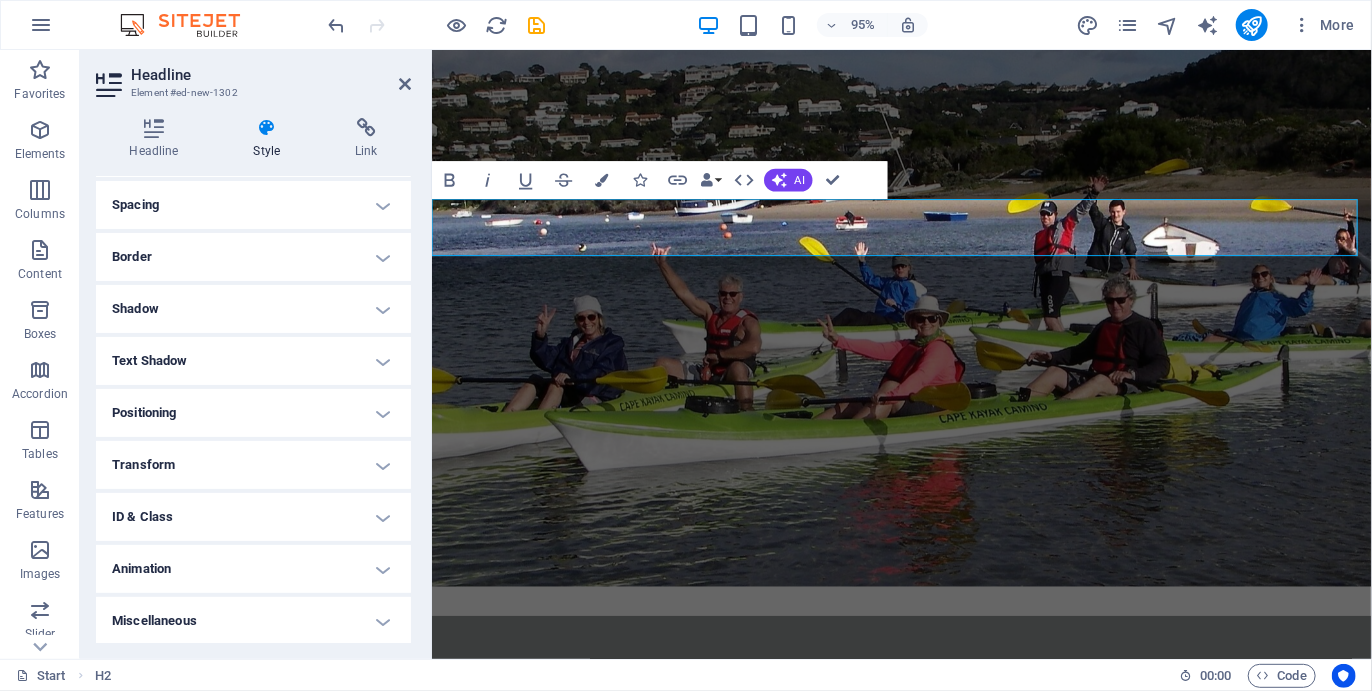 click on "ID & Class" at bounding box center [253, 517] 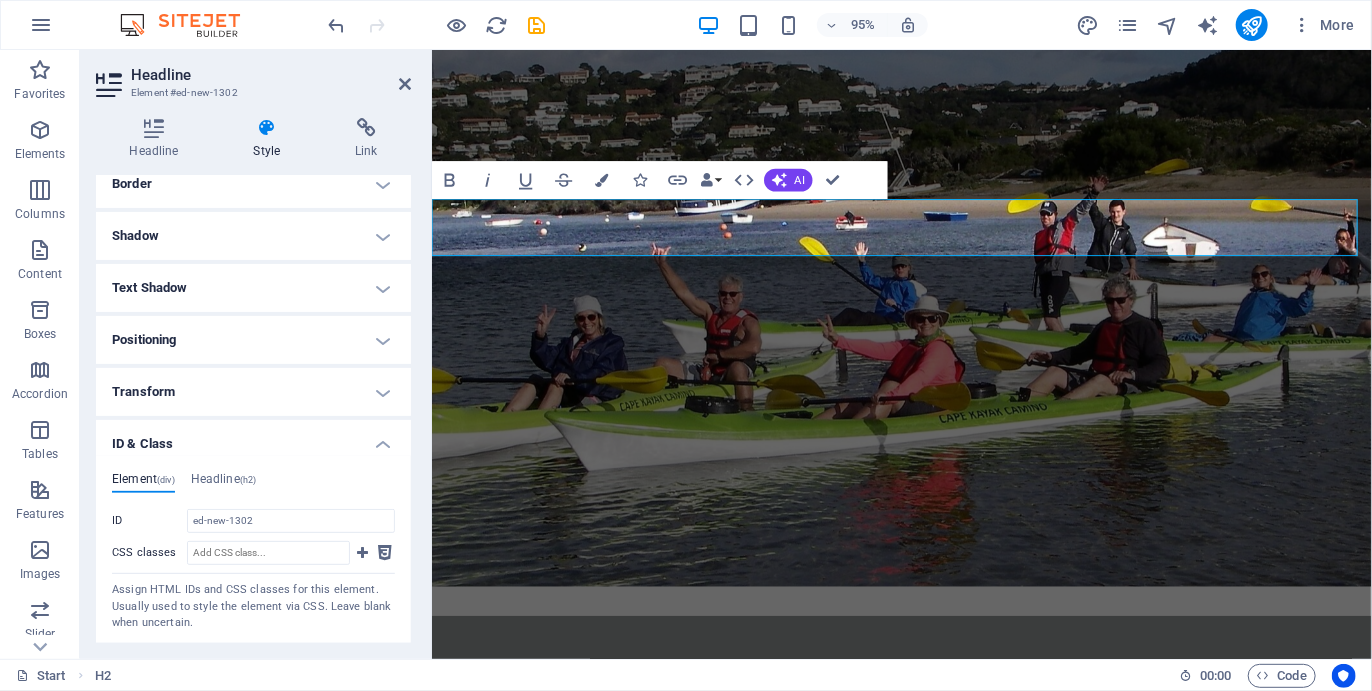 scroll, scrollTop: 236, scrollLeft: 0, axis: vertical 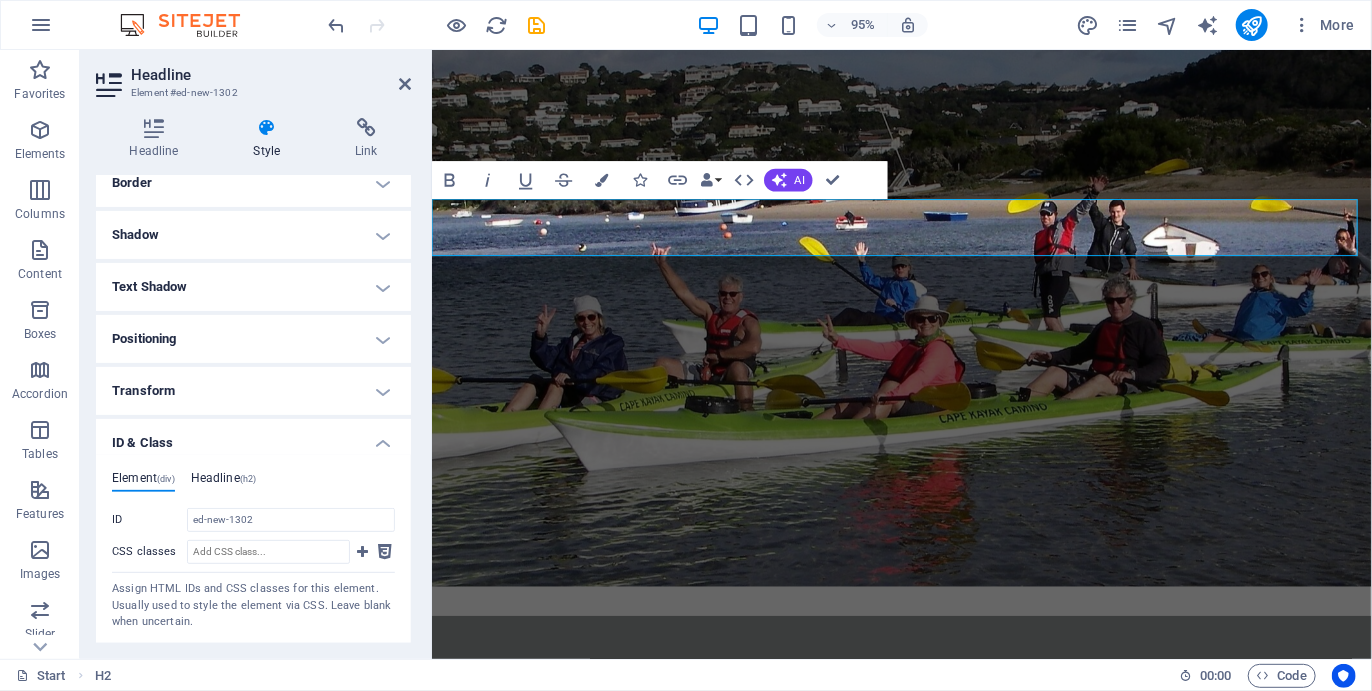 click on "Headline  (h2)" at bounding box center (224, 482) 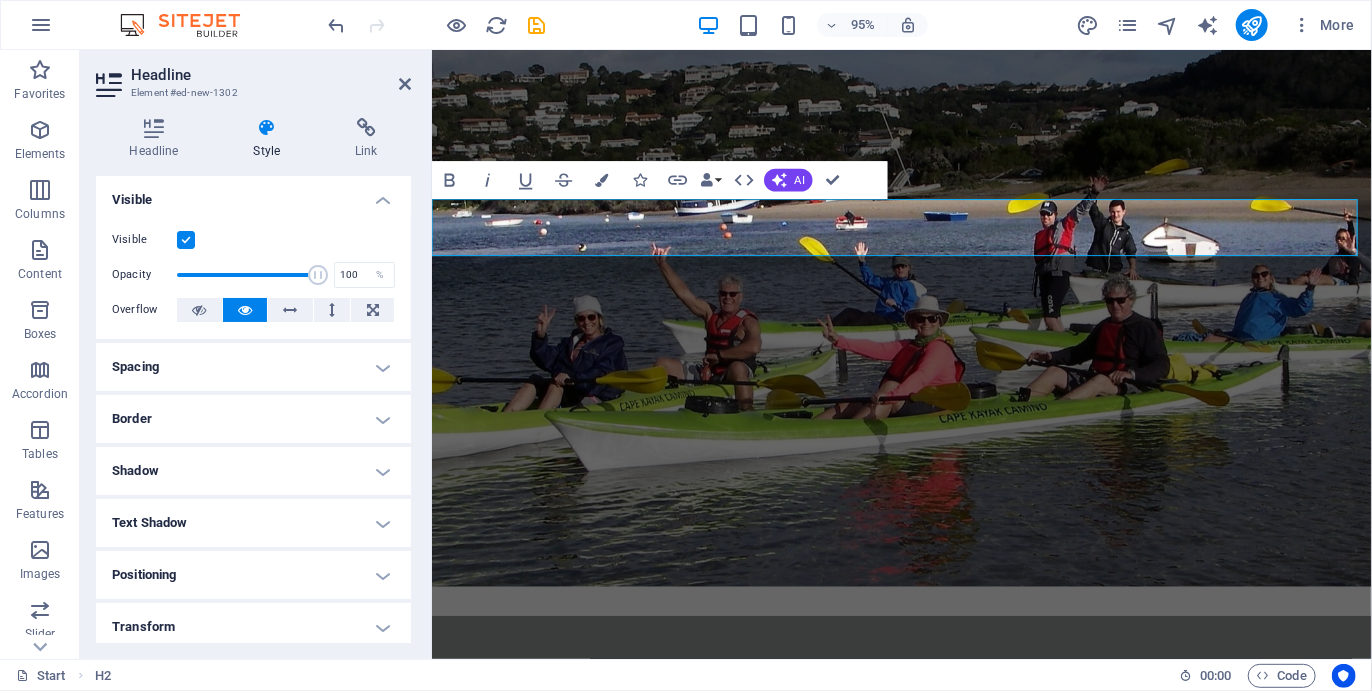 scroll, scrollTop: 0, scrollLeft: 0, axis: both 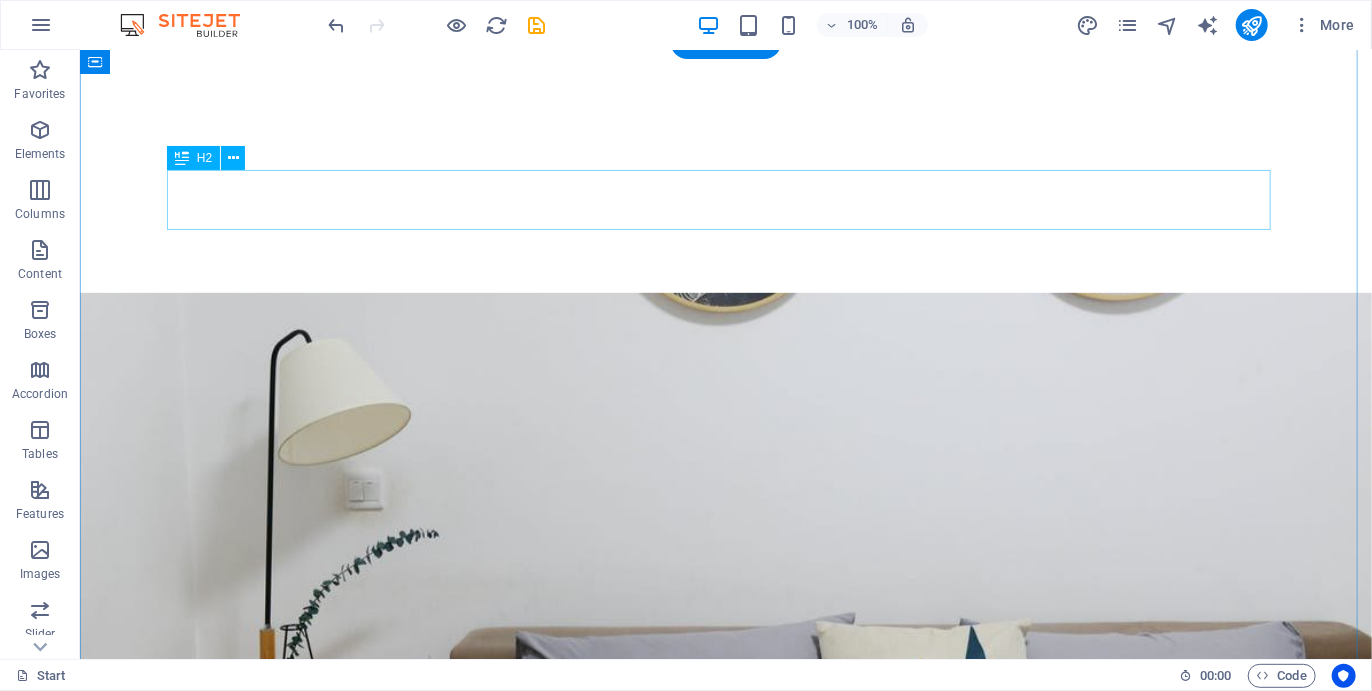 click on "Services" at bounding box center (725, 2310) 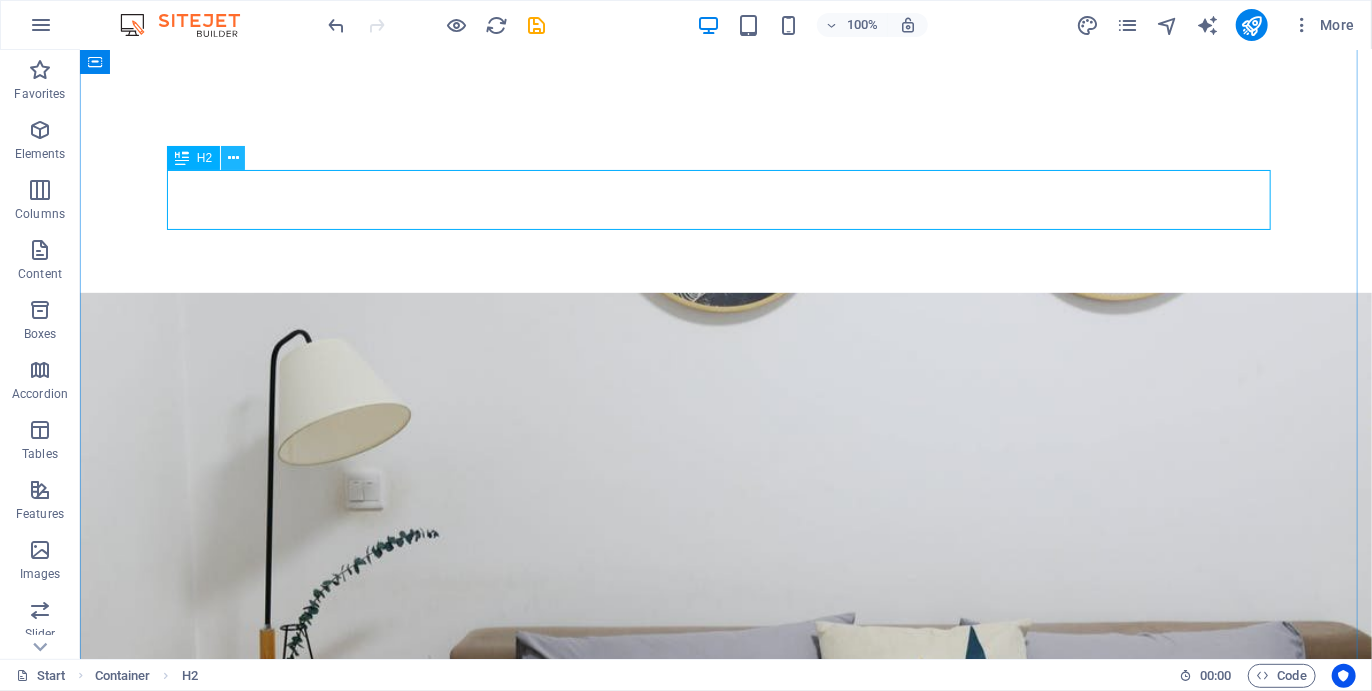 click at bounding box center (233, 158) 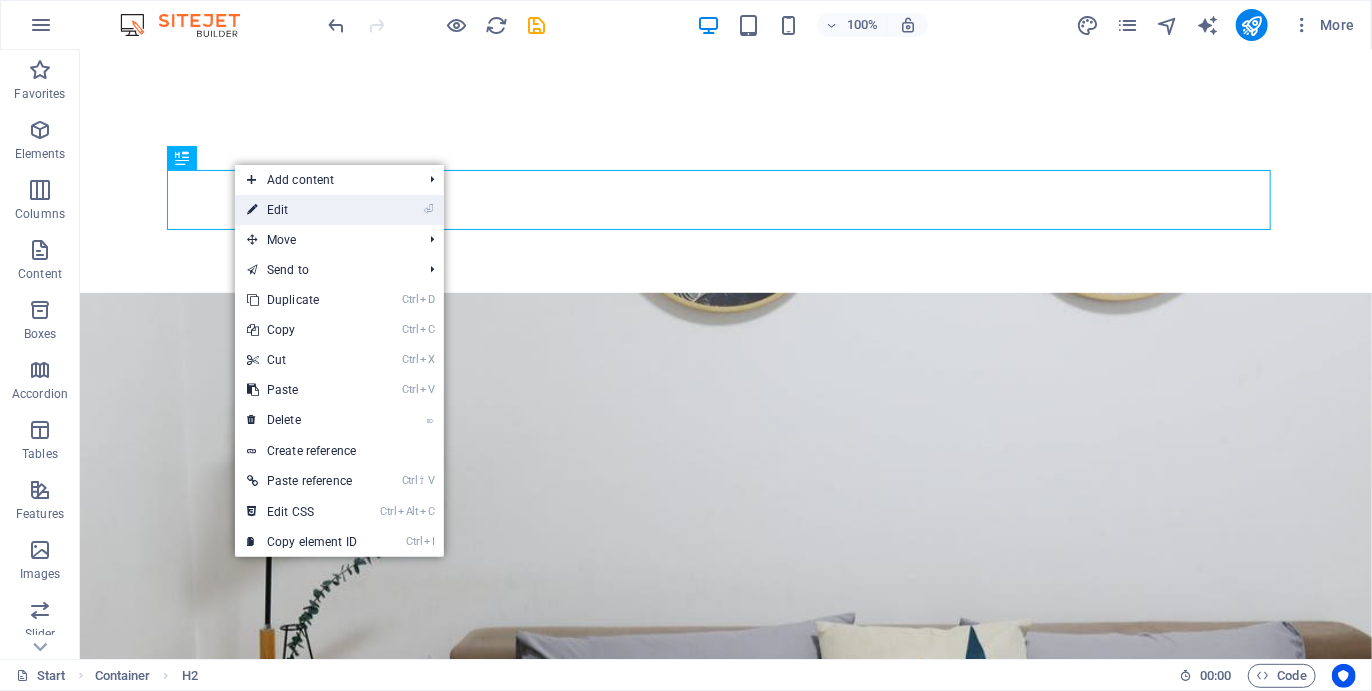 click on "⏎  Edit" at bounding box center [302, 210] 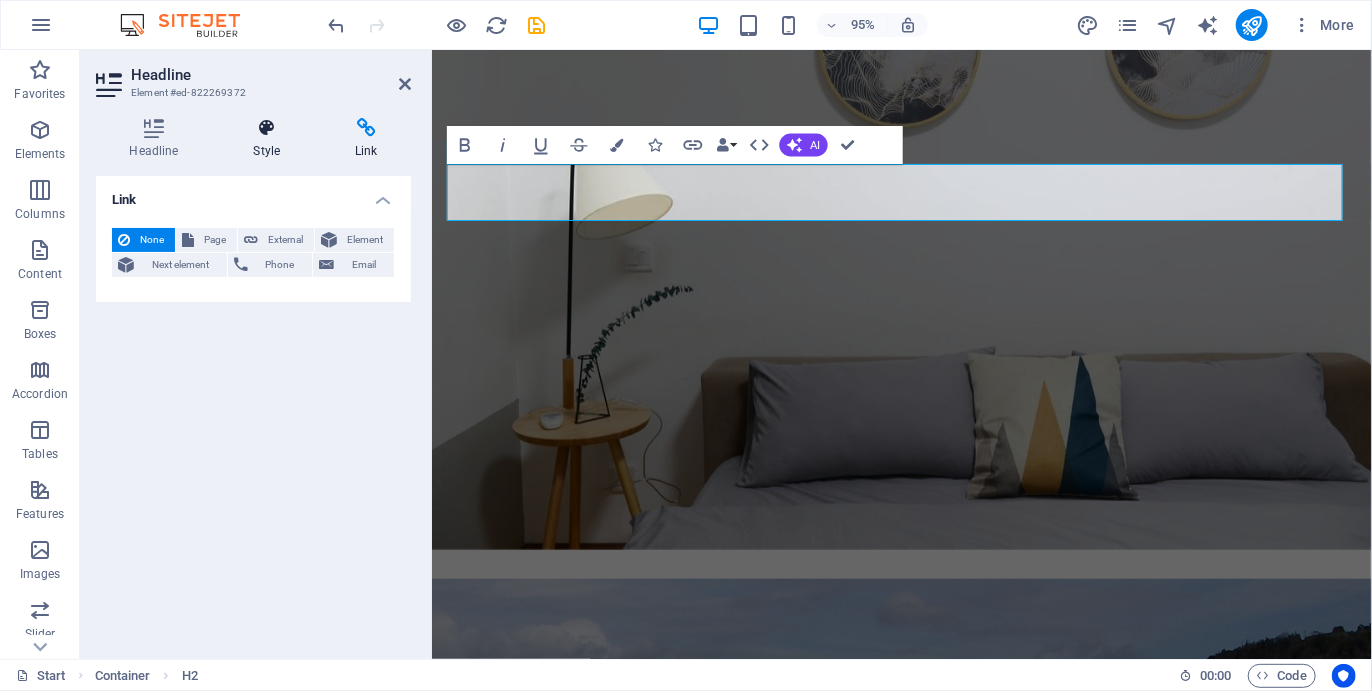 click on "Style" at bounding box center [271, 139] 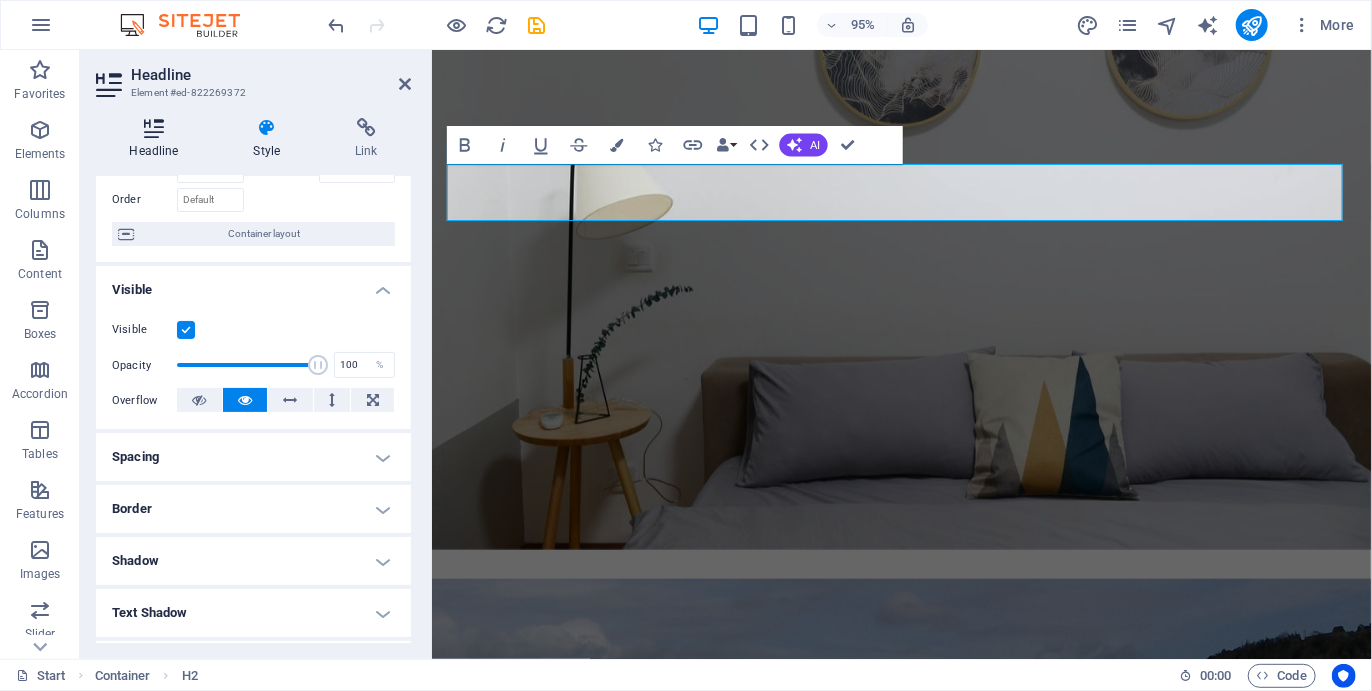 scroll, scrollTop: 107, scrollLeft: 0, axis: vertical 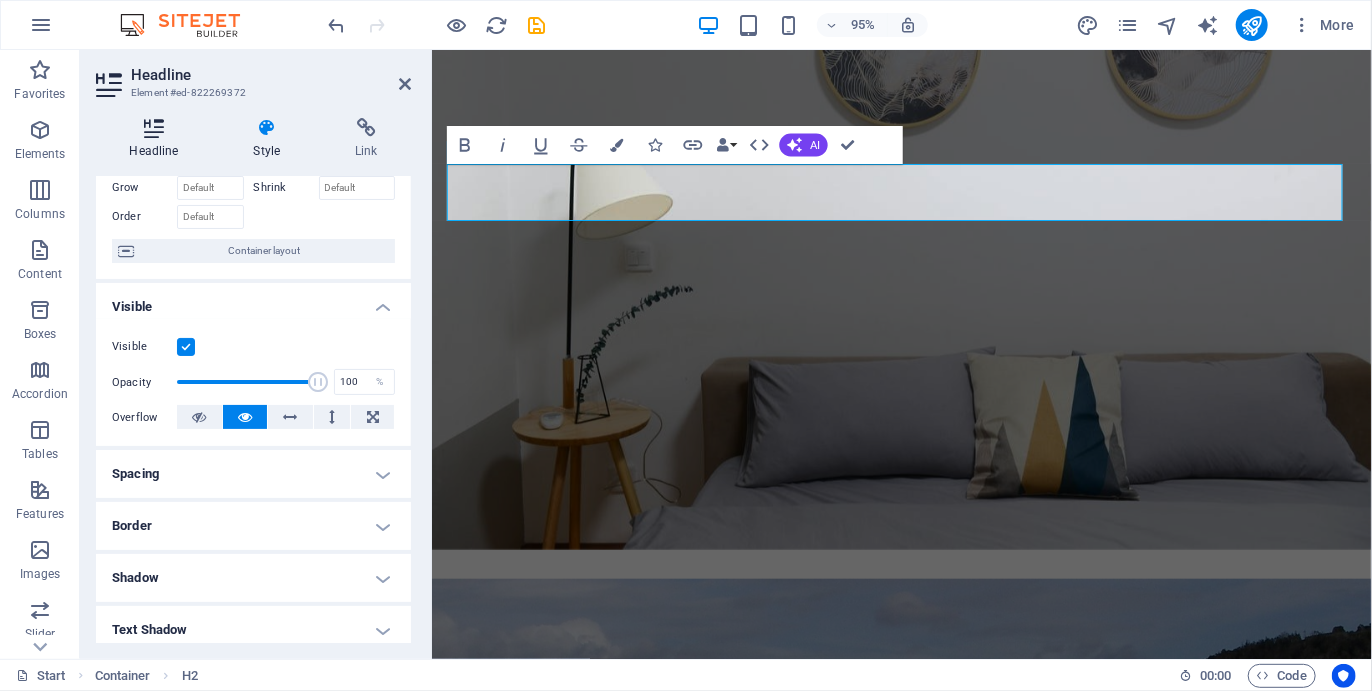 click at bounding box center [154, 128] 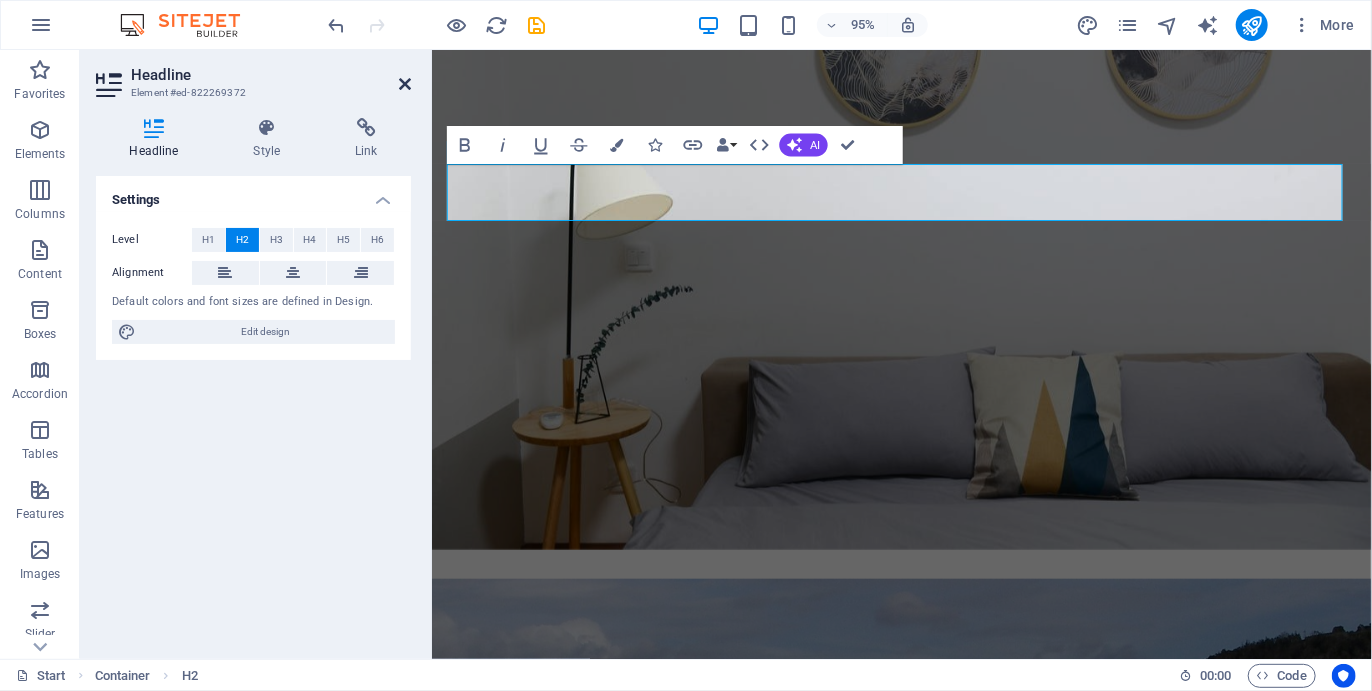 click at bounding box center [405, 84] 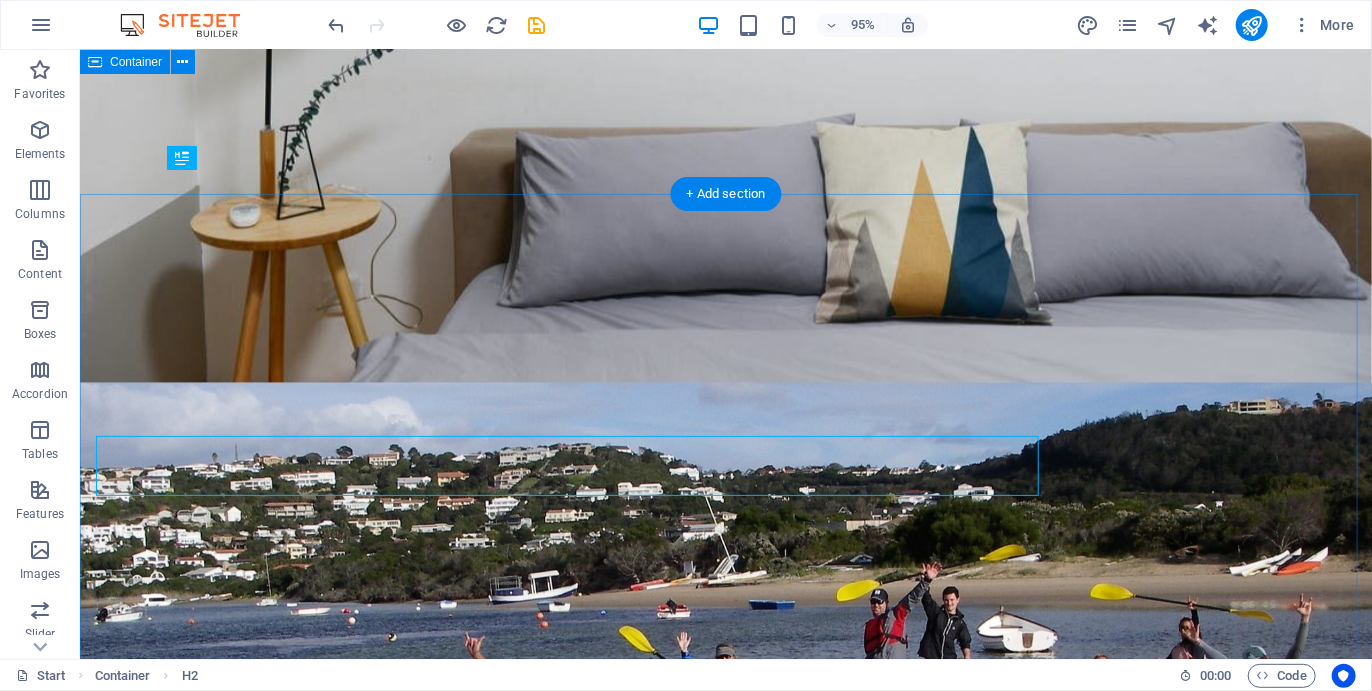 scroll, scrollTop: 1801, scrollLeft: 0, axis: vertical 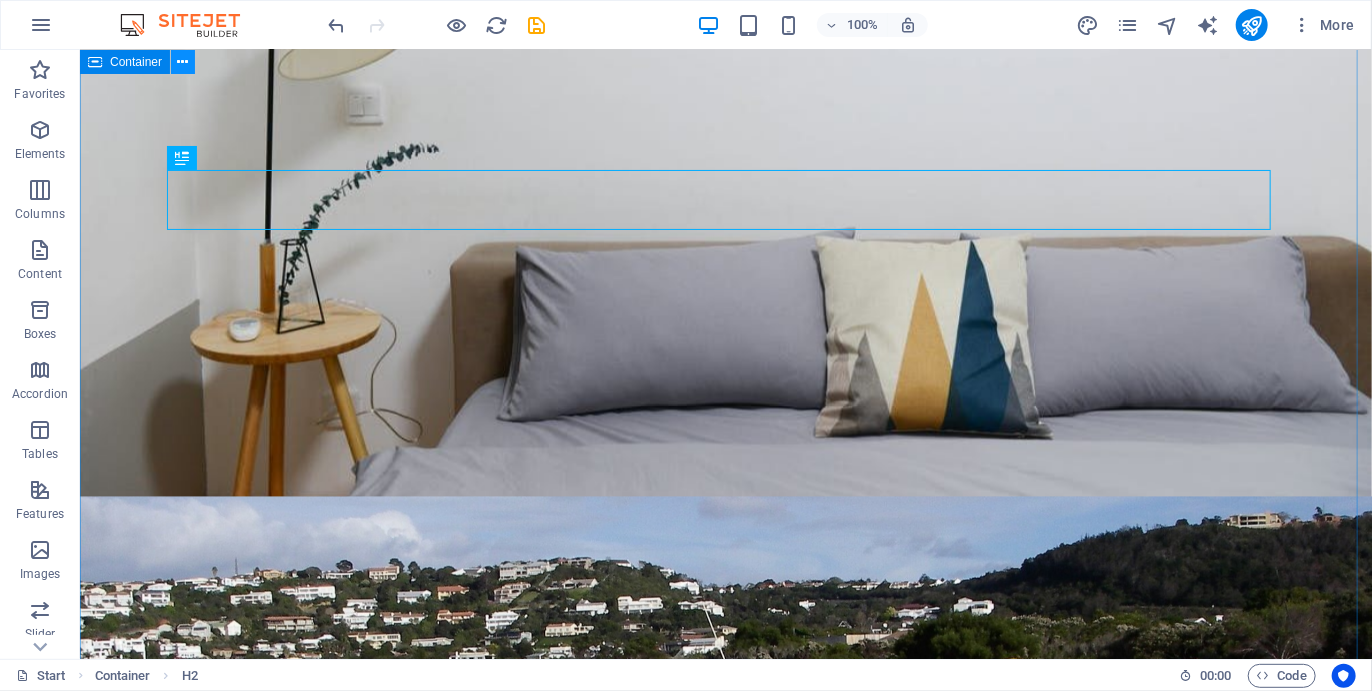 click at bounding box center (183, 62) 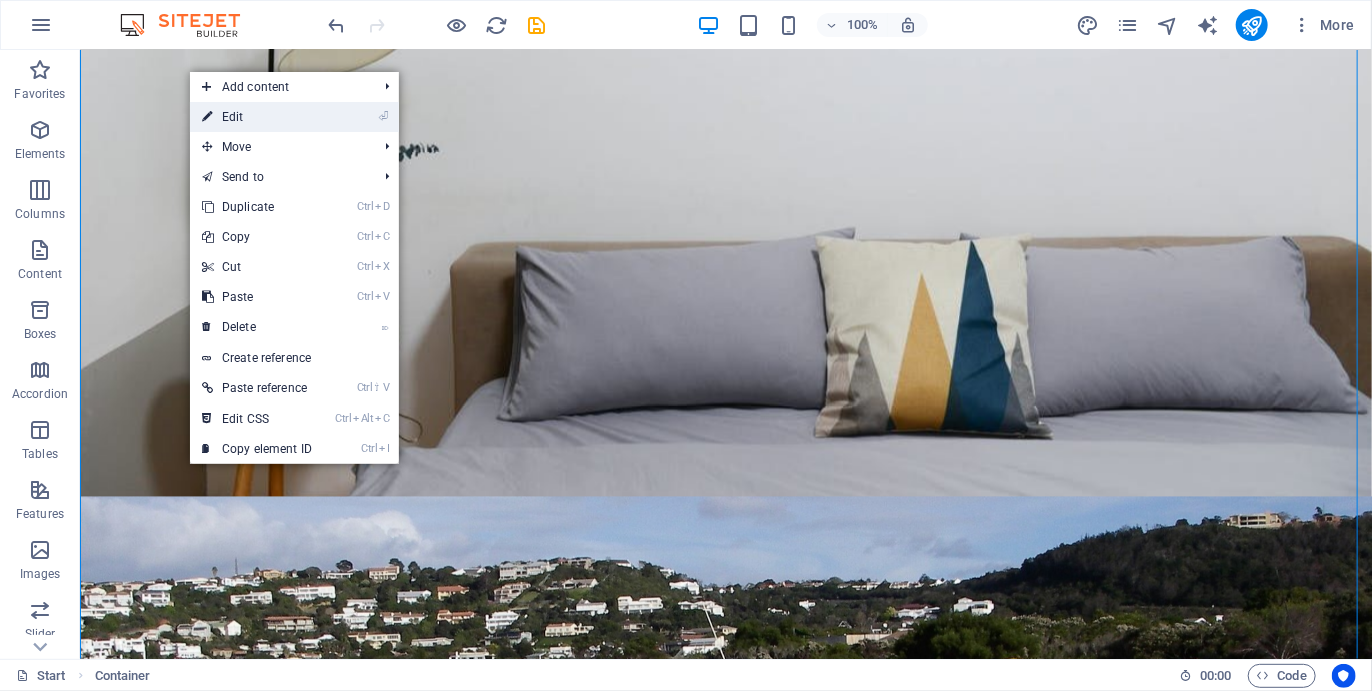 click on "⏎  Edit" at bounding box center [257, 117] 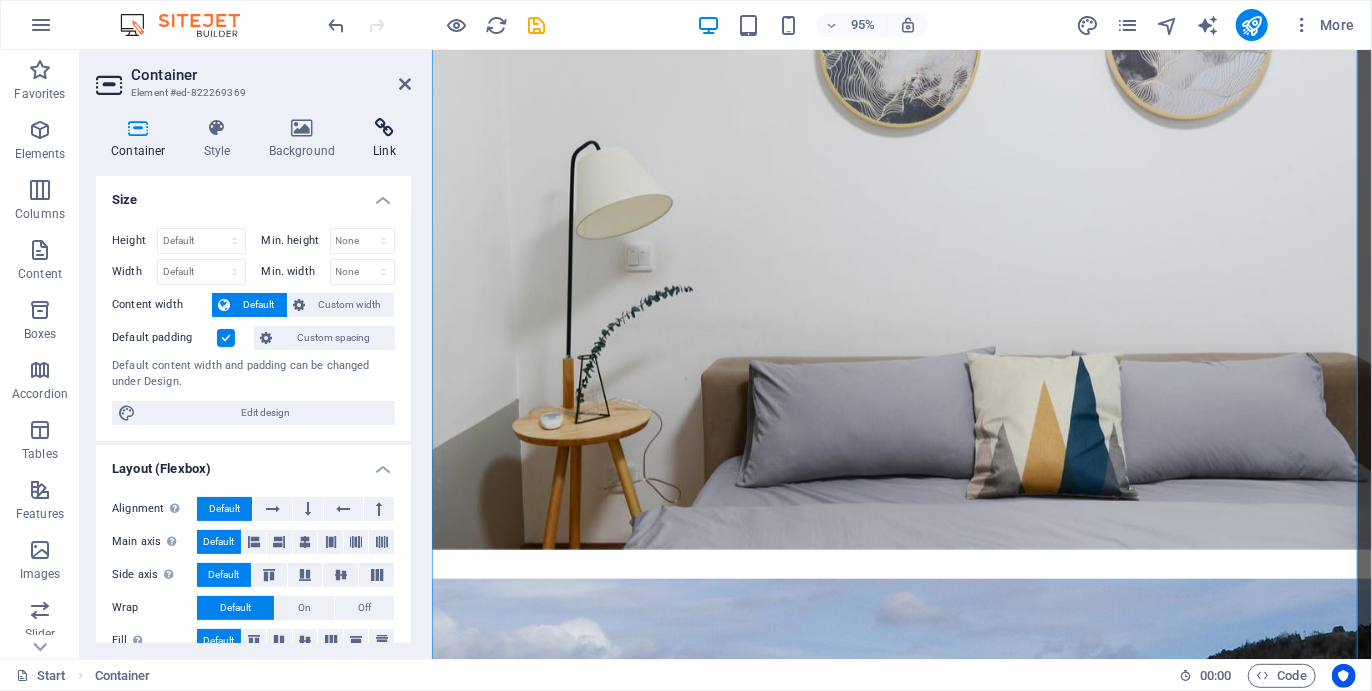 click on "Link" at bounding box center [384, 139] 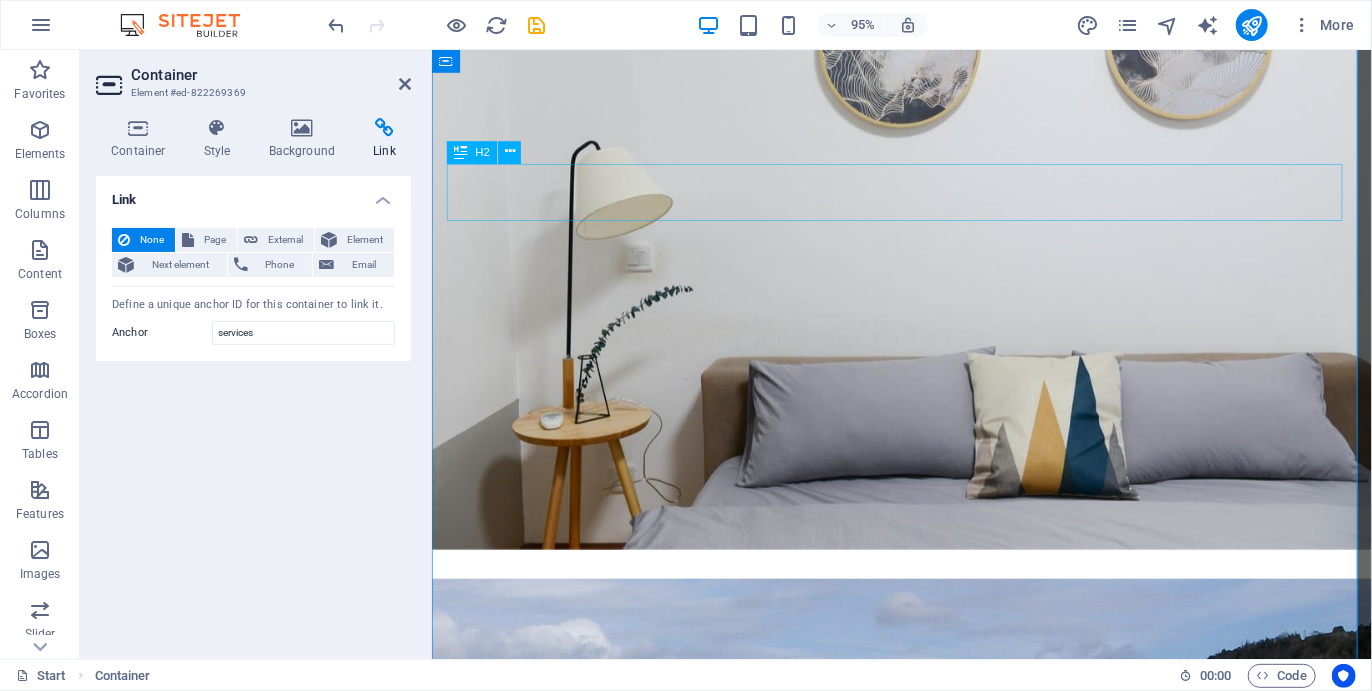 click on "Services" at bounding box center [925, 2342] 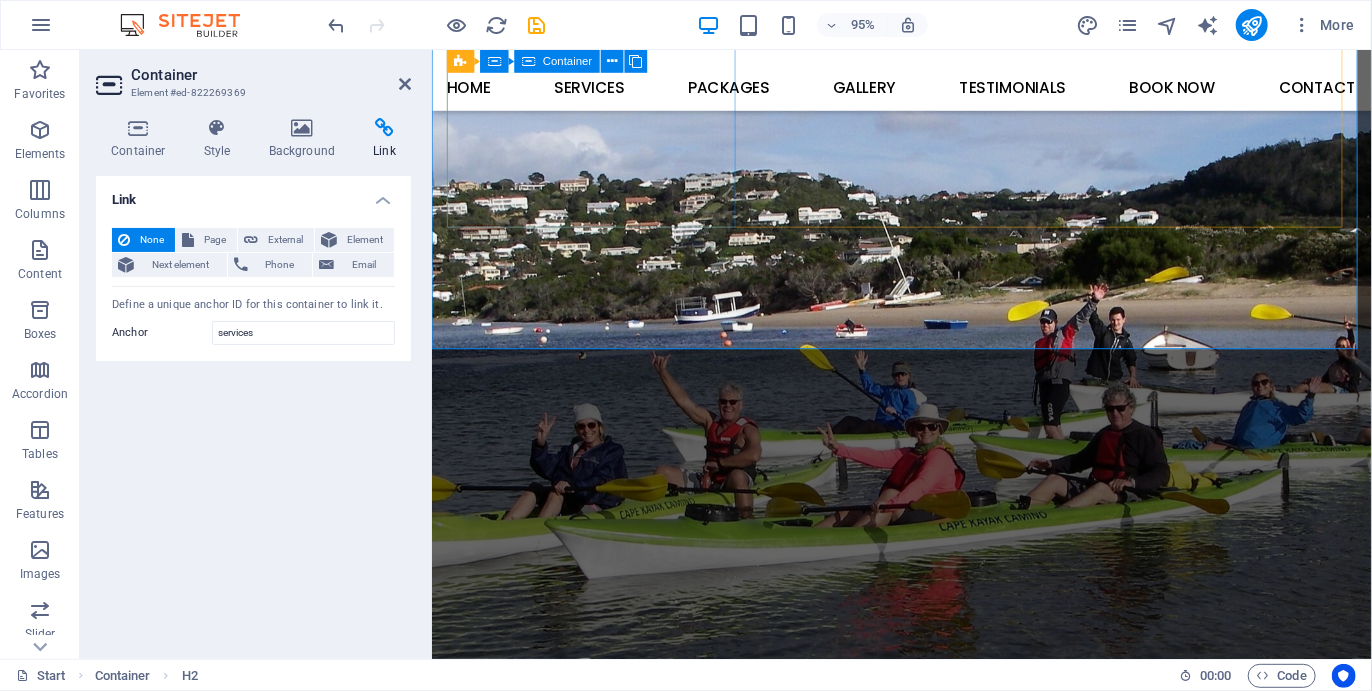 scroll, scrollTop: 2393, scrollLeft: 0, axis: vertical 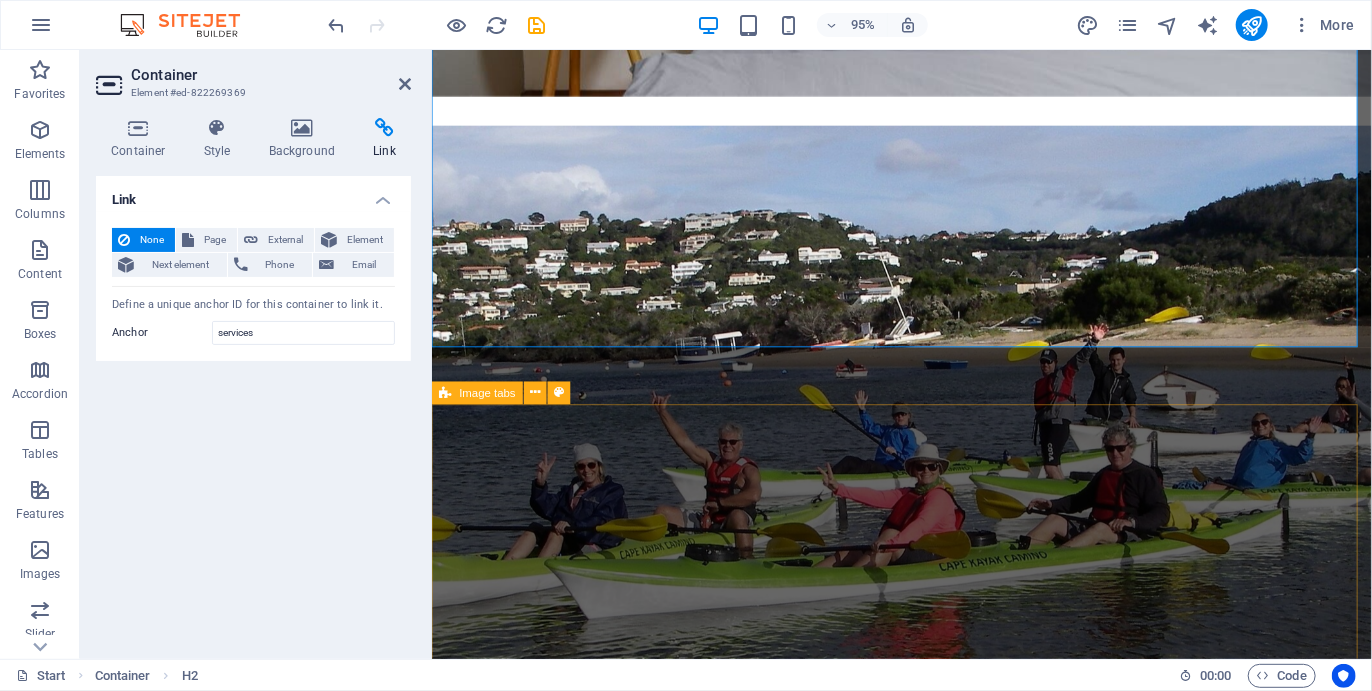 click on "SOUTHERN CROSS 5 DAYS/ 5 NIGHTS SOUTHERN CROSS This is the full experience of the Camino! Hiking and kayaking through [CITY] towards the indigenious forest and coast. Arrive the night before the Start of the Camino, and add a night after and add one day of activities either before or the day after. Full Camino Includes a night before the start The hike includes all routes: Robberg Nature Reserve, [CITY] beaches, Lagoon Mouth, Keurboomsstrand beach/ forest hike, Nature's Valley and Kalander Hike: 50 km, Kayak: 20km R13900 Book now FORMOSA 4 DAYS/ 4 NIGHTS FORMOSA Arrive in the morning of the start. Sleep a night after the End; the day after this last night is not counted. Meals included — No night before the Start Hike includes Robberg Nature Reserve, [CITY] beaches, Lagoon Mouth, Keurboomsstrand beach/ forest hike and Nature's Valley — Does not include Kalander hike Hike: 40 km, Kayak: 20km R9900 Book now" at bounding box center (925, 4561) 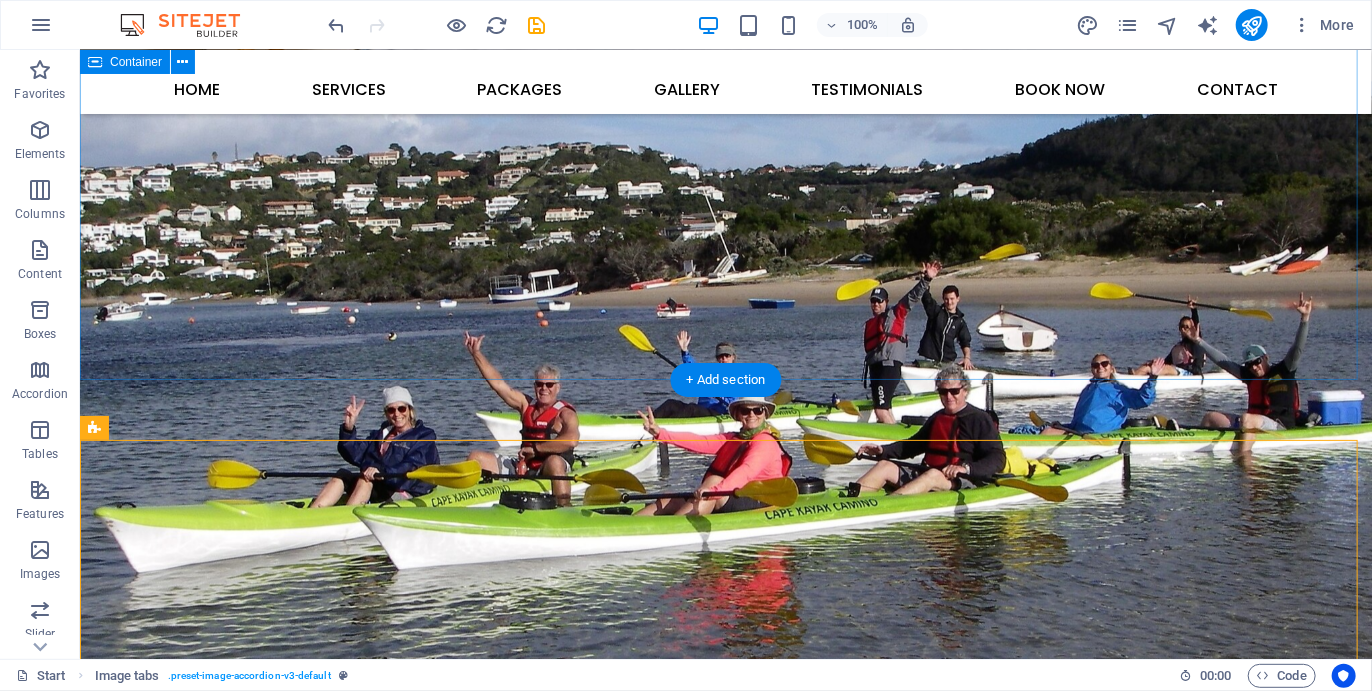 scroll, scrollTop: 2205, scrollLeft: 0, axis: vertical 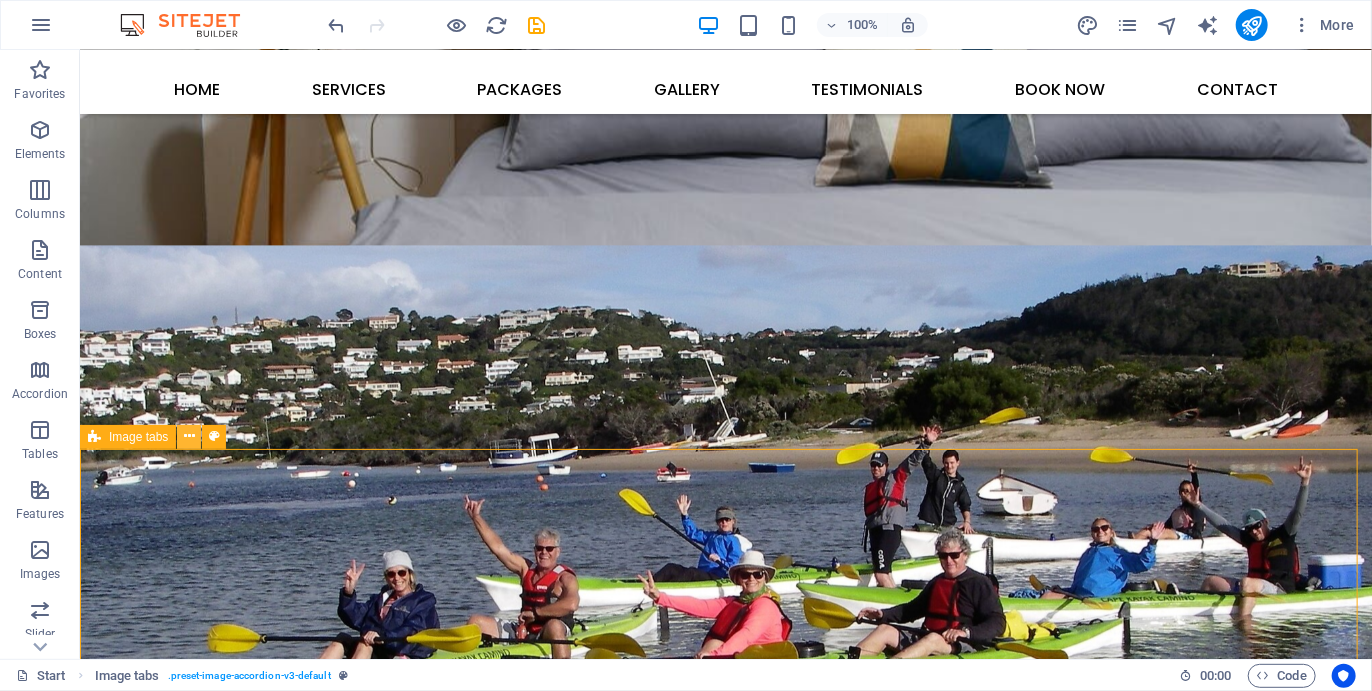 click at bounding box center (189, 436) 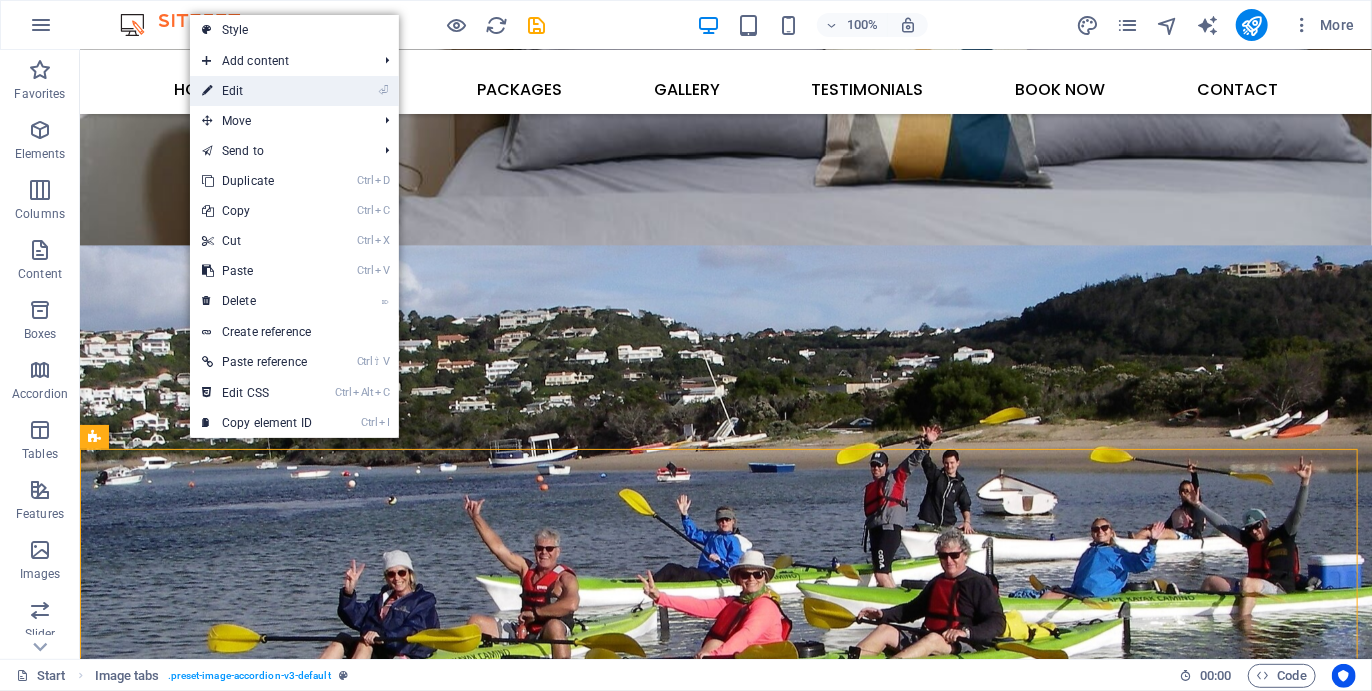 click on "⏎  Edit" at bounding box center (257, 91) 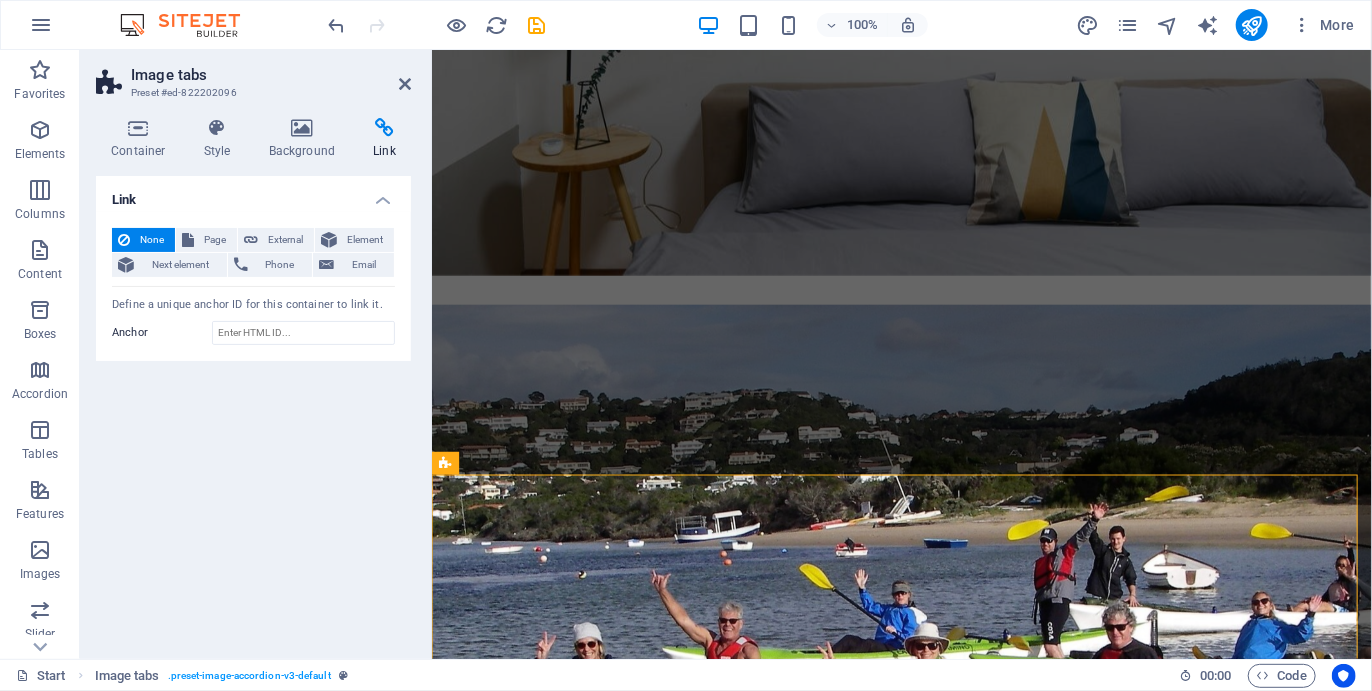 scroll, scrollTop: 2319, scrollLeft: 0, axis: vertical 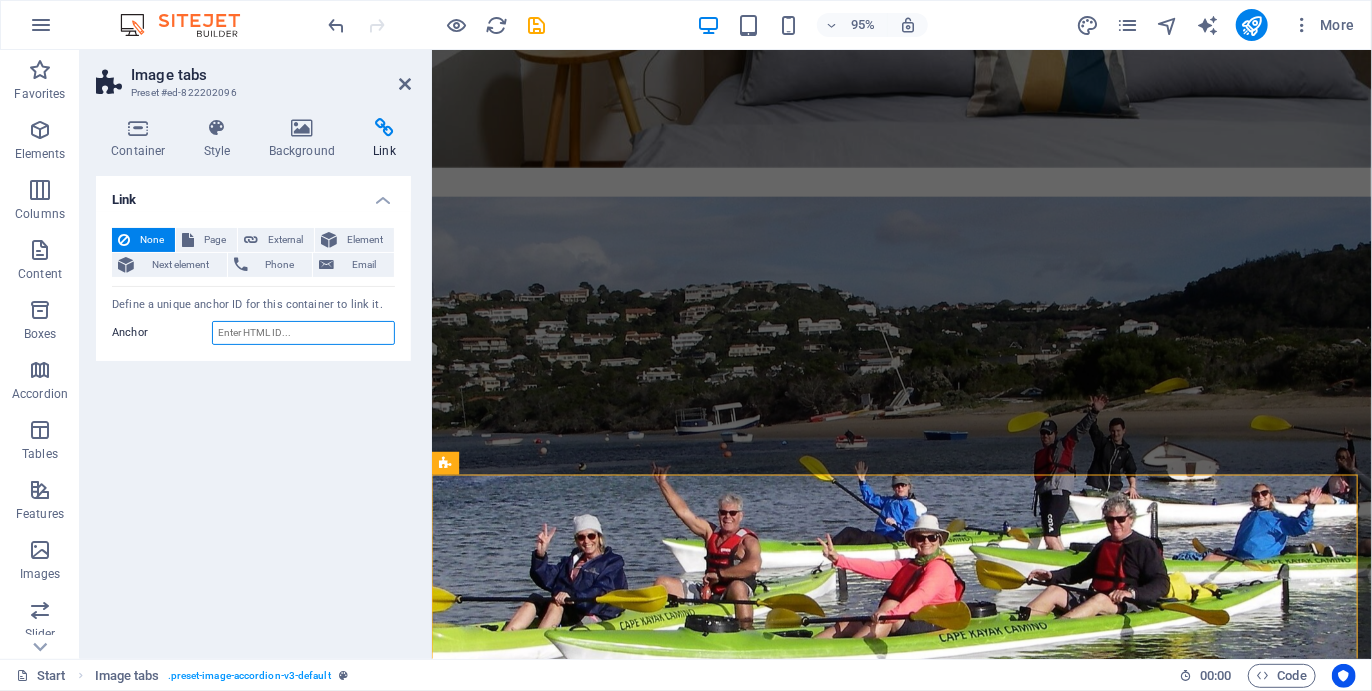 click on "Anchor" at bounding box center (303, 333) 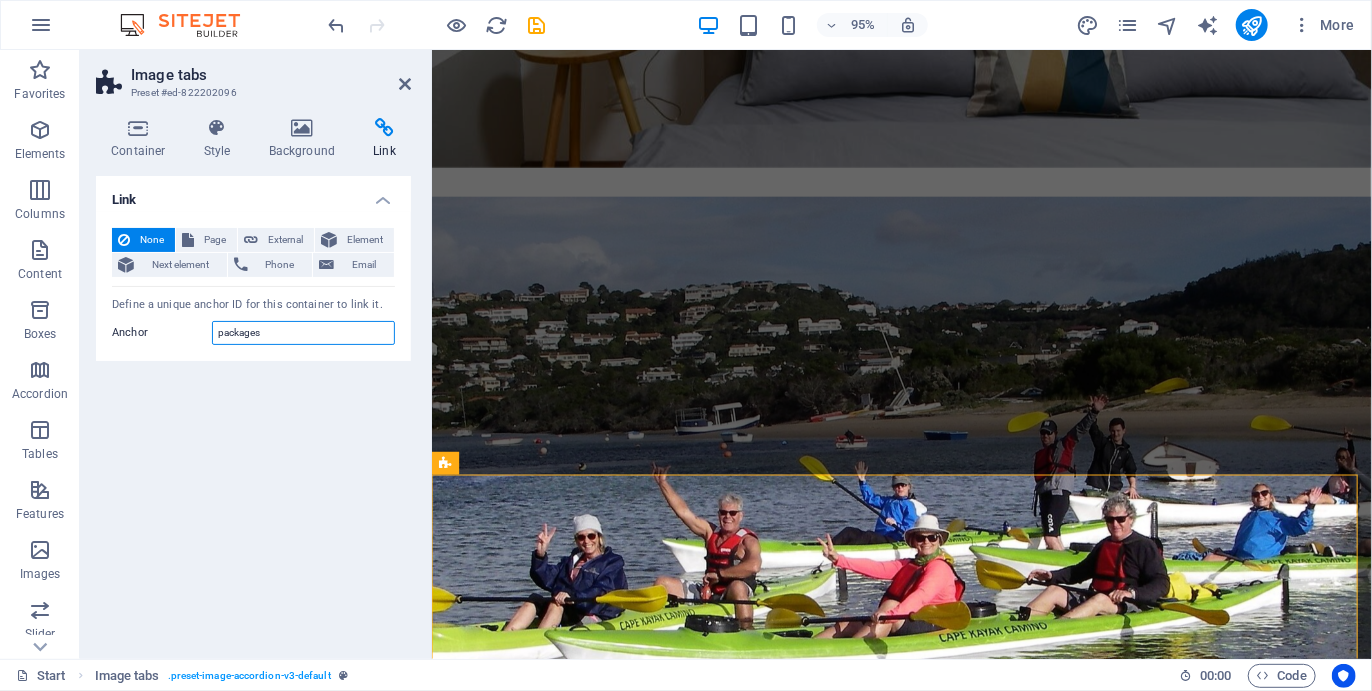 type on "packages" 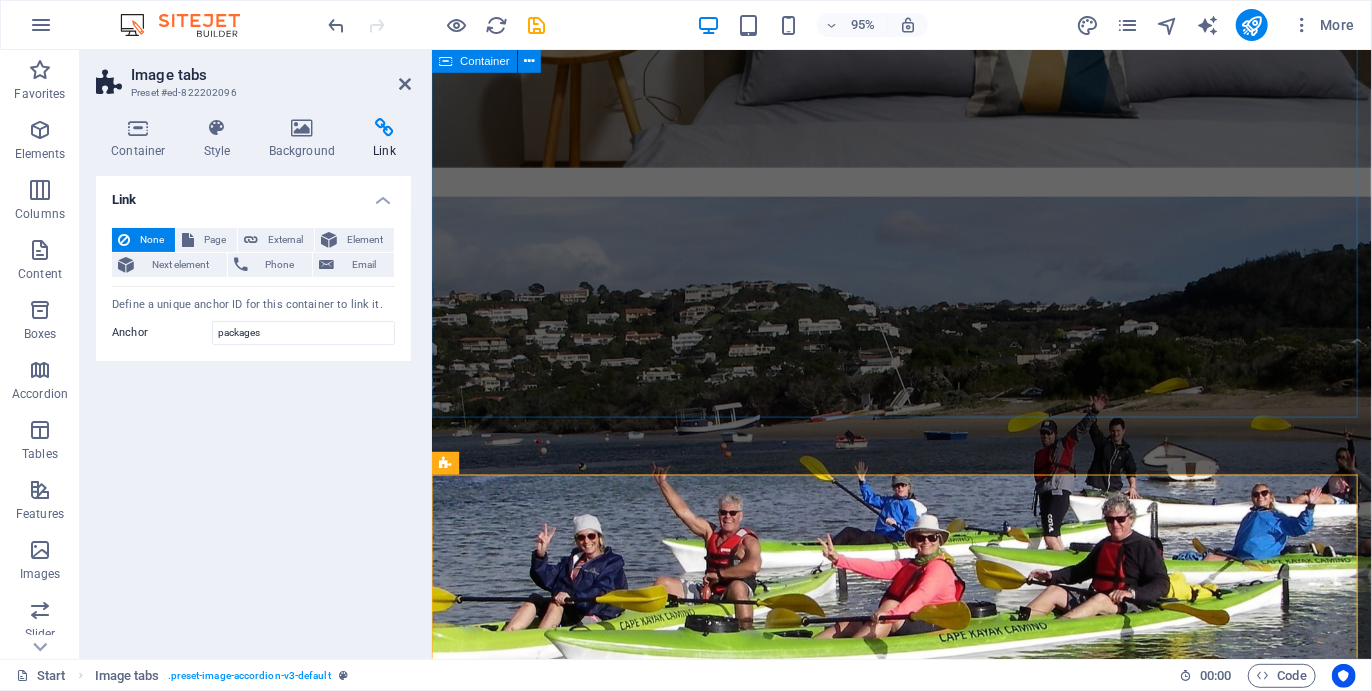 click on "Services Slackpacking Participants will be transported from the first night’s accommodation, where vehicles can be parked, to the start of the [CITY] Coastal Camino and back at the end. Personal effects will be transported daily between overnight stops. Just carry essentials in a small day pack ! Meals All meals are included in the [CITY] Coastal Camino. Breakfasts and dinners will be served where we overnight, or at suitable eateries. Lunches will be packed to enjoy en route, picnic-style. We love using our fabulous local produce! Wine, beer and beverages will be provided where requested. .fa-secondary{opacity:.4} Accommodation [CITY] offers a range of accommodation options and we’ve selected a few which best suit our route. As some are in high demand we have to retain the option of selecting the most suitable for each departure, so these may vary. Pricing is based on couples sharing, so single supplements will apply" at bounding box center [925, 2584] 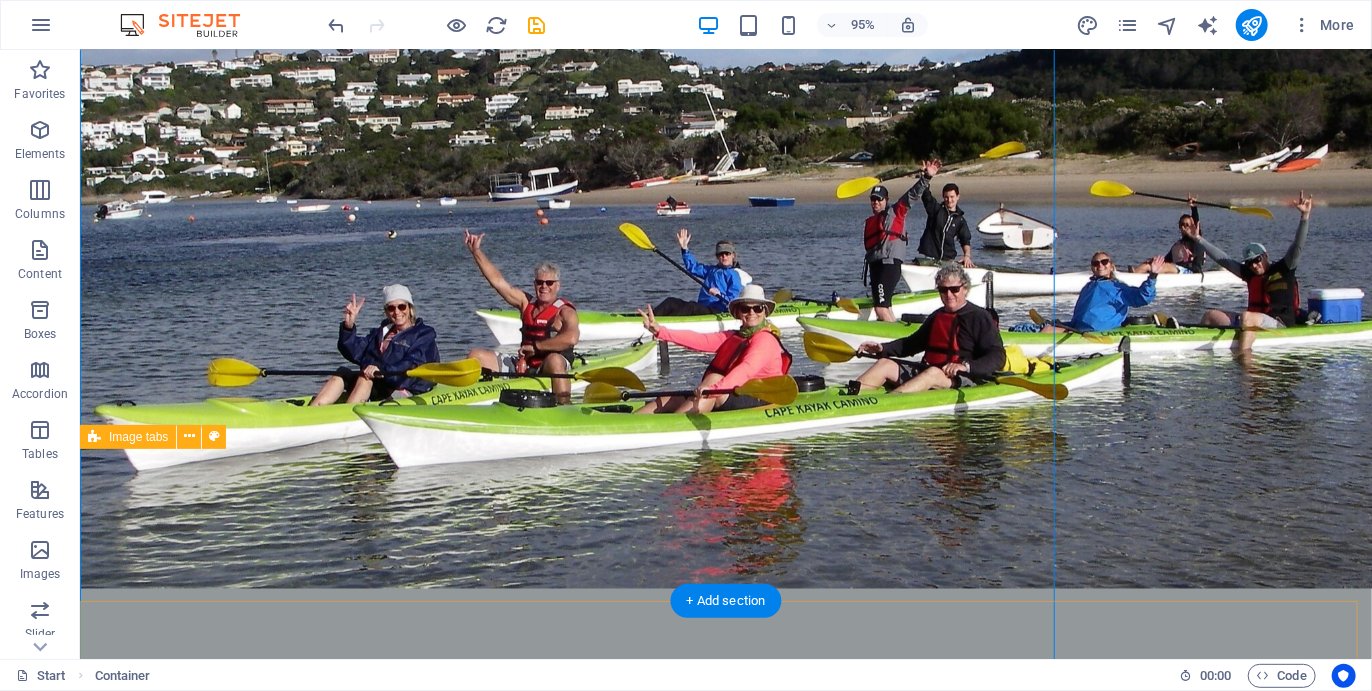 scroll, scrollTop: 2205, scrollLeft: 0, axis: vertical 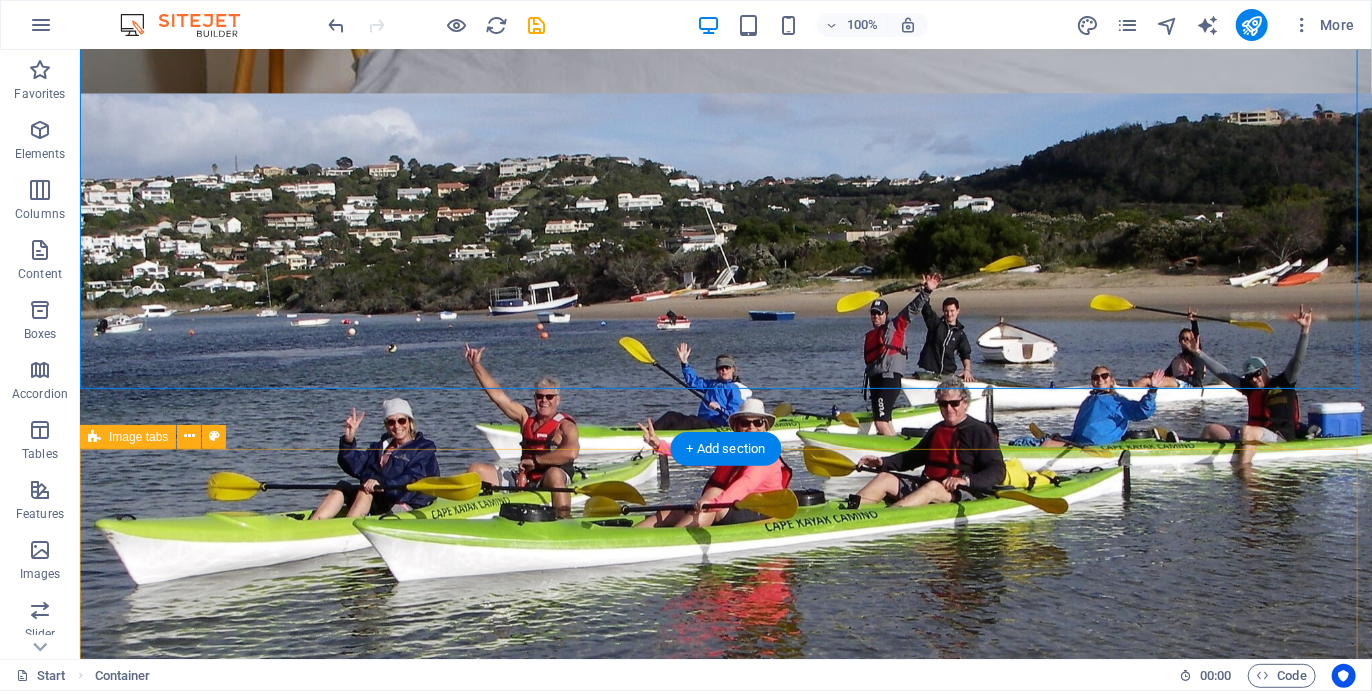 click on "Services" at bounding box center [725, 3136] 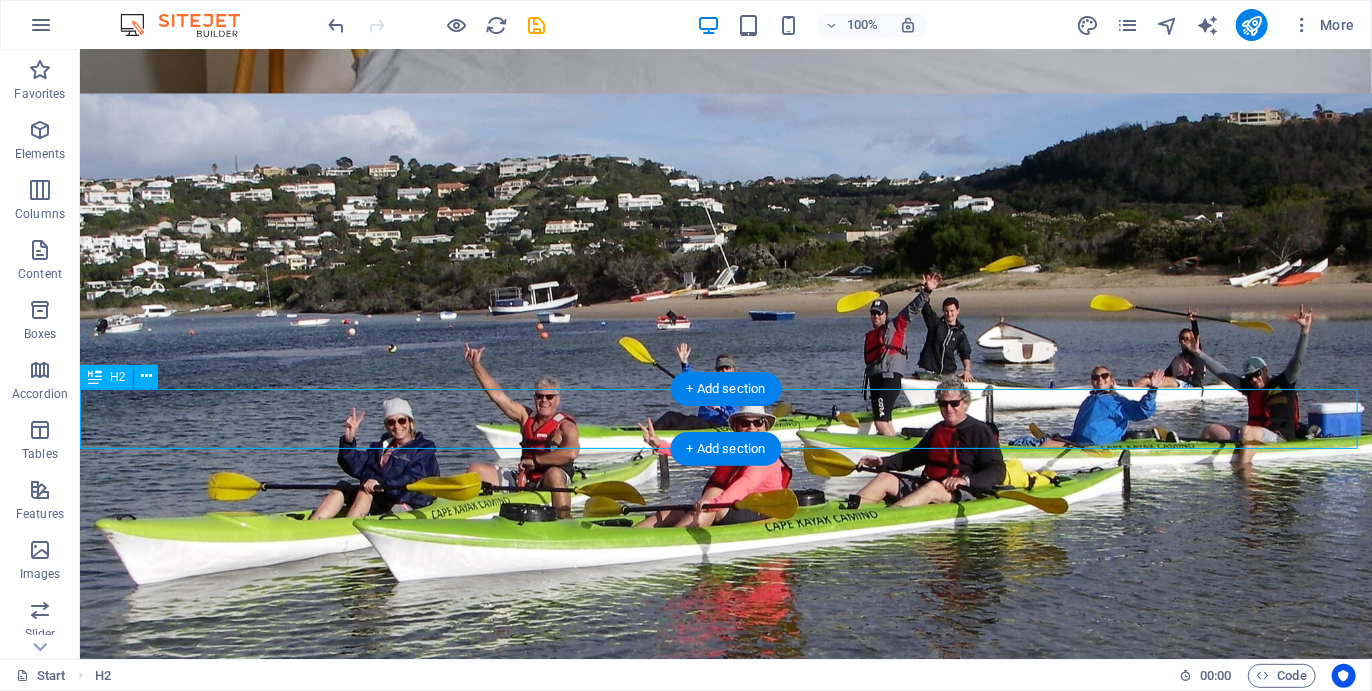 click on "Services" at bounding box center [725, 3136] 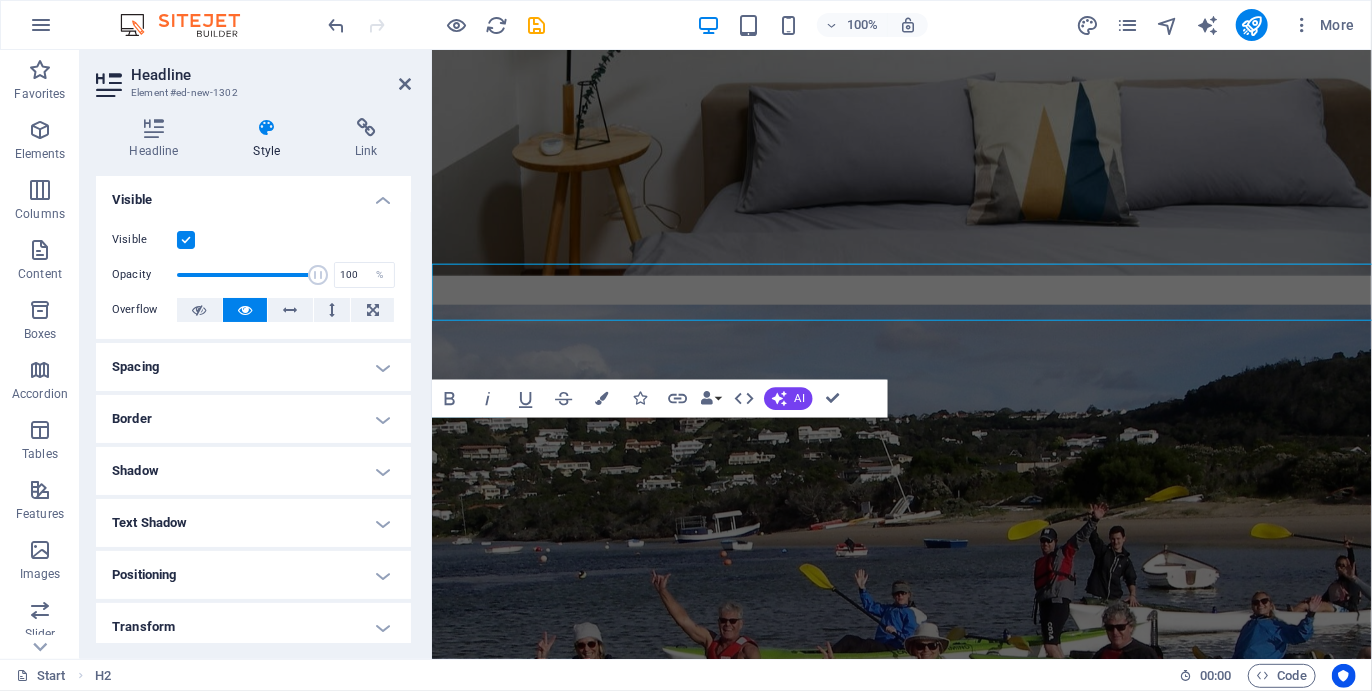 scroll, scrollTop: 2319, scrollLeft: 0, axis: vertical 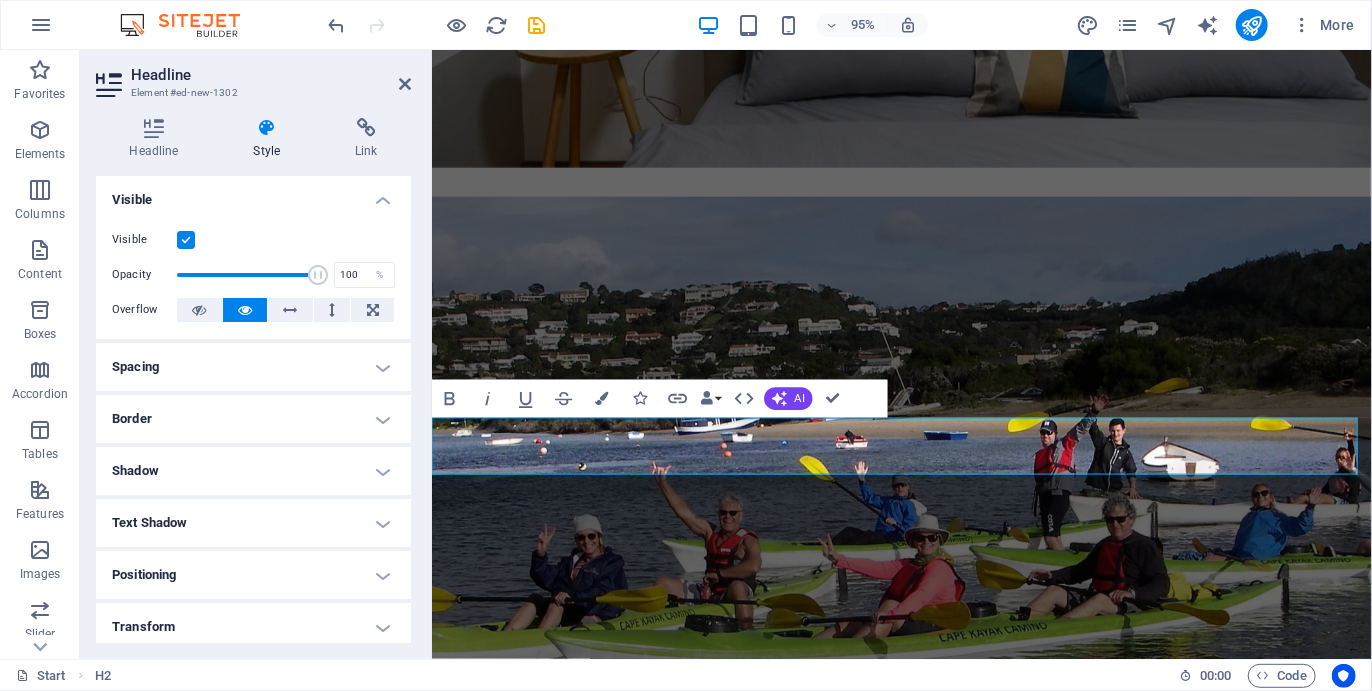 type 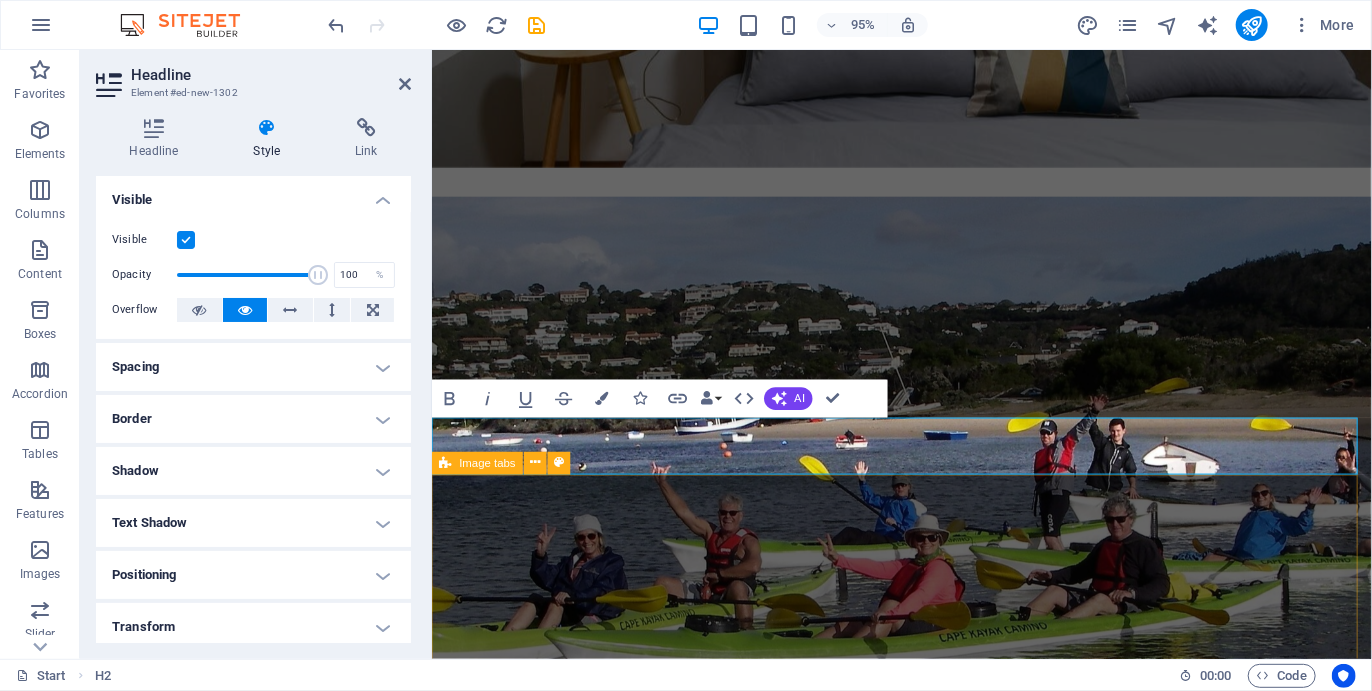 click on "SOUTHERN CROSS 5 DAYS/ 5 NIGHTS SOUTHERN CROSS This is the full experience of the Camino! Hiking and kayaking through [CITY] towards the indigenious forest and coast. Arrive the night before the Start of the Camino, and add a night after and add one day of activities either before or the day after. Full Camino Includes a night before the start The hike includes all routes: Robberg Nature Reserve, [CITY] beaches, Lagoon Mouth, Keurboomsstrand beach/ forest hike, Nature's Valley and Kalander Hike: 50 km, Kayak: 20km R13900 Book now FORMOSA 4 DAYS/ 4 NIGHTS FORMOSA Arrive in the morning of the start. Sleep a night after the End; the day after this last night is not counted. Meals included — No night before the Start Hike includes Robberg Nature Reserve, [CITY] beaches, Lagoon Mouth, Keurboomsstrand beach/ forest hike and Nature's Valley — Does not include Kalander hike Hike: 40 km, Kayak: 20km R9900 Book now" at bounding box center (925, 4635) 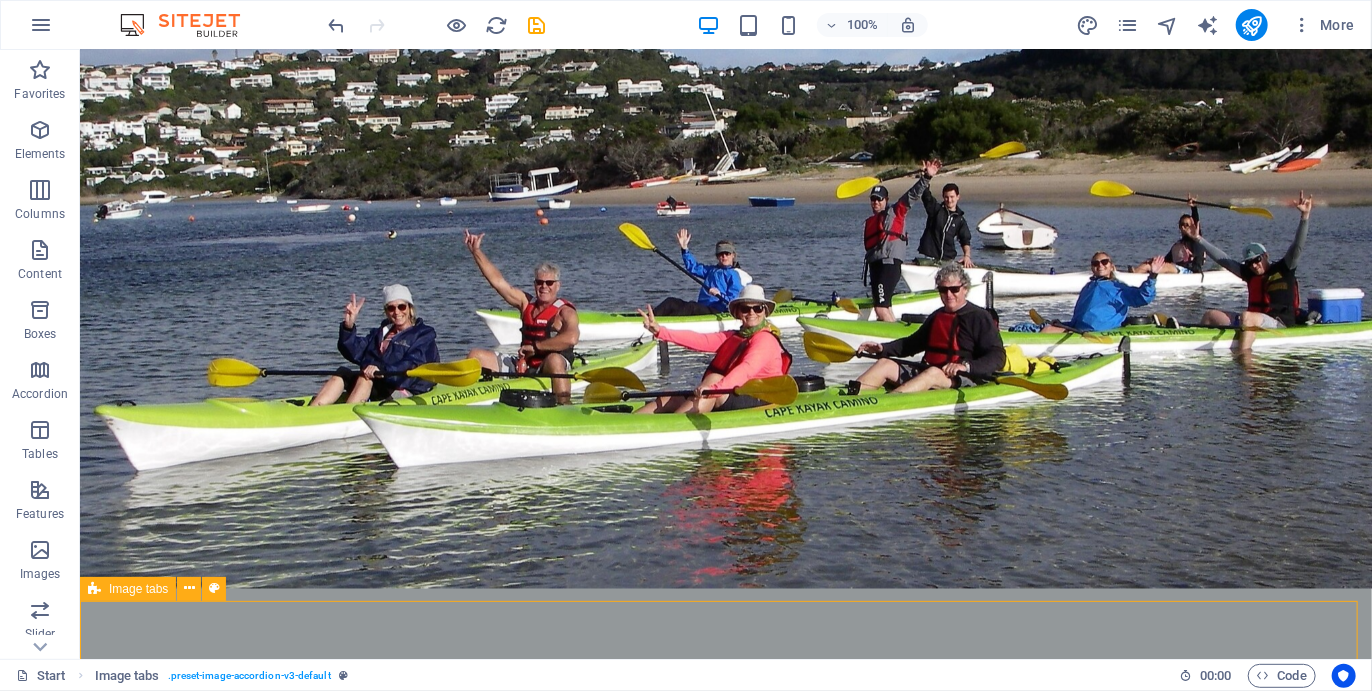 scroll, scrollTop: 2205, scrollLeft: 0, axis: vertical 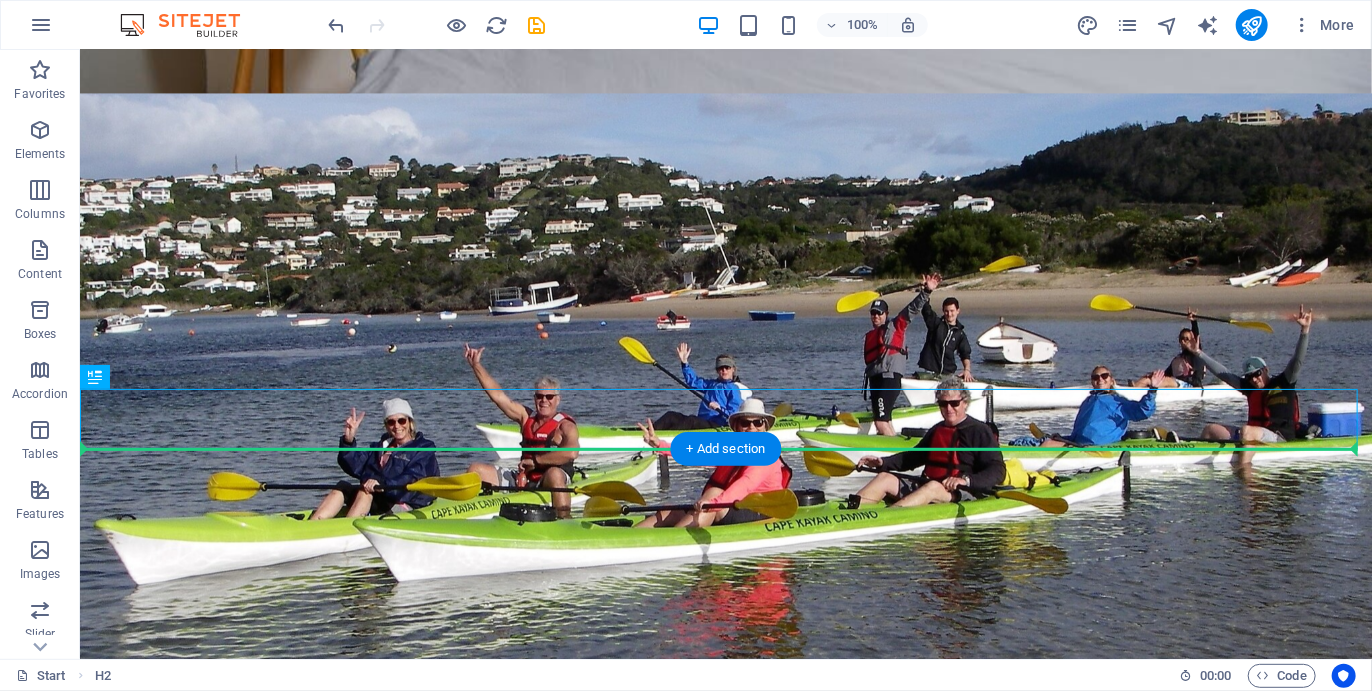 drag, startPoint x: 603, startPoint y: 411, endPoint x: 595, endPoint y: 504, distance: 93.34345 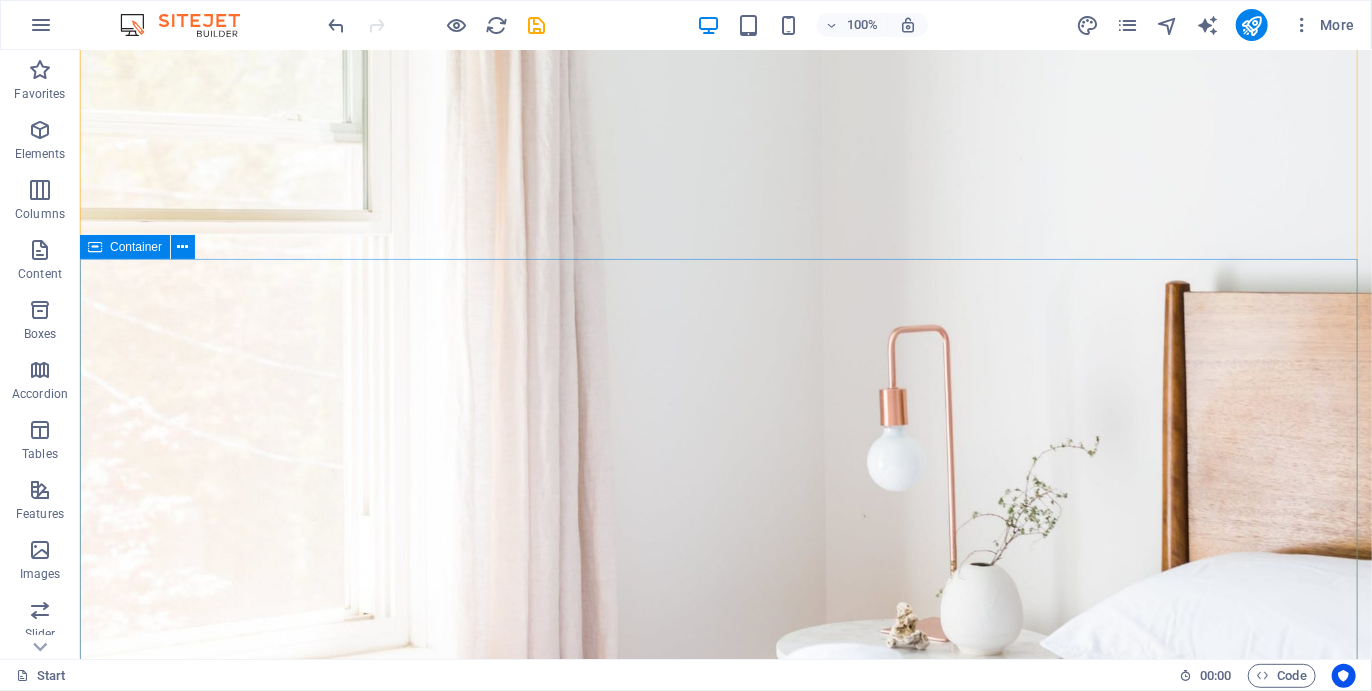 scroll, scrollTop: 103, scrollLeft: 0, axis: vertical 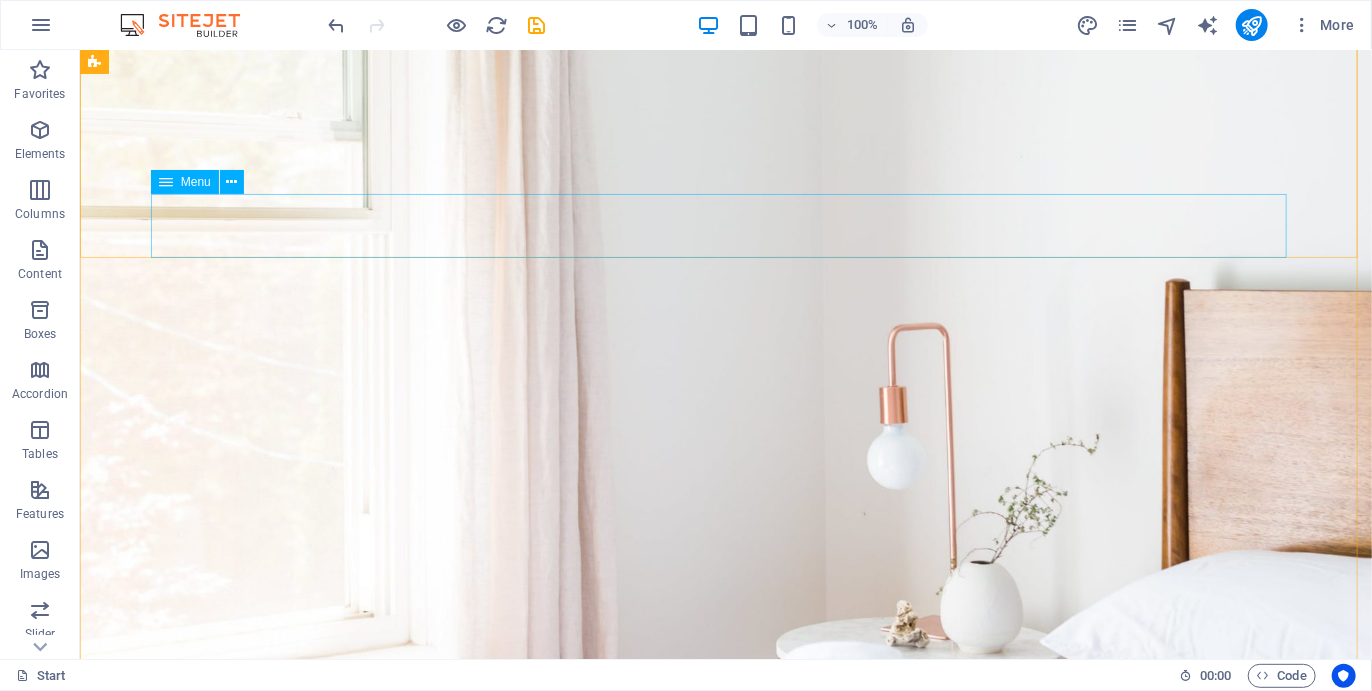 click on "Home Services Packages Gallery Testimonials Book now Contact" at bounding box center (725, 1173) 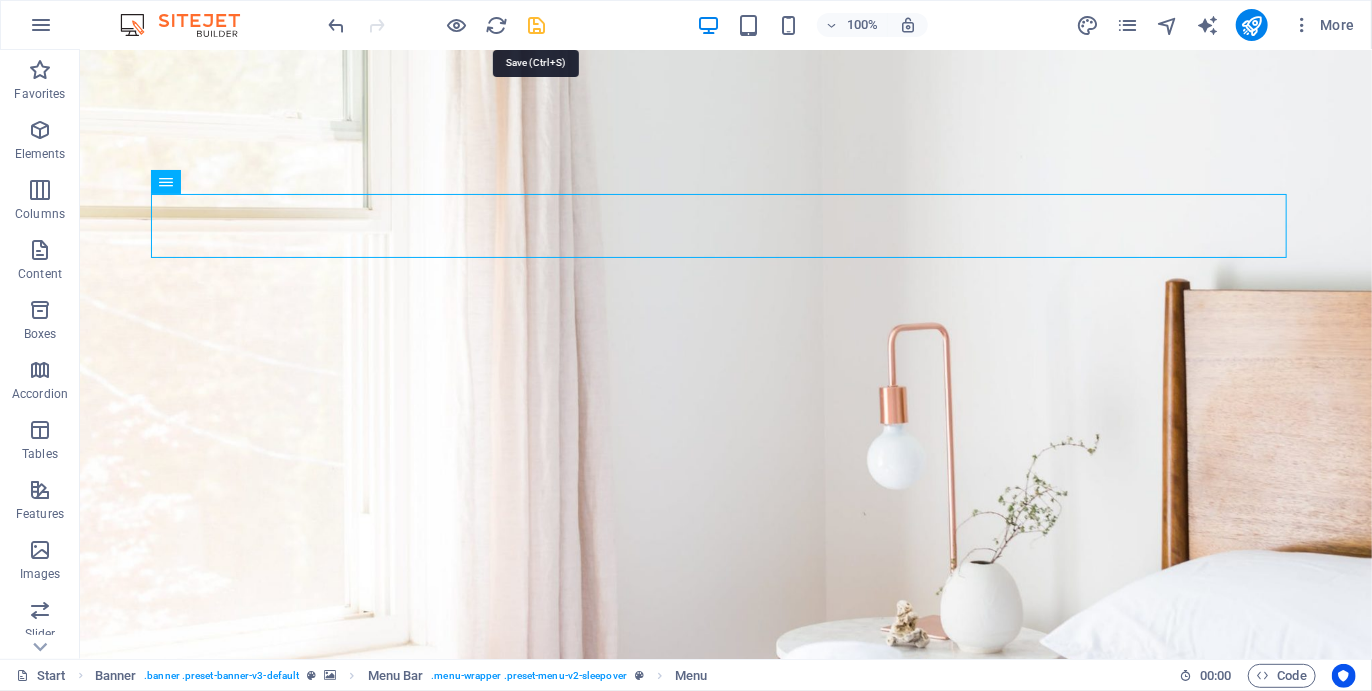 click at bounding box center [537, 25] 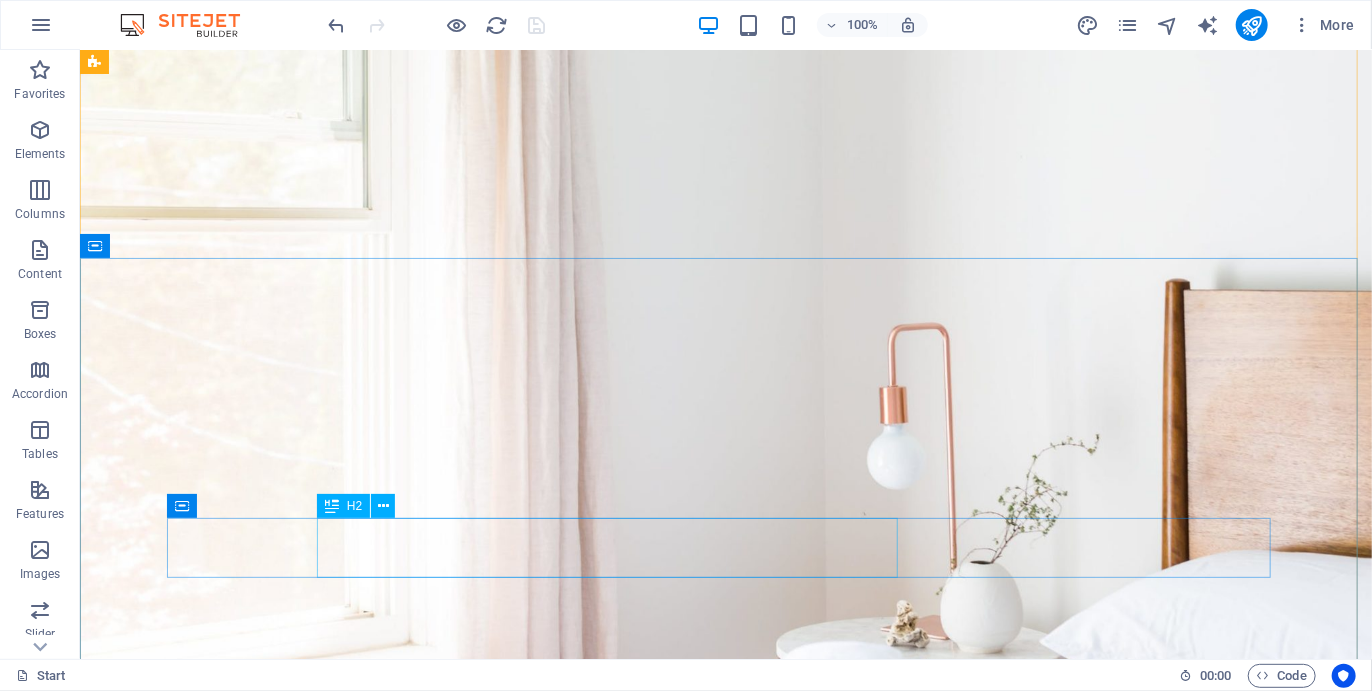 click on "YOUR NEXT BUCKET LIST ITEM" at bounding box center (725, 1495) 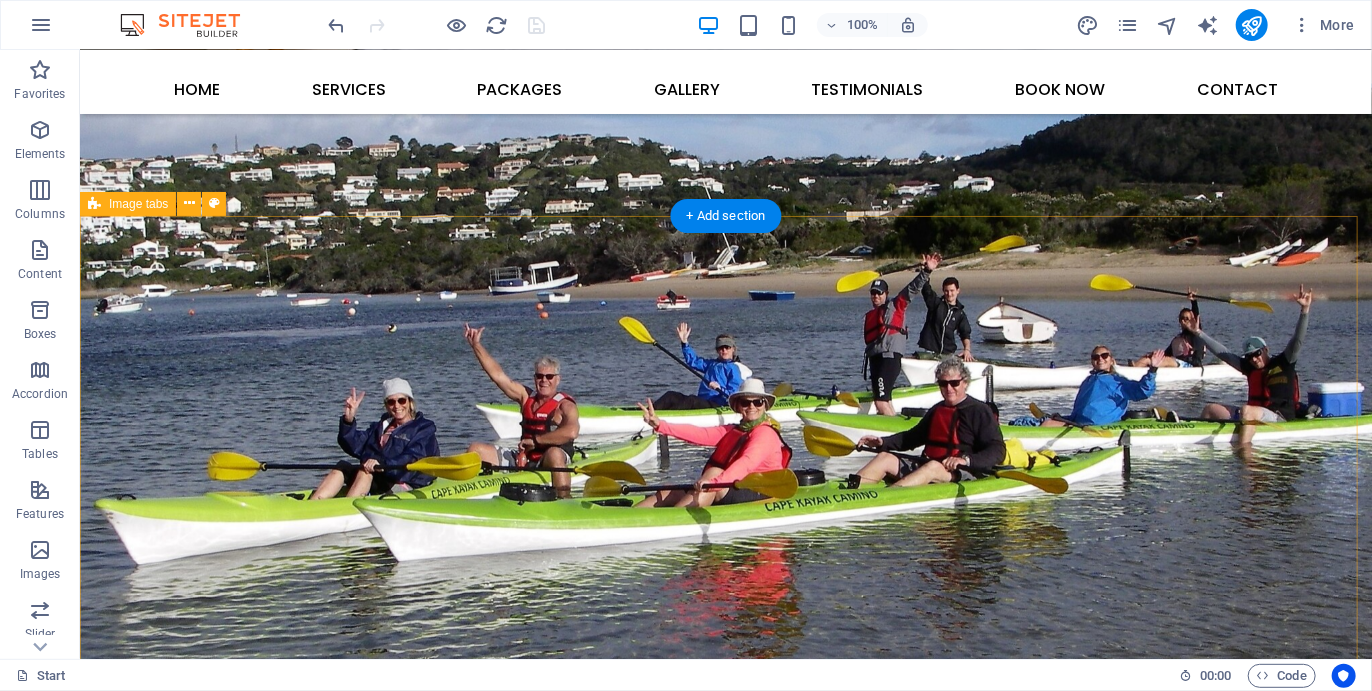 scroll, scrollTop: 2438, scrollLeft: 0, axis: vertical 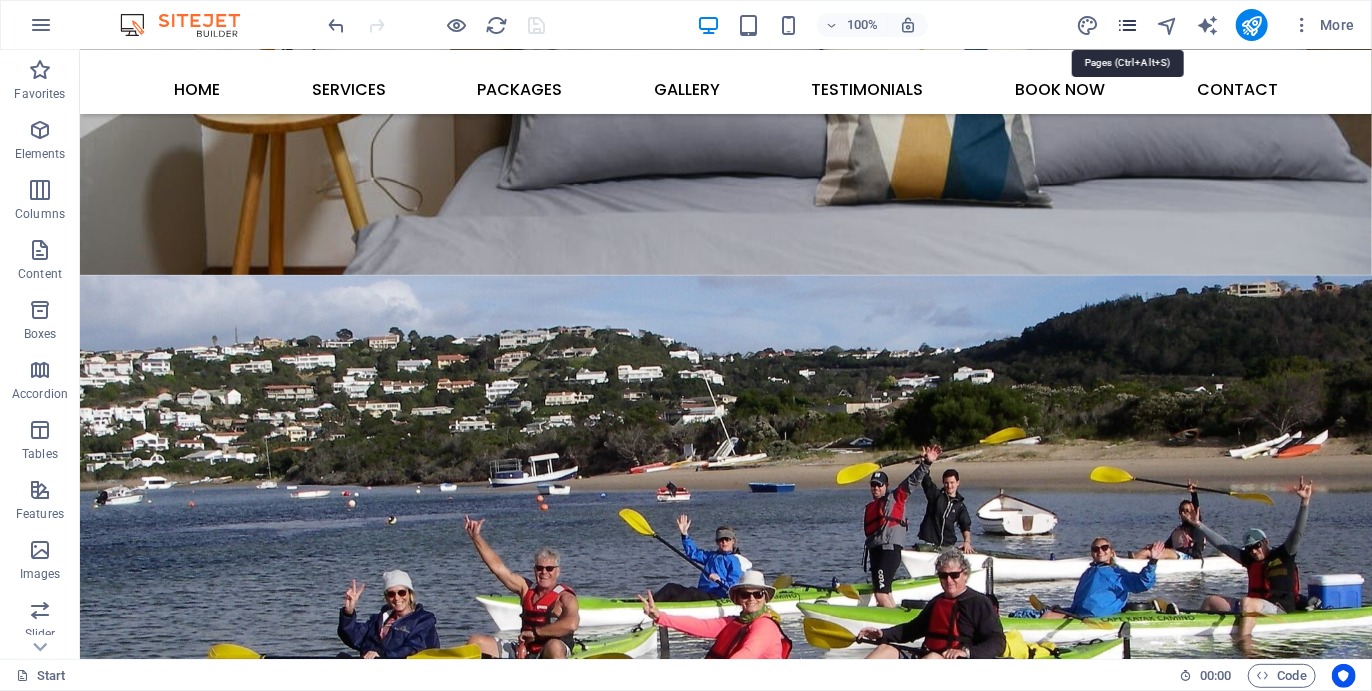 click at bounding box center (1127, 25) 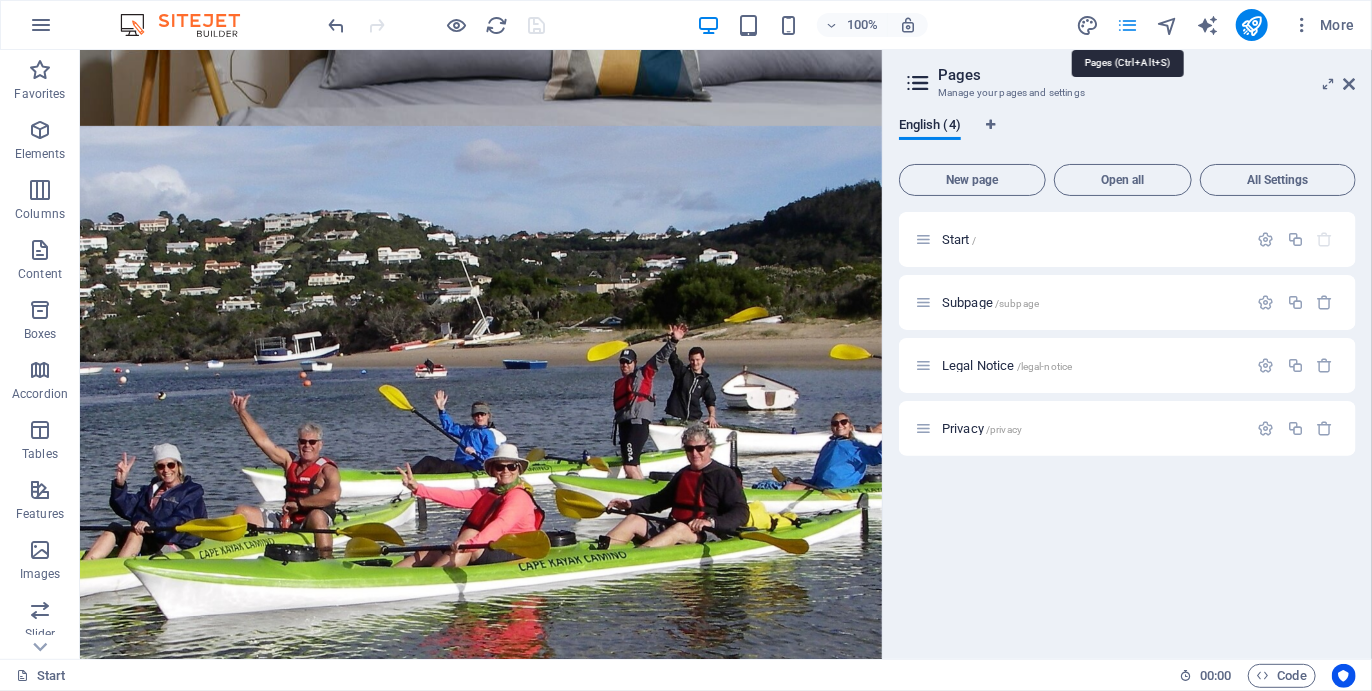 scroll, scrollTop: 2552, scrollLeft: 0, axis: vertical 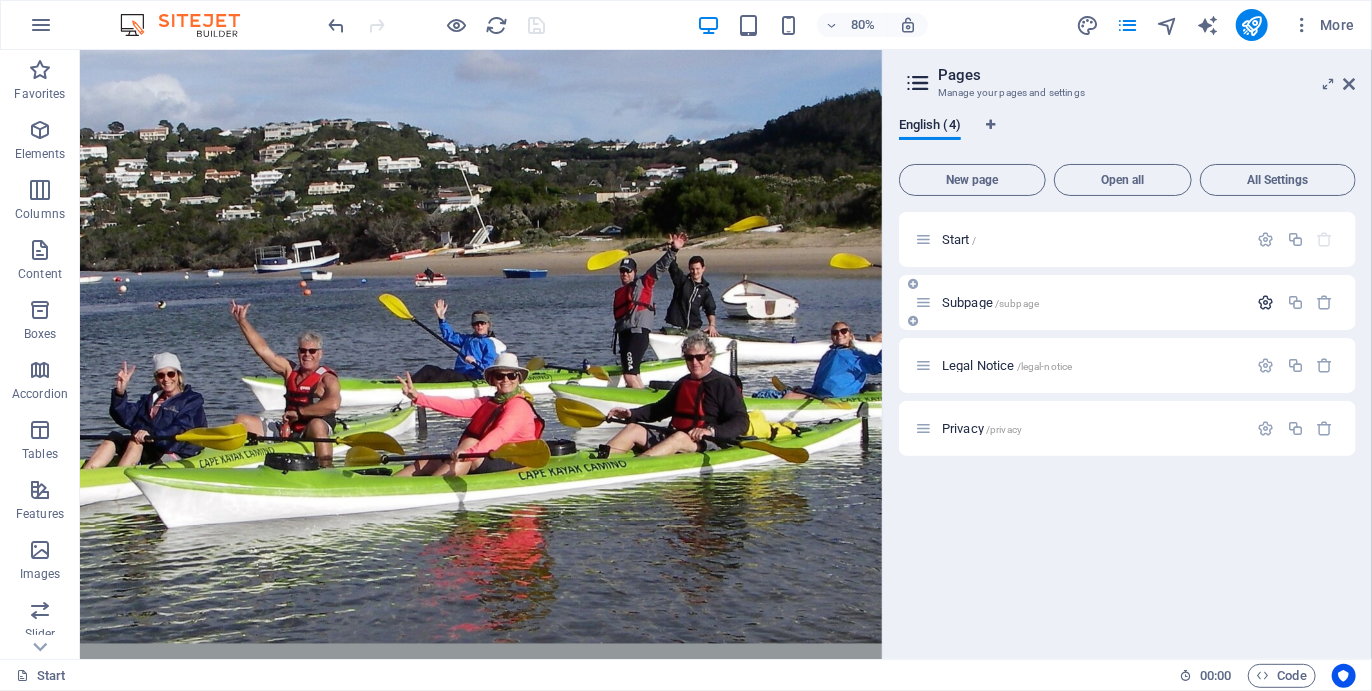 click at bounding box center (1266, 302) 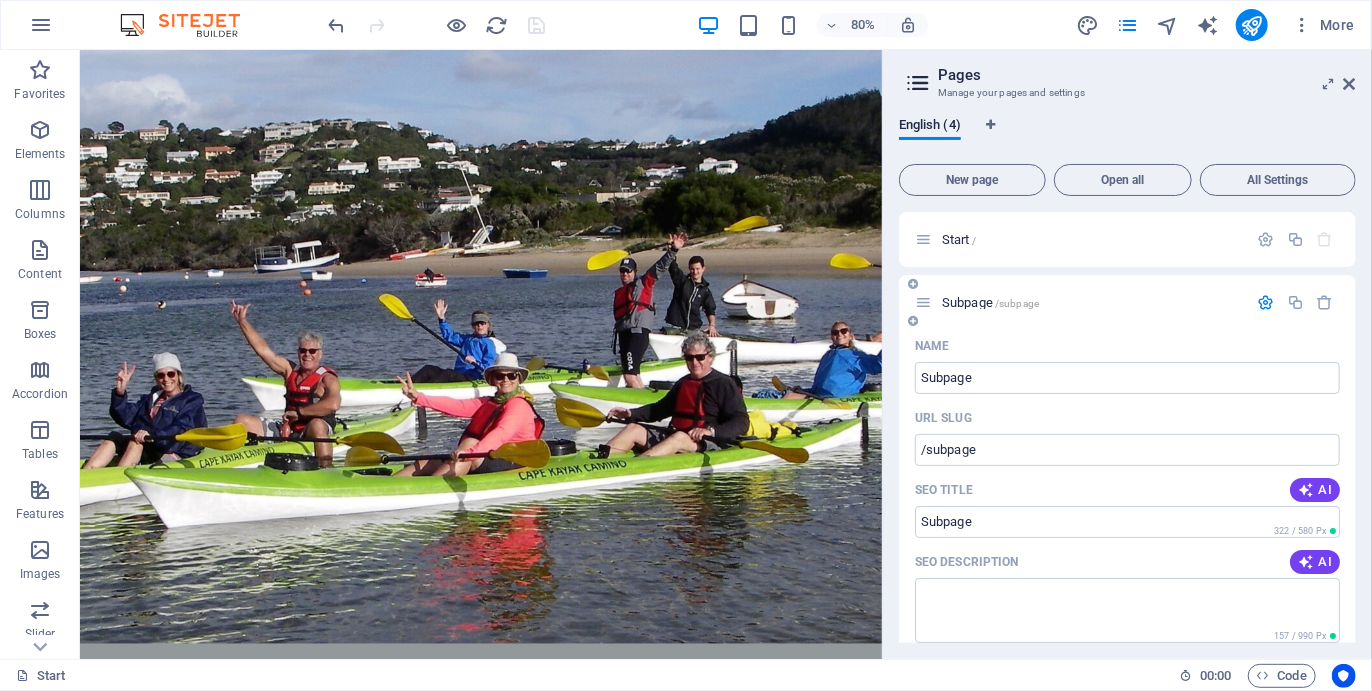 click on "Subpage /subpage" at bounding box center [990, 302] 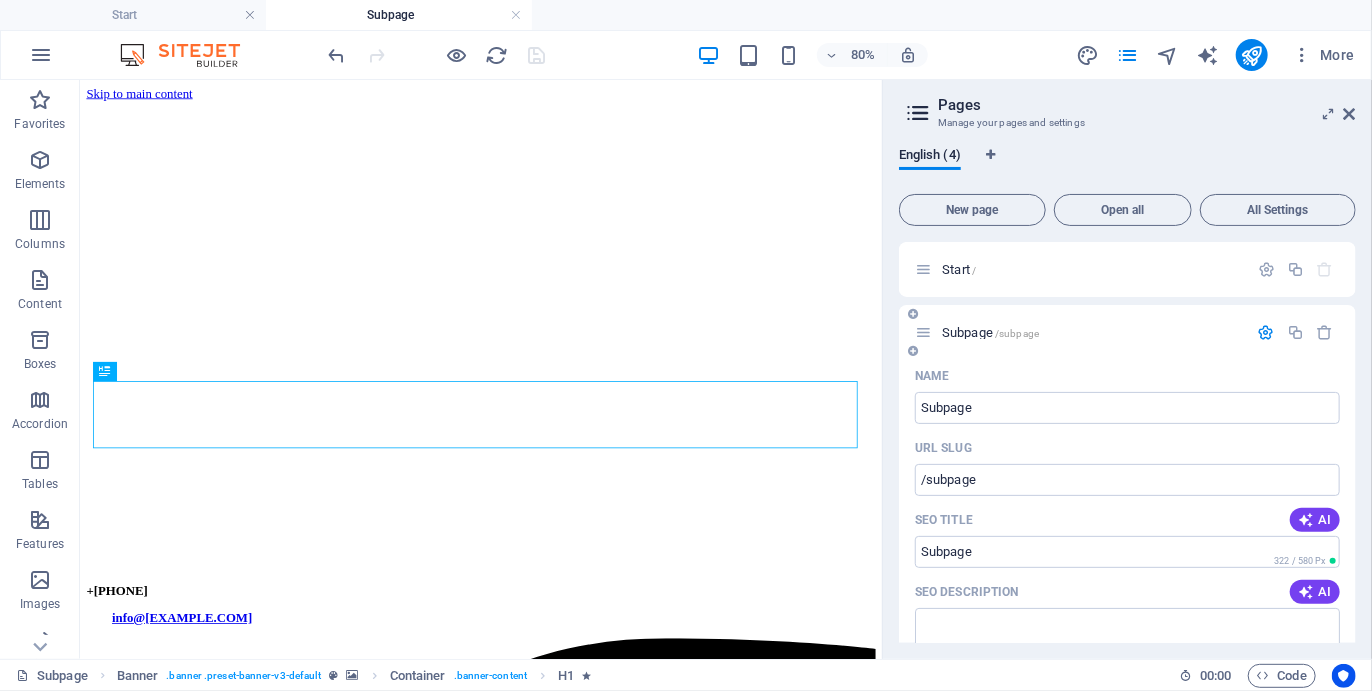 scroll, scrollTop: 0, scrollLeft: 0, axis: both 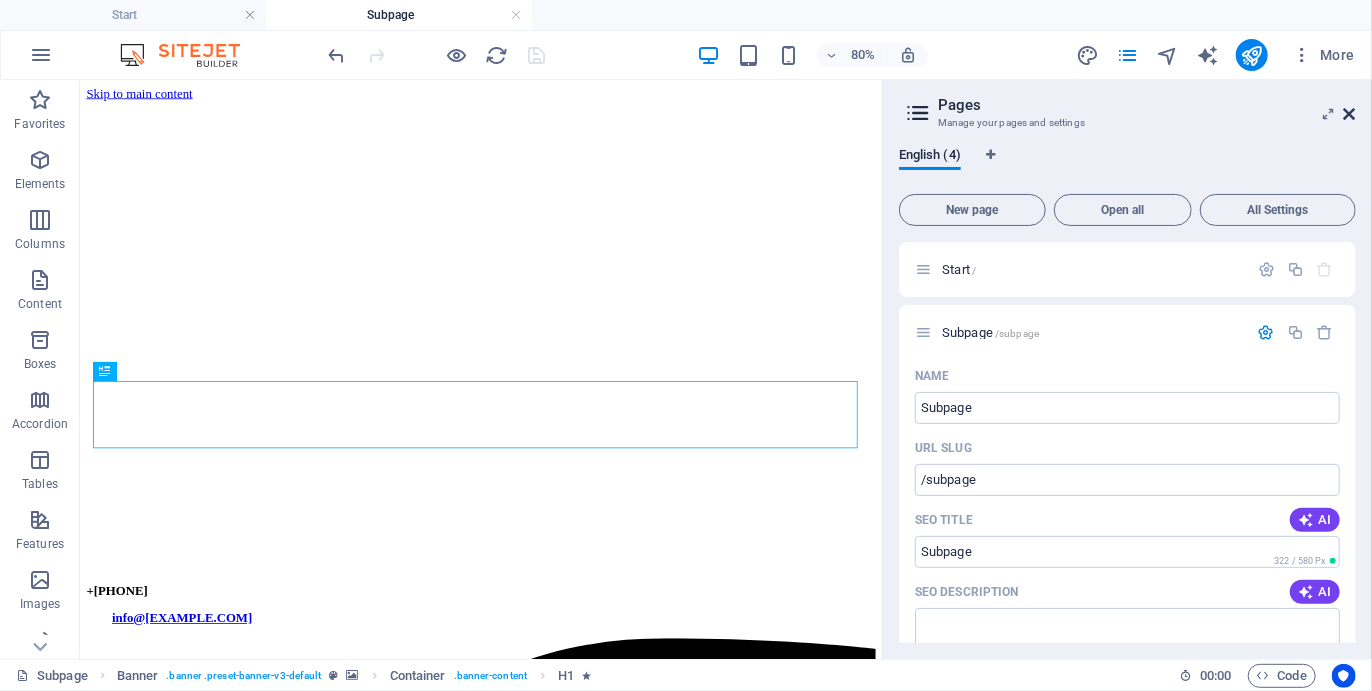 click at bounding box center [1350, 114] 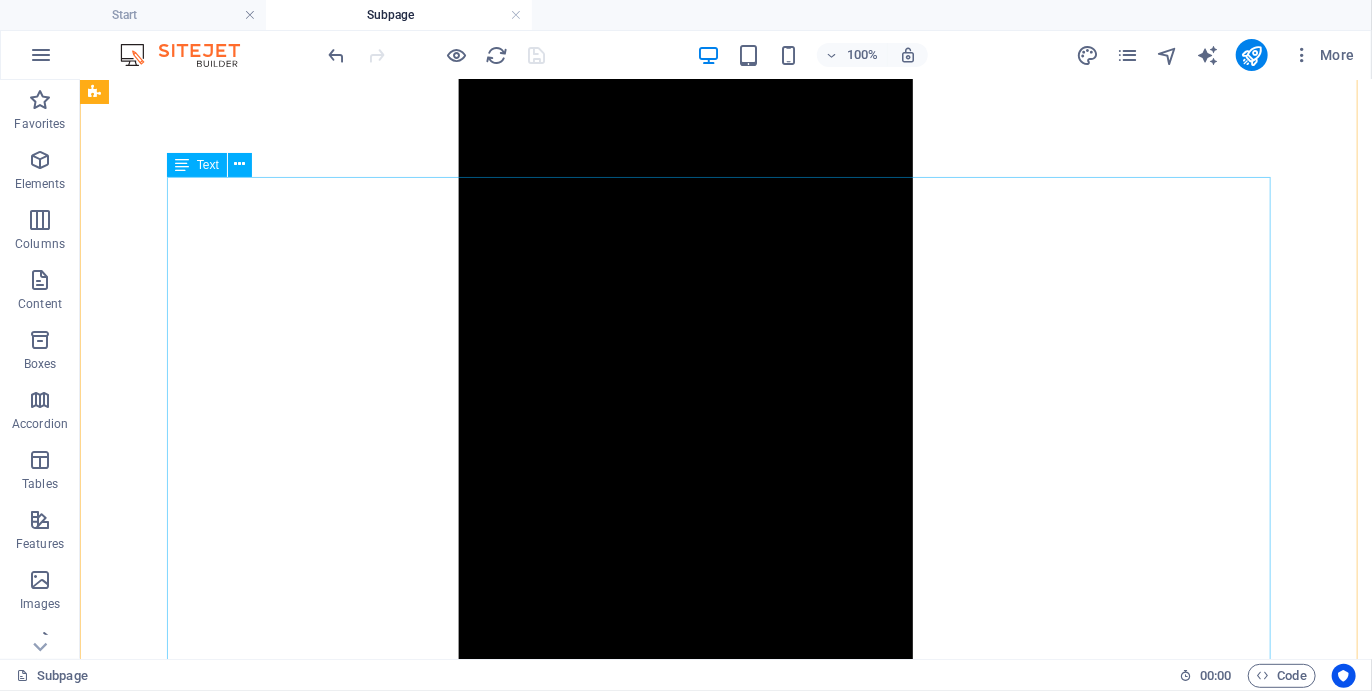 scroll, scrollTop: 2103, scrollLeft: 0, axis: vertical 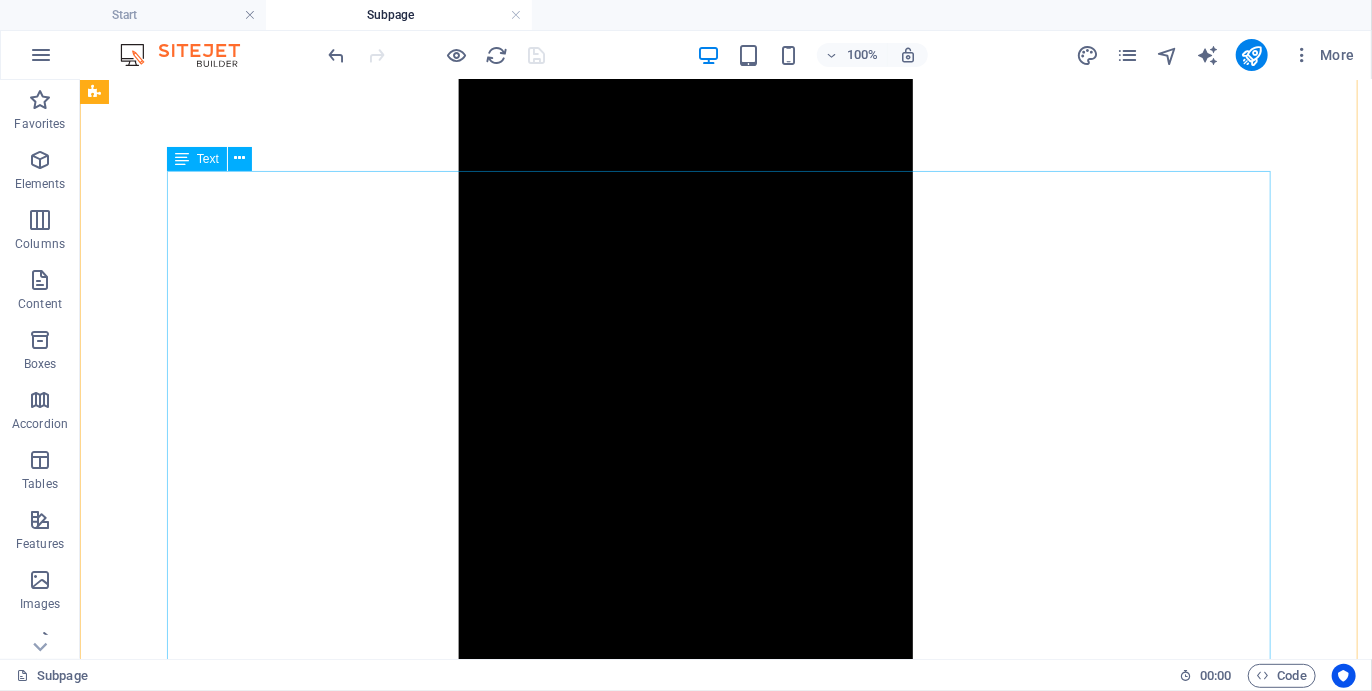 click on "03 TH THE PADDLE LEG After breakfast we take to our kayaks for a pleasant paddle up the Plett Lagoon to the confluence of the Bitou and Keurbooms estuaries which brim with marine life and a variety of coastal birds. We may find seals swimming nearby and gulls, ibis’, oystercatchers, ferns, kingfishers and cormorants all about. You may see flamingoes feeding in the shallows in their distinctive way and if conditions permit you may even spot a seahorse or two under the water, one of a few Caminos in the world offering this rare (and elusive) opportunity! Leaving the coastal stretch we paddle into one of South Africa’s most breathtaking natural wonders, the Keurbooms Gorge. We kick off the Plett Coastal Camino village to the mouth of the Keurbooms Lagoon beyond, where we overnight. Robberg Nature Reserve Plett Blue Flag beaches Plett Lagoon Mouth Southern Cross Formosa Periwinkle ." at bounding box center (725, 10103) 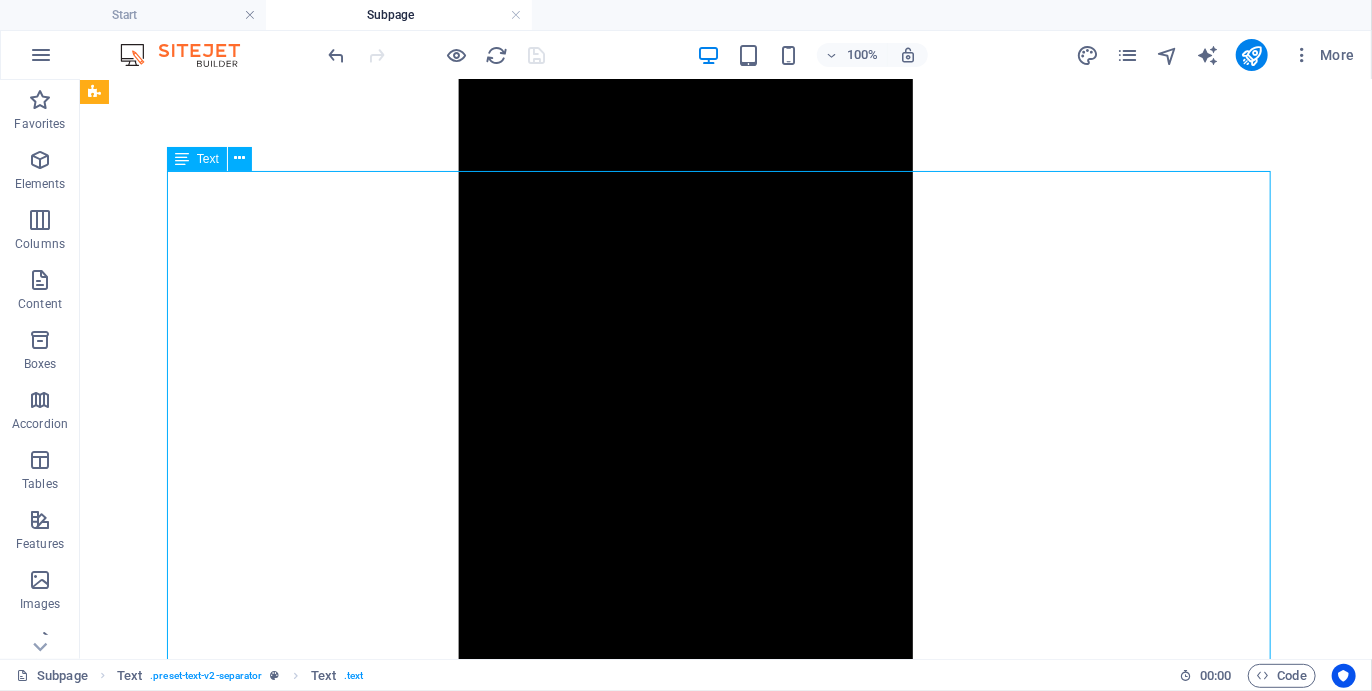 click on "03 TH THE PADDLE LEG After breakfast we take to our kayaks for a pleasant paddle up the Plett Lagoon to the confluence of the Bitou and Keurbooms estuaries which brim with marine life and a variety of coastal birds. We may find seals swimming nearby and gulls, ibis’, oystercatchers, ferns, kingfishers and cormorants all about. You may see flamingoes feeding in the shallows in their distinctive way and if conditions permit you may even spot a seahorse or two under the water, one of a few Caminos in the world offering this rare (and elusive) opportunity! Leaving the coastal stretch we paddle into one of South Africa’s most breathtaking natural wonders, the Keurbooms Gorge. We kick off the Plett Coastal Camino village to the mouth of the Keurbooms Lagoon beyond, where we overnight. Robberg Nature Reserve Plett Blue Flag beaches Plett Lagoon Mouth Southern Cross Formosa Periwinkle ." at bounding box center [725, 10103] 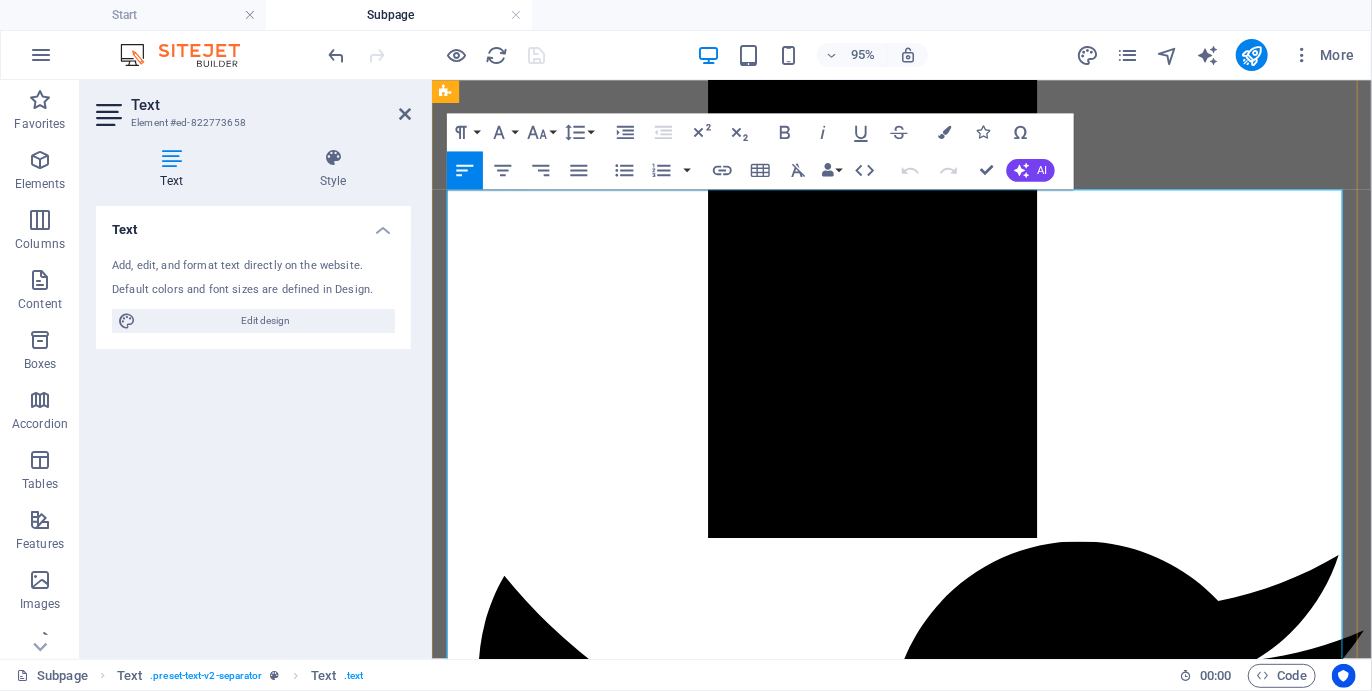 scroll, scrollTop: 2151, scrollLeft: 0, axis: vertical 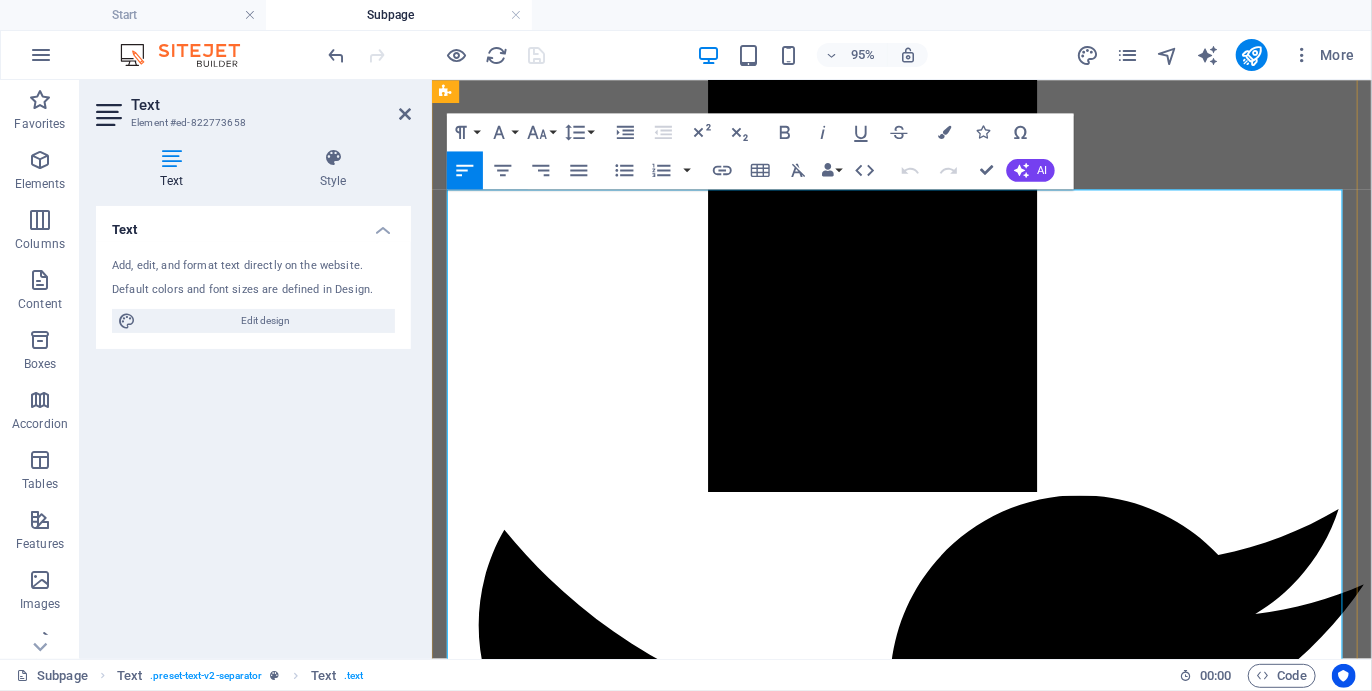 click on "We kick off the Plett Coastal Camino hiking along the Robberg Peninsula, a World Heritage Site with its own spectacular island and home to hundreds of seals. Besides the marvelous views you visit some archeologically significant caves and hidden pools in the fascinating geological formations and conglomerate which cover much of the area. We picnic on a rare tombola beach, one which resembles a wine glass, and celebrate being there. After hiking Robberg we hike along three Blue Flag beaches past Plettenberg Bay" at bounding box center [925, 8253] 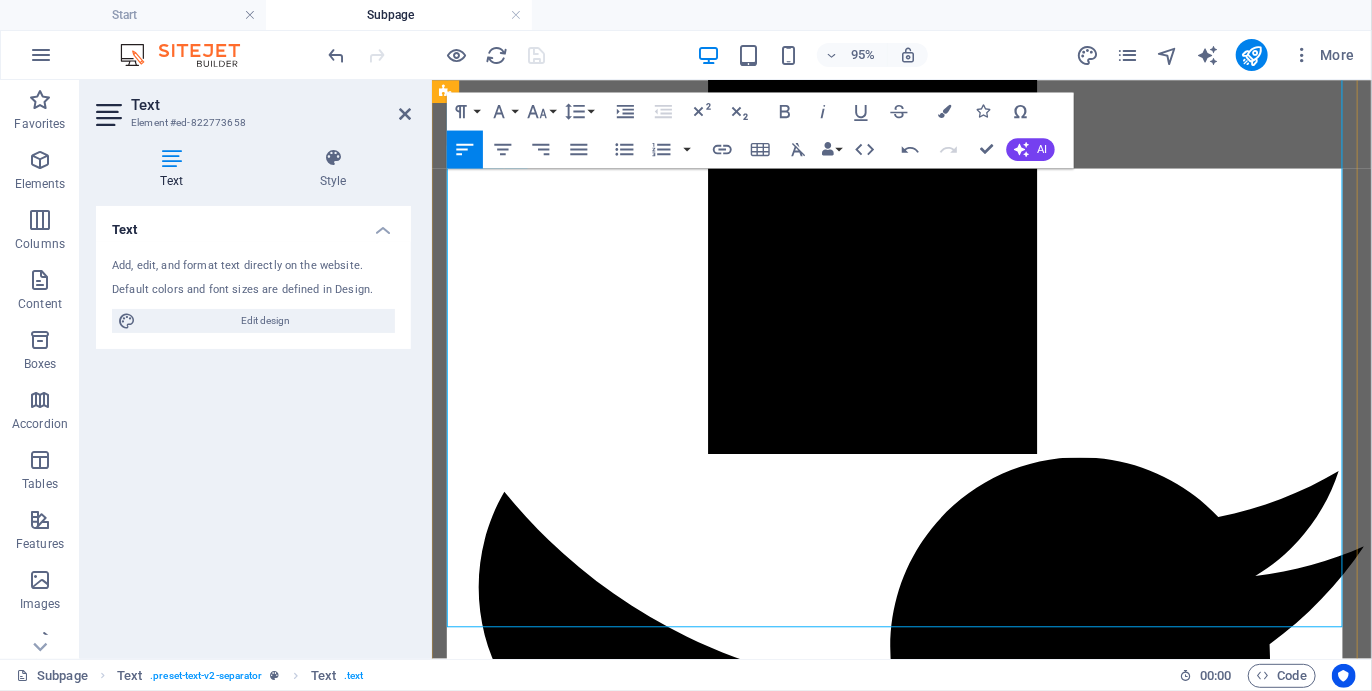 scroll, scrollTop: 2197, scrollLeft: 0, axis: vertical 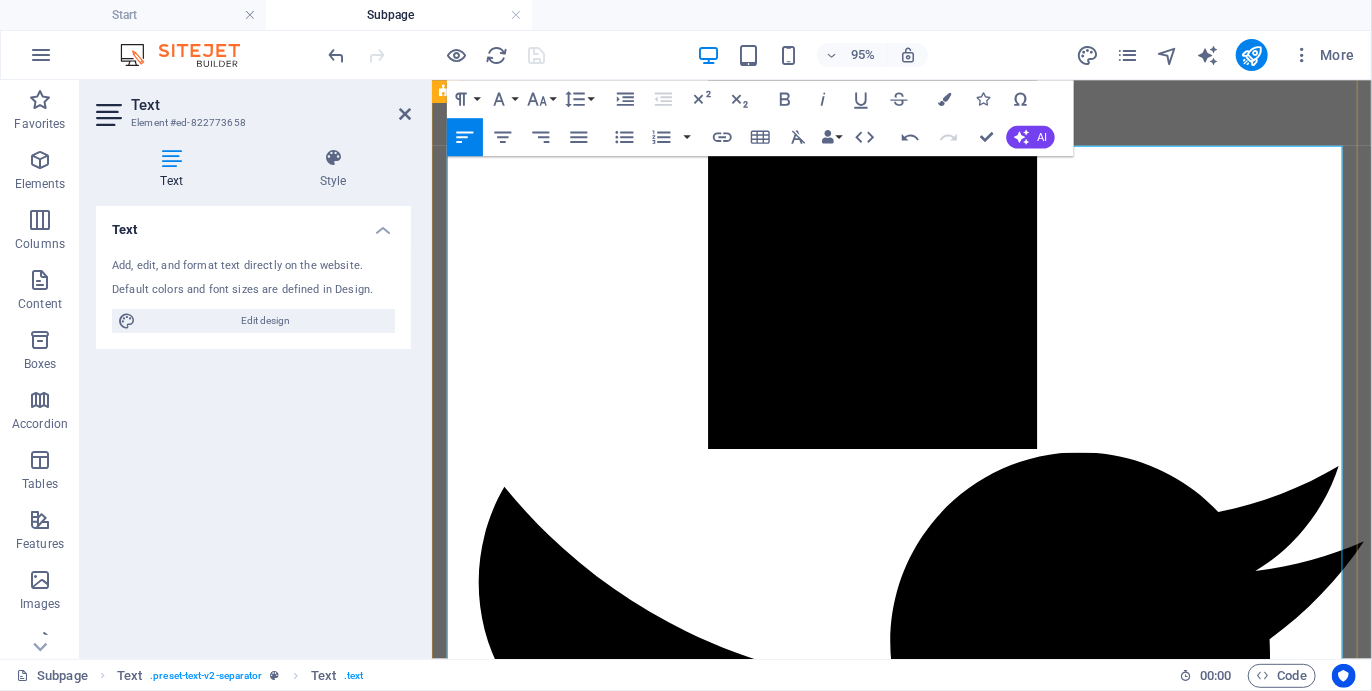 click on "03   THE PADDLE LEG" at bounding box center [925, 7485] 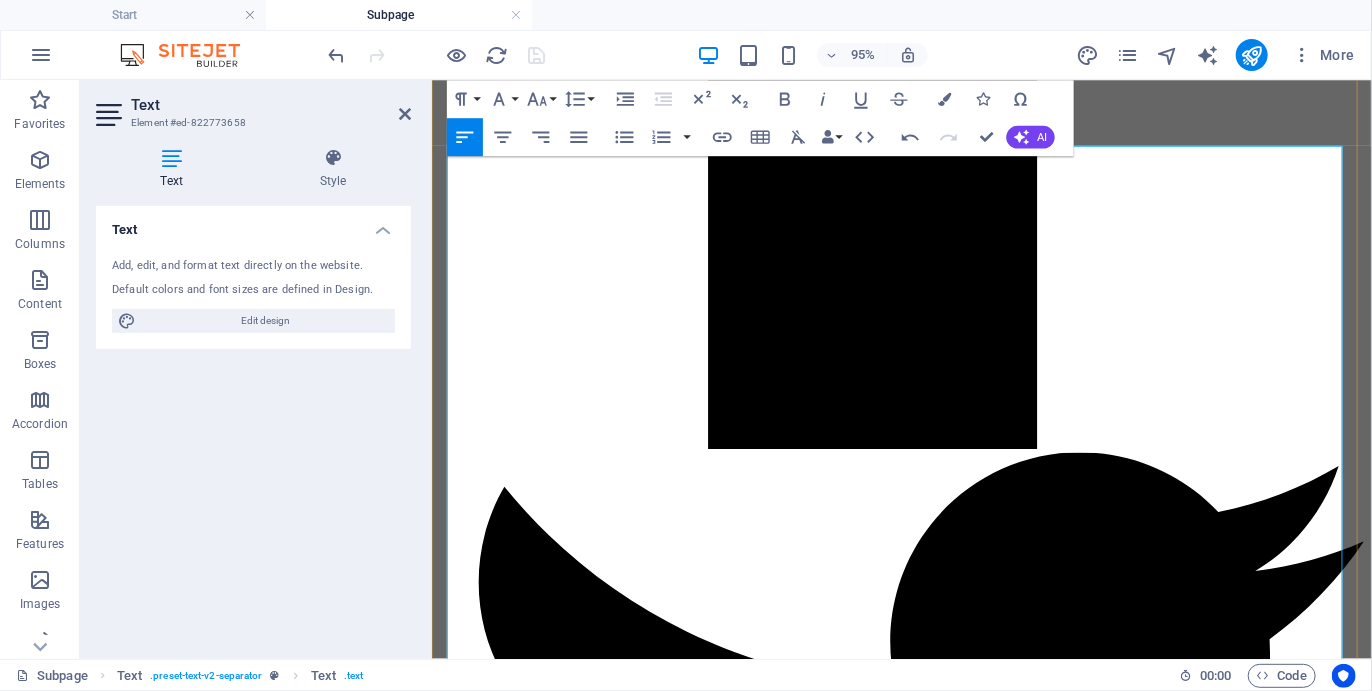click on "04" at bounding box center (925, 8078) 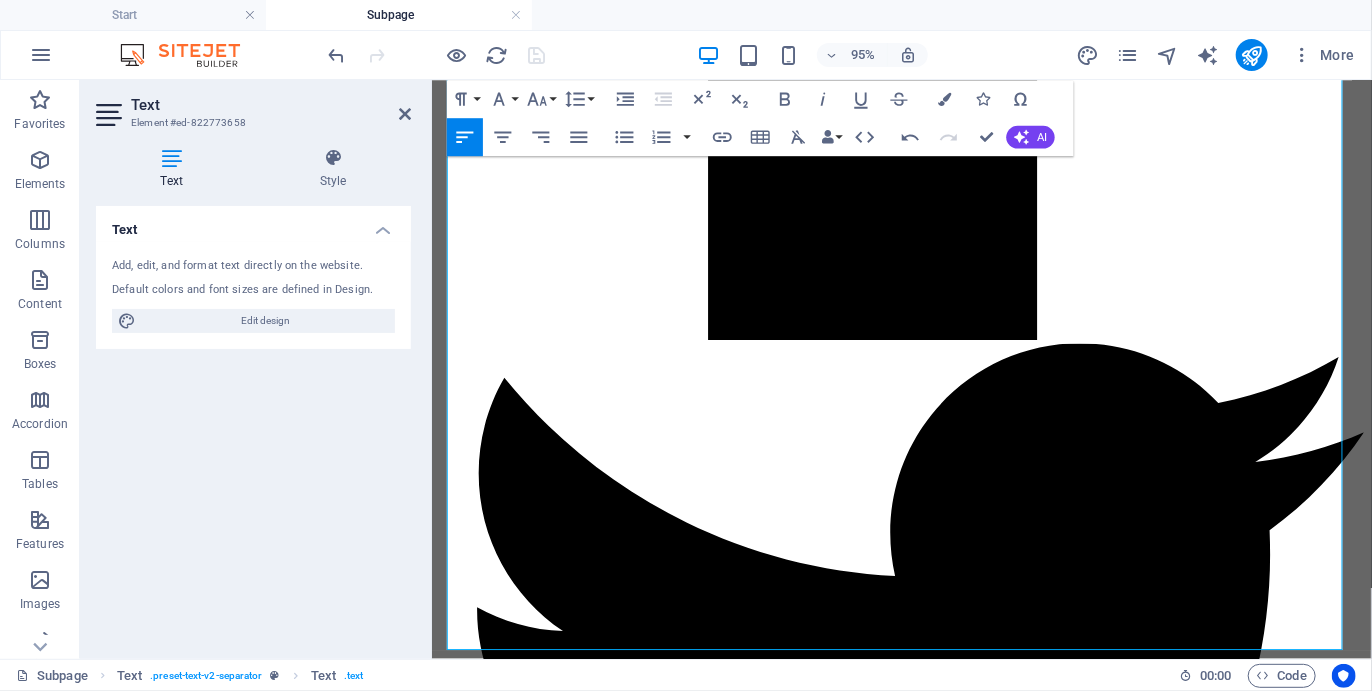 scroll, scrollTop: 2317, scrollLeft: 0, axis: vertical 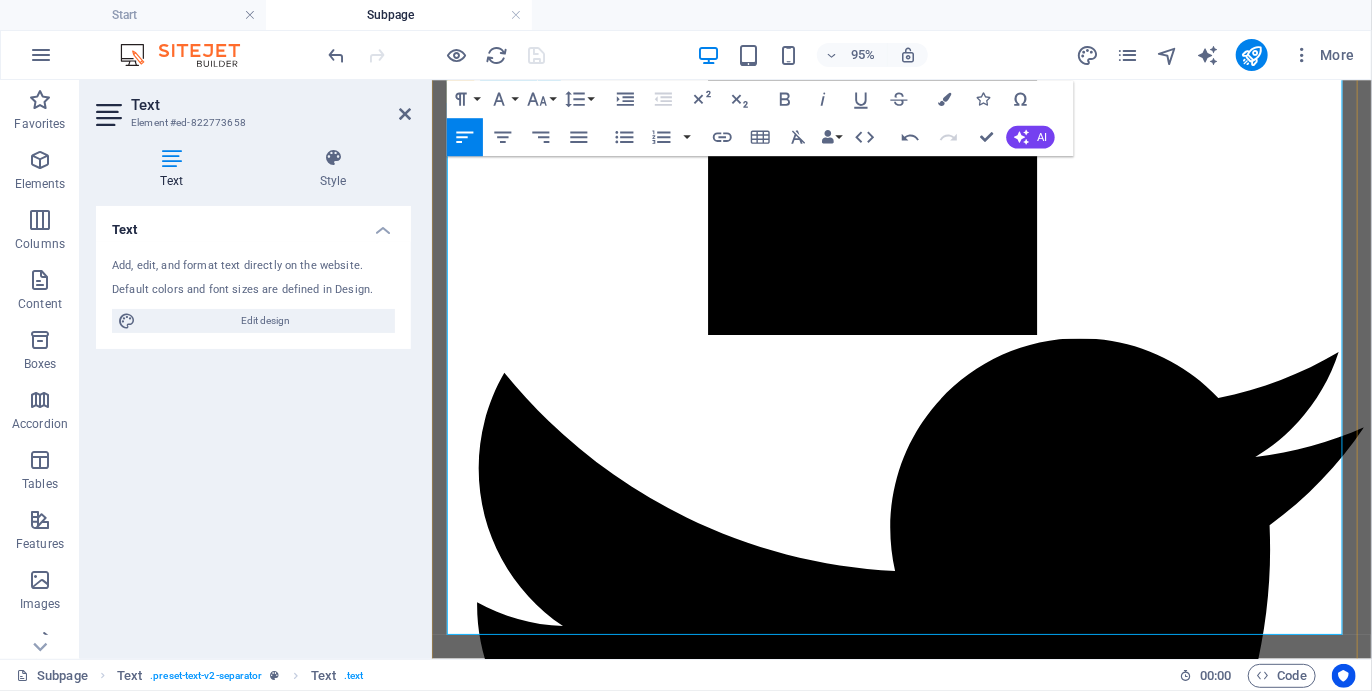 drag, startPoint x: 952, startPoint y: 281, endPoint x: 1162, endPoint y: 616, distance: 395.37958 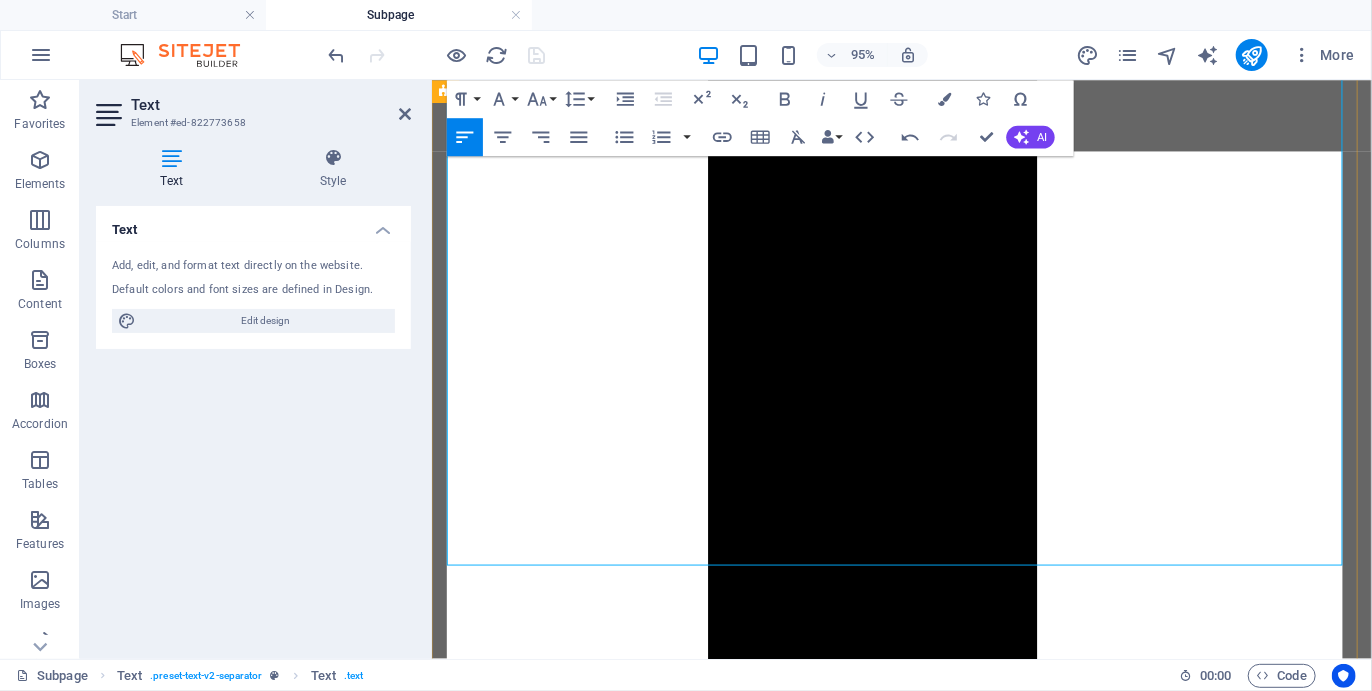 scroll, scrollTop: 2219, scrollLeft: 0, axis: vertical 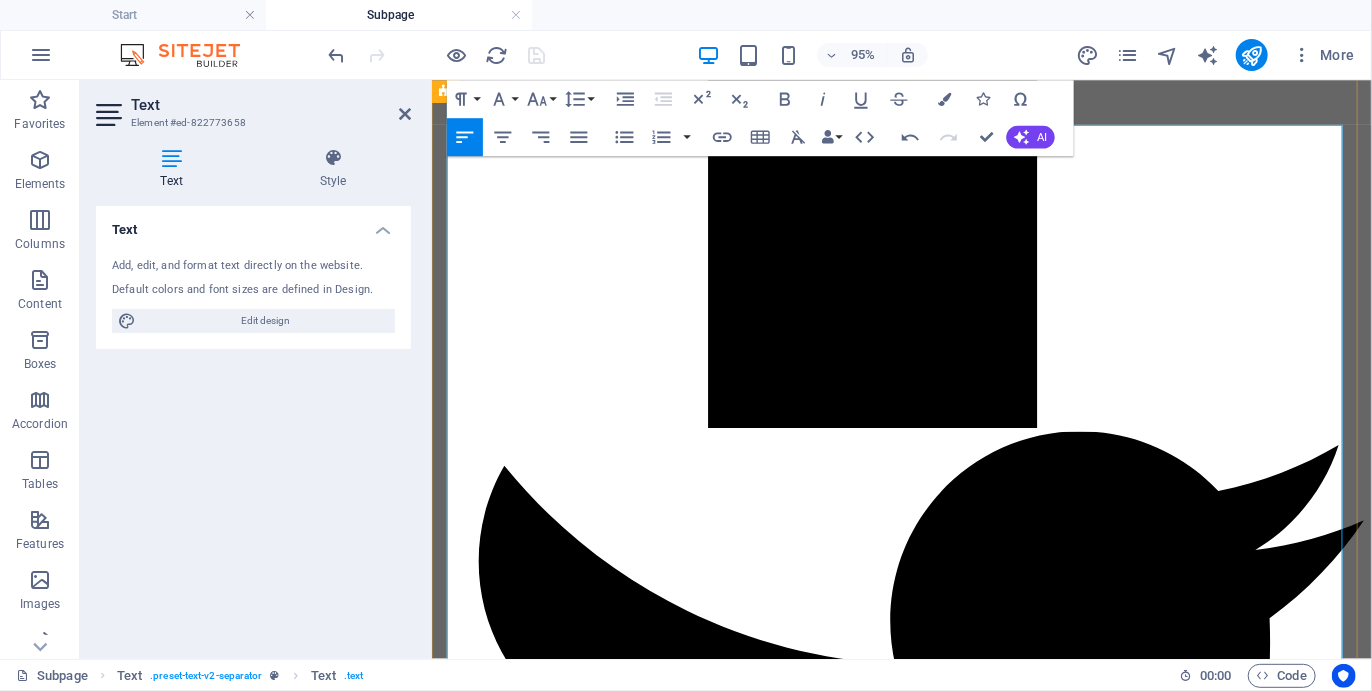 drag, startPoint x: 990, startPoint y: 280, endPoint x: 1155, endPoint y: 630, distance: 386.94315 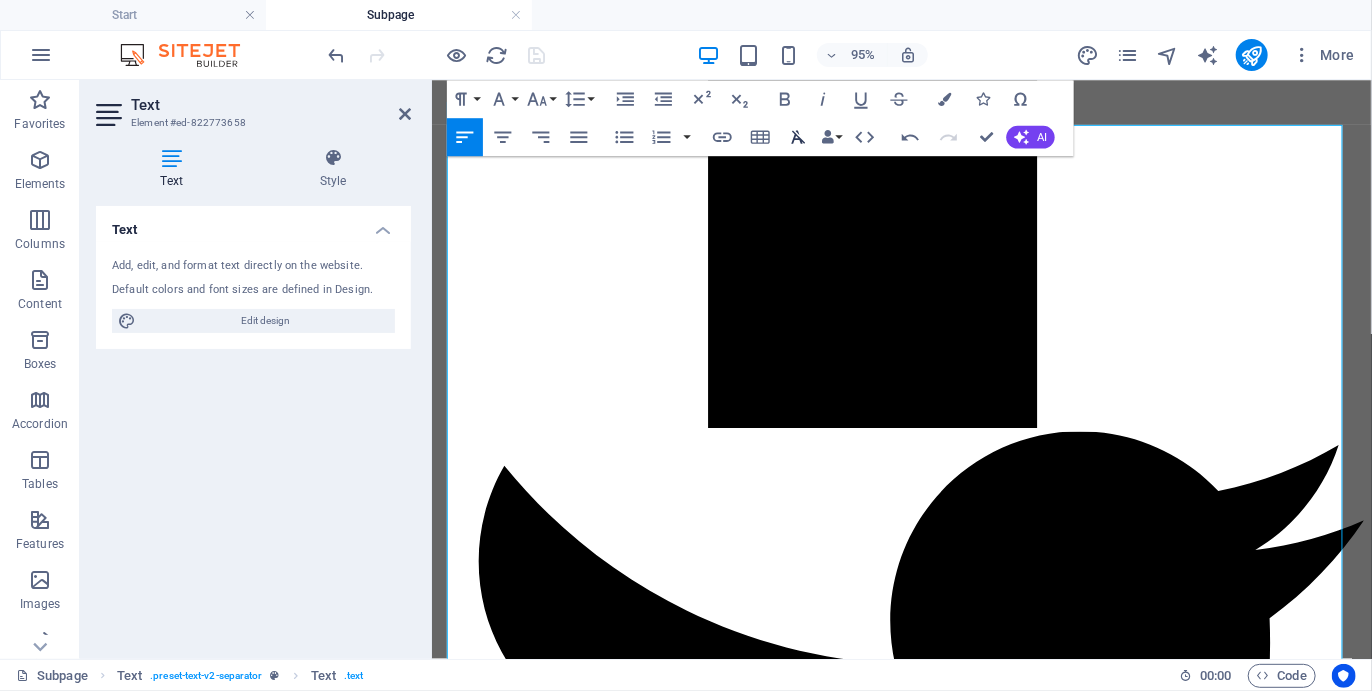 click 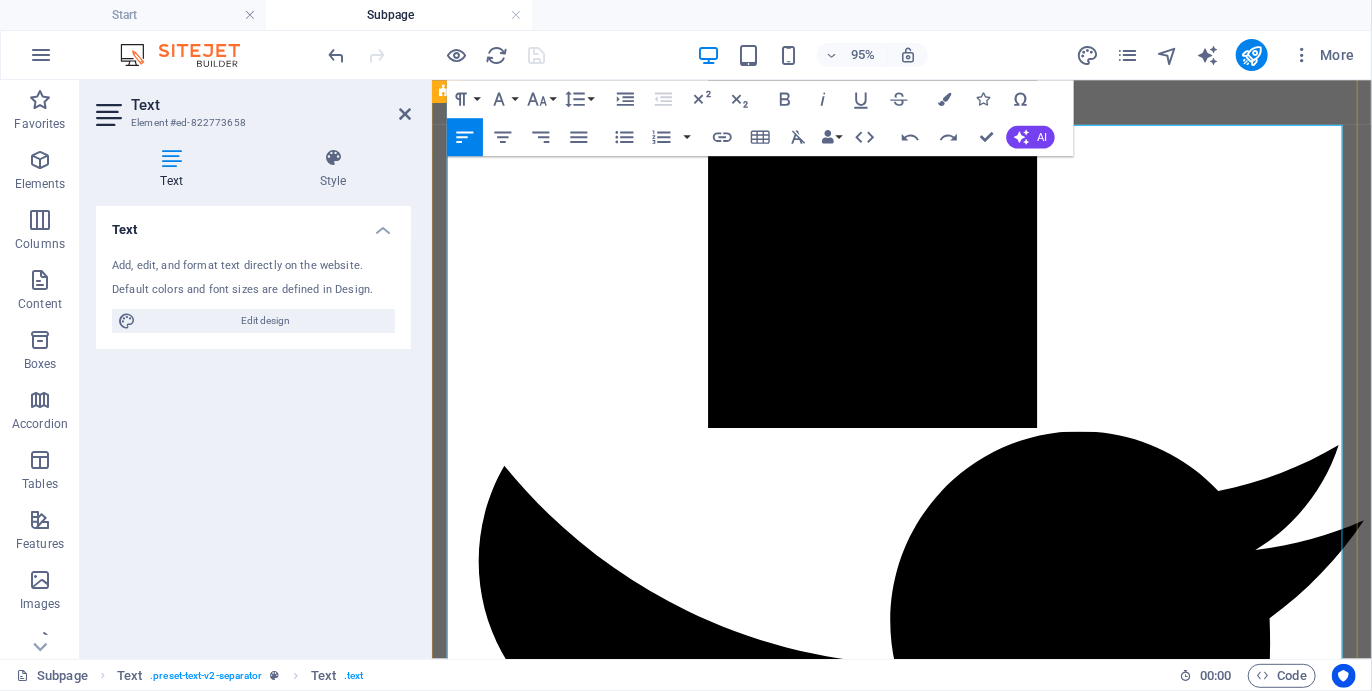 click on "After paddling we swop our paddles for hiking boots again and trek along the remote beach curving around the bay to Keurboomsstrand, the small seaside village on the edge of the Tsitsikamma forest and coast. Dolphins, seals and whales might be spotted along the way and at certain times of the year the waves are thick with darting shoals of fish, shoaling for the famous “sardine run” up the Kwazulu-Natal coast. Dinner and overnighting is at a famous landmark lodge in the middle of the old forest. The lapping of the Indian Ocean on the cliffs below and the sea breeze in the treetops lull you to sleep" at bounding box center (691, 8239) 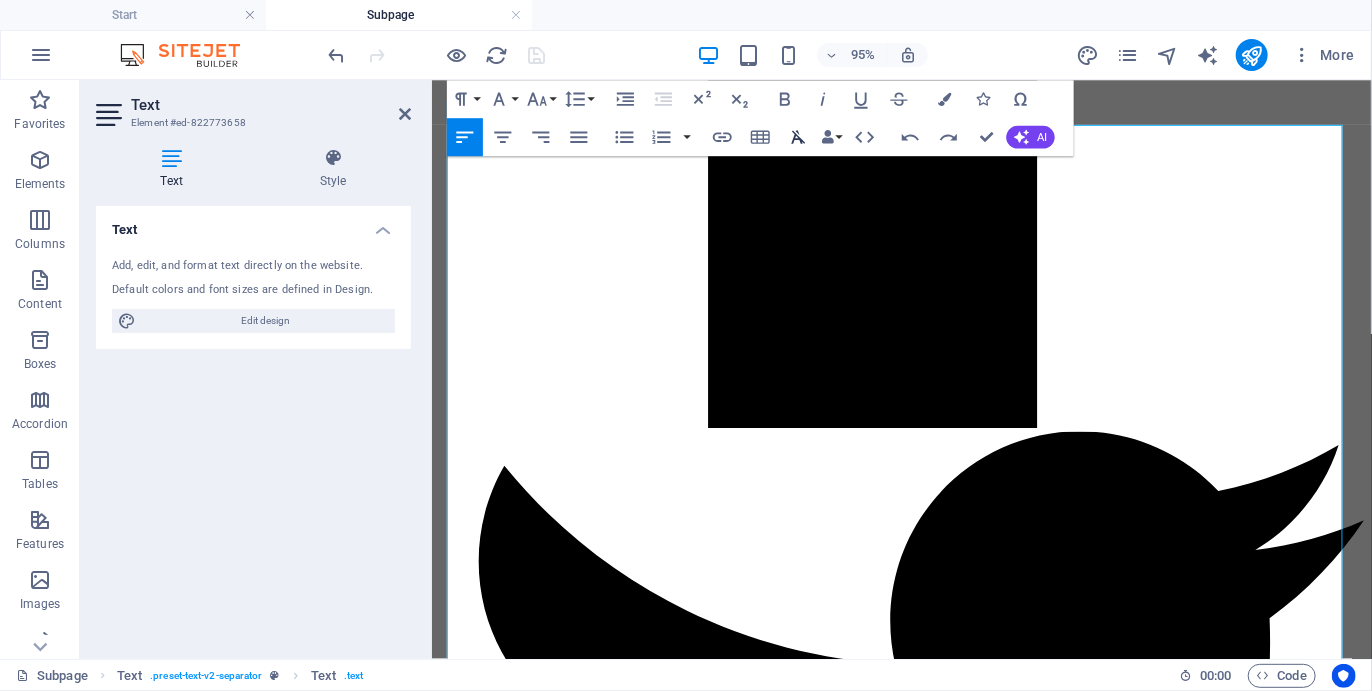 click 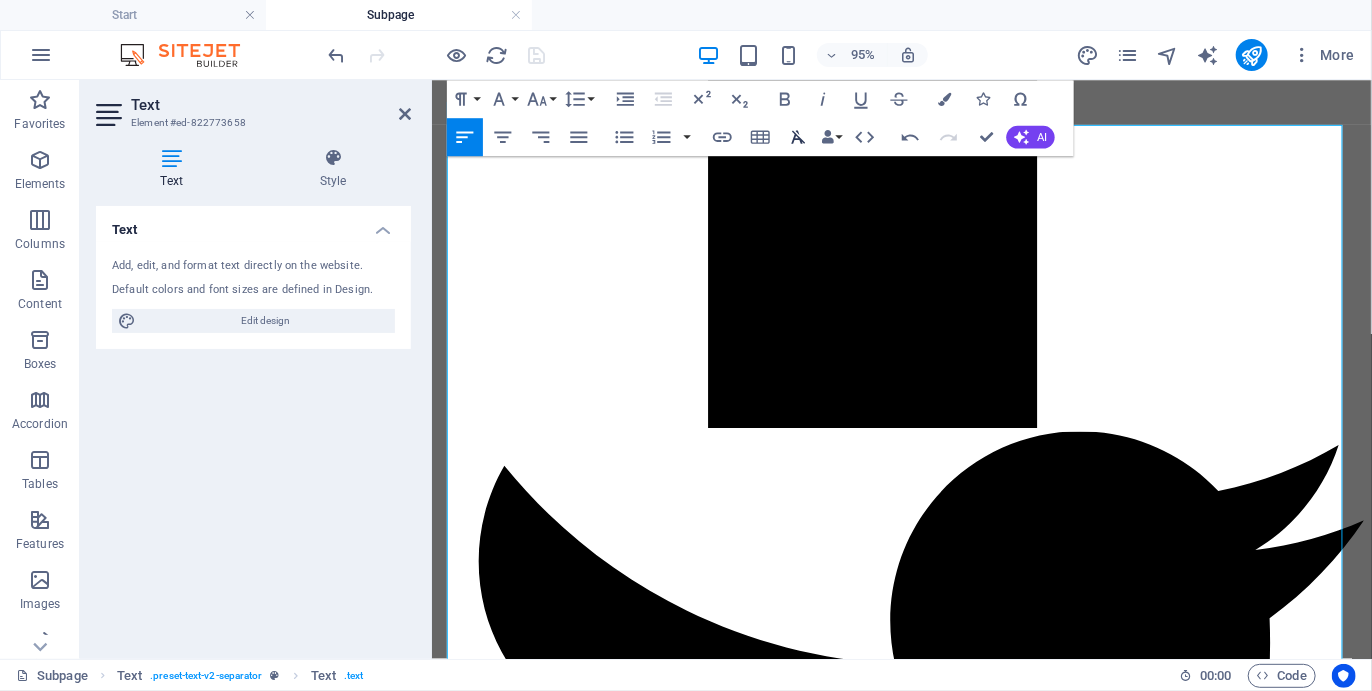 click 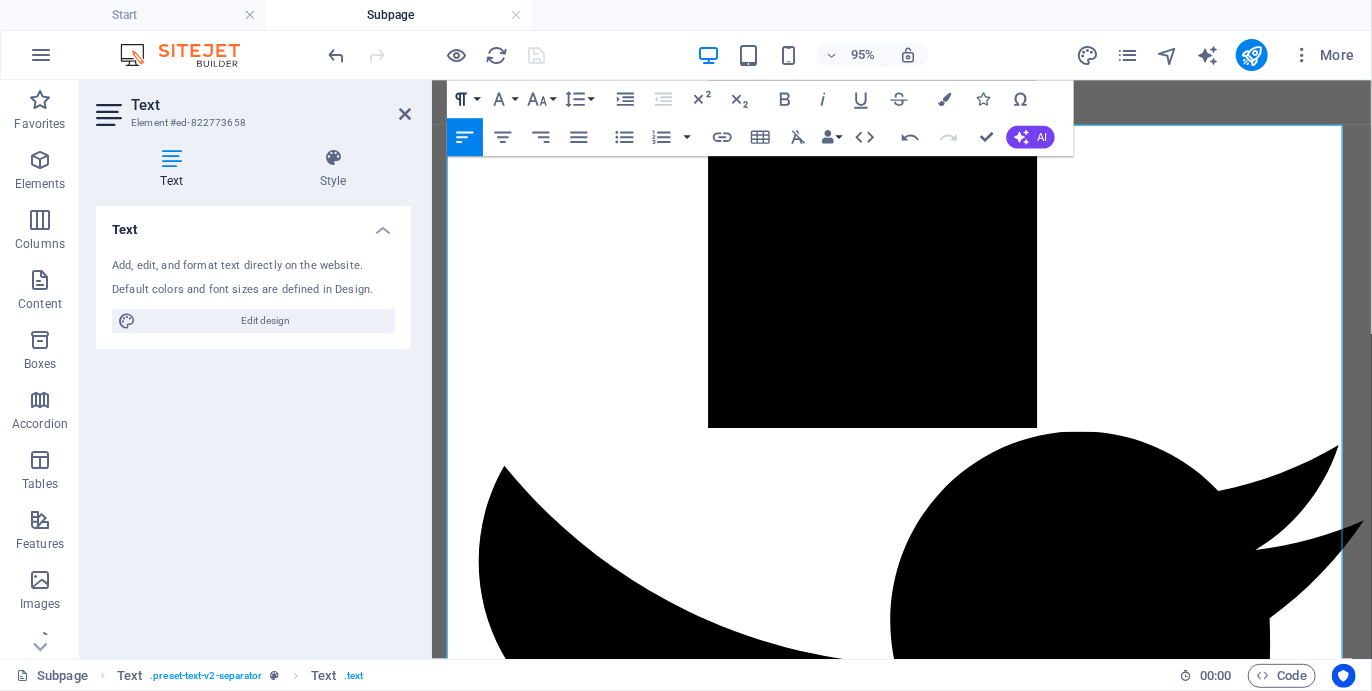 click on "Paragraph Format" at bounding box center [465, 99] 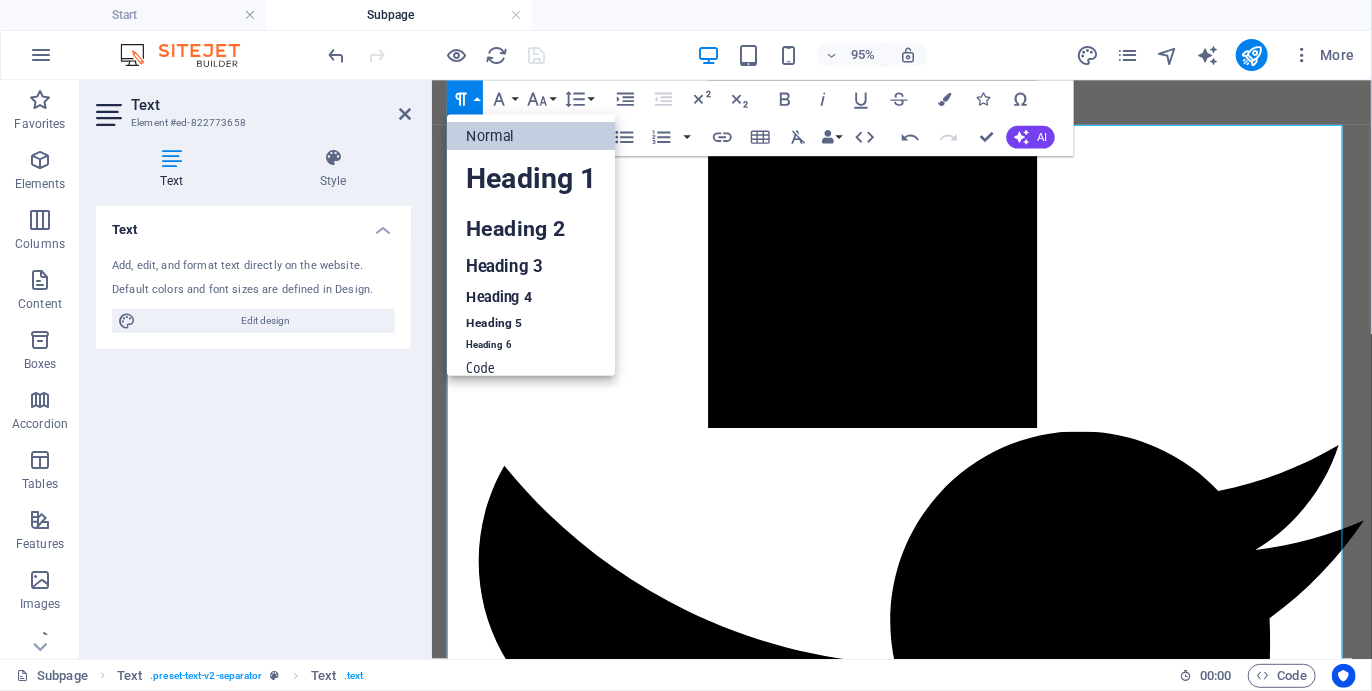 click on "Normal" at bounding box center (531, 136) 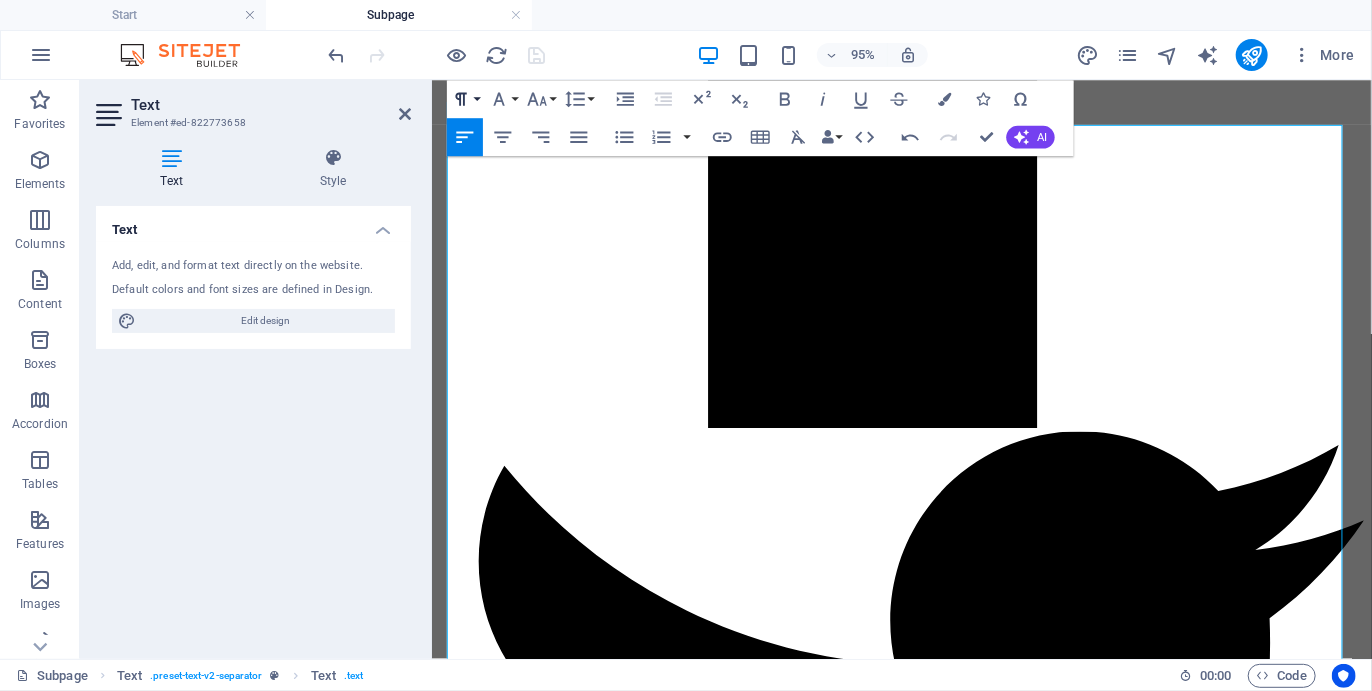 click on "Paragraph Format" at bounding box center [465, 99] 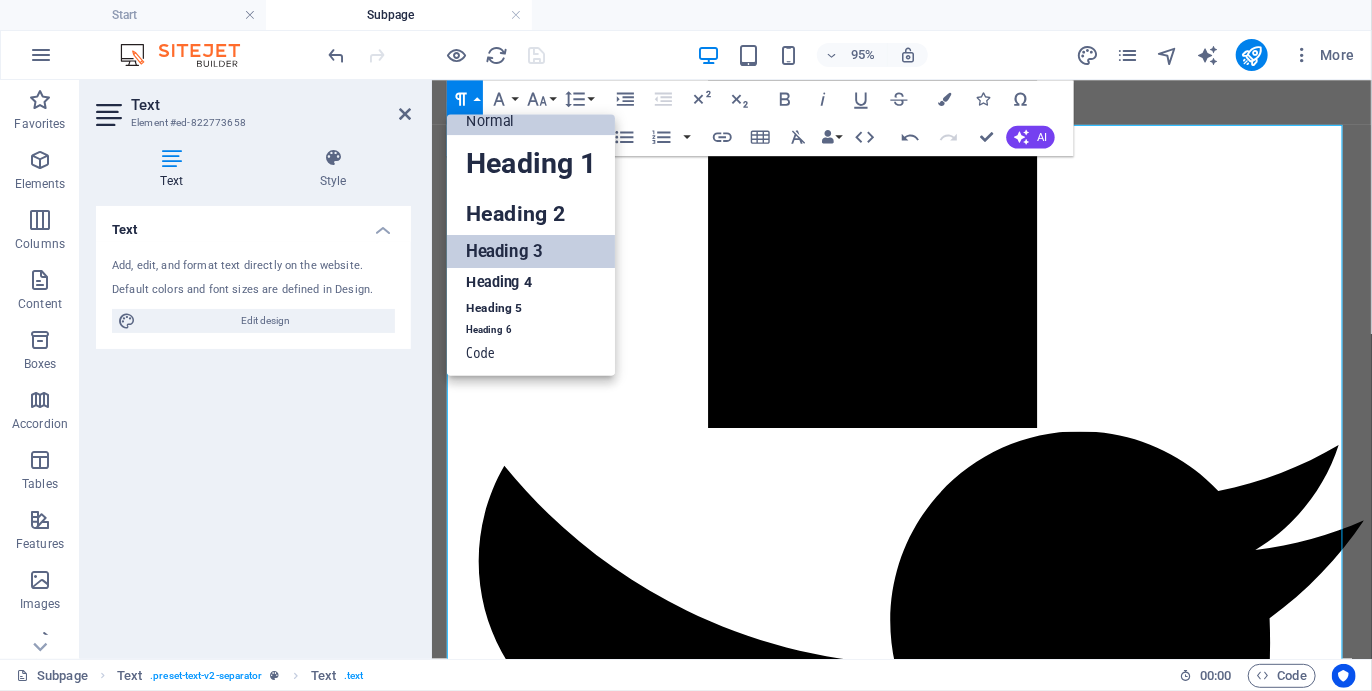 scroll, scrollTop: 15, scrollLeft: 0, axis: vertical 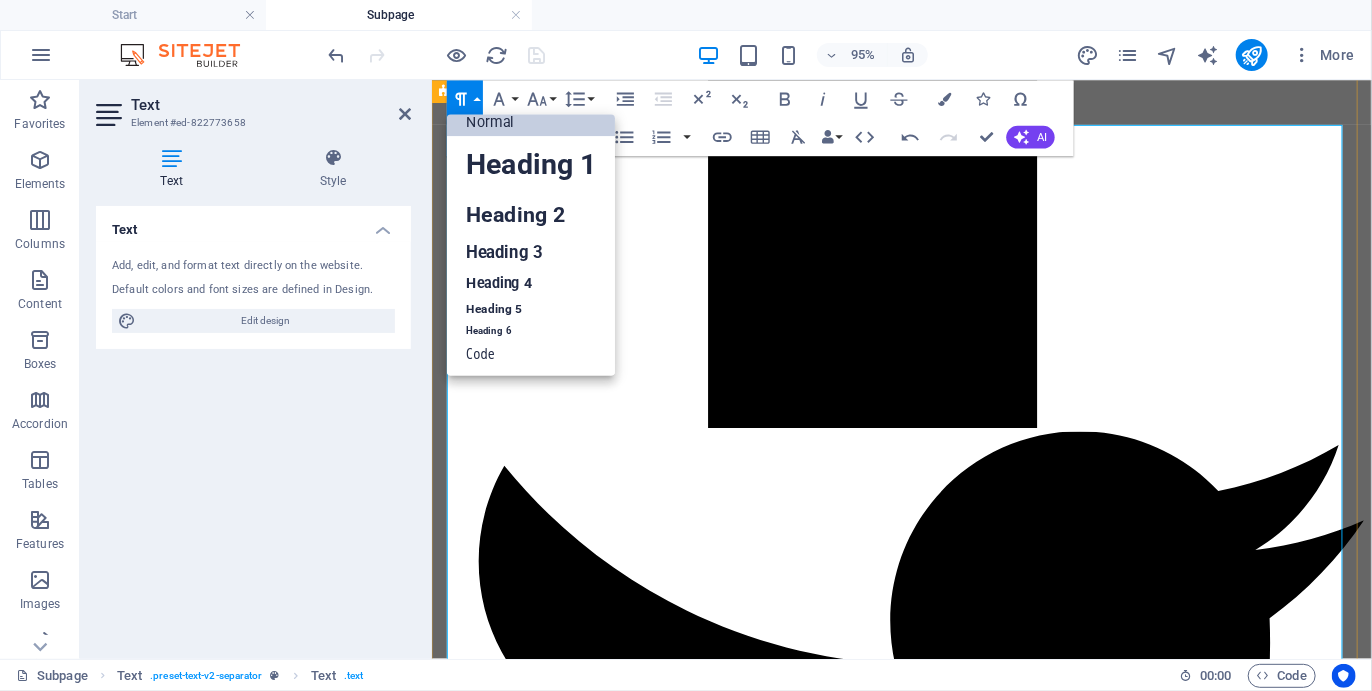 click at bounding box center (925, 8090) 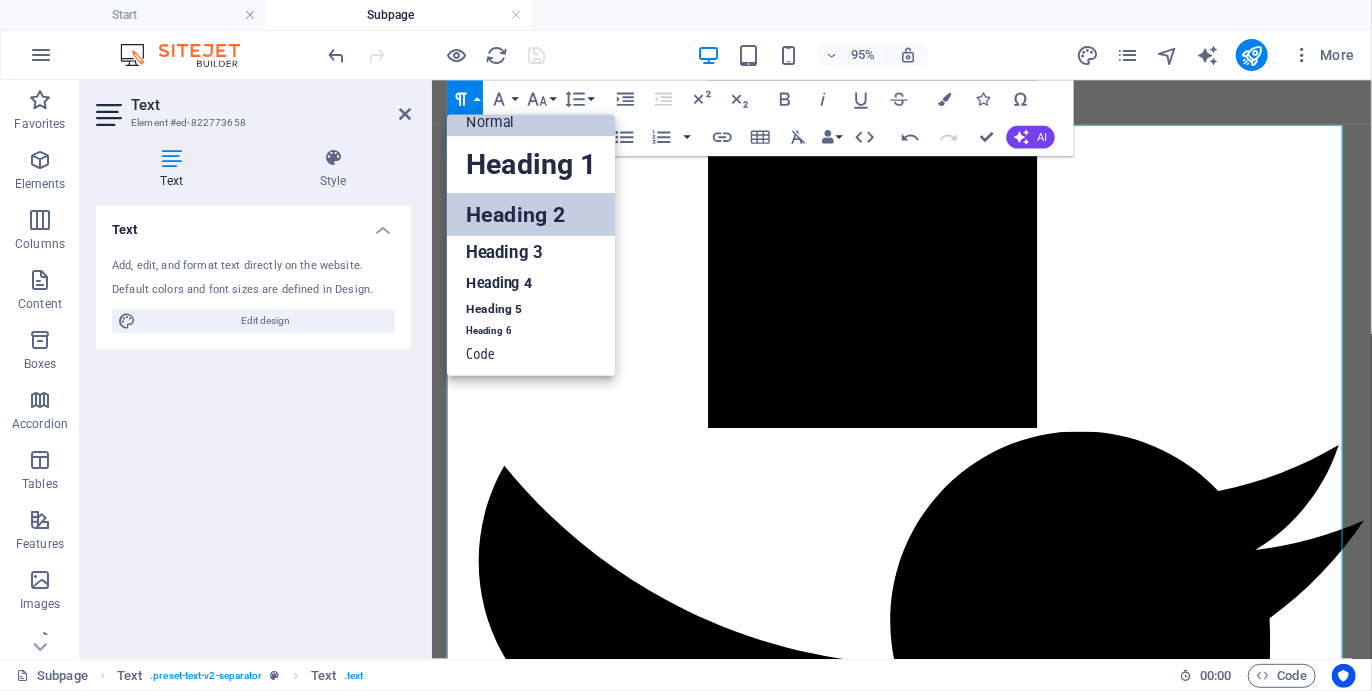 click on "Heading 2" at bounding box center (531, 214) 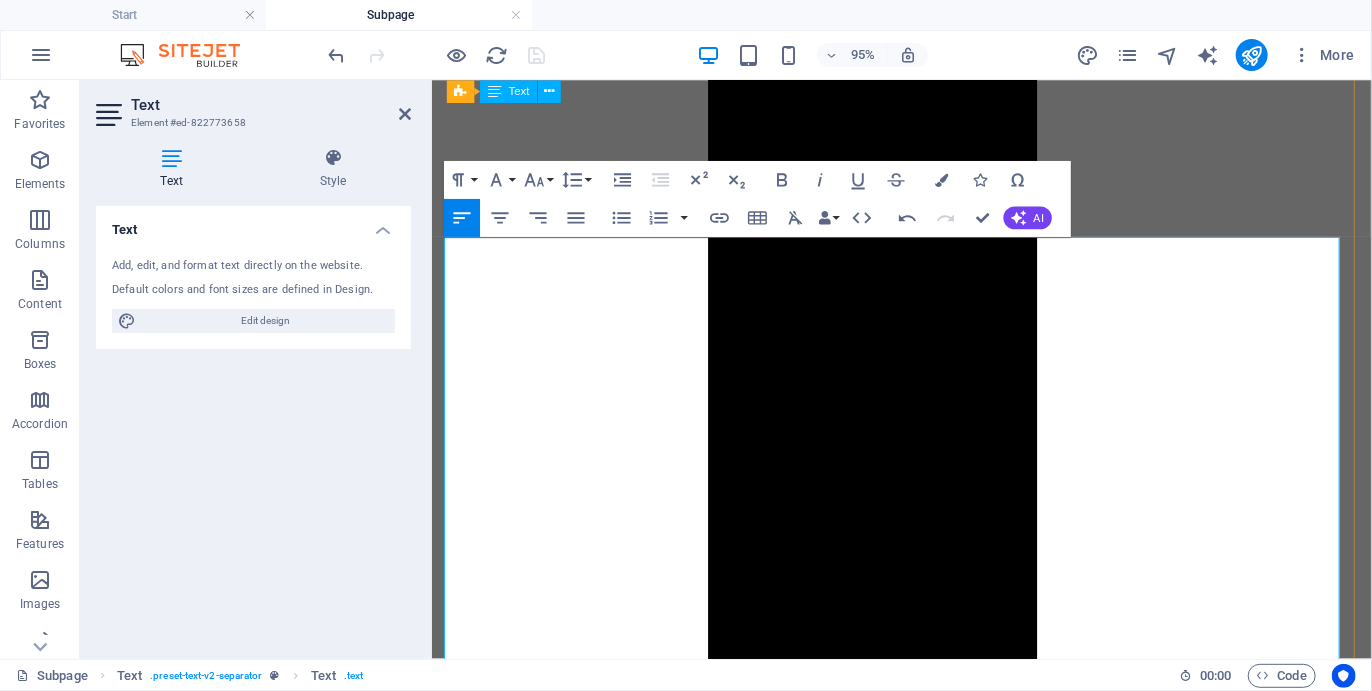 scroll, scrollTop: 1936, scrollLeft: 3, axis: both 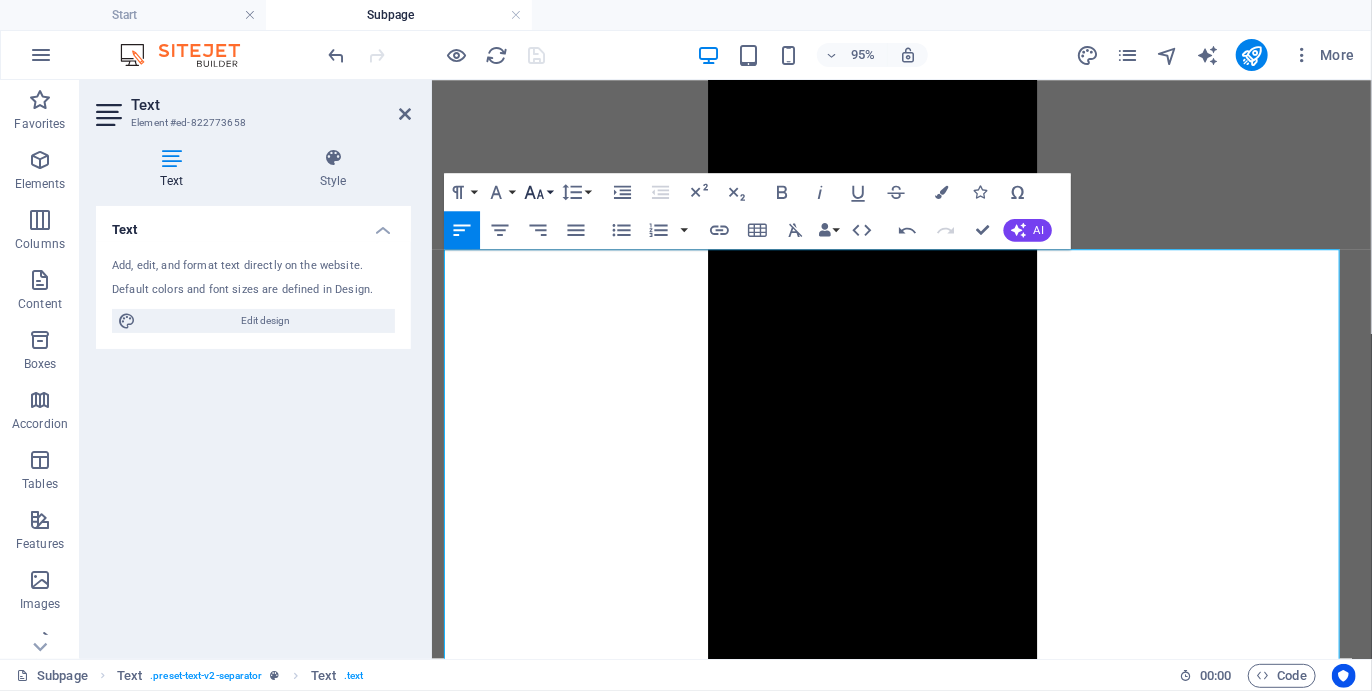 click on "Font Size" at bounding box center [538, 192] 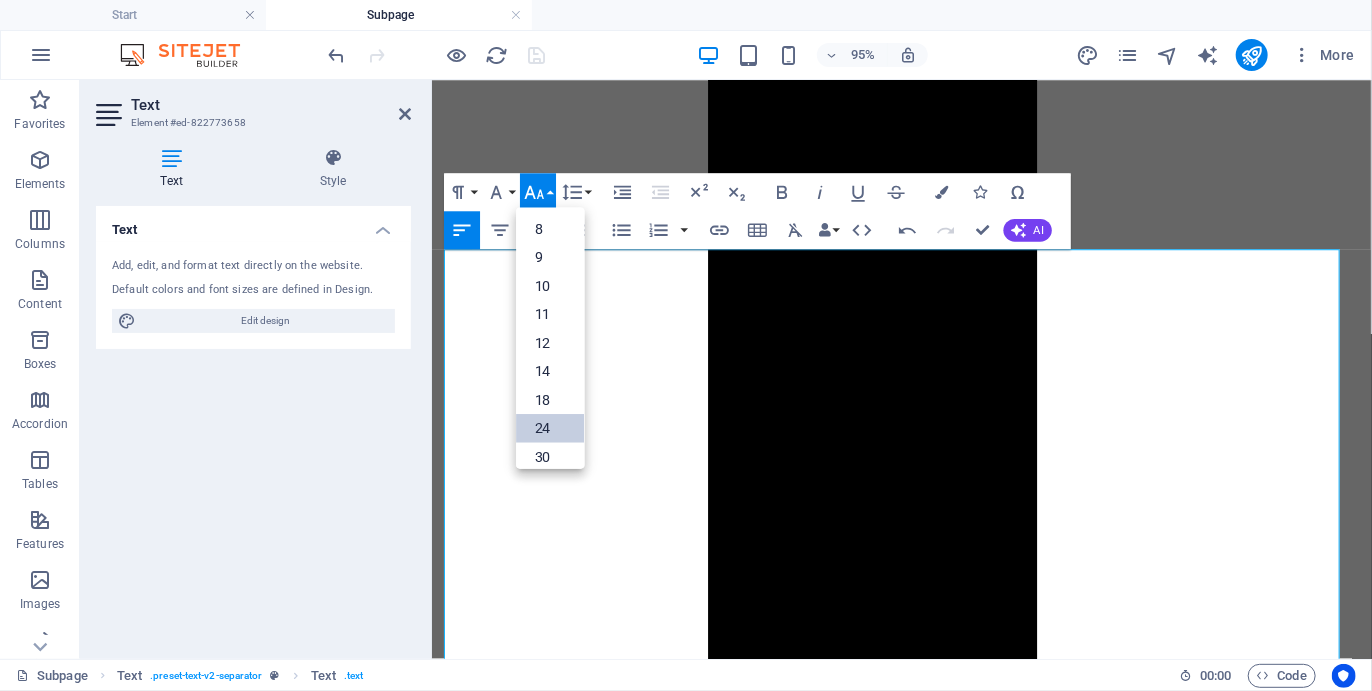 click on "24" at bounding box center (550, 428) 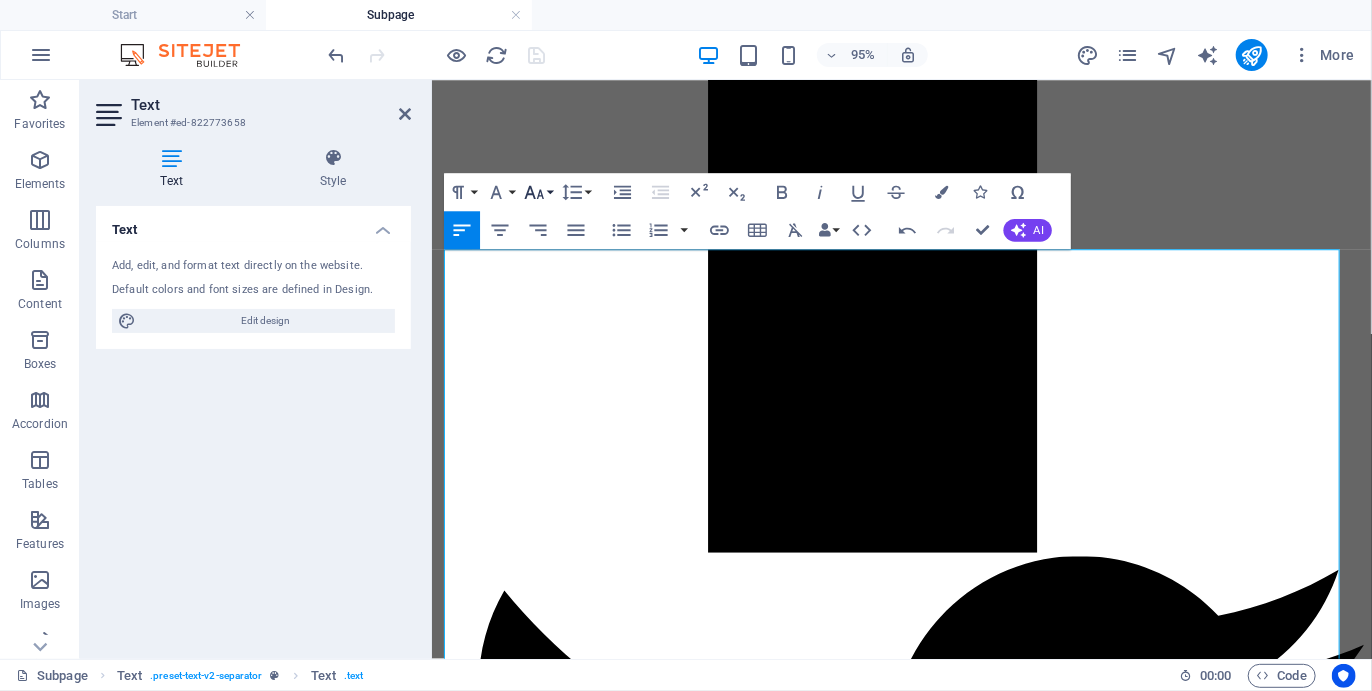 click 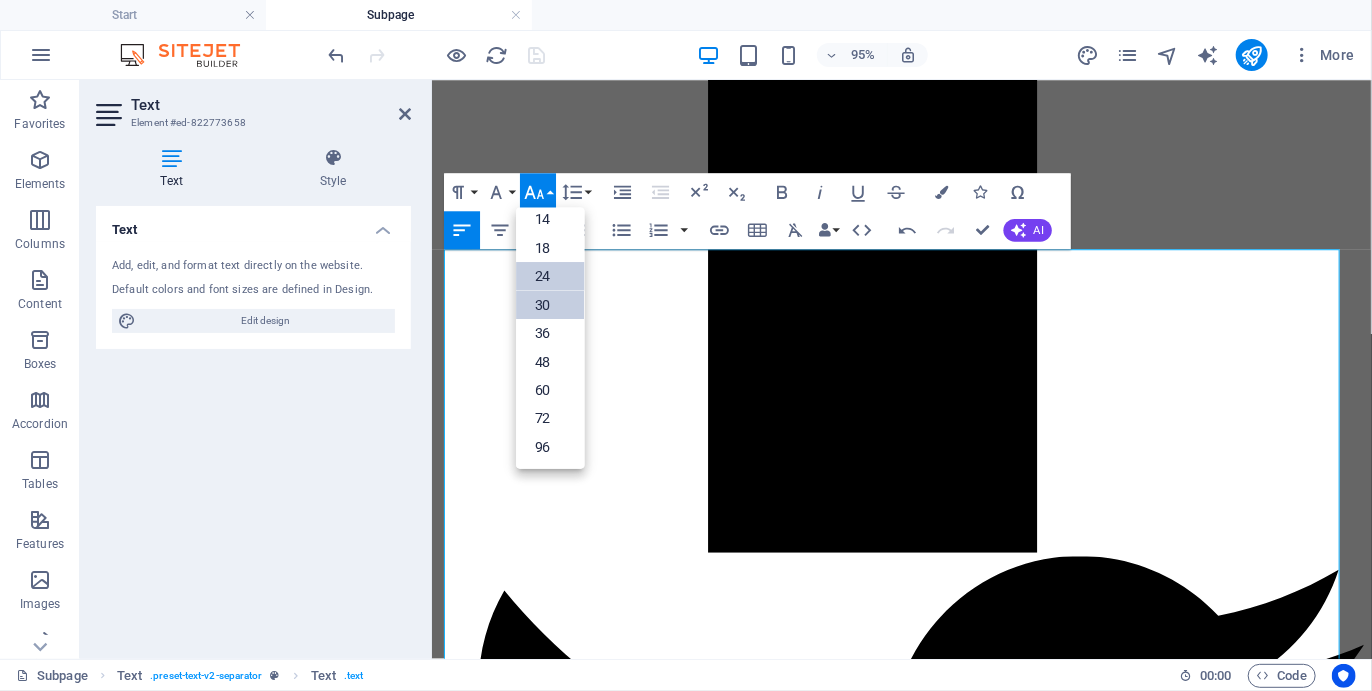 scroll, scrollTop: 160, scrollLeft: 0, axis: vertical 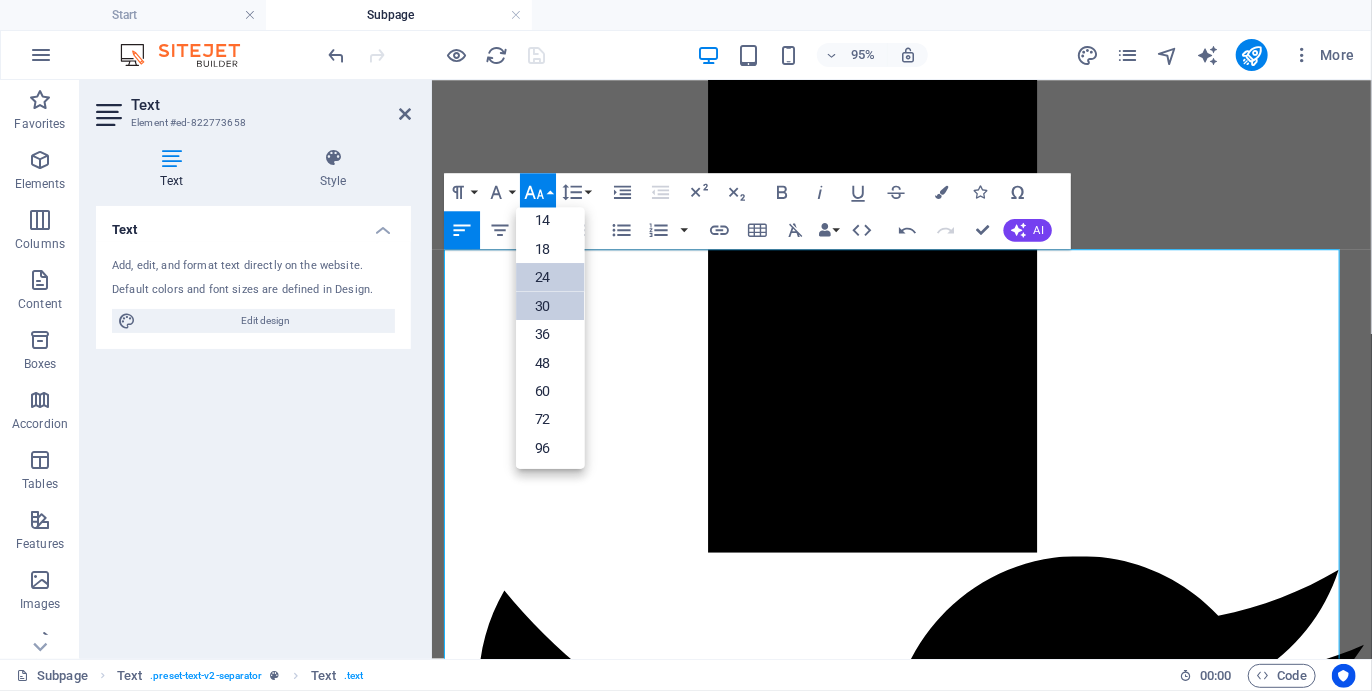 click on "30" at bounding box center (550, 305) 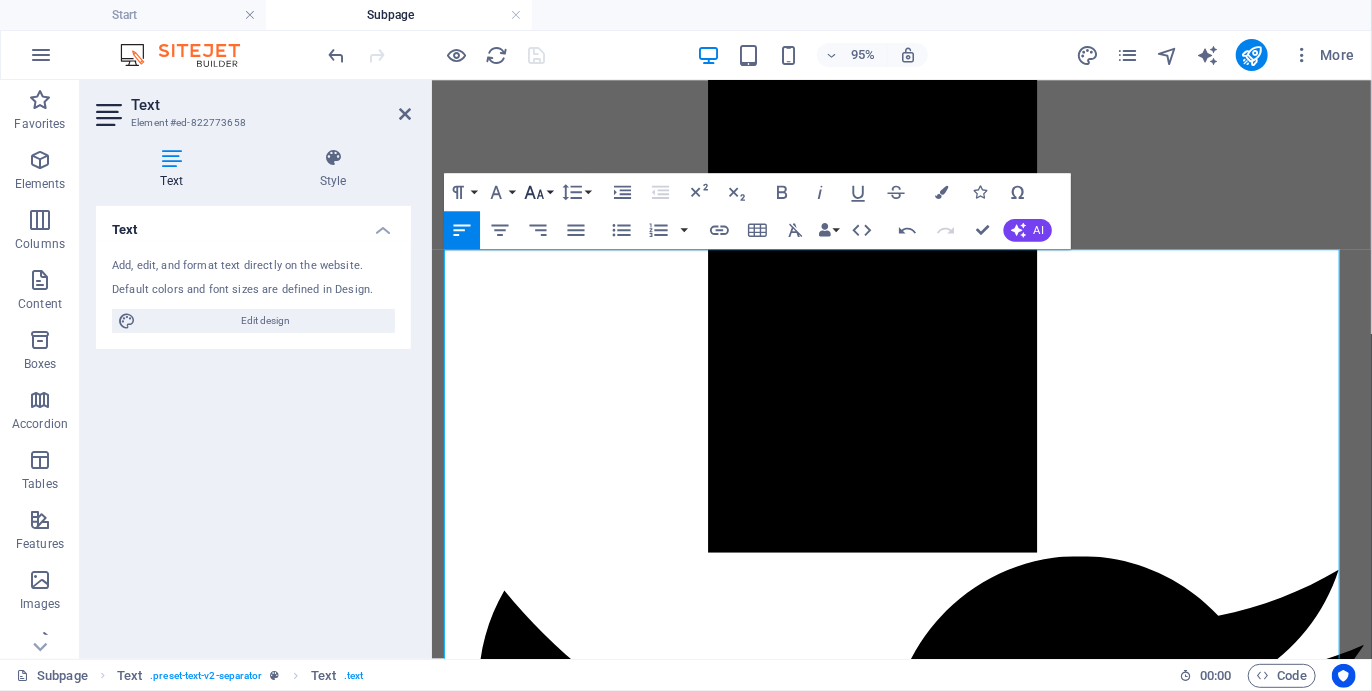 click 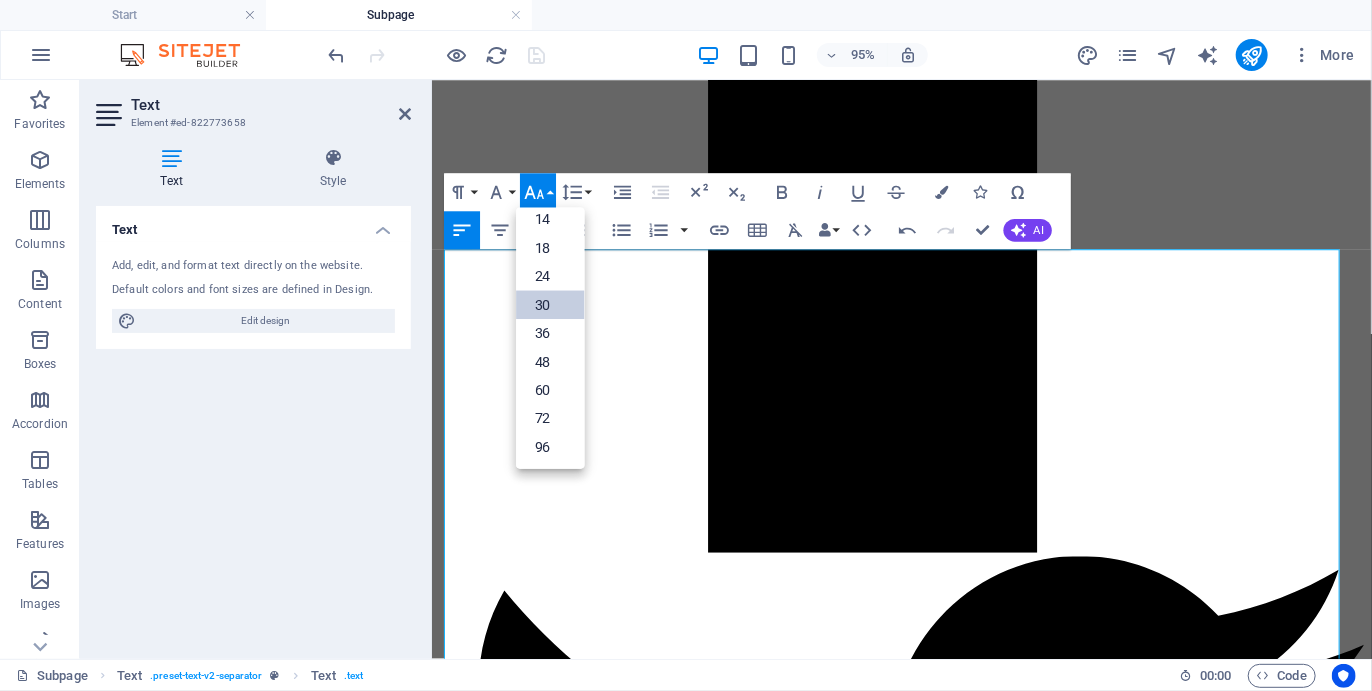 scroll, scrollTop: 160, scrollLeft: 0, axis: vertical 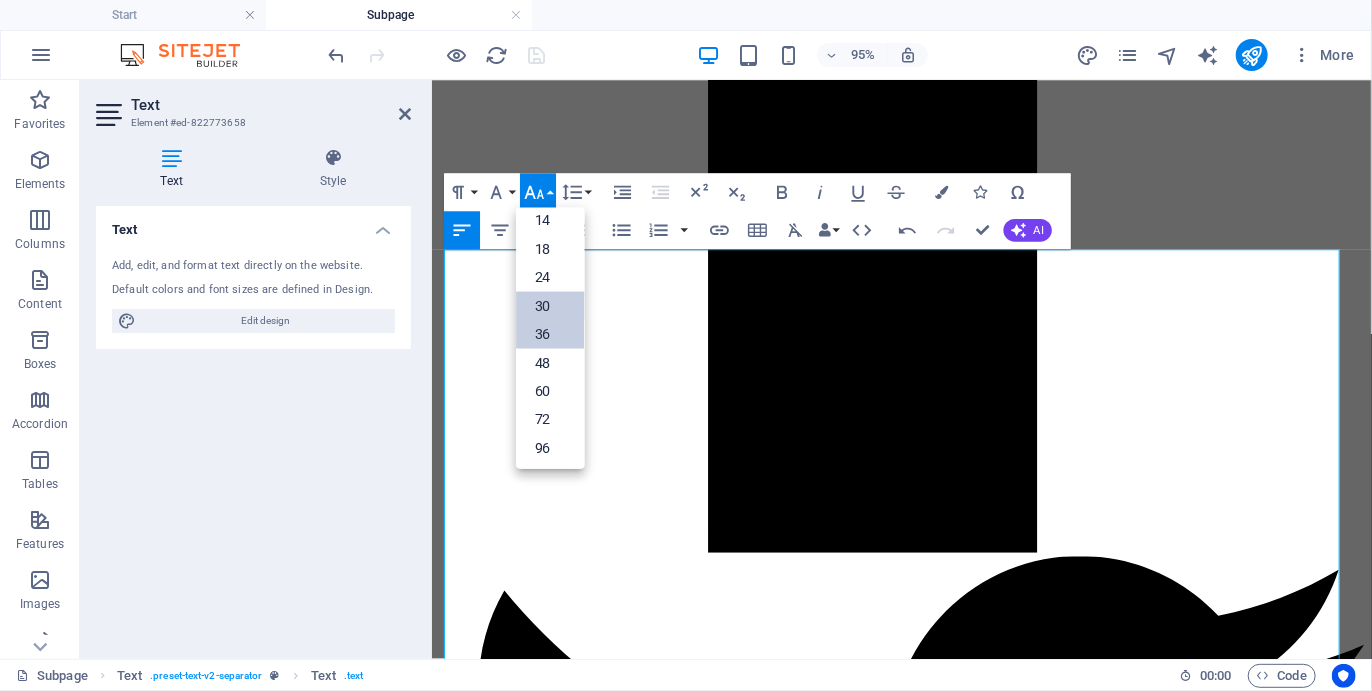 click on "36" at bounding box center (550, 333) 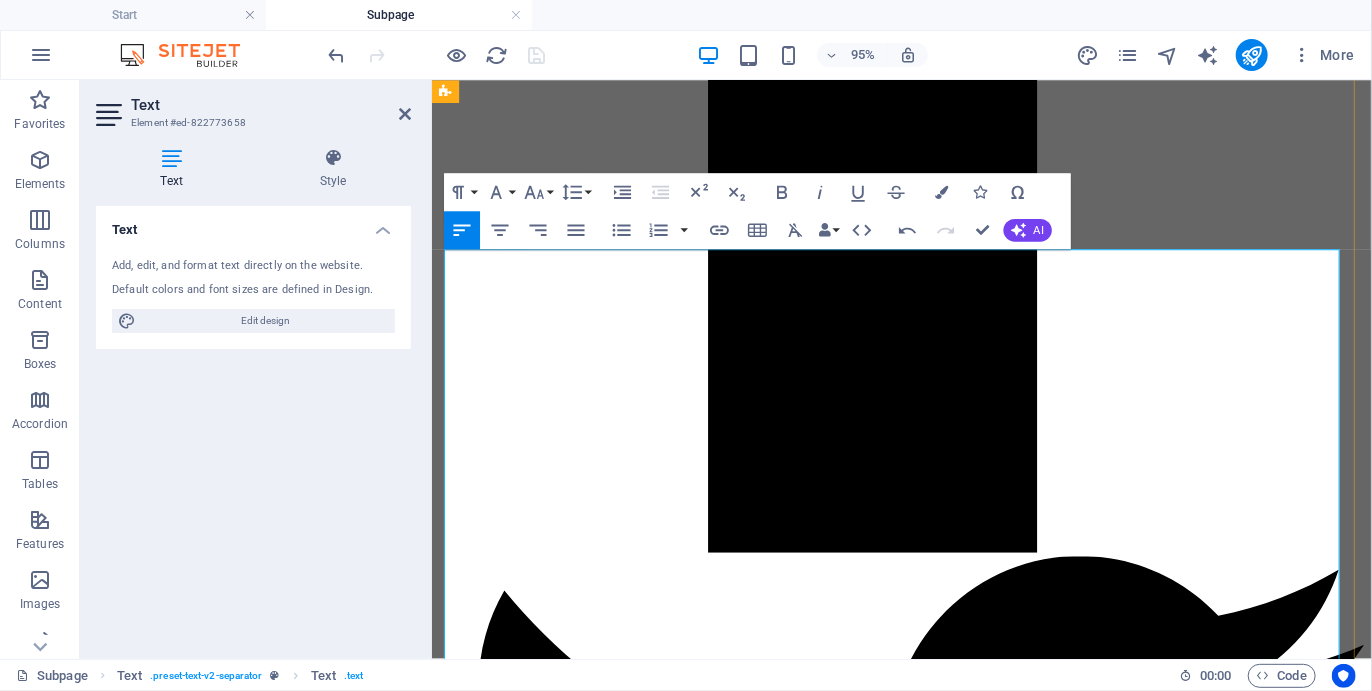 drag, startPoint x: 1325, startPoint y: 377, endPoint x: 1009, endPoint y: 369, distance: 316.10126 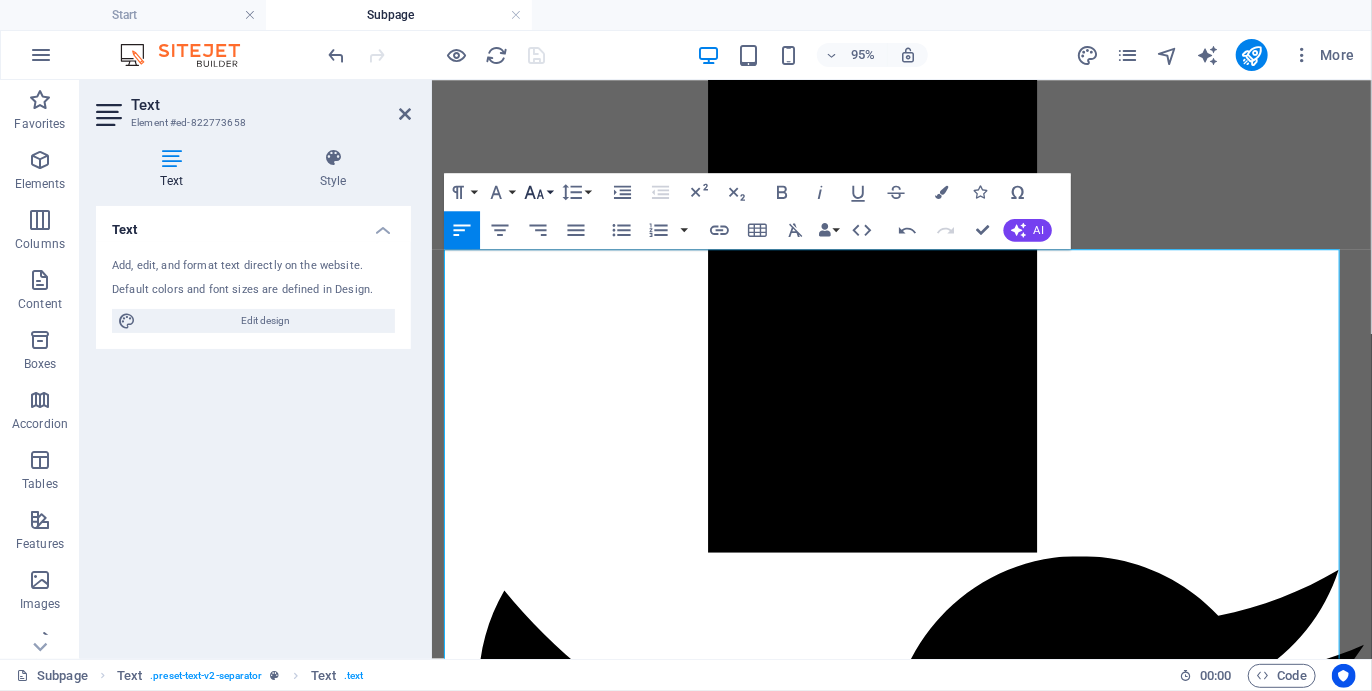 click 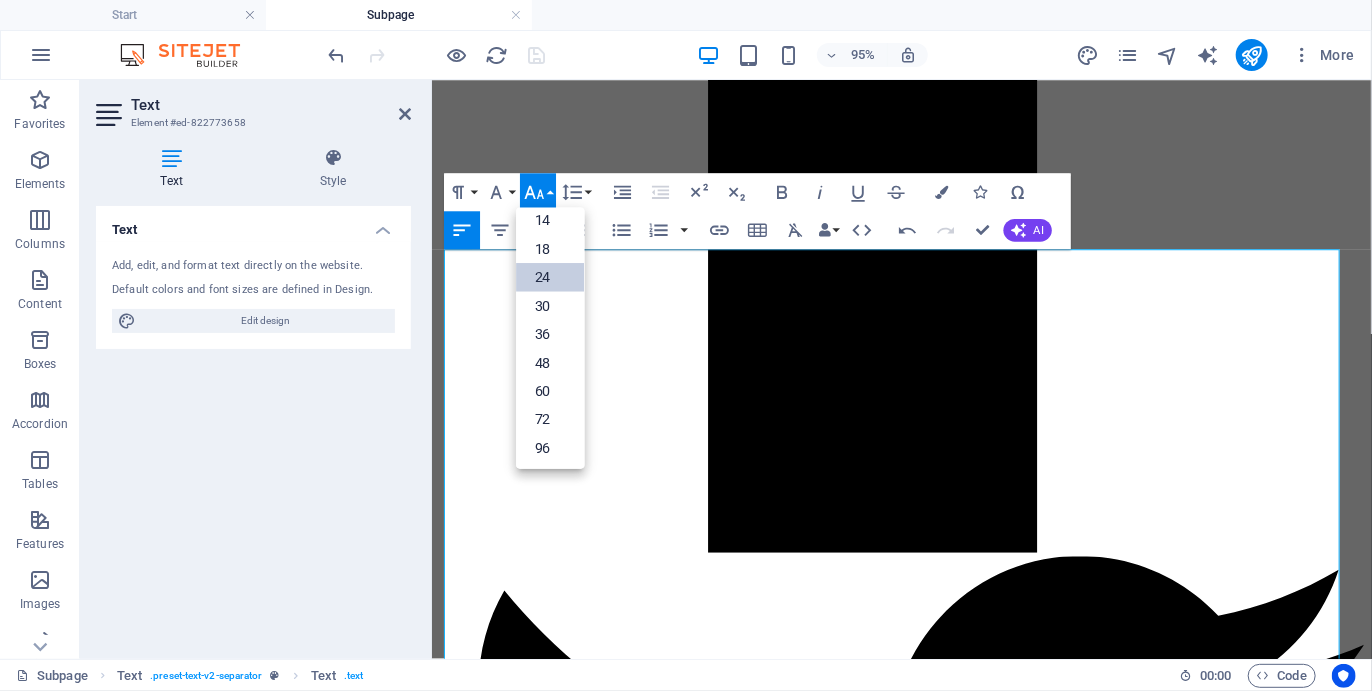 click on "24" at bounding box center [550, 276] 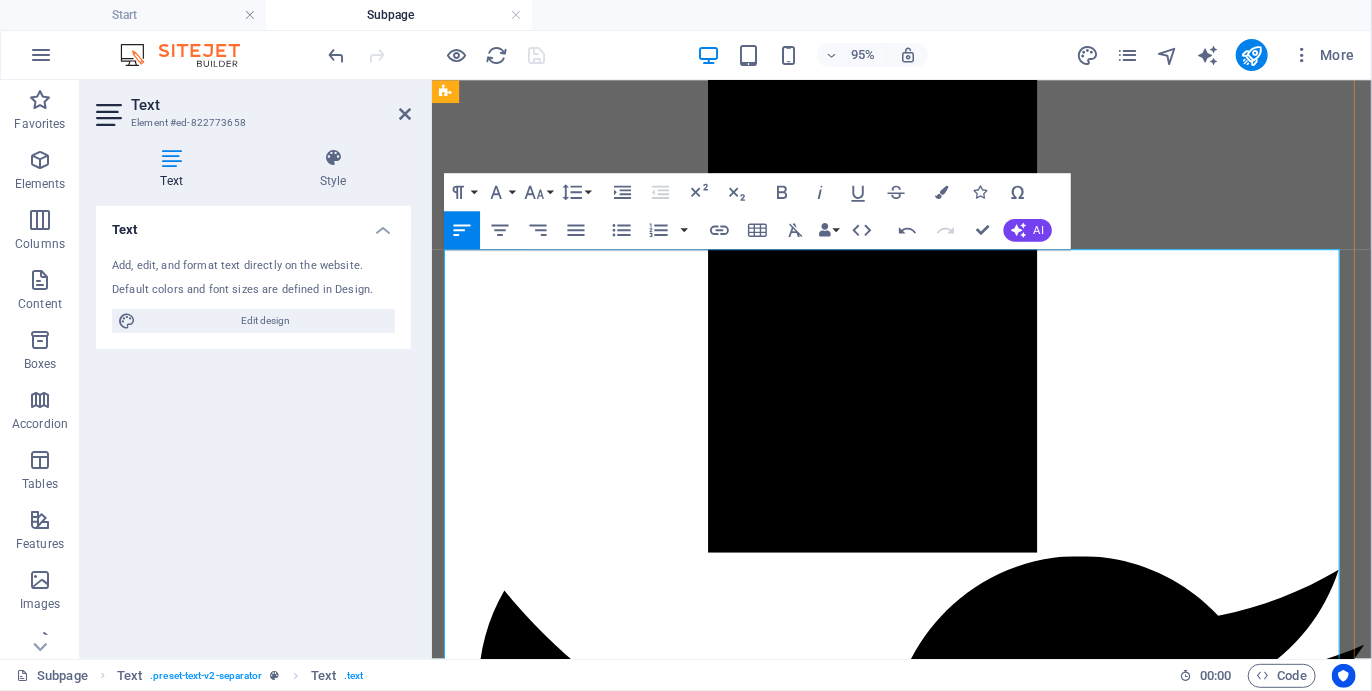 click on "​03" at bounding box center [457, 8203] 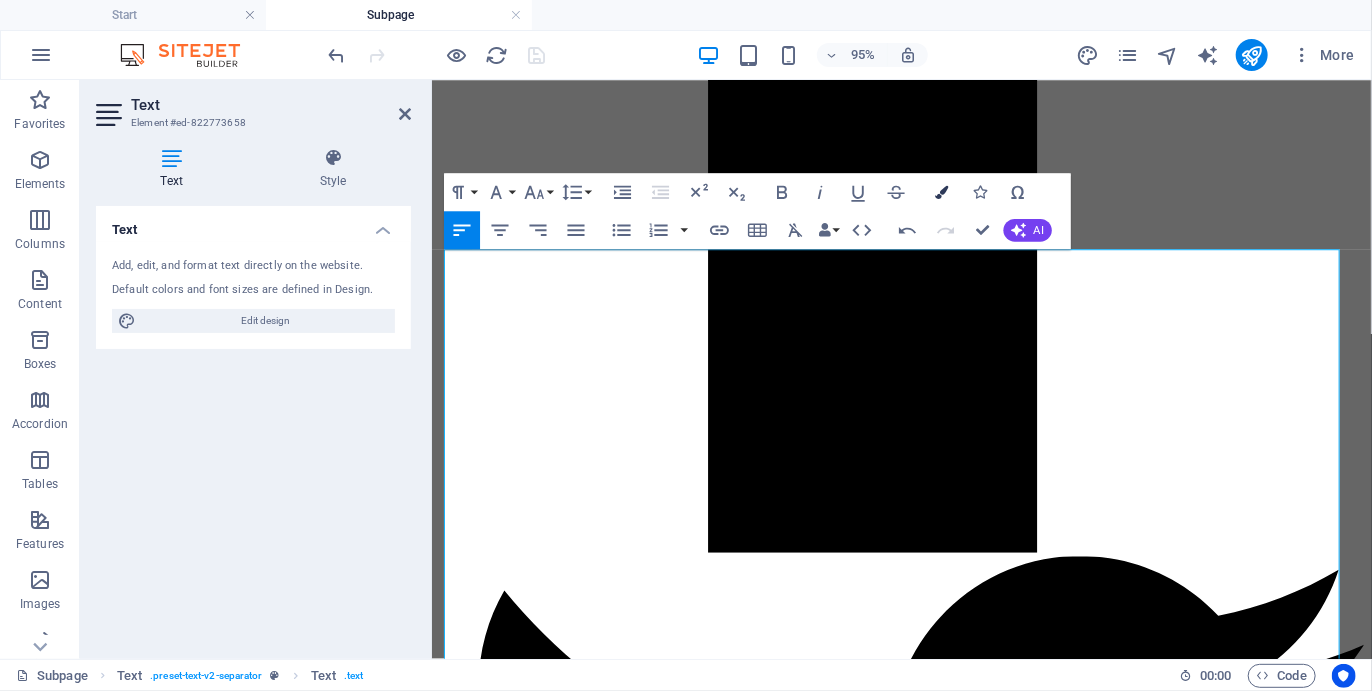 click at bounding box center [941, 191] 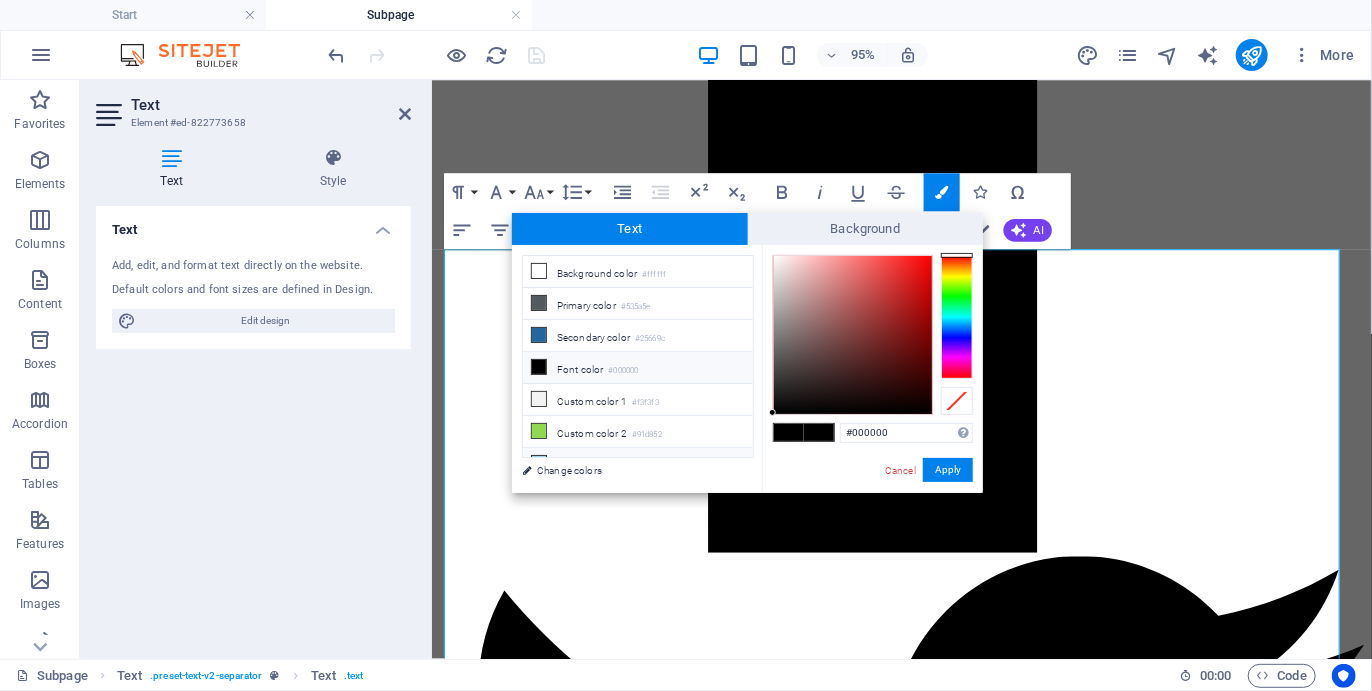 click on "Custom color 3
#a1d6ea" at bounding box center (638, 464) 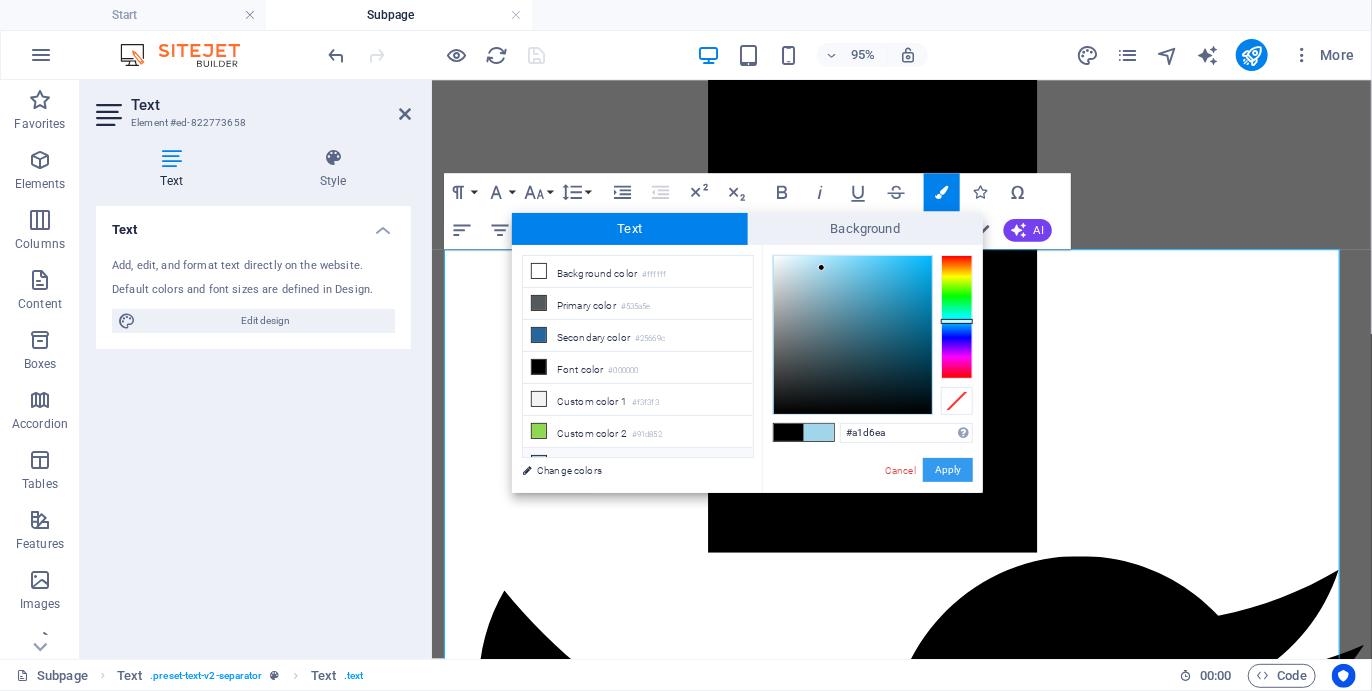 click on "Apply" at bounding box center [948, 470] 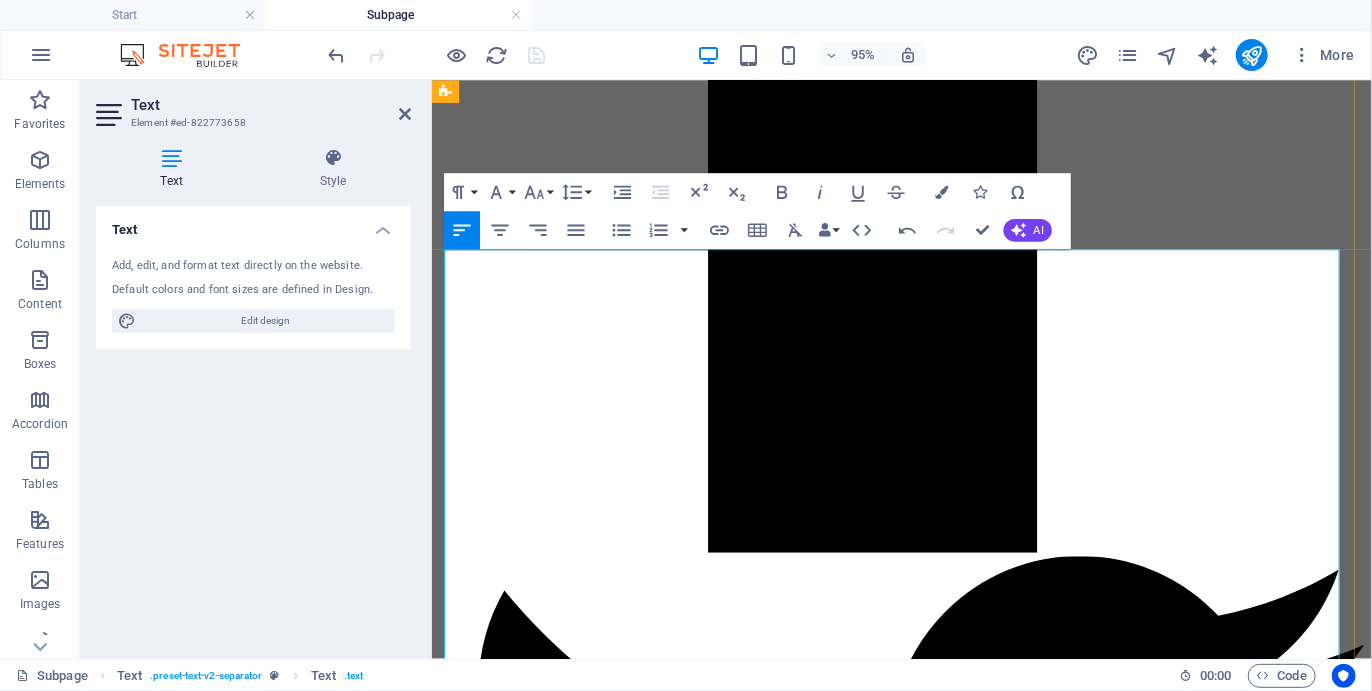 click on "After paddling we swop our paddles for hiking boots again and trek along the remote beach curving around the bay to Keurboomsstrand, the small seaside village on the edge of the Tsitsikamma forest and coast. Dolphins, seals and whales might be spotted along the way and at certain times of the year the waves are thick with darting shoals of fish, shoaling for the famous “sardine run” up the Kwazulu-Natal coast. Dinner and overnighting is at a famous landmark lodge in the middle of the old forest. The lapping of the Indian Ocean on the cliffs below and the sea breeze in the treetops lull you to sleep" at bounding box center [691, 8130] 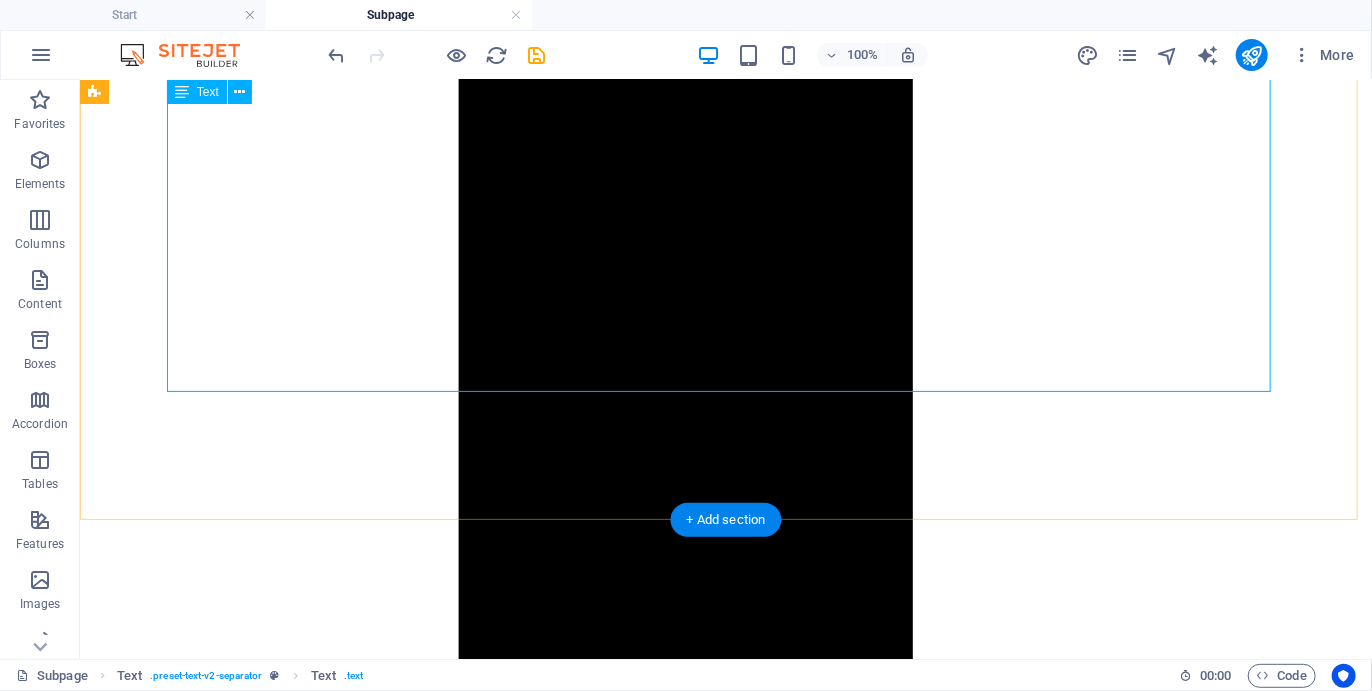 scroll, scrollTop: 2220, scrollLeft: 0, axis: vertical 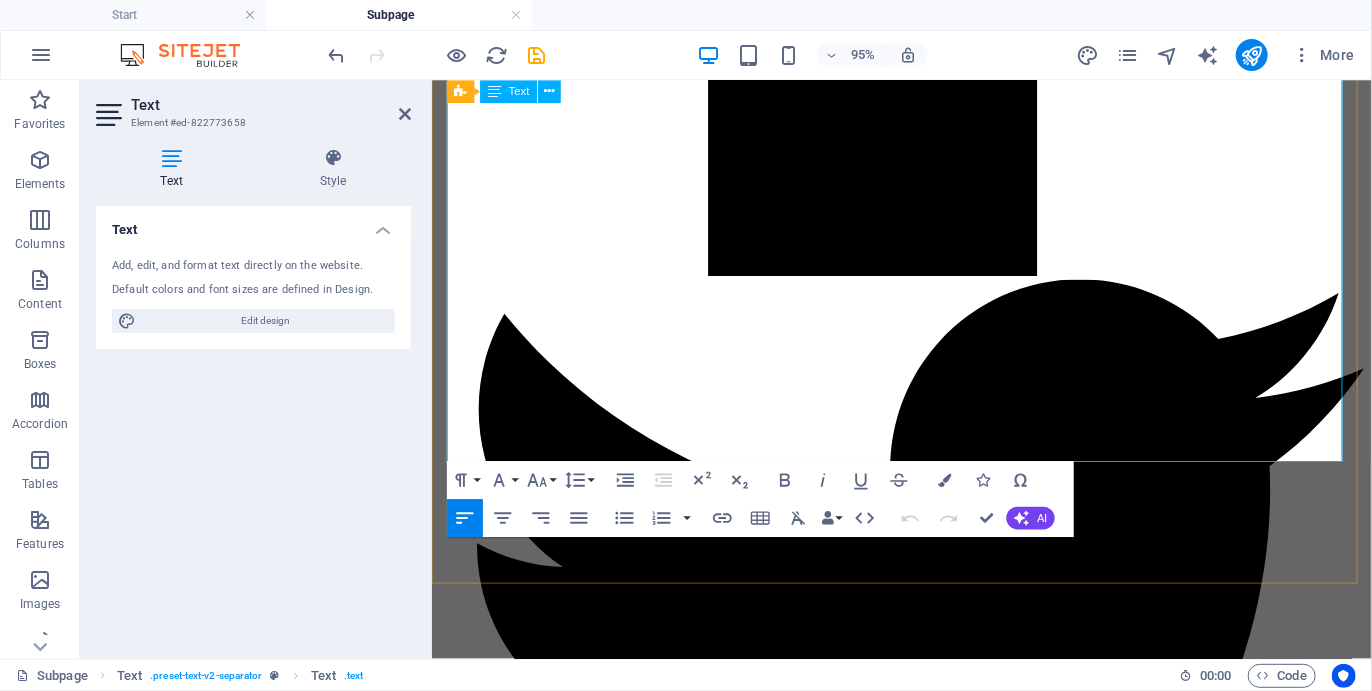 click on "Keurboomsstrand" at bounding box center (683, 7953) 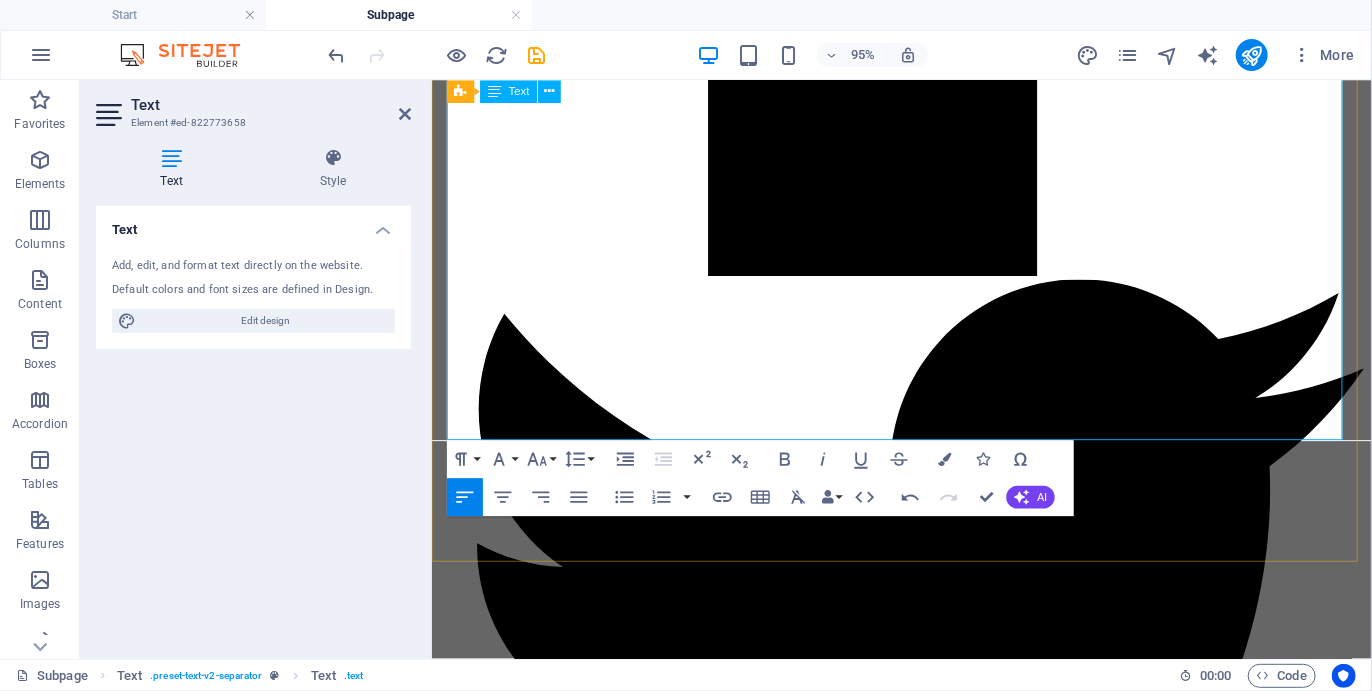 click on "02 THE PADDLE LEG After breakfast we take to our kayaks for a pleasant paddle up the [CITY] Lagoon to the confluence of the Bitou and Keurbooms estuaries which brim with marine life and a variety of coastal birds. We may find seals swimming nearby and gulls, ibis’, oystercatchers, ferns, kingfishers and cormorants all about. You may see flamingoes feeding in the shallows in their distinctive way and if conditions permit you may even spot a seahorse or two under the water, one of a few Caminos in the world offering this rare (and elusive) opportunity! Leaving the coastal stretch we paddle into one of South Africa’s most breathtaking natural wonders, the Keurbooms Gorge. 03 THE BEACH HIKE Keurboomsstrand Southern Cross Formosa Oyster ." at bounding box center [925, 7681] 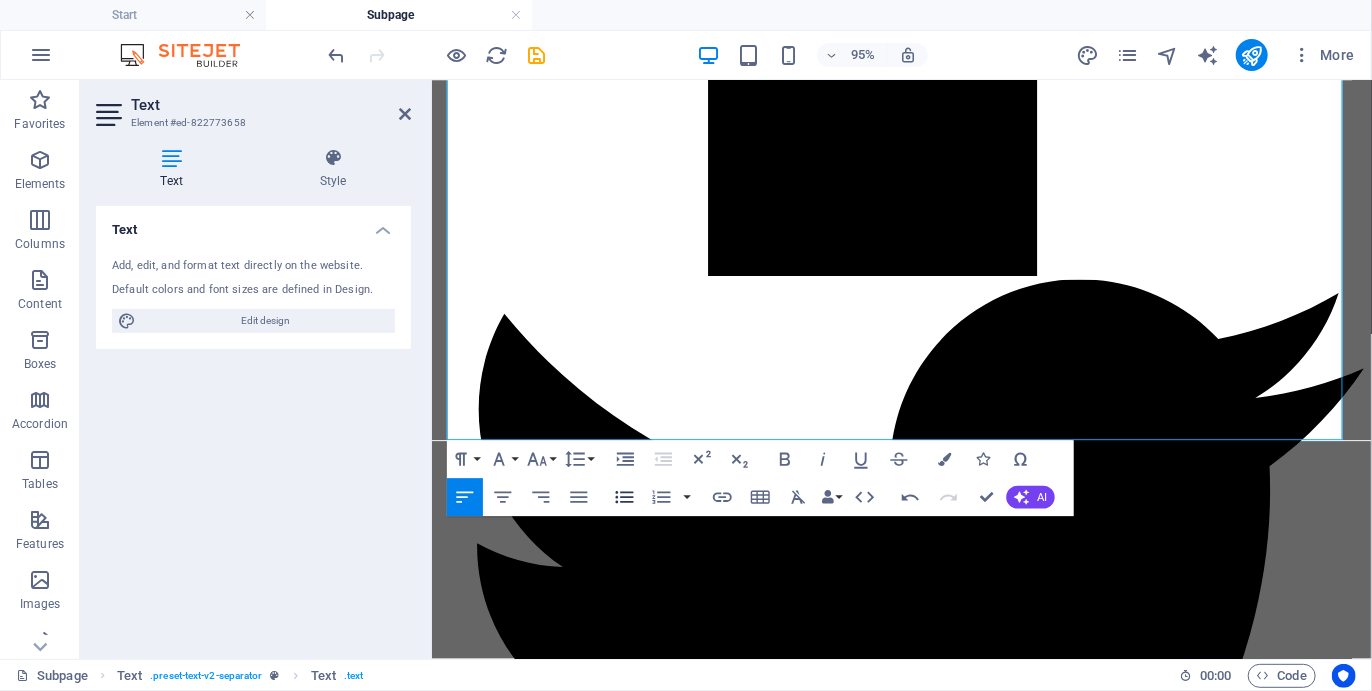click 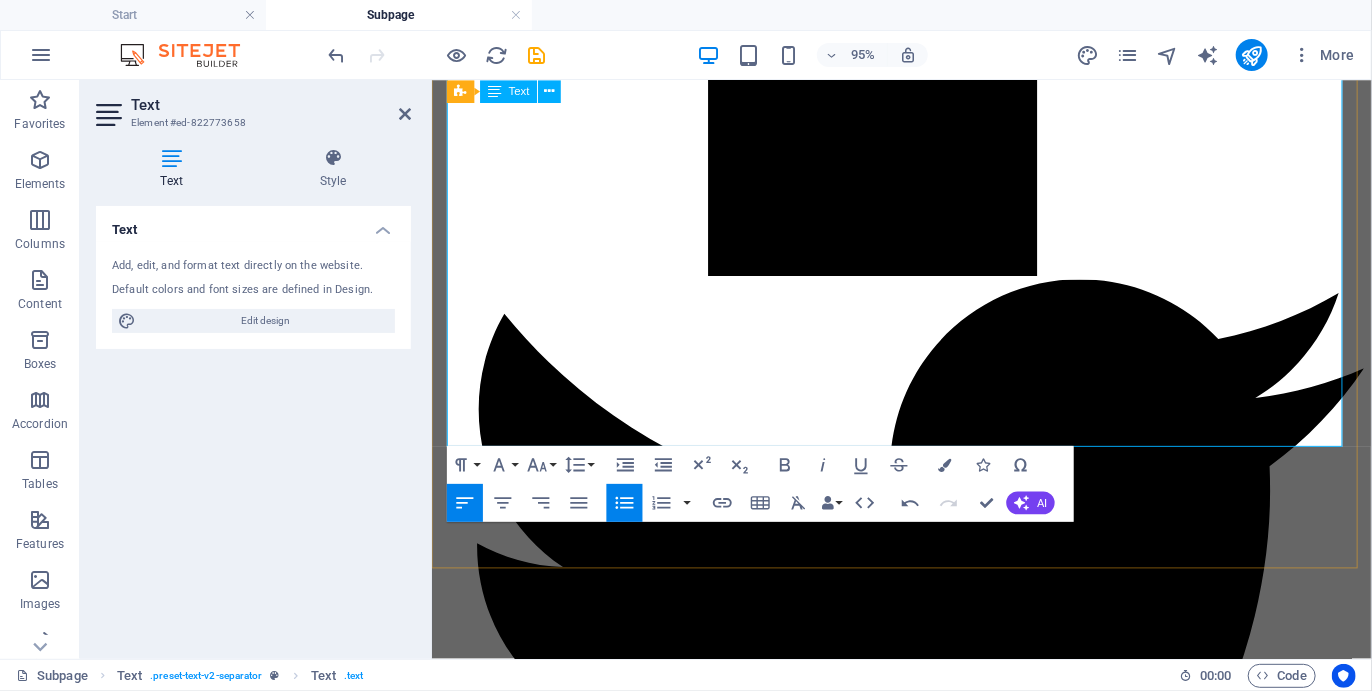 click on "Southern Cross Formosa Oyster" at bounding box center (682, 8037) 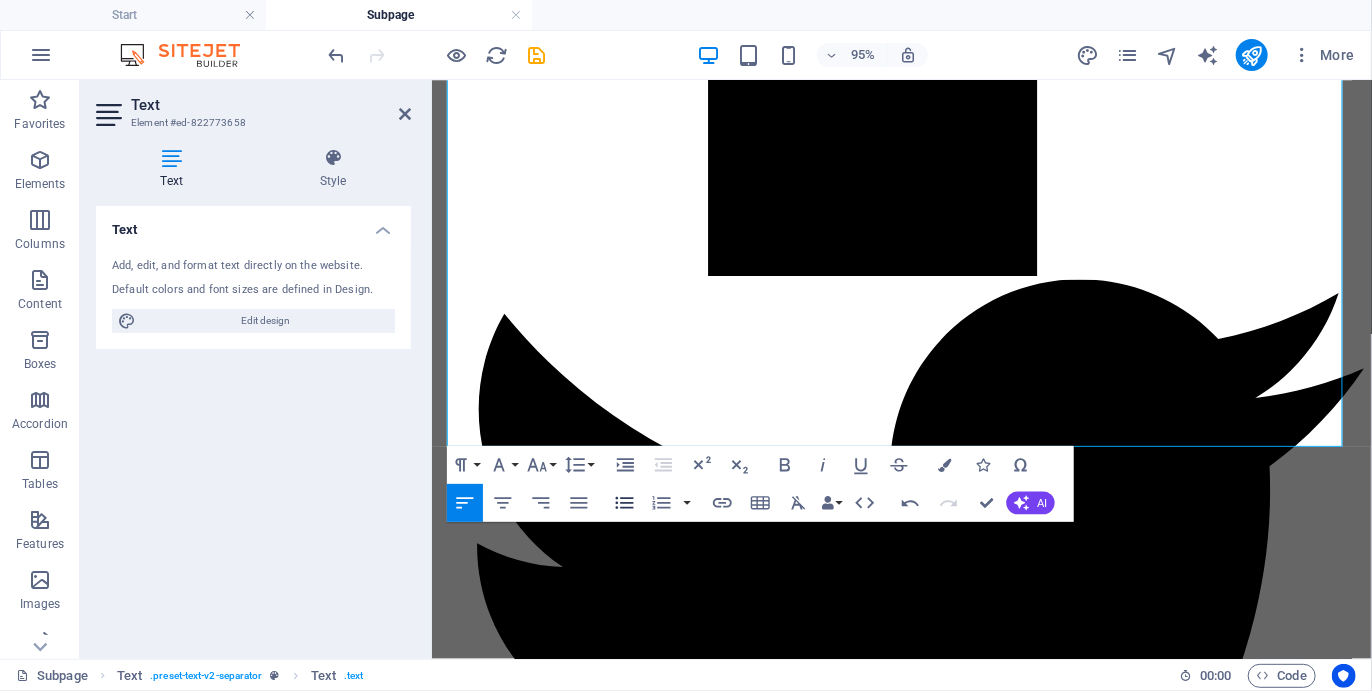 click 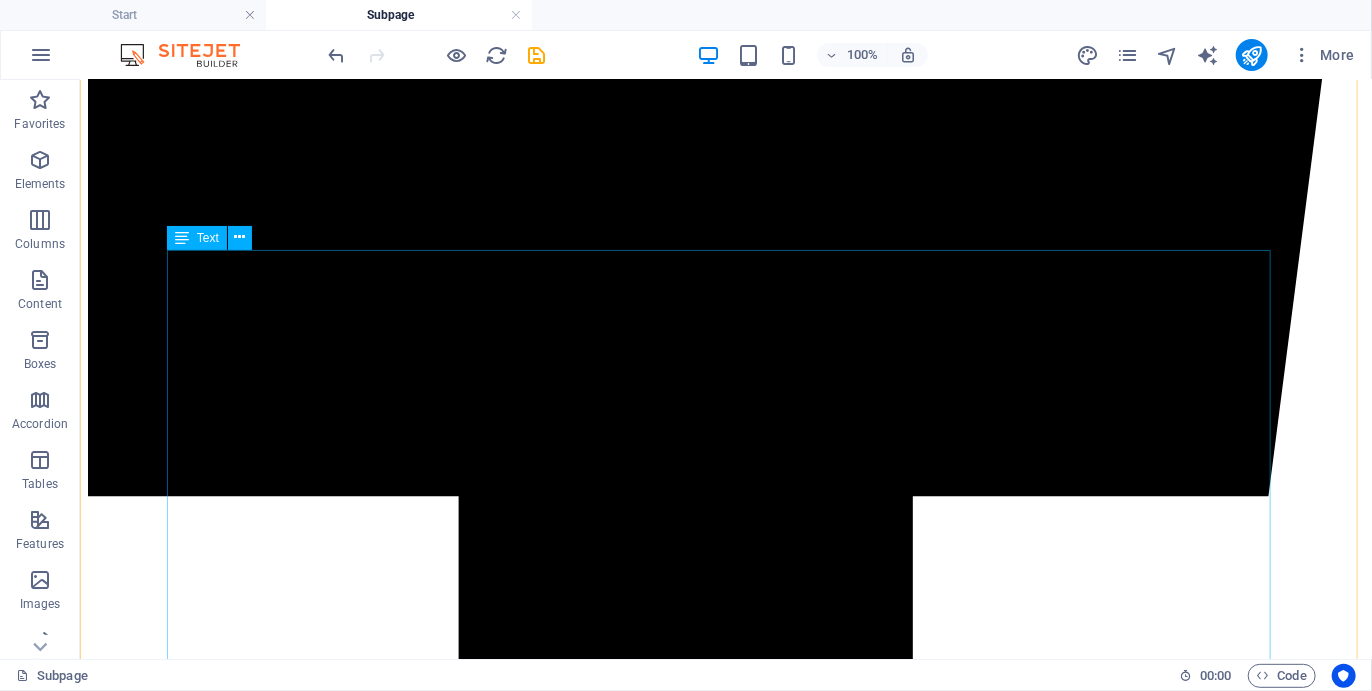 scroll, scrollTop: 1500, scrollLeft: 0, axis: vertical 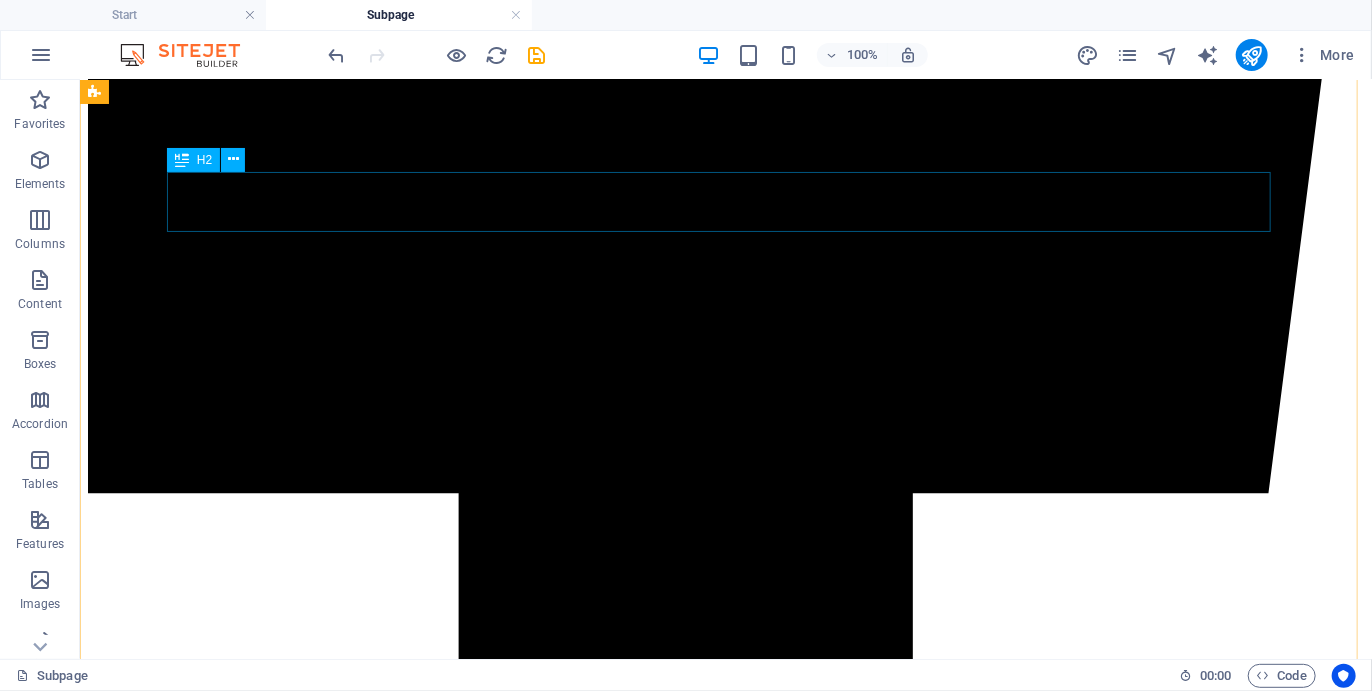 click on "00  ARRIVAL DAY" at bounding box center [725, 9163] 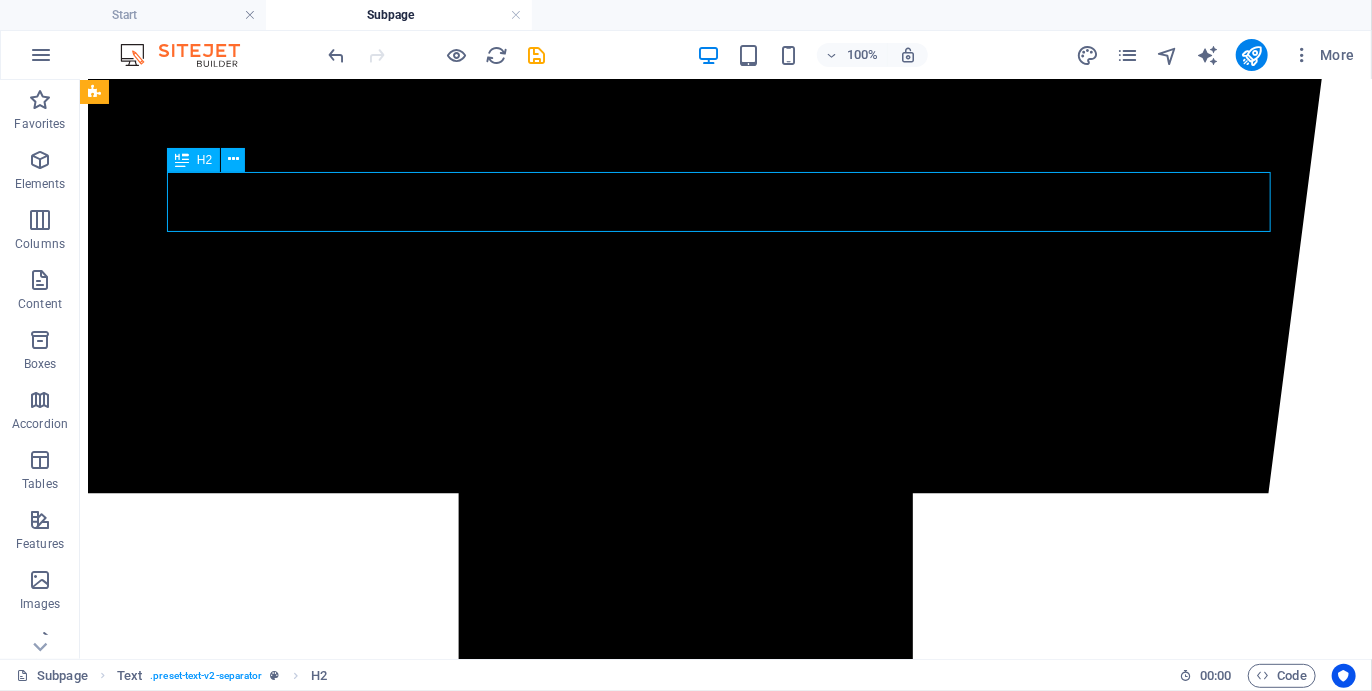 click on "00  ARRIVAL DAY" at bounding box center (725, 9163) 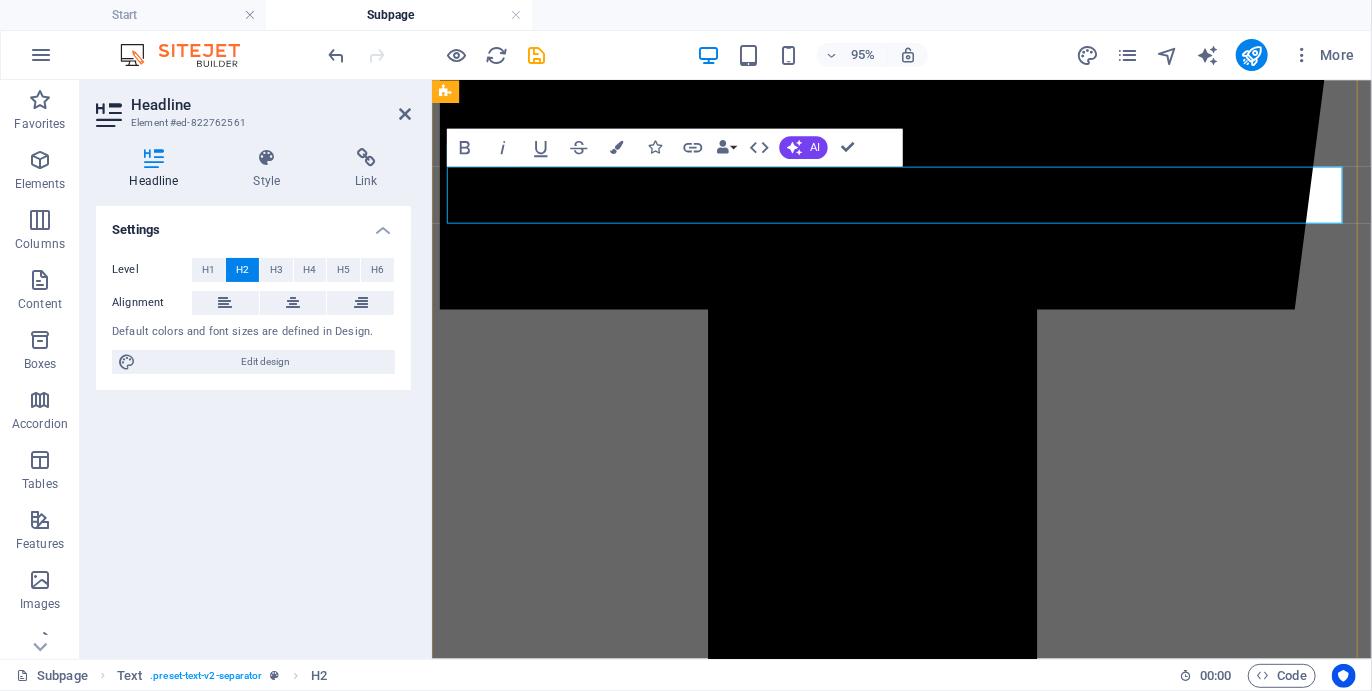 scroll, scrollTop: 1524, scrollLeft: 0, axis: vertical 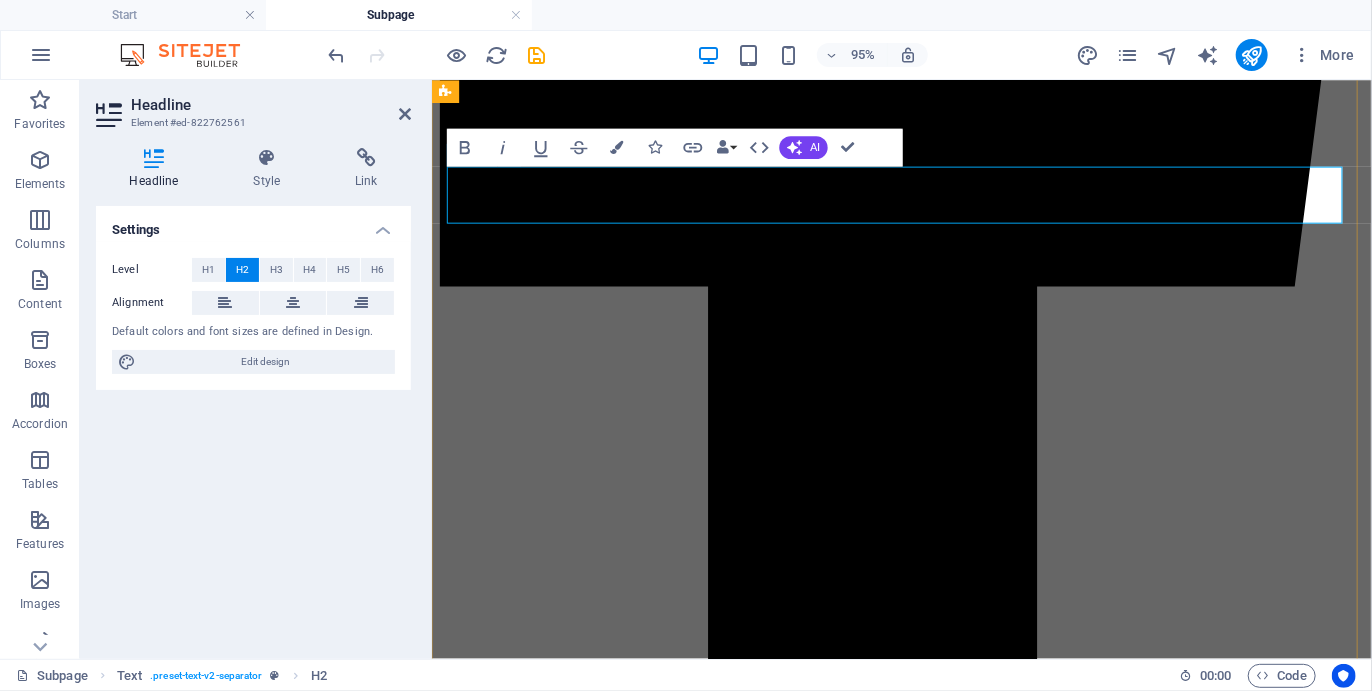 click on "00  ARRIVAL DAY" at bounding box center [925, 7084] 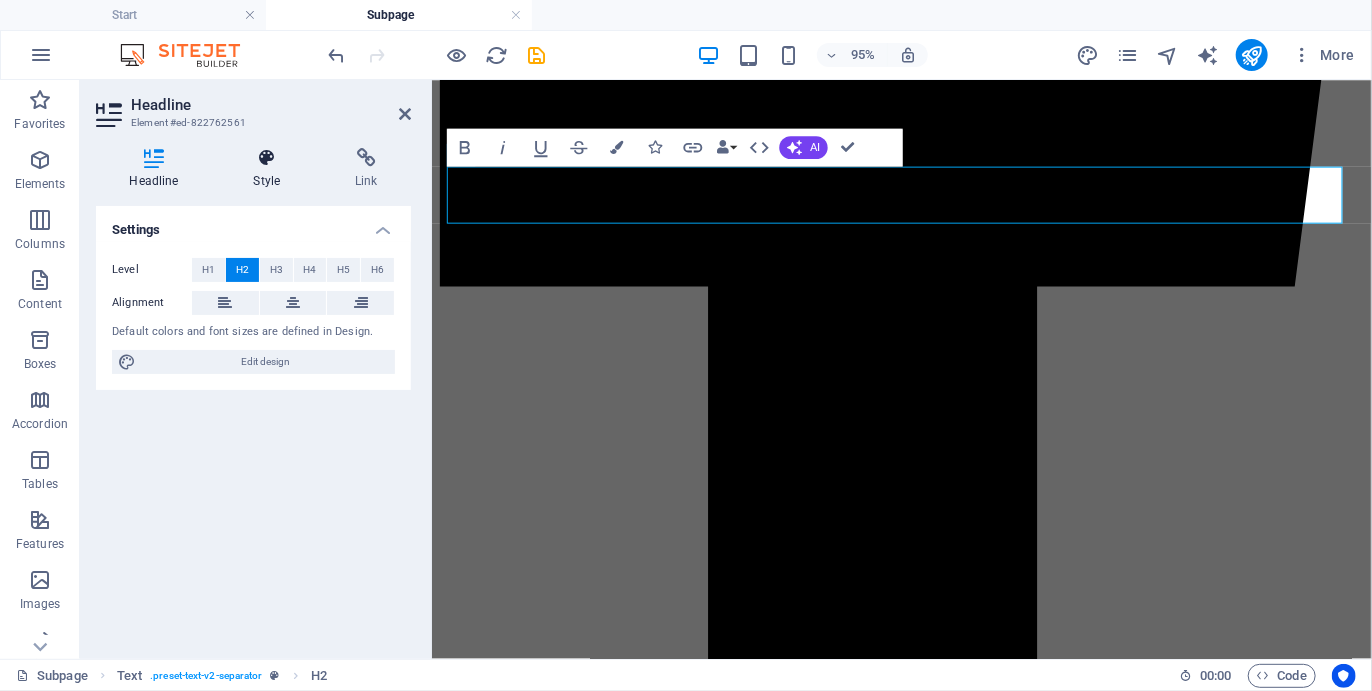 click on "Style" at bounding box center (271, 169) 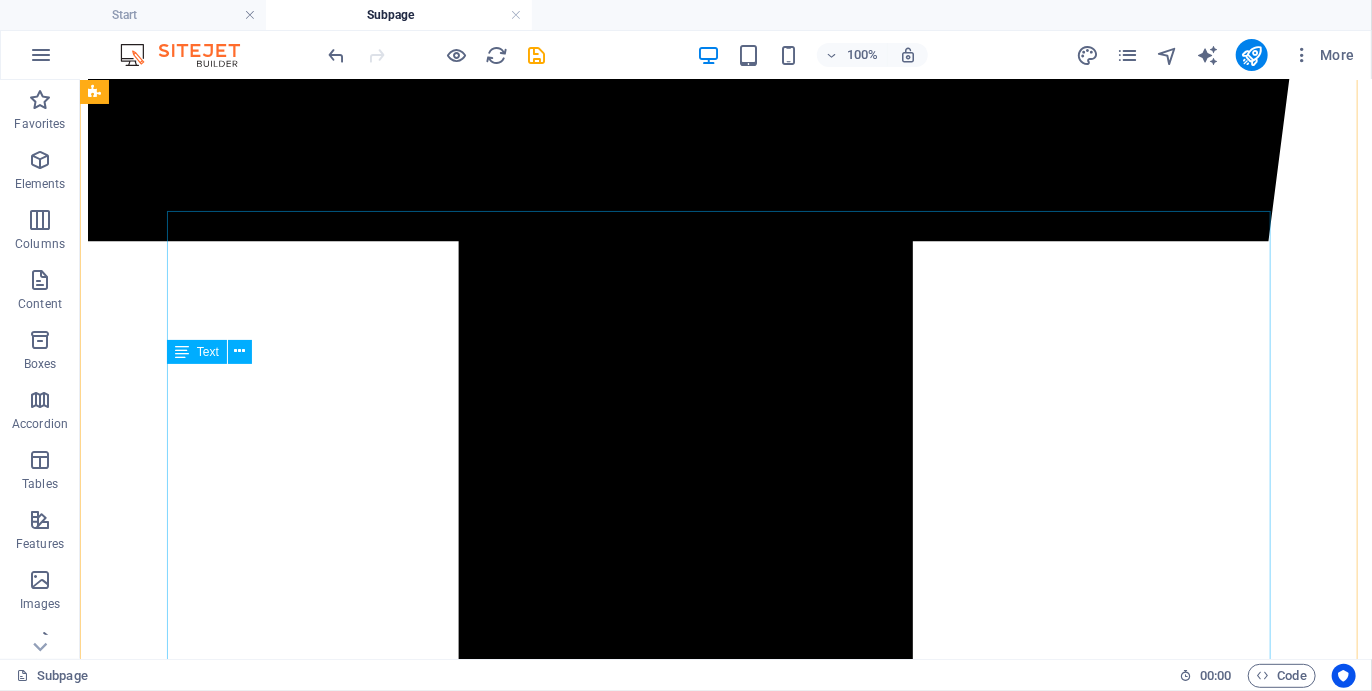 scroll, scrollTop: 1904, scrollLeft: 0, axis: vertical 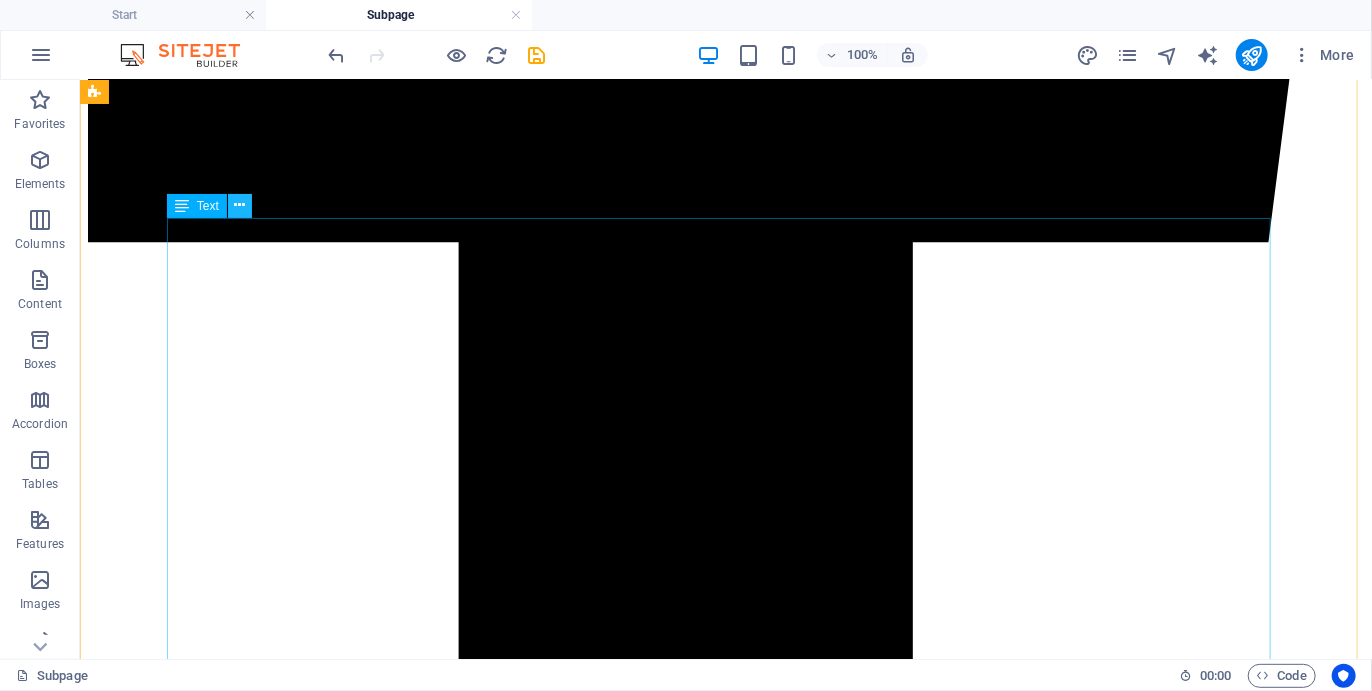 click at bounding box center (240, 206) 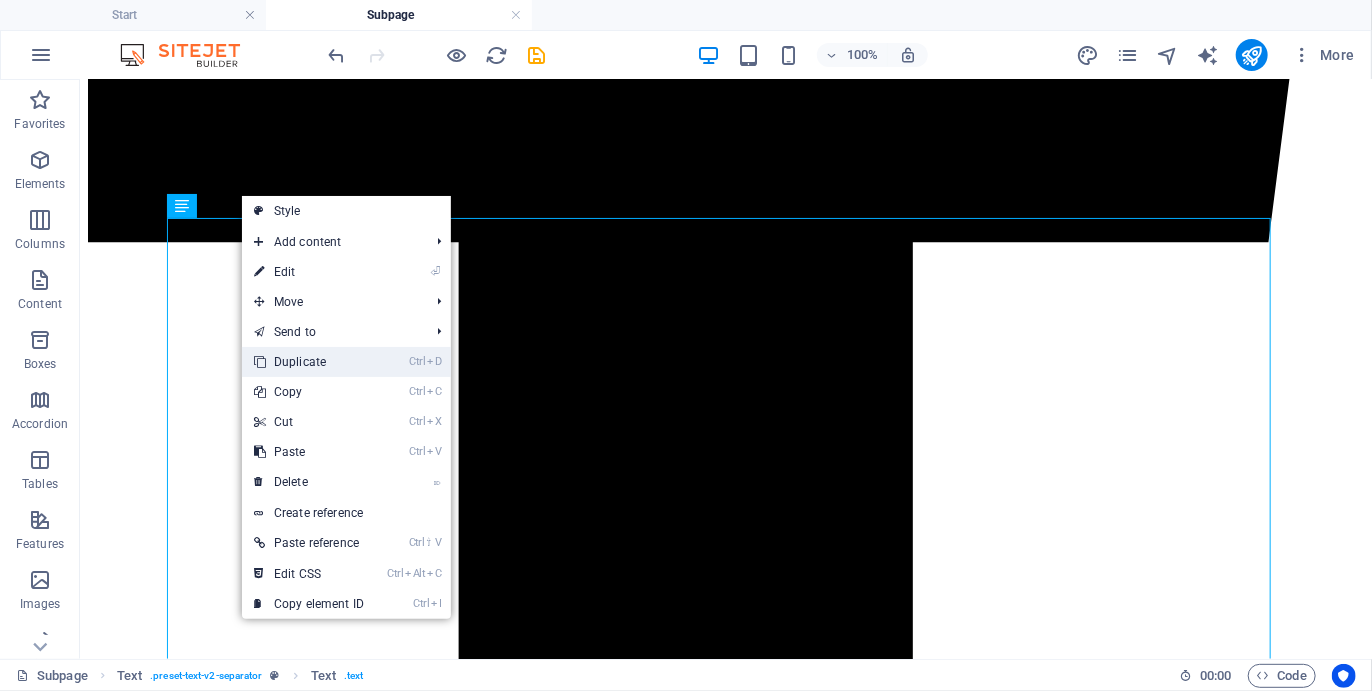 click on "Ctrl D  Duplicate" at bounding box center [309, 362] 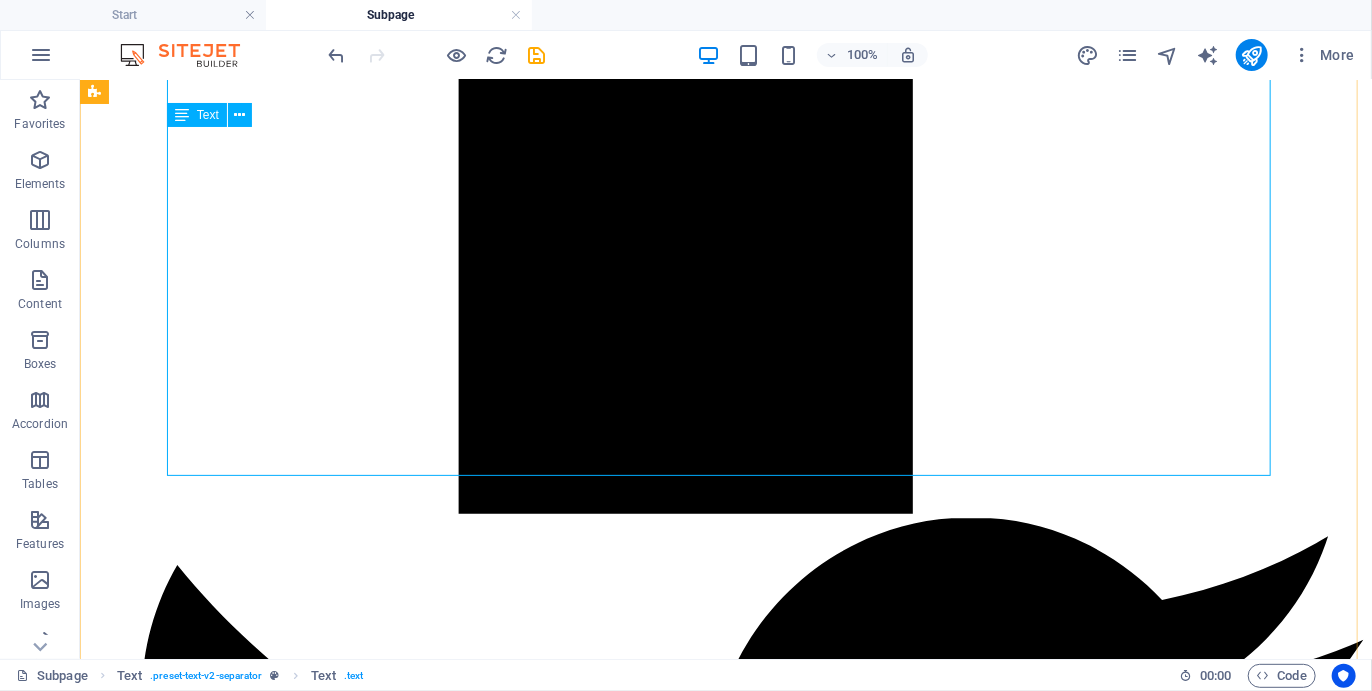 scroll, scrollTop: 2648, scrollLeft: 0, axis: vertical 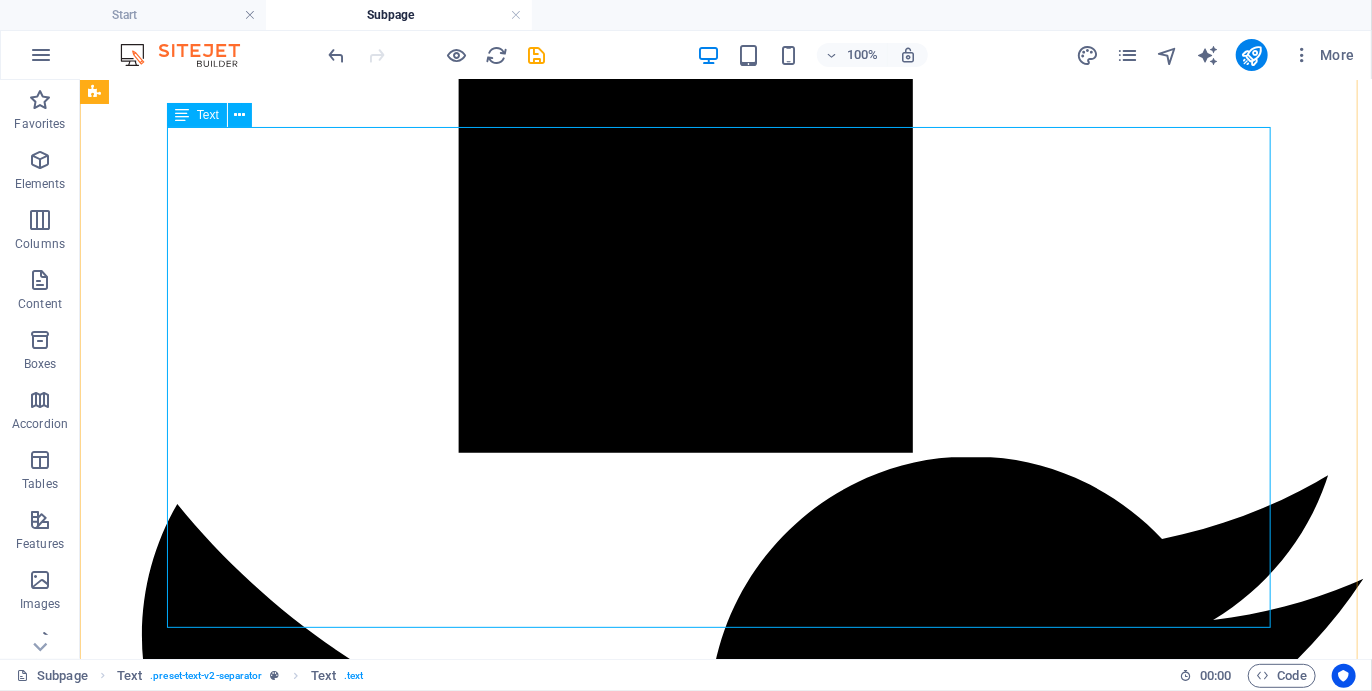 click on "02 THE PADDLE LEG After breakfast we take to our kayaks for a pleasant paddle up the [CITY] Lagoon to the confluence of the Bitou and Keurbooms estuaries which brim with marine life and a variety of coastal birds. We may find seals swimming nearby and gulls, ibis’, oystercatchers, ferns, kingfishers and cormorants all about. You may see flamingoes feeding in the shallows in their distinctive way and if conditions permit you may even spot a seahorse or two under the water, one of a few Caminos in the world offering this rare (and elusive) opportunity! Leaving the coastal stretch we paddle into one of South Africa’s most breathtaking natural wonders, the Keurbooms Gorge. 03 THE BEACH HIKE Keurboomsstrand Southern Cross Formosa Oyster ." at bounding box center (725, 10315) 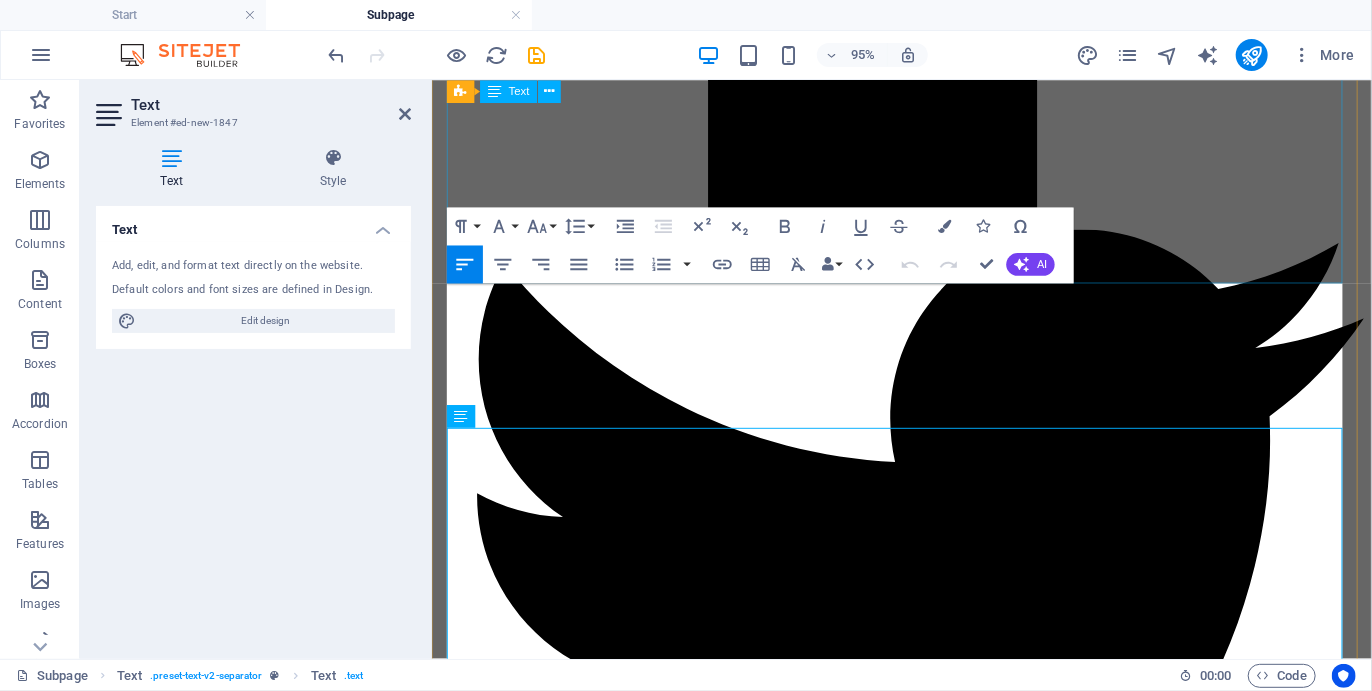 scroll, scrollTop: 2416, scrollLeft: 0, axis: vertical 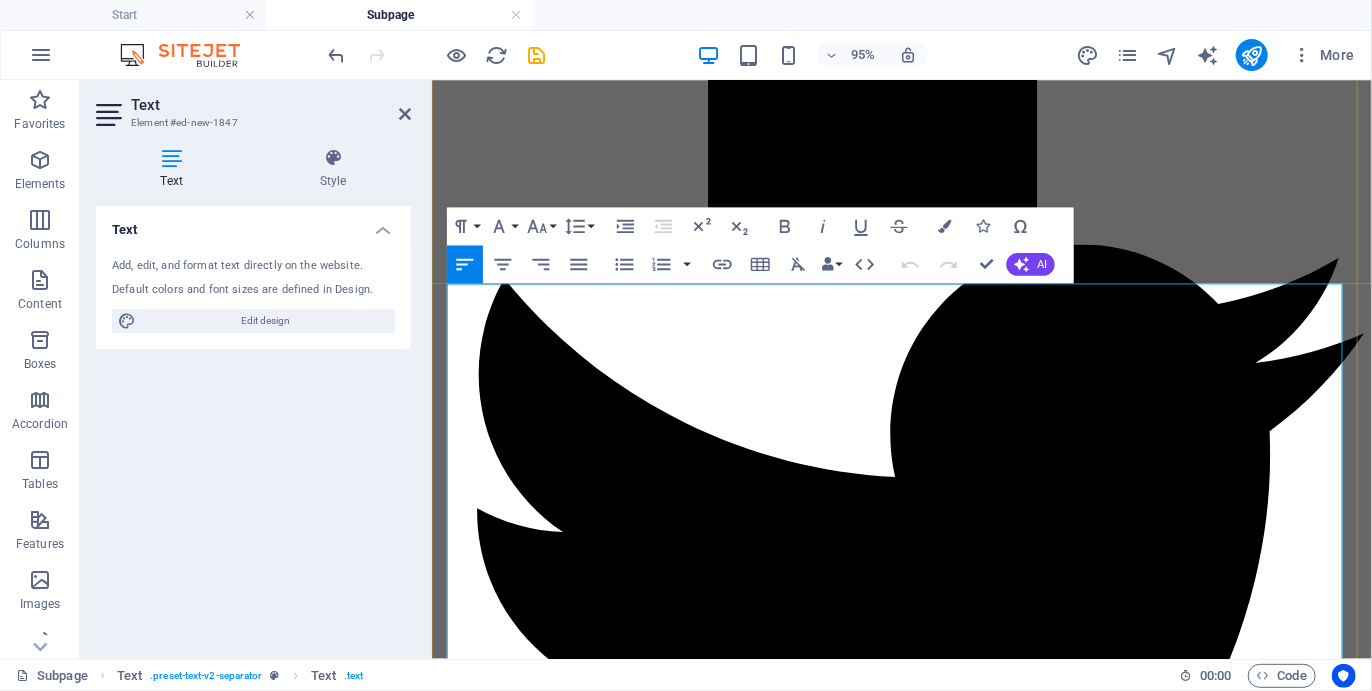 click on "02" at bounding box center [451, 8144] 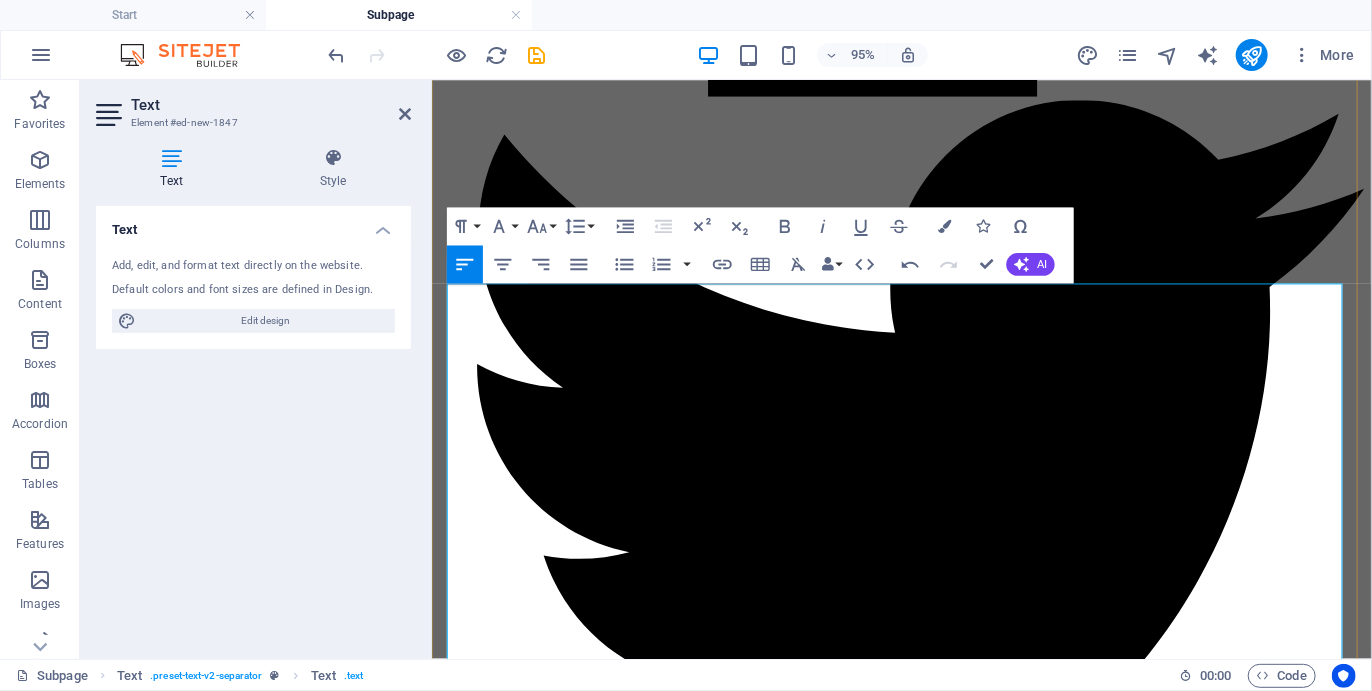 type 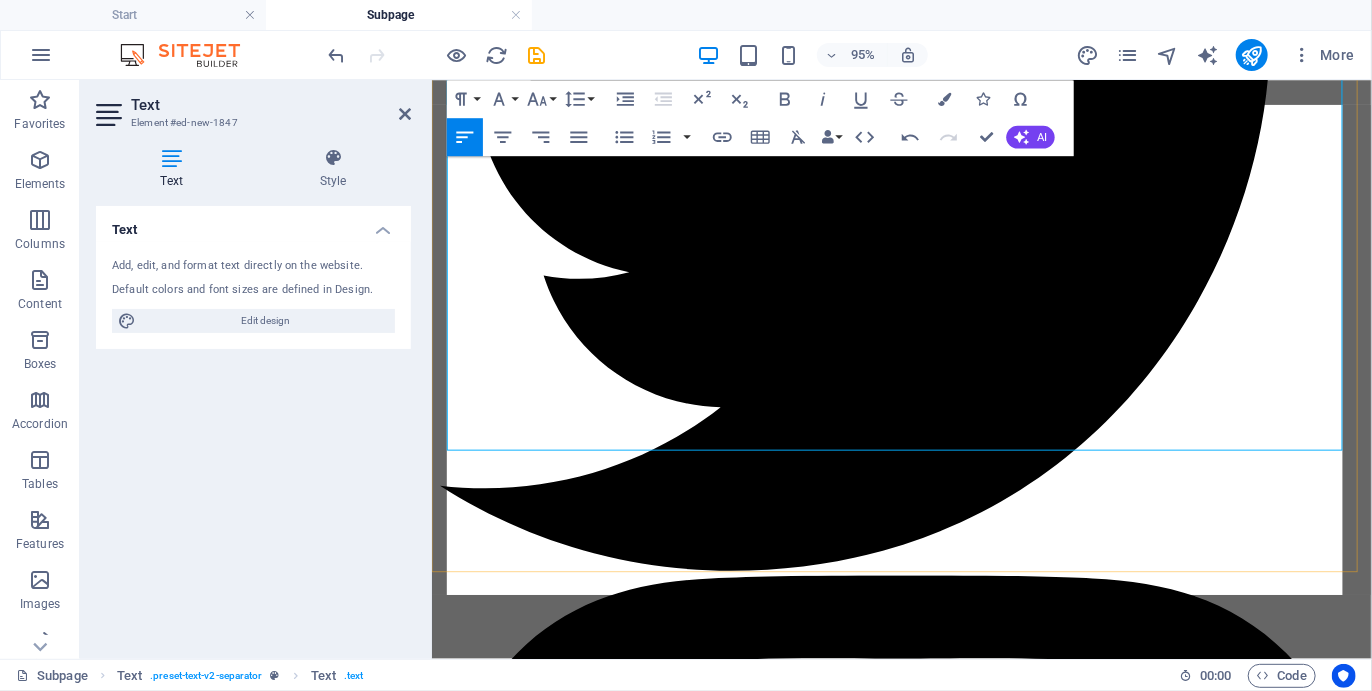 scroll, scrollTop: 2760, scrollLeft: 0, axis: vertical 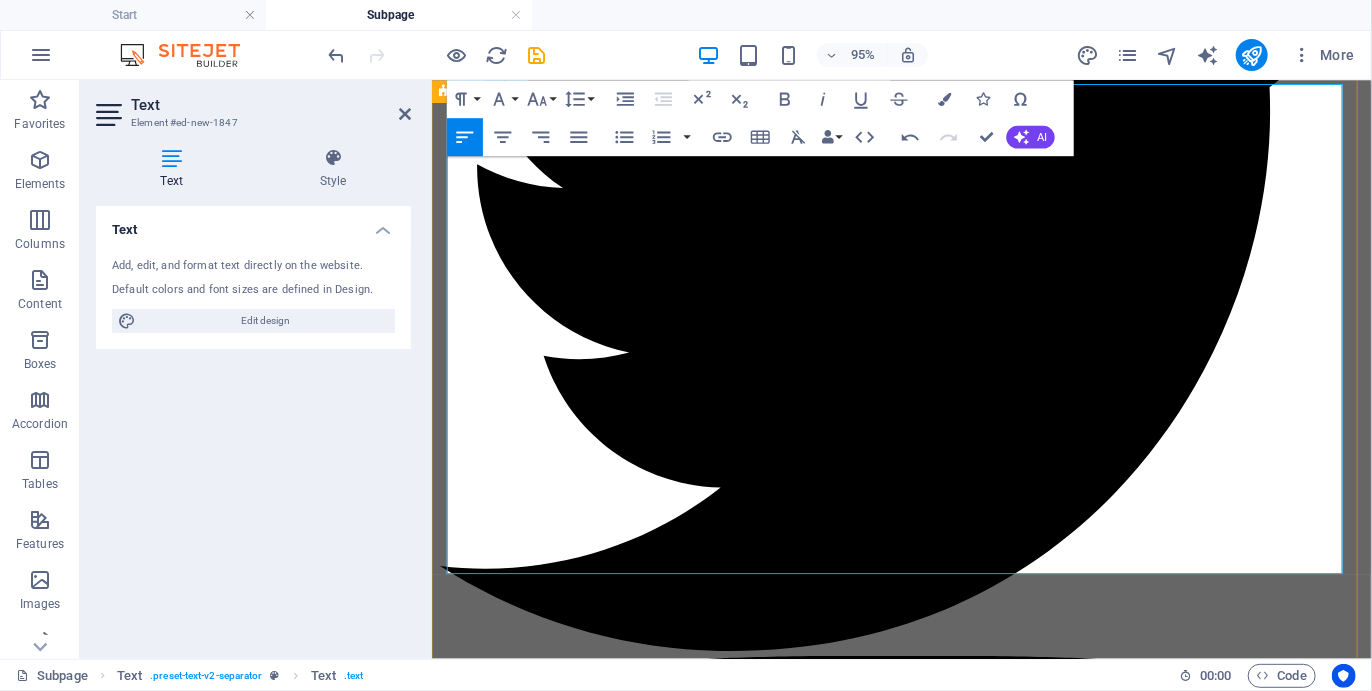 click at bounding box center [925, 8001] 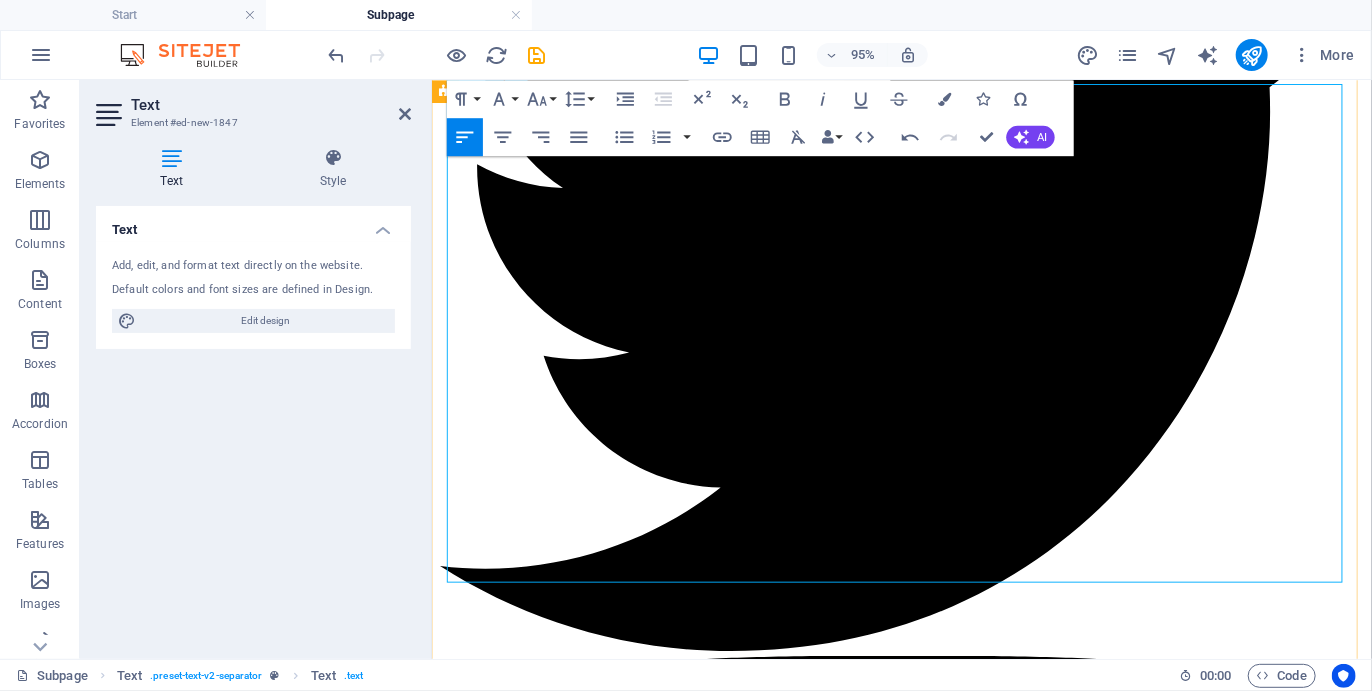 drag, startPoint x: 606, startPoint y: 513, endPoint x: 452, endPoint y: 186, distance: 361.4485 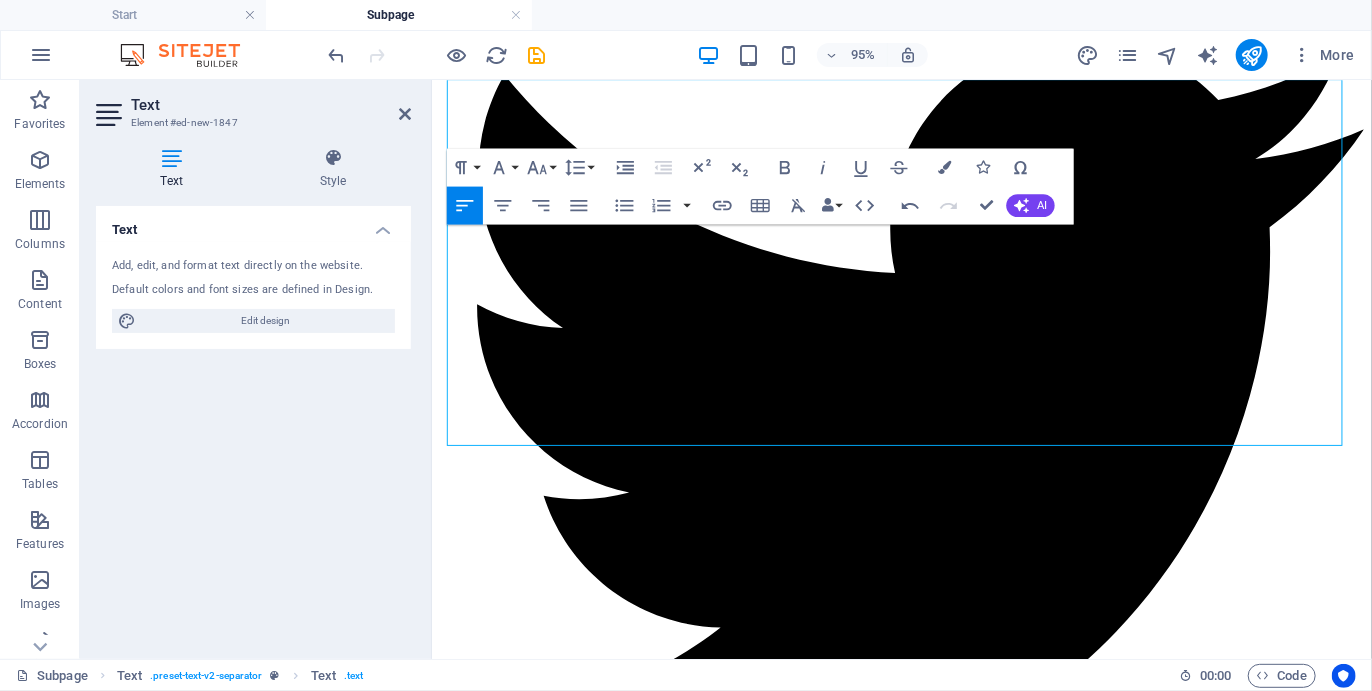 scroll, scrollTop: 2631, scrollLeft: 0, axis: vertical 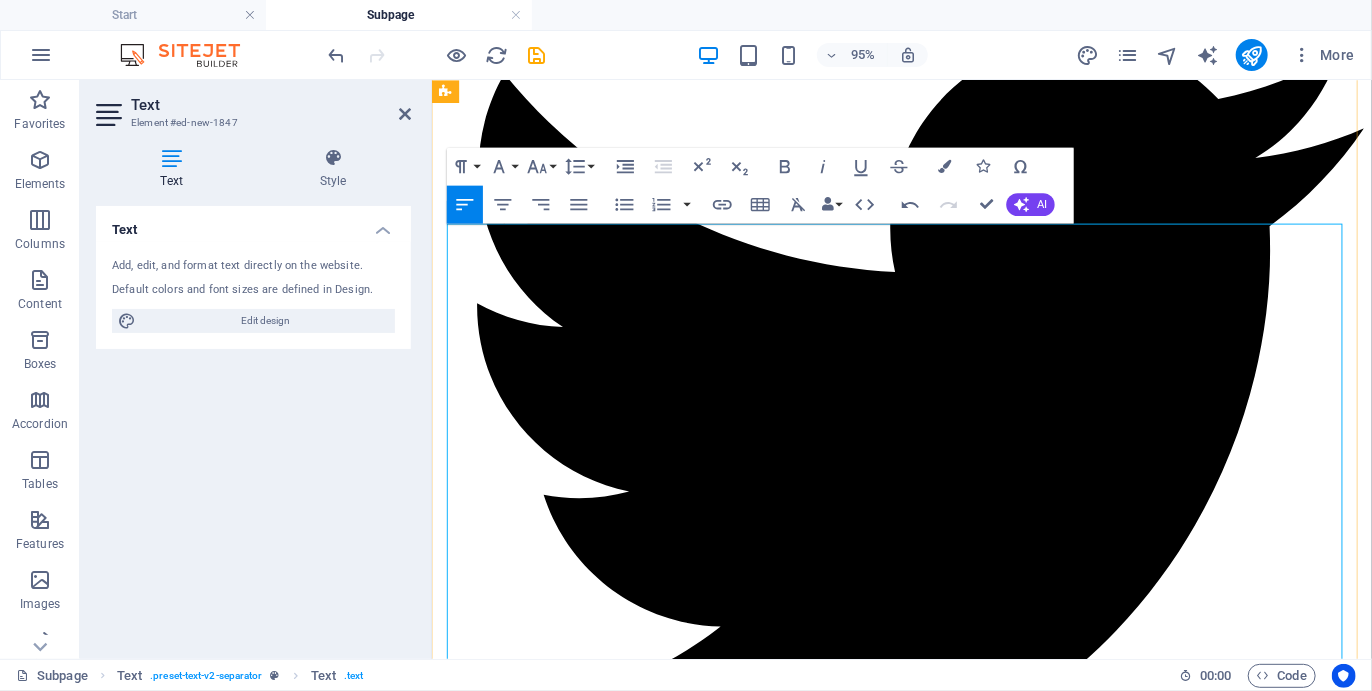 click on "It’s an enjoyable day’s hike the next day through the coastal forest to the remote Salt River Cove (also called Mermaid’s Cove) and on to charming Nature’s Valley, which may just be the original Eden of the Garden Route. After emerging out of the forest we continue along the beautiful beach ahead to our gracious overnight accommodation and dinner at the only restaurant in this special setting, worlds away from anywhere else." at bounding box center (668, 8090) 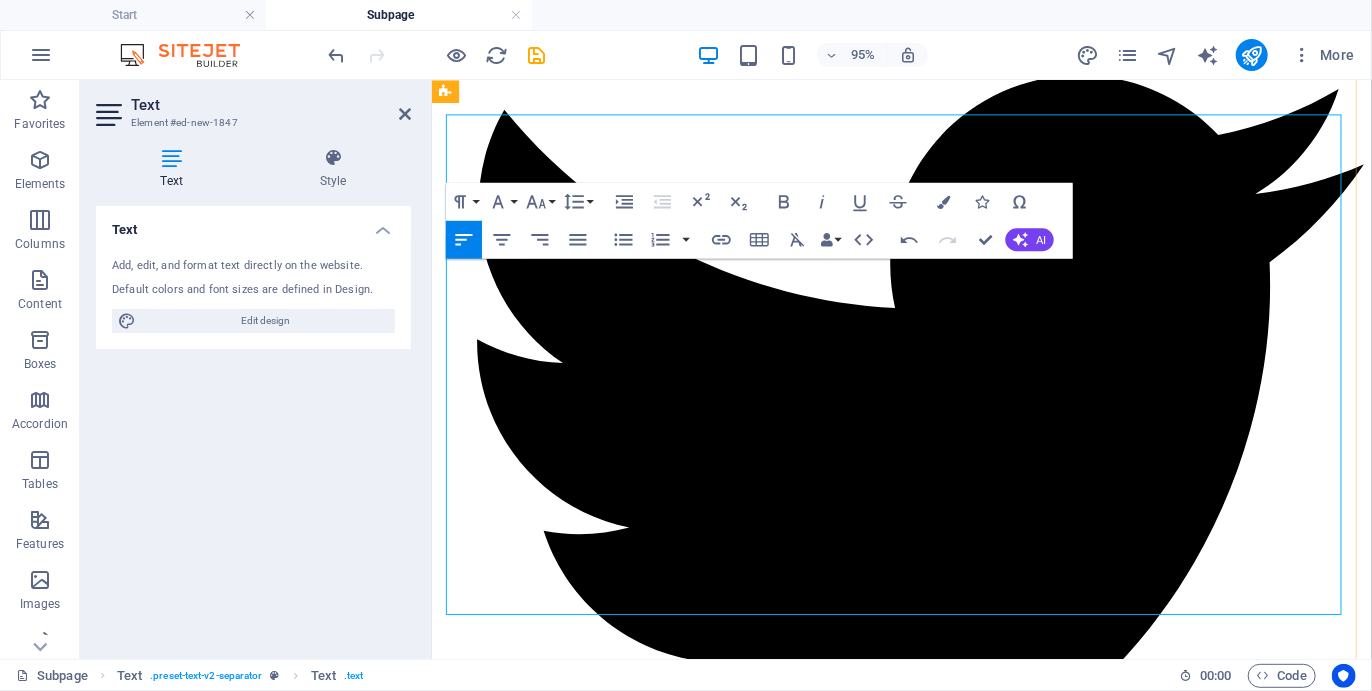 scroll, scrollTop: 2602, scrollLeft: 0, axis: vertical 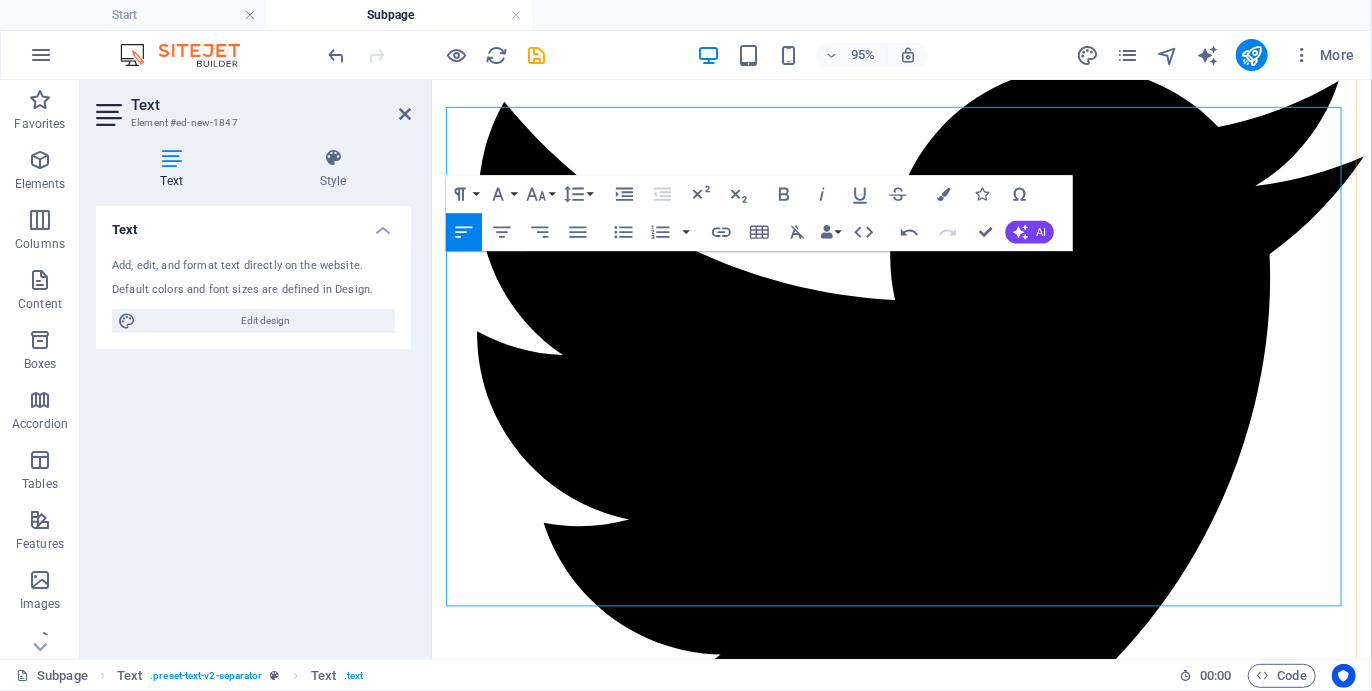 click on "04  THE PADDLE LEG" at bounding box center [925, 7958] 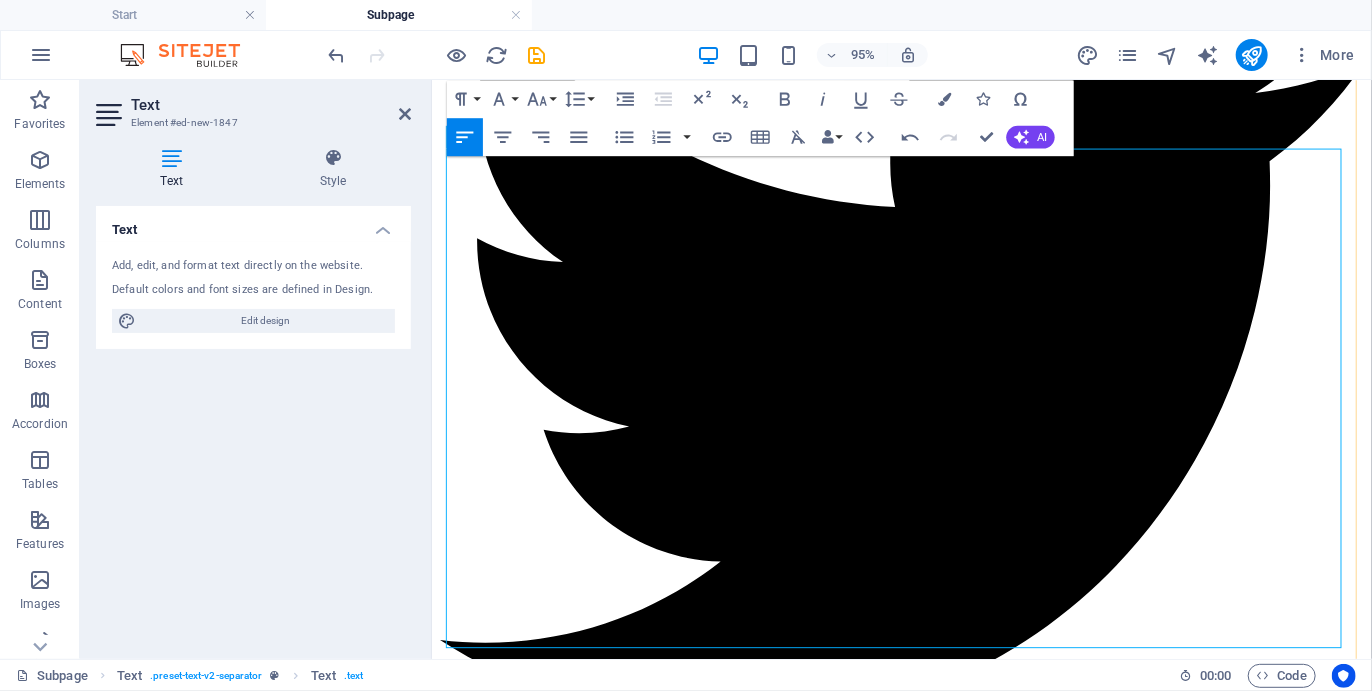 scroll, scrollTop: 2710, scrollLeft: 0, axis: vertical 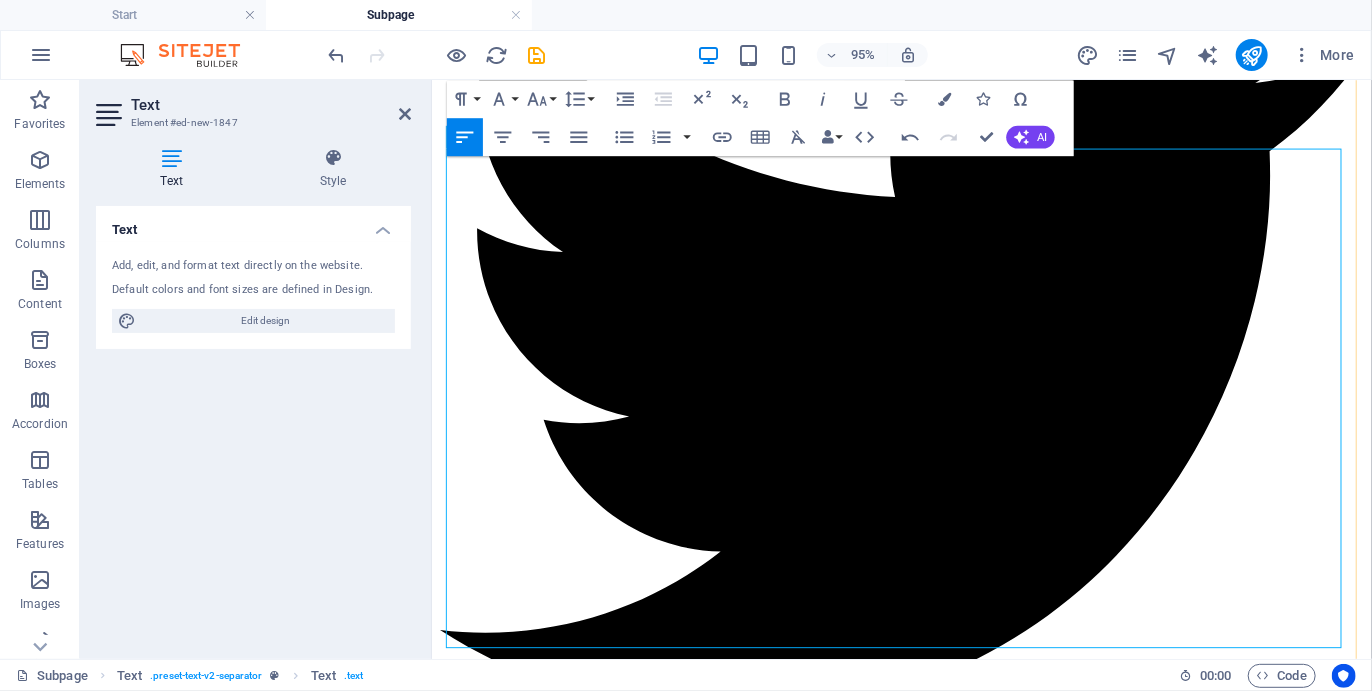 click on "Southern Cross Formosa Oyster" at bounding box center (682, 8030) 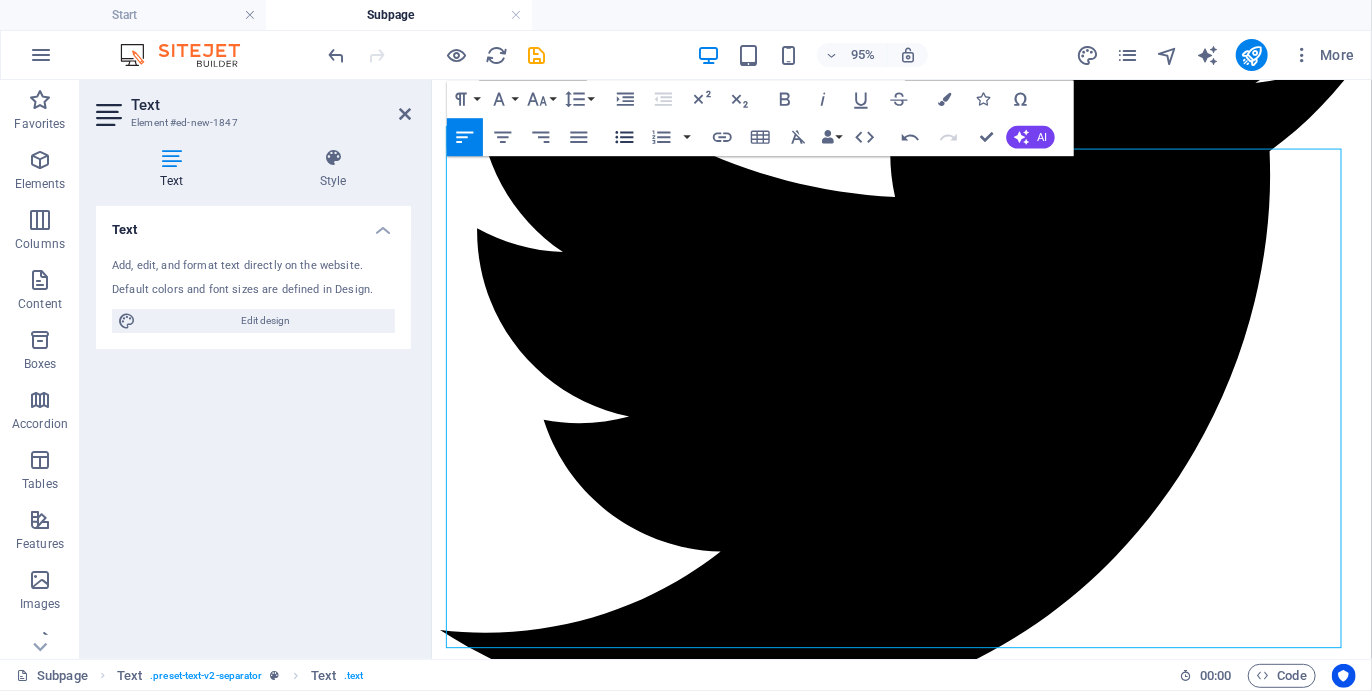 click 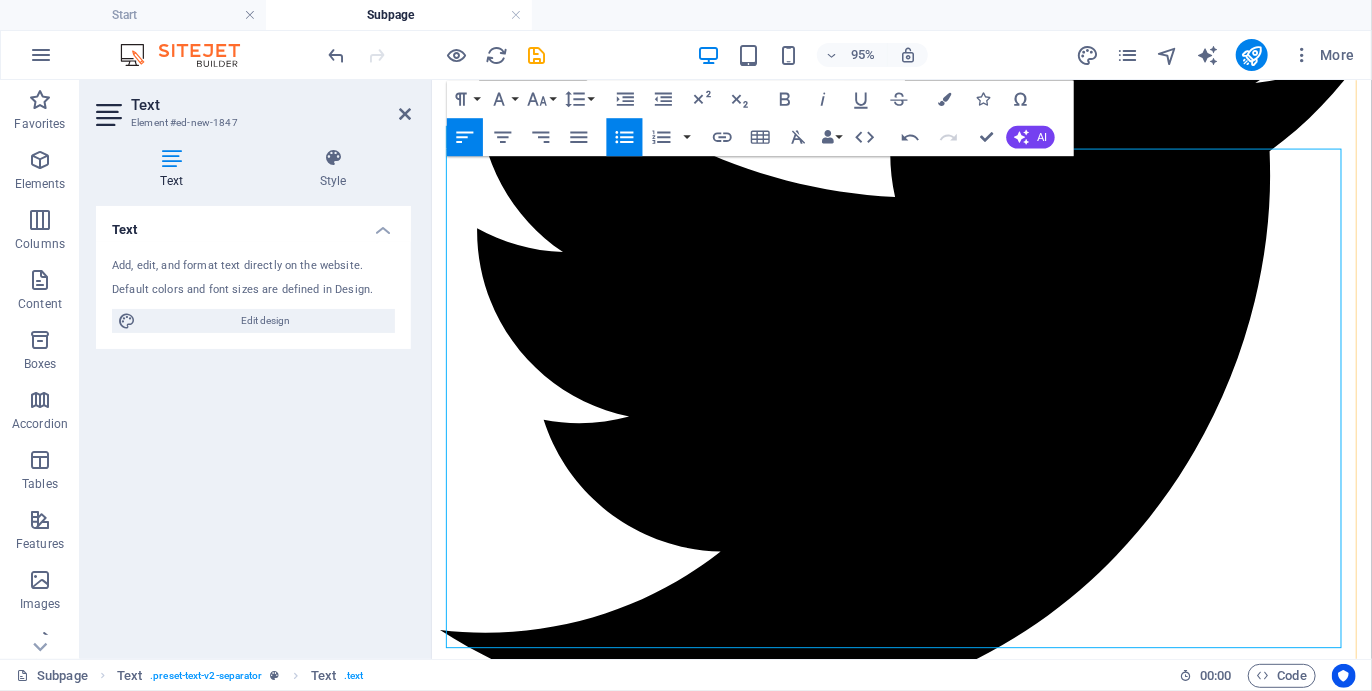click on "Southern Cross Formosa Oyster" at bounding box center [682, 8067] 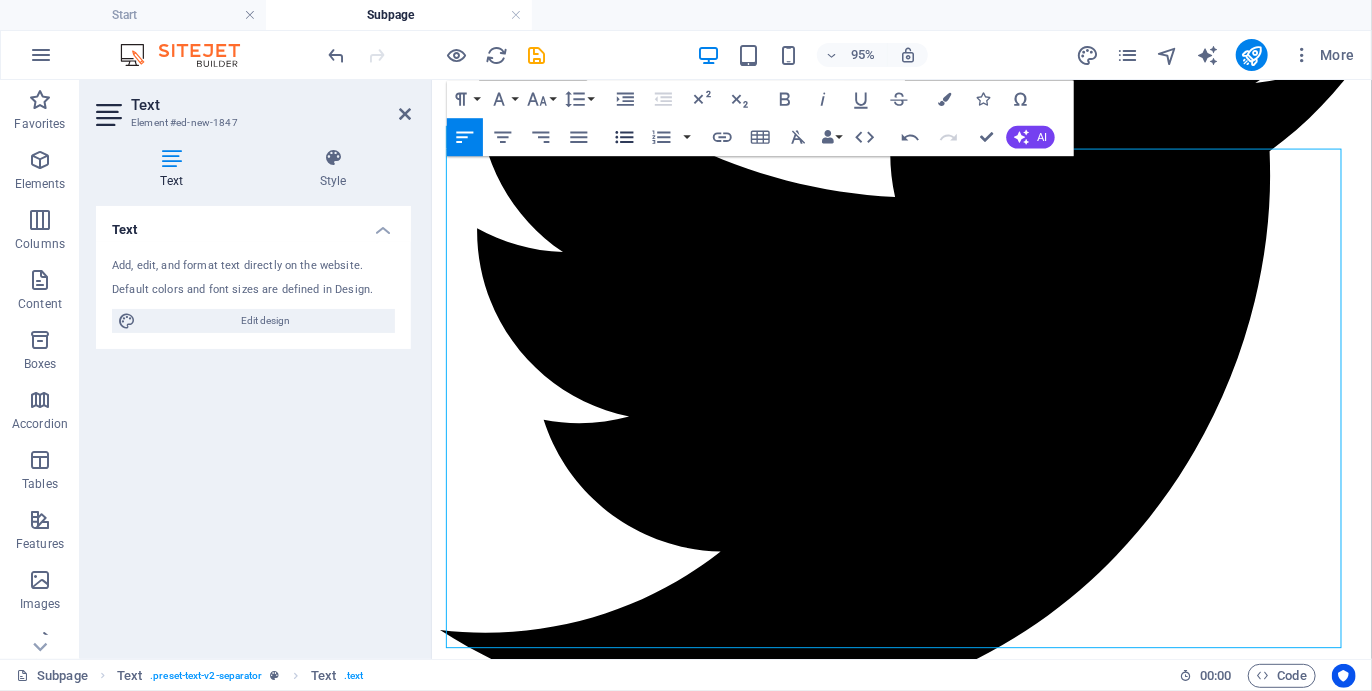 click 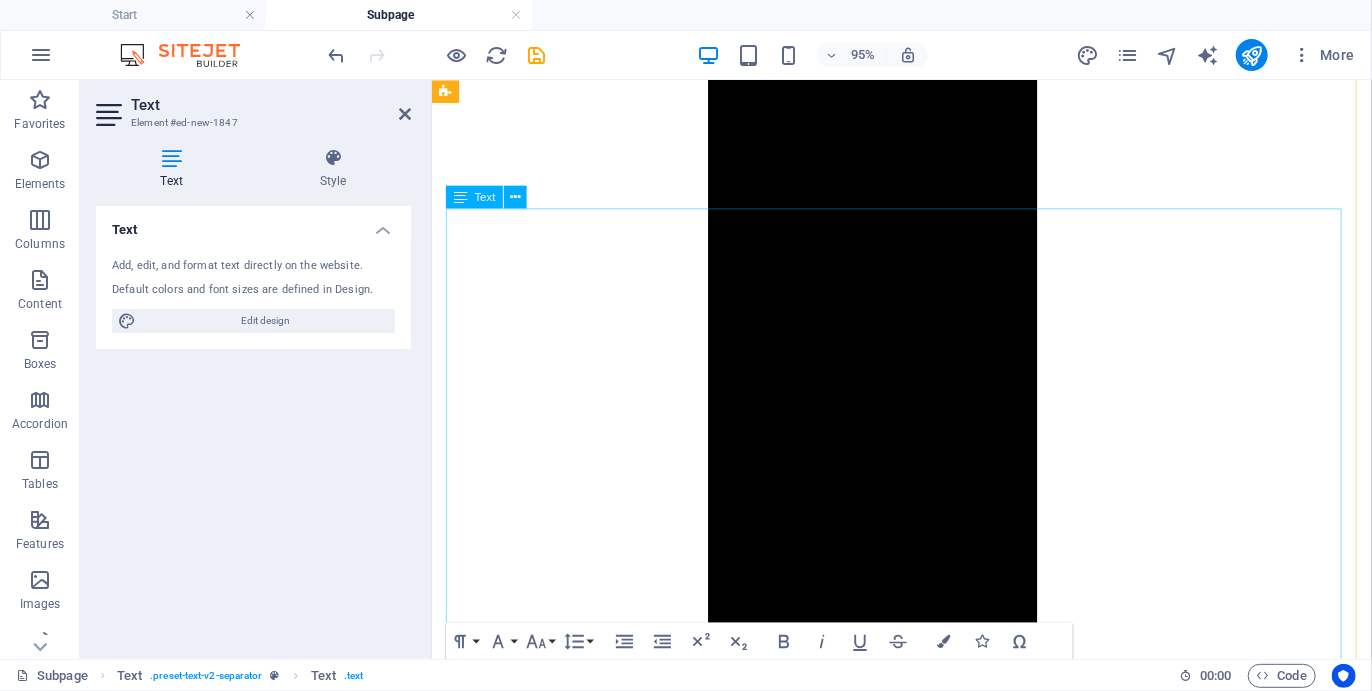 scroll, scrollTop: 1975, scrollLeft: 0, axis: vertical 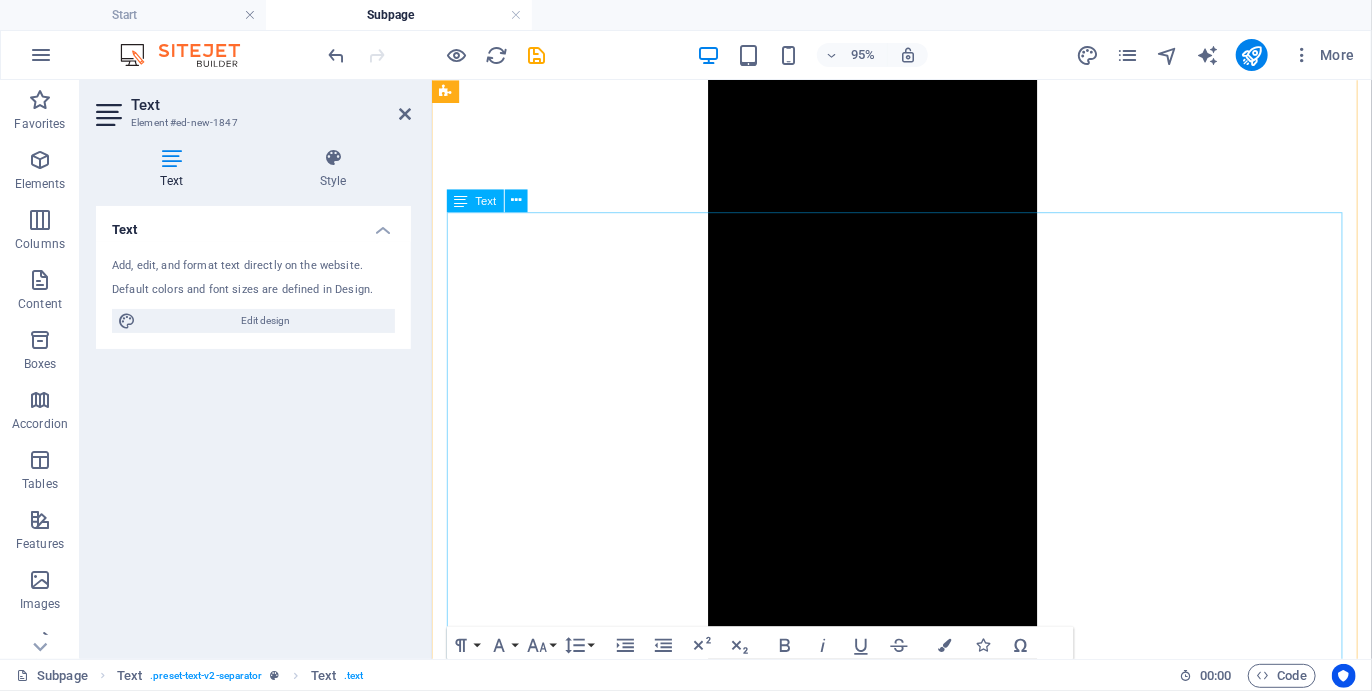 click on "02 THE PADDLE LEG After breakfast we take to our kayaks for a pleasant paddle up the [CITY] Lagoon to the confluence of the Bitou and Keurbooms estuaries which brim with marine life and a variety of coastal birds. We may find seals swimming nearby and gulls, ibis’, oystercatchers, ferns, kingfishers and cormorants all about. You may see flamingoes feeding in the shallows in their distinctive way and if conditions permit you may even spot a seahorse or two under the water, one of a few Caminos in the world offering this rare (and elusive) opportunity! Leaving the coastal stretch we paddle into one of South Africa’s most breathtaking natural wonders, the Keurbooms Gorge. 03 THE BEACH HIKE Keurboomsstrand Southern Cross Formosa Oyster ." at bounding box center (925, 8123) 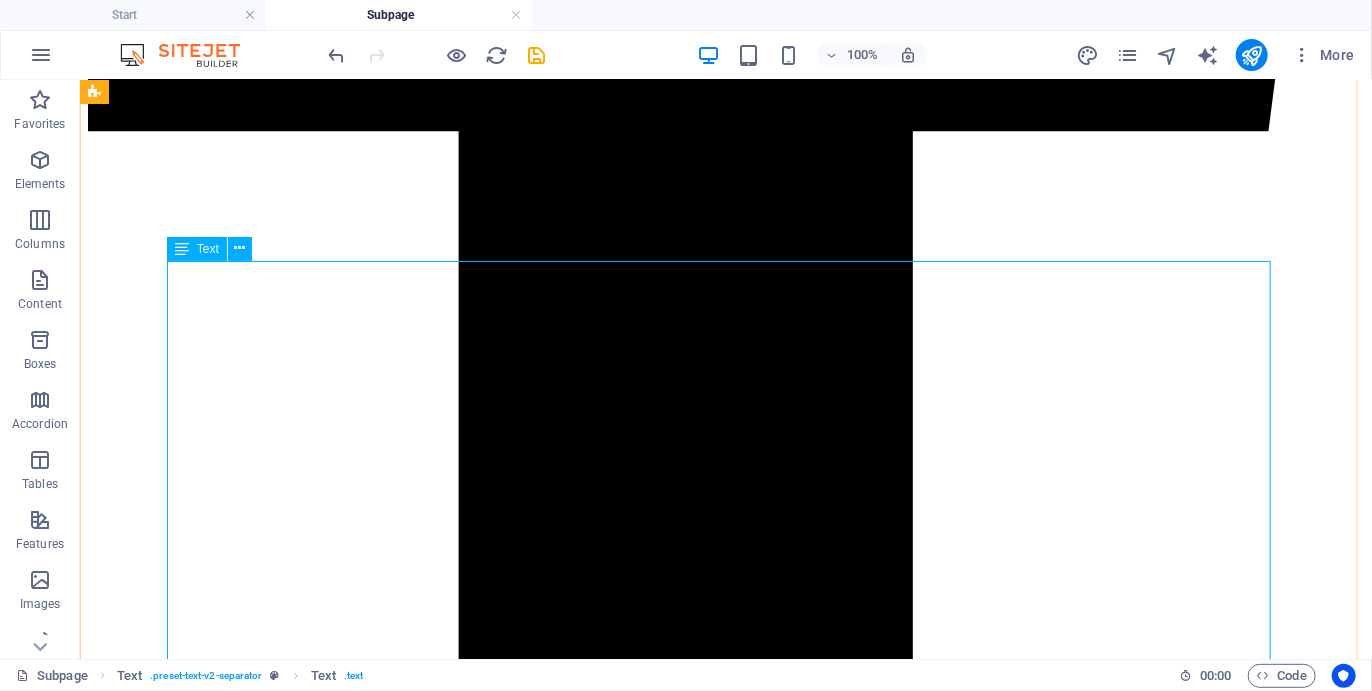 scroll, scrollTop: 1861, scrollLeft: 0, axis: vertical 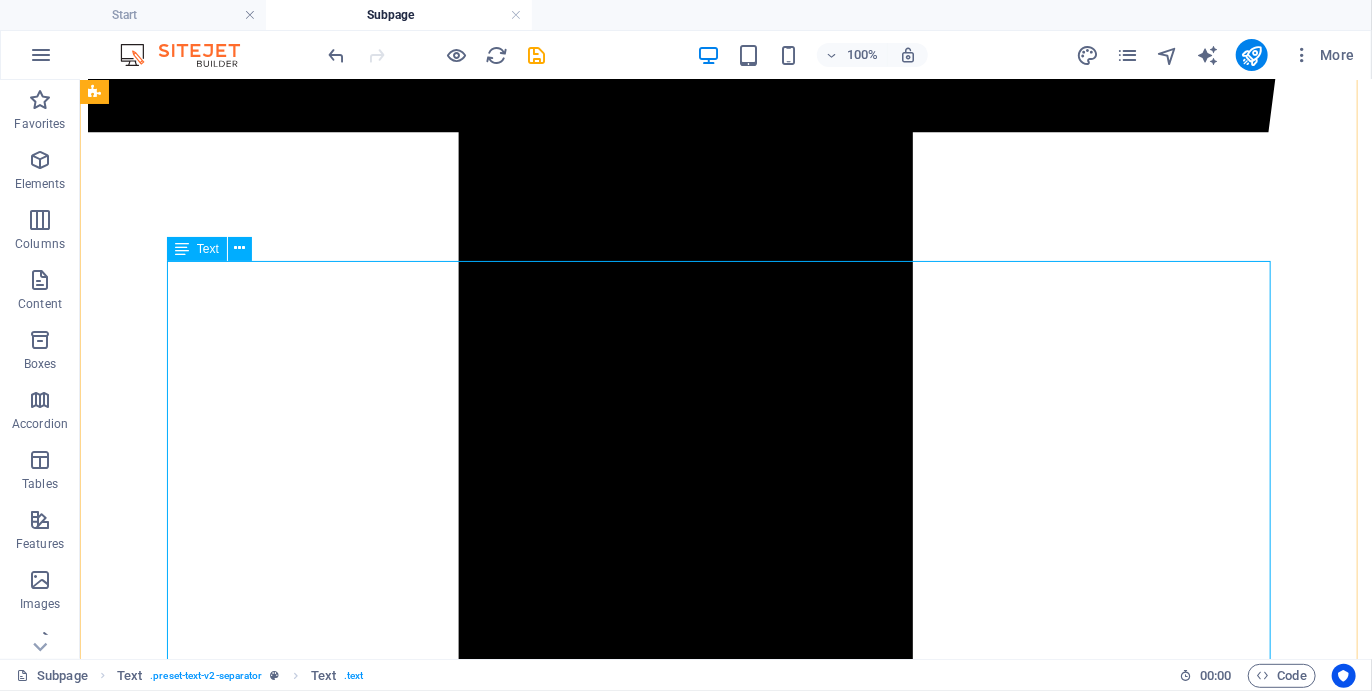click on "02 THE PADDLE LEG After breakfast we take to our kayaks for a pleasant paddle up the [CITY] Lagoon to the confluence of the Bitou and Keurbooms estuaries which brim with marine life and a variety of coastal birds. We may find seals swimming nearby and gulls, ibis’, oystercatchers, ferns, kingfishers and cormorants all about. You may see flamingoes feeding in the shallows in their distinctive way and if conditions permit you may even spot a seahorse or two under the water, one of a few Caminos in the world offering this rare (and elusive) opportunity! Leaving the coastal stretch we paddle into one of South Africa’s most breathtaking natural wonders, the Keurbooms Gorge. 03 THE BEACH HIKE Keurboomsstrand Southern Cross Formosa Oyster ." at bounding box center (725, 10245) 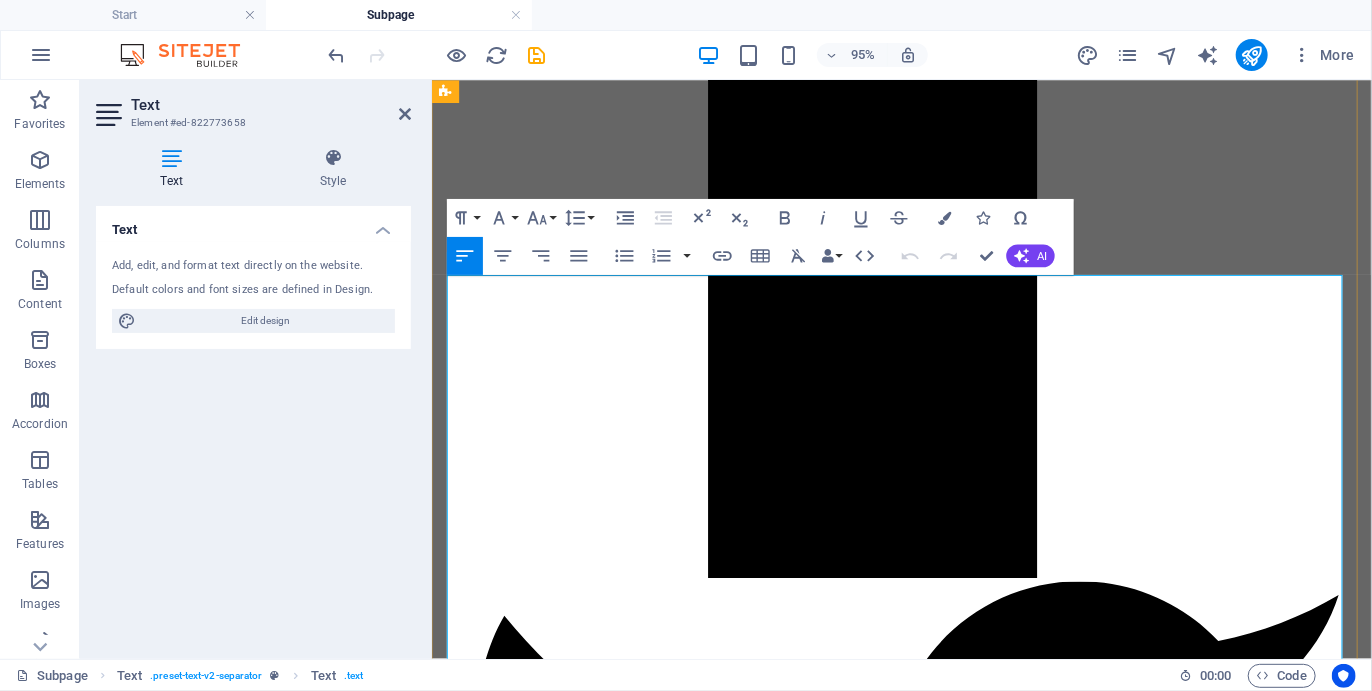 click on "After paddling we swop our paddles for hiking boots again and trek along the remote beach curving around the bay to Keurboomsstrand, the small seaside village on the edge of the Tsitsikamma forest and coast. Dolphins, seals and whales might be spotted along the way and at certain times of the year the waves are thick with darting shoals of fish, shoaling for the famous “sardine run” up the Kwazulu-Natal coast. Dinner and overnighting is at a famous landmark lodge in the middle of the old forest. The lapping of the Indian Ocean on the cliffs below and the sea breeze in the treetops lull you to sleep" at bounding box center [691, 8157] 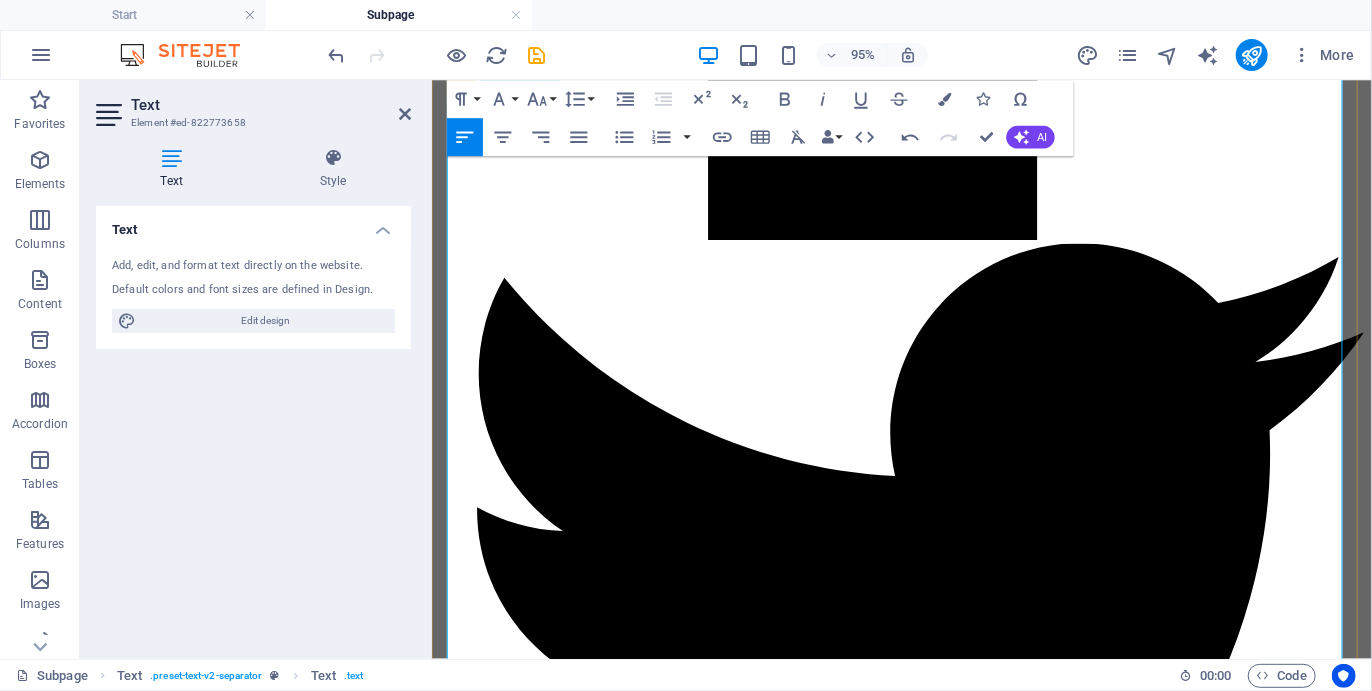 scroll, scrollTop: 2418, scrollLeft: 0, axis: vertical 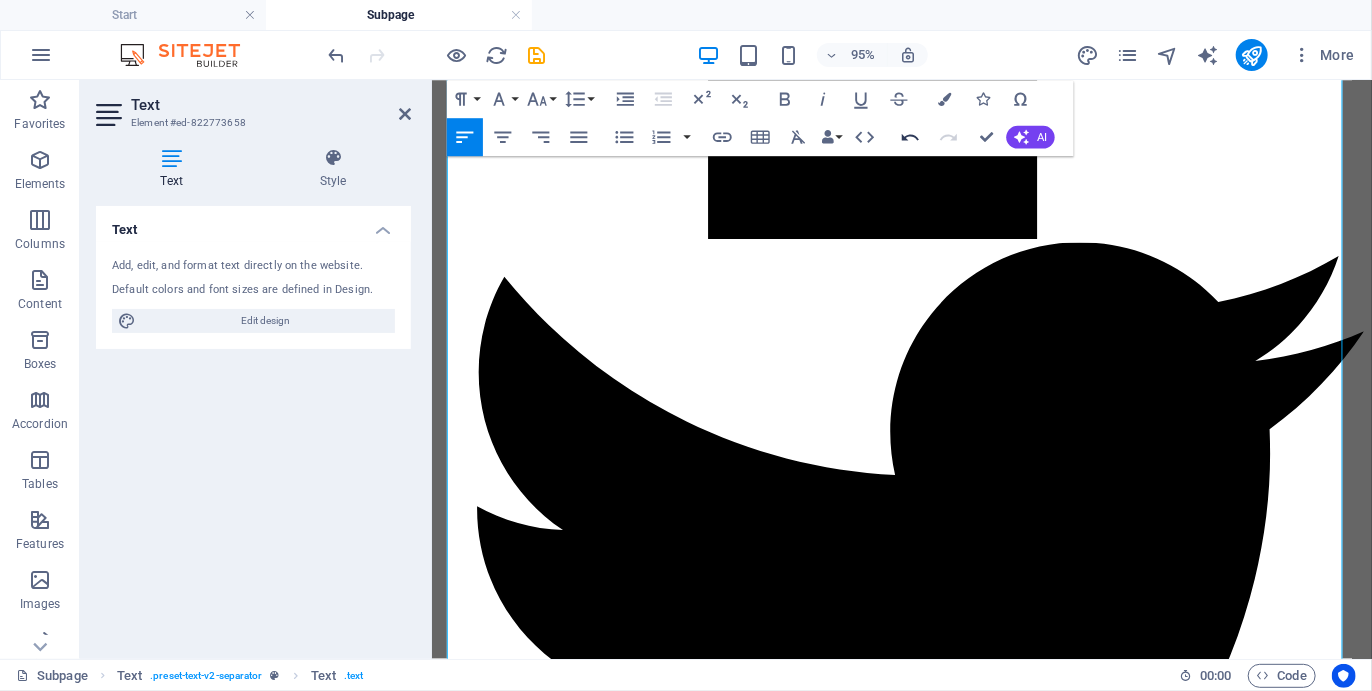 click 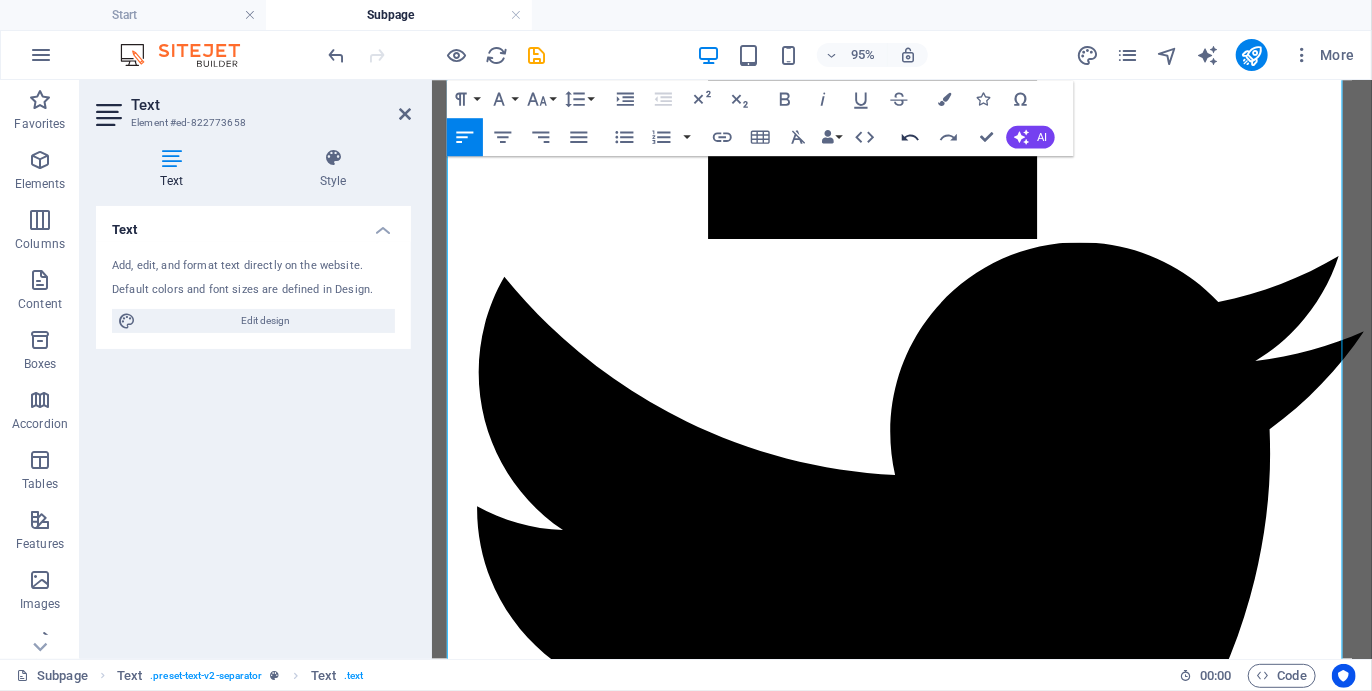 click 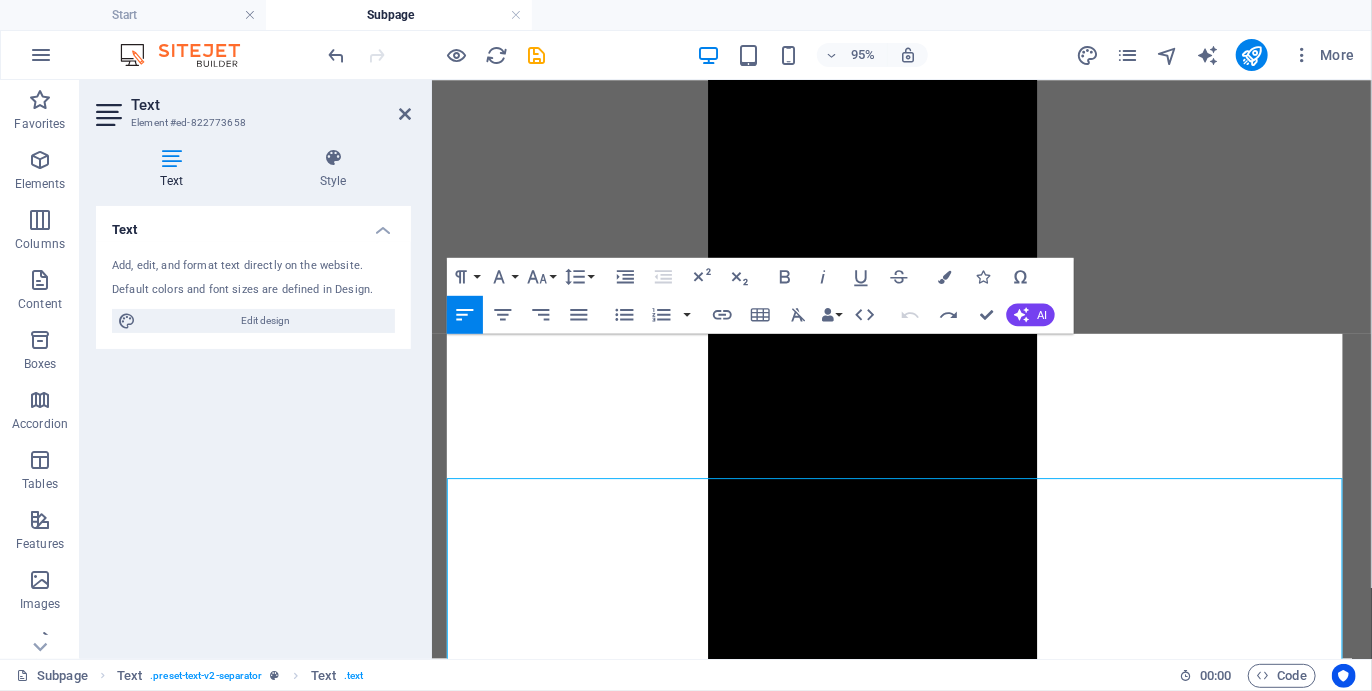 scroll, scrollTop: 2001, scrollLeft: 0, axis: vertical 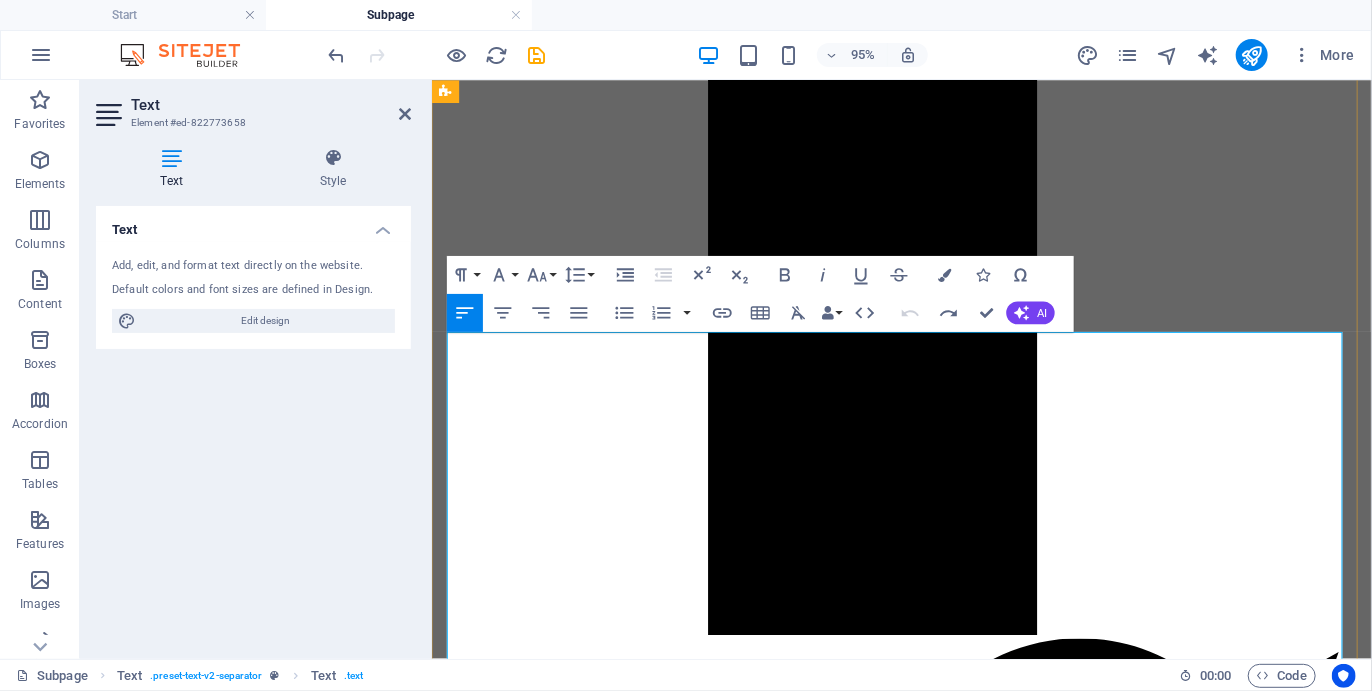 click on "03   THE BEACH HIKE" at bounding box center [925, 8086] 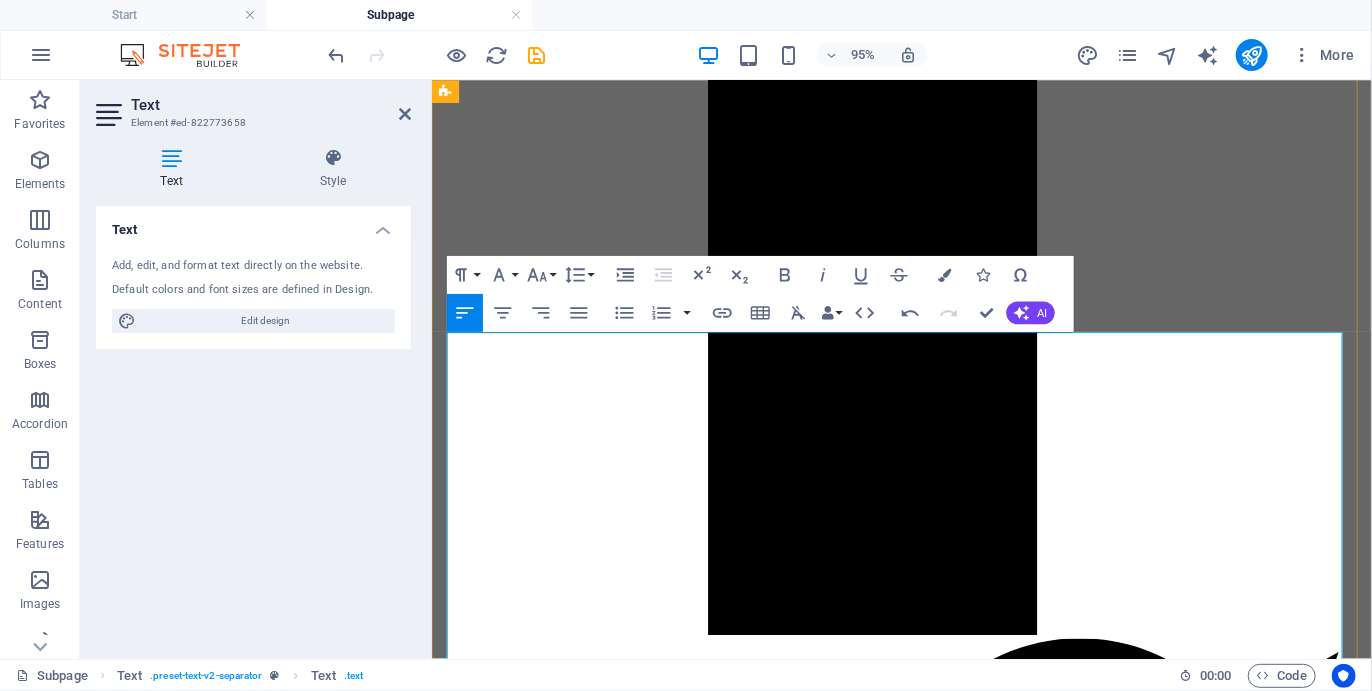 click on "After paddling we swop our paddles for hiking boots again and trek along the remote beach curving around the bay to Keurboomsstrand, the small seaside village on the edge of the Tsitsikamma forest and coast. Dolphins, seals and whales might be spotted along the way and at certain times of the year the waves are thick with darting shoals of fish, shoaling for the famous “sardine run” up the Kwazulu-Natal coast. Dinner and overnighting is at a famous landmark lodge in the middle of the old forest. The lapping of the Indian Ocean on the cliffs below and the sea breeze in the treetops lull you to sleep" at bounding box center (668, 8260) 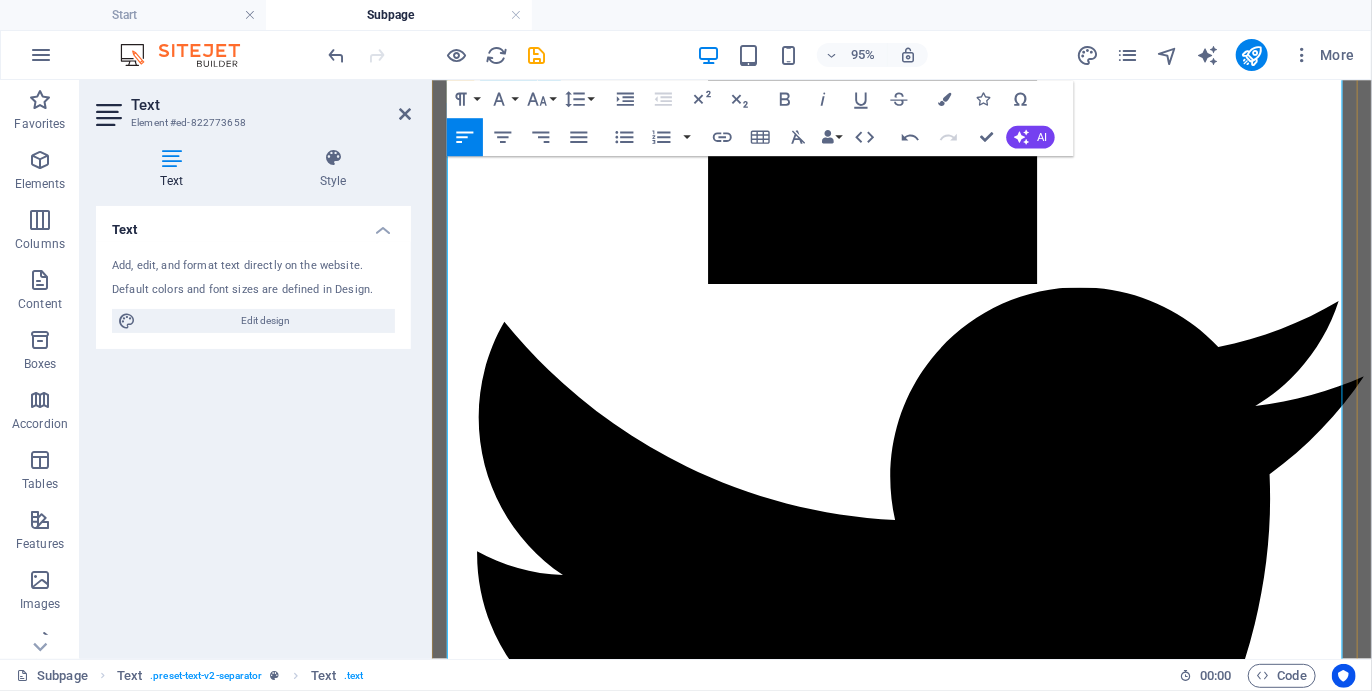 scroll, scrollTop: 2665, scrollLeft: 0, axis: vertical 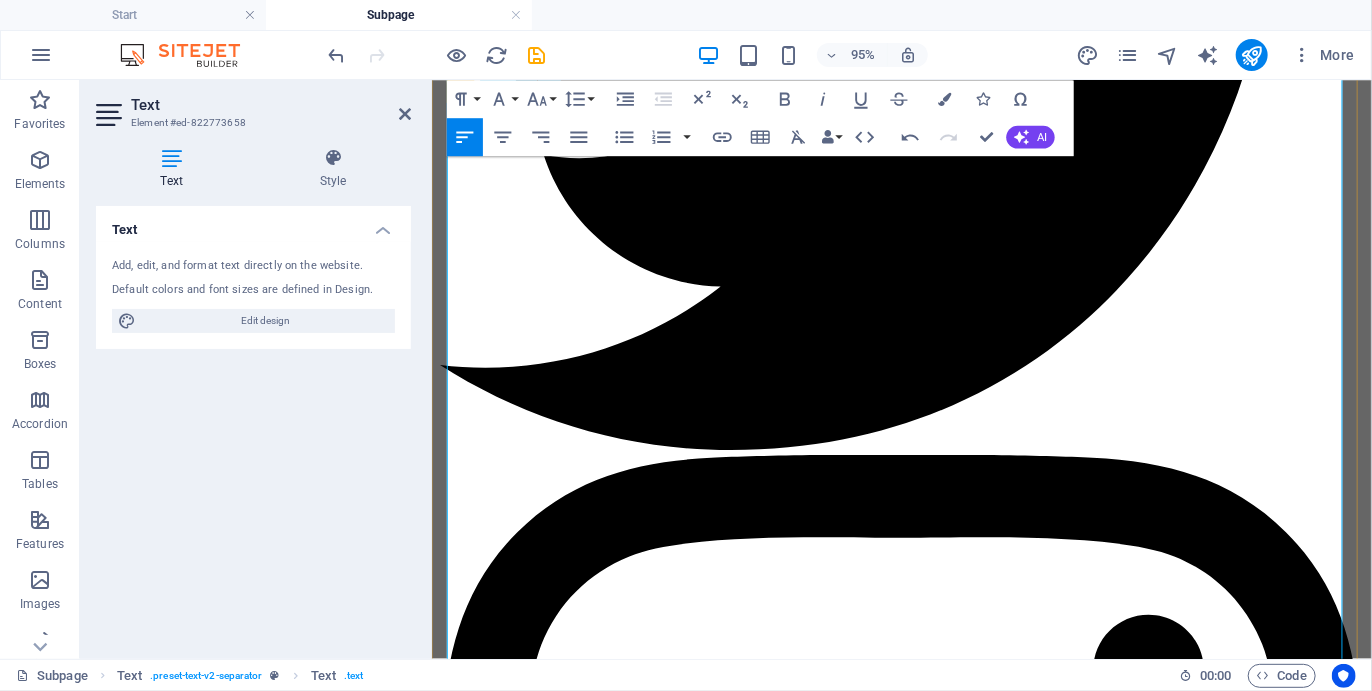 drag, startPoint x: 456, startPoint y: 282, endPoint x: 1245, endPoint y: 570, distance: 839.9196 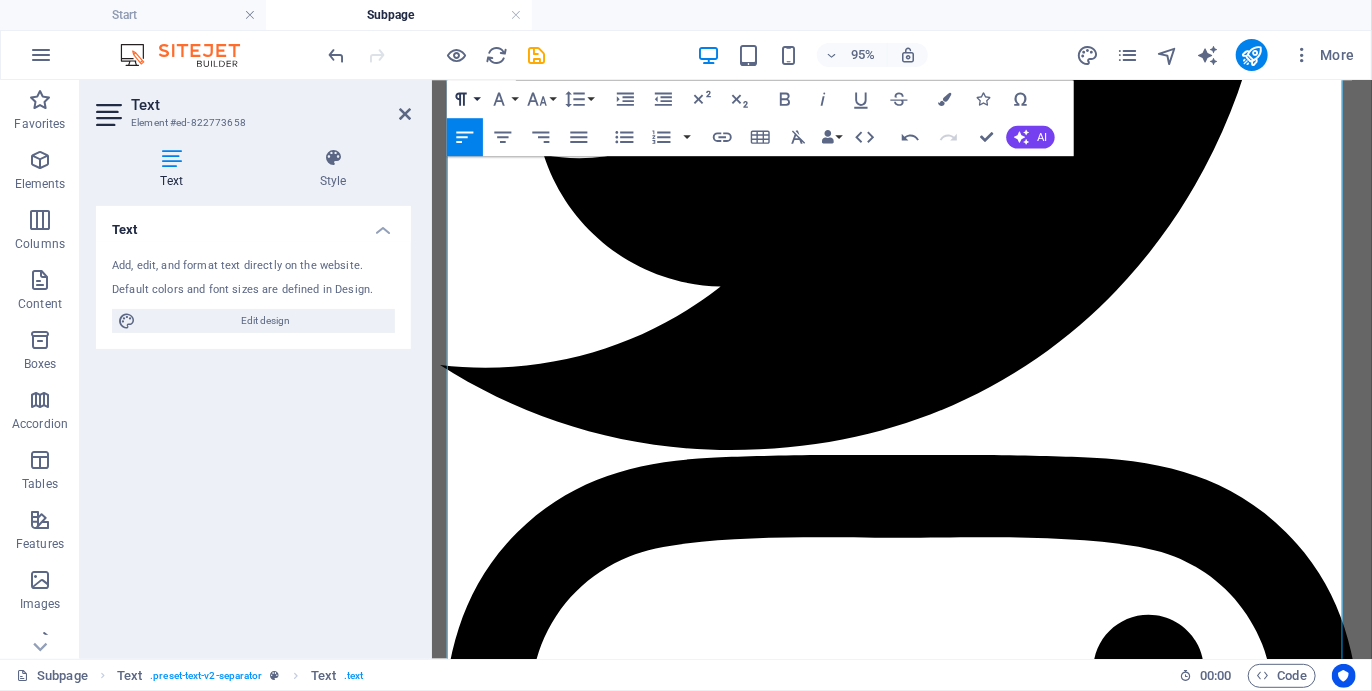 click on "Paragraph Format" at bounding box center (465, 99) 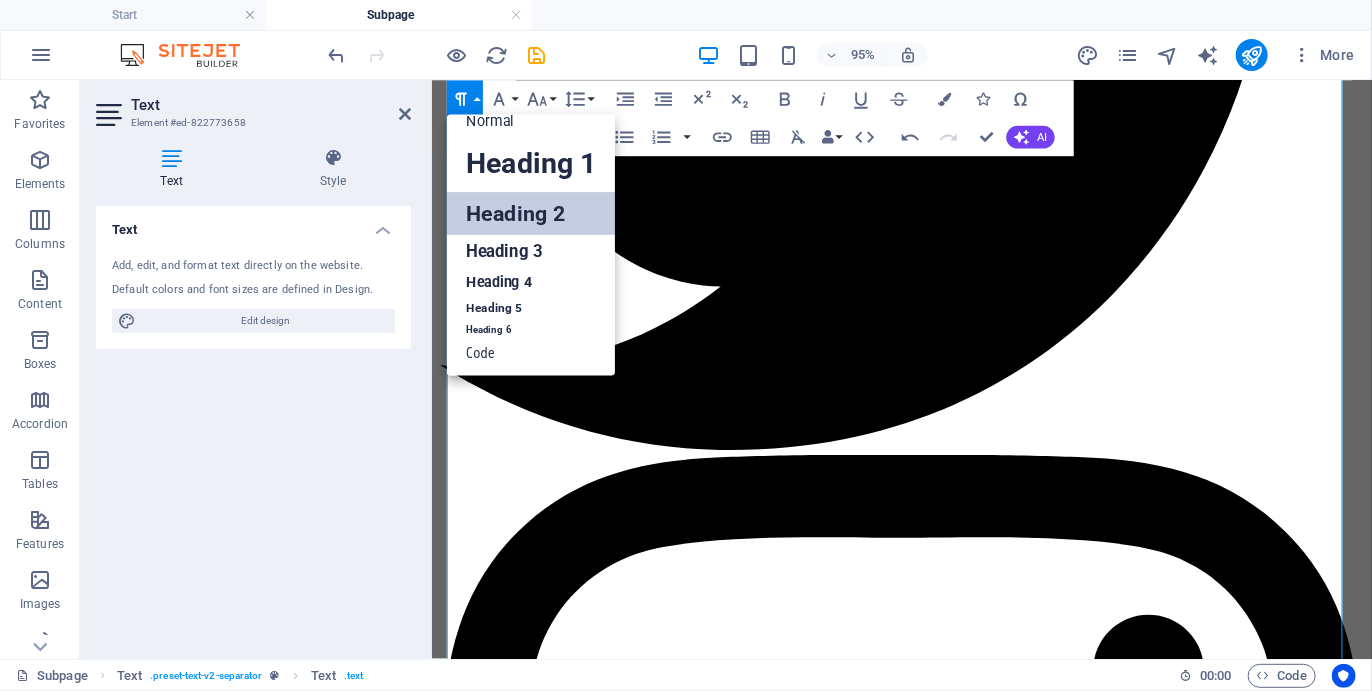 scroll, scrollTop: 15, scrollLeft: 0, axis: vertical 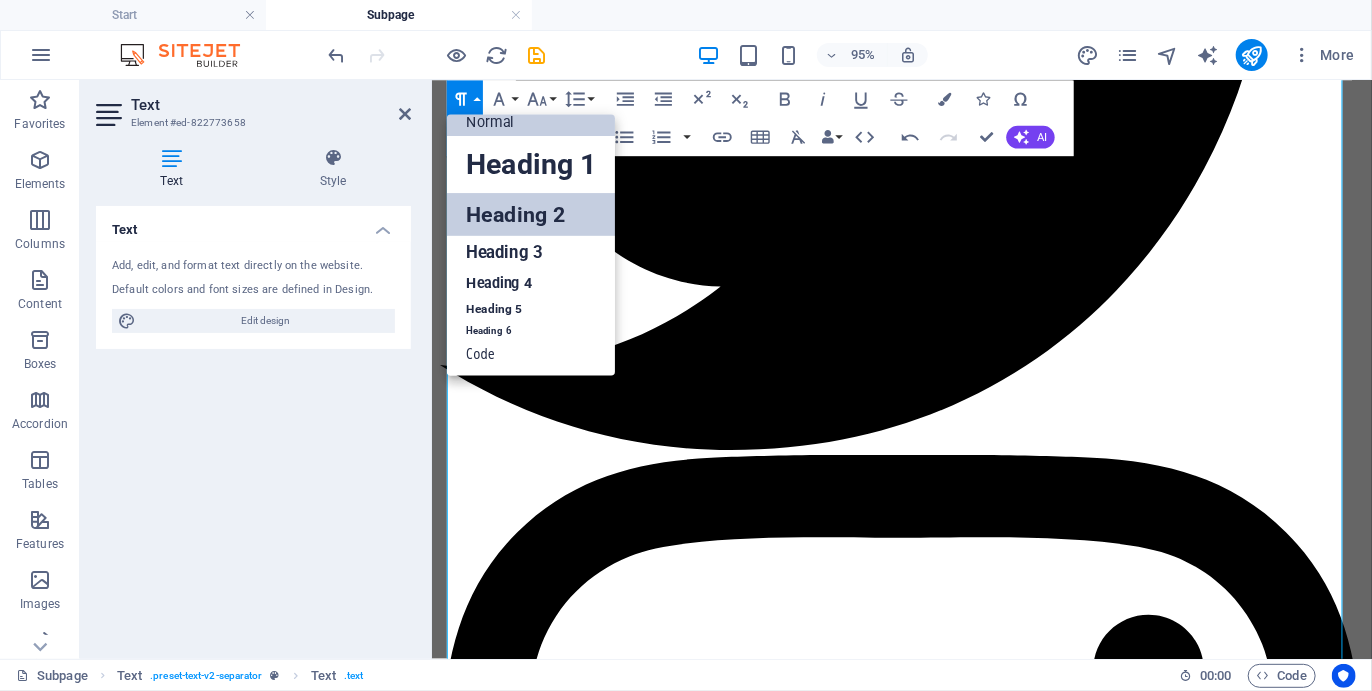 click on "Normal" at bounding box center [531, 122] 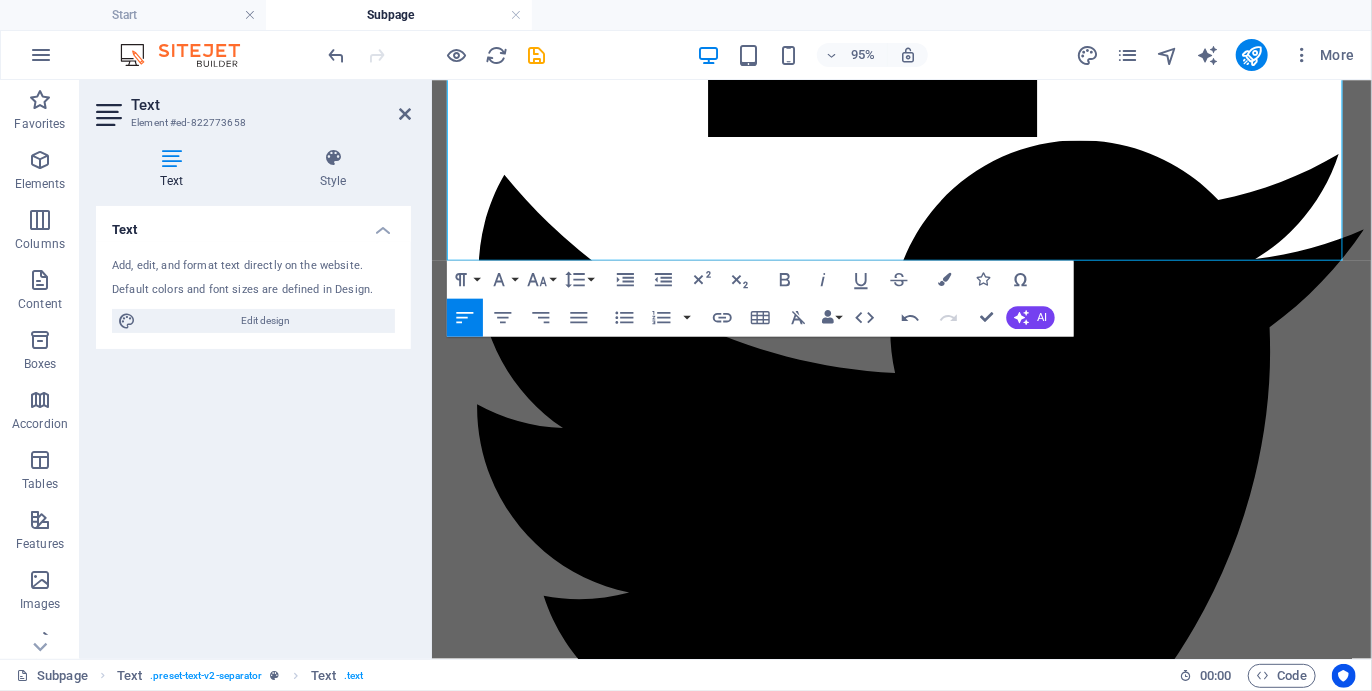 scroll, scrollTop: 2440, scrollLeft: 0, axis: vertical 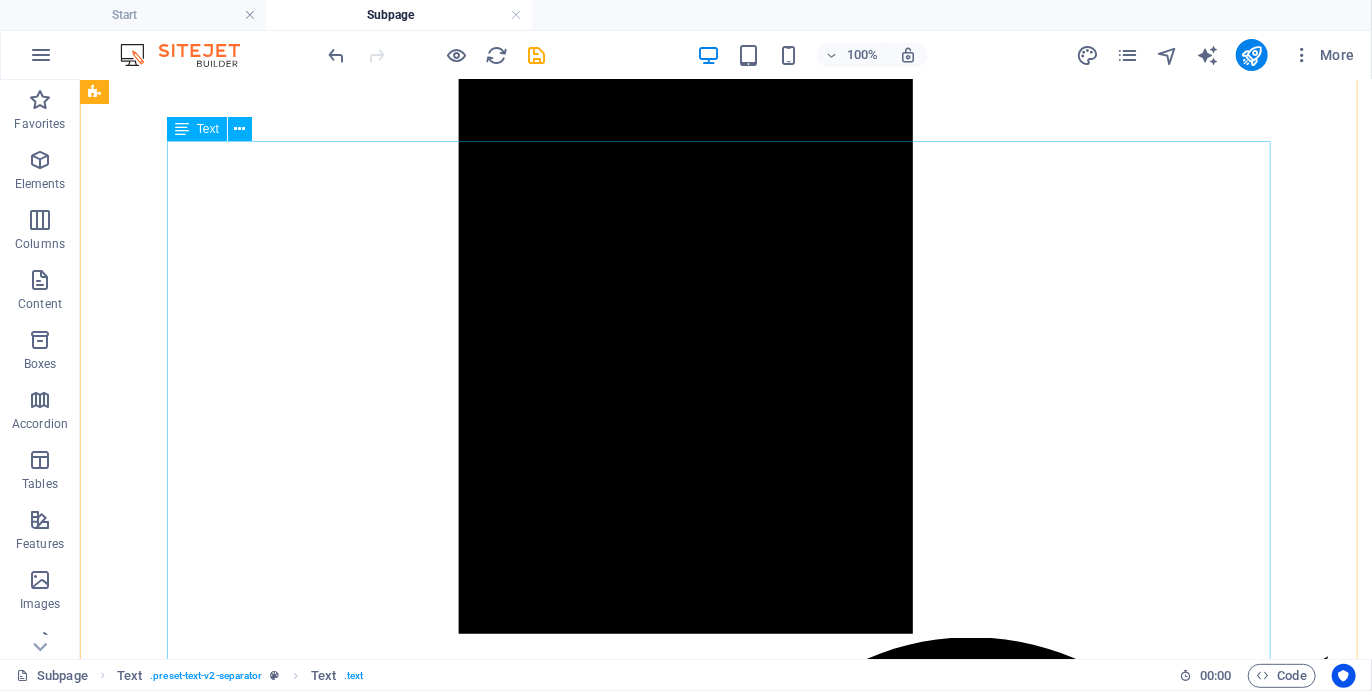 click on "04 ONTO NATURE'S OWN It’s an enjoyable day’s hike the next day through the coastal forest to the remote Salt River Cove (also called Mermaid’s Cove) and on to charming Nature’s Valley, which may just be the original Eden of the Garden Route. After emerging out of the forest we continue along the beautiful beach ahead to our gracious overnight accommodation and dinner at the only restaurant in this special setting, worlds away from anywhere else. Nature's Valley Southern Cross Formosa Oyster 03 THE BEACH HIKE Keurboomsstrand Southern Cross Formosa Oyster ." at bounding box center [725, 10450] 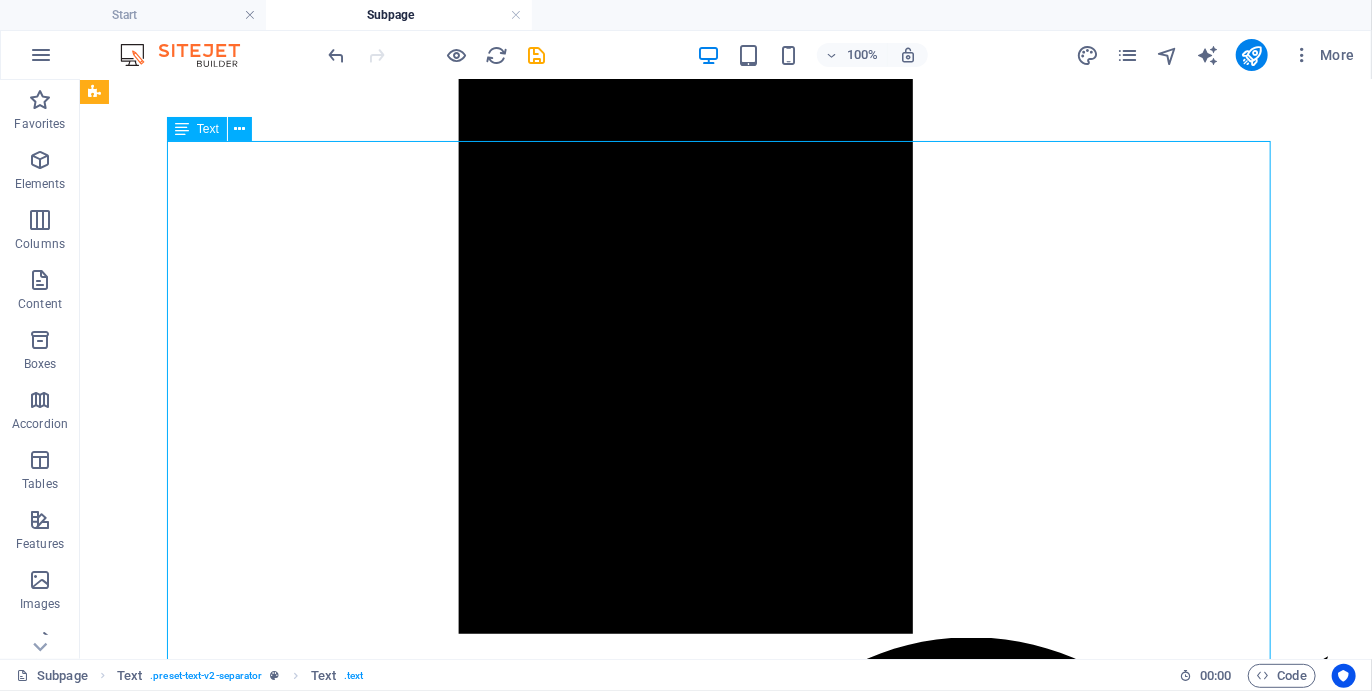 click on "04 ONTO NATURE'S OWN It’s an enjoyable day’s hike the next day through the coastal forest to the remote Salt River Cove (also called Mermaid’s Cove) and on to charming Nature’s Valley, which may just be the original Eden of the Garden Route. After emerging out of the forest we continue along the beautiful beach ahead to our gracious overnight accommodation and dinner at the only restaurant in this special setting, worlds away from anywhere else. Nature's Valley Southern Cross Formosa Oyster 03 THE BEACH HIKE Keurboomsstrand Southern Cross Formosa Oyster ." at bounding box center (725, 10450) 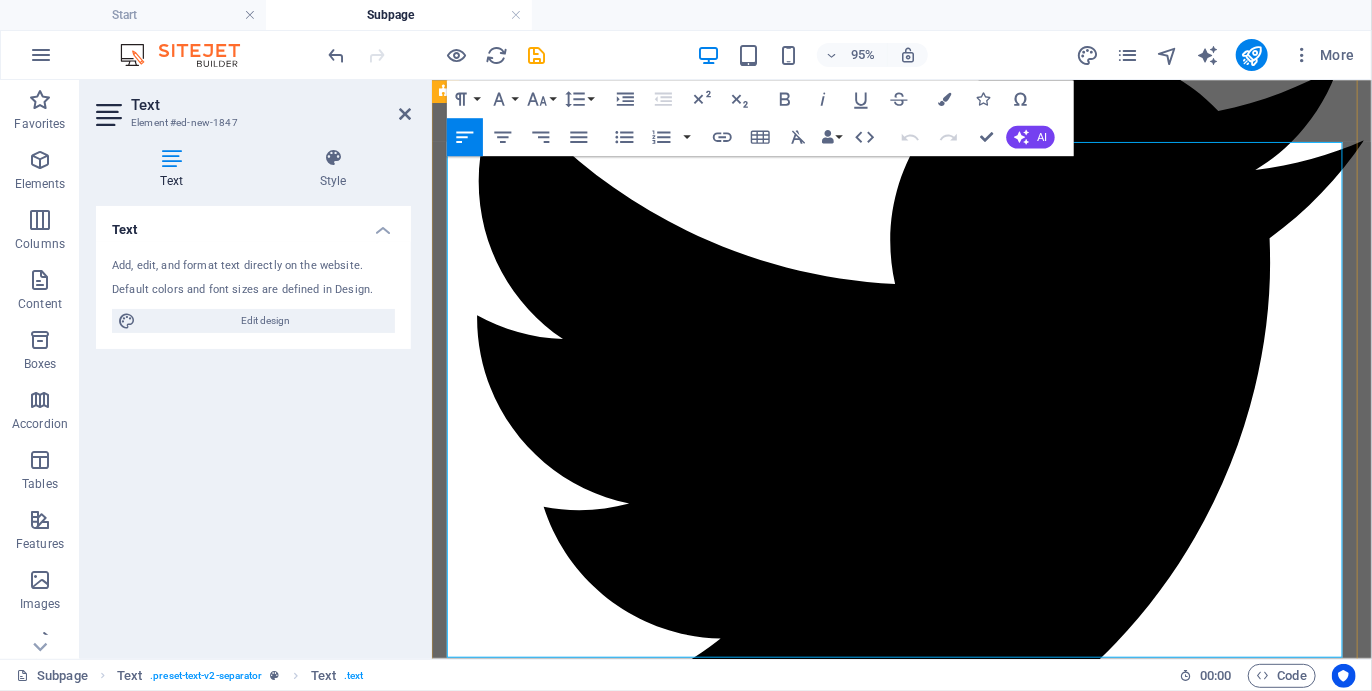 scroll, scrollTop: 2717, scrollLeft: 0, axis: vertical 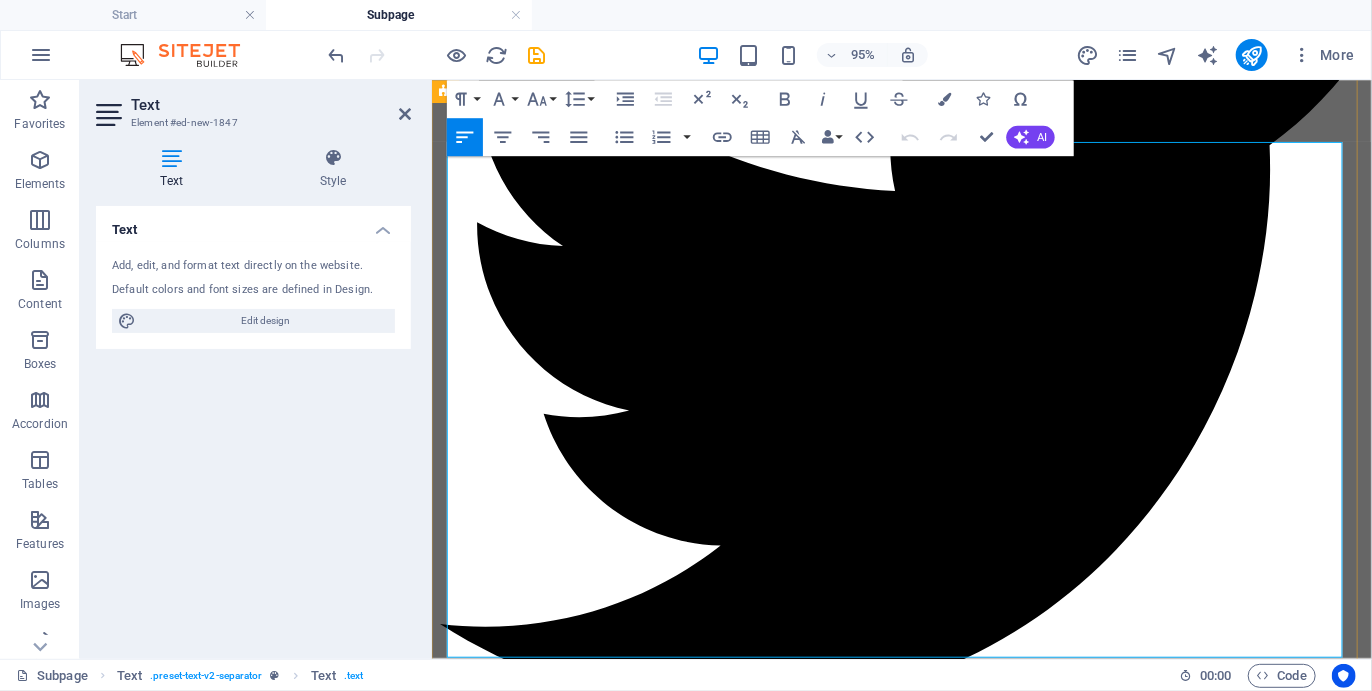 click on "03" at bounding box center (457, 8240) 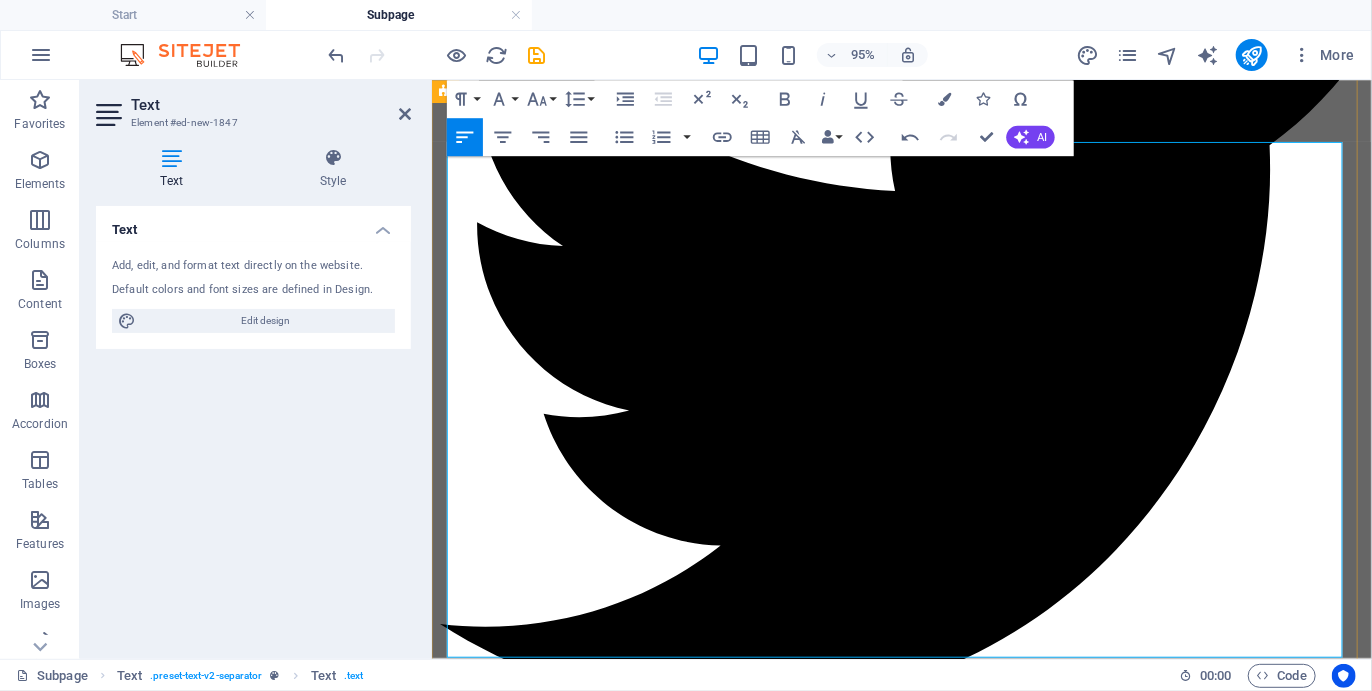type 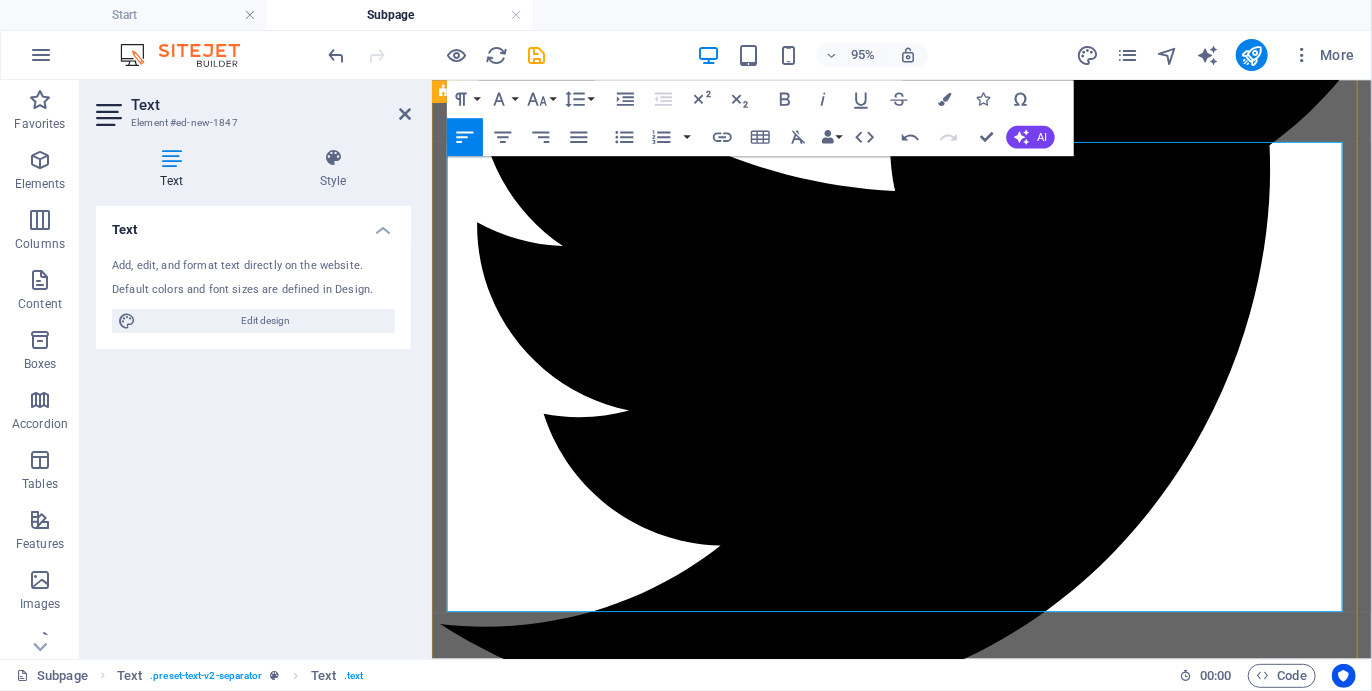 click on "The next day we walk an old forest route in the valley to a viewpoint showing the small lagoon as well as the cliffs where the Otter Trail ends. Afterwards we walk back to our accommodation and transfer back to [CITY], enjoying lunch en route at one of the most elegant situated lodges in the [REGION], with a view over the mountains, stretching into the distant future, an apt ending for the [CITY] Coastal Camino." at bounding box center [713, 8344] 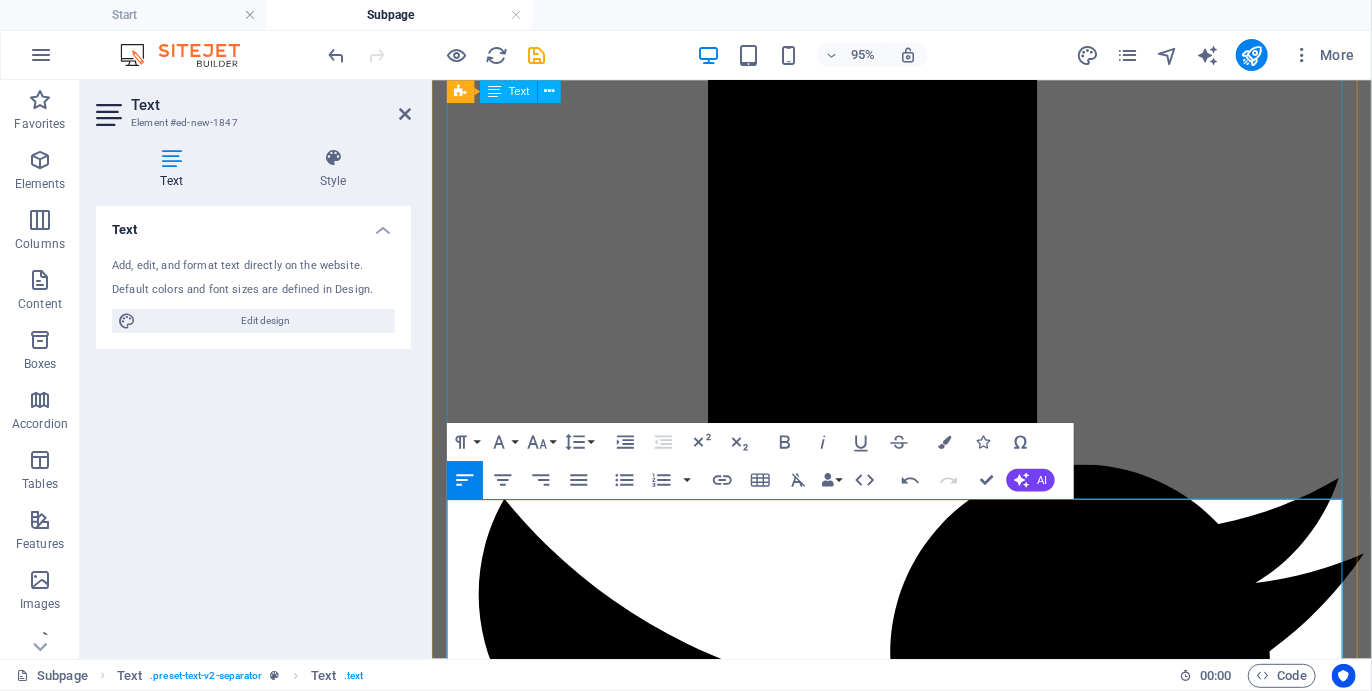 scroll, scrollTop: 3030, scrollLeft: 0, axis: vertical 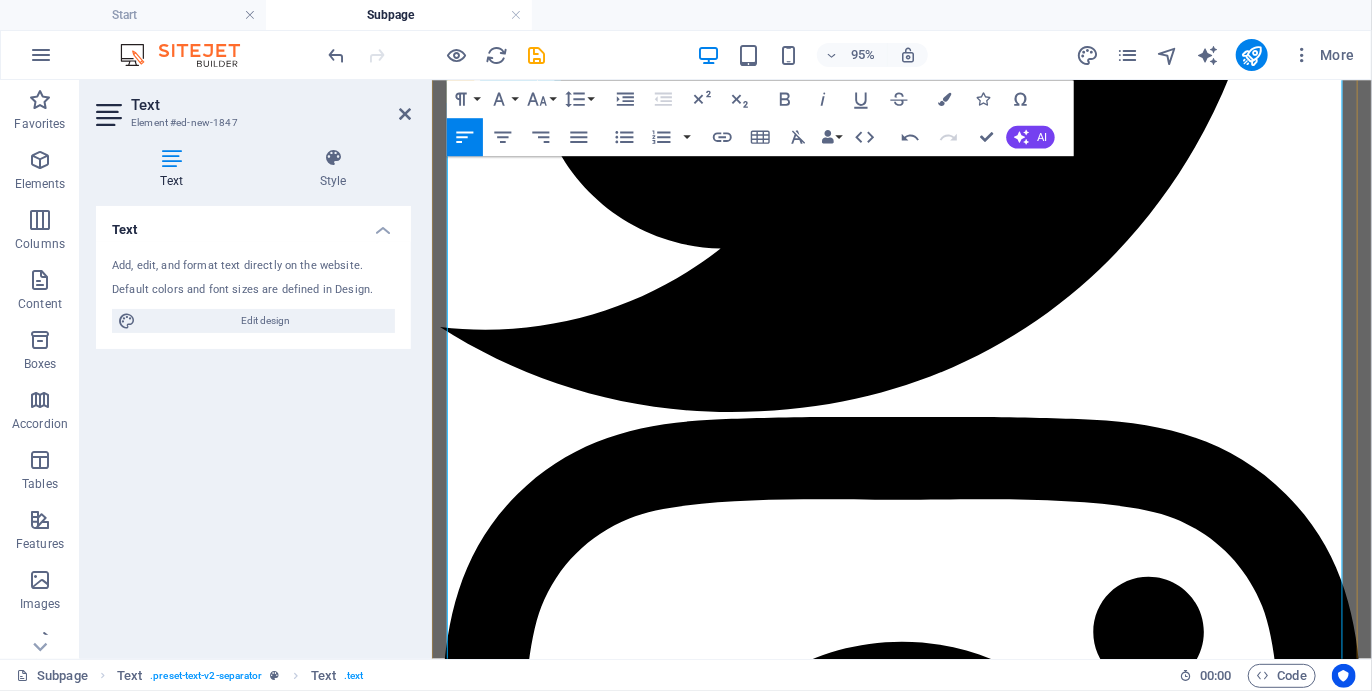 drag, startPoint x: 608, startPoint y: 406, endPoint x: 1361, endPoint y: 672, distance: 798.6019 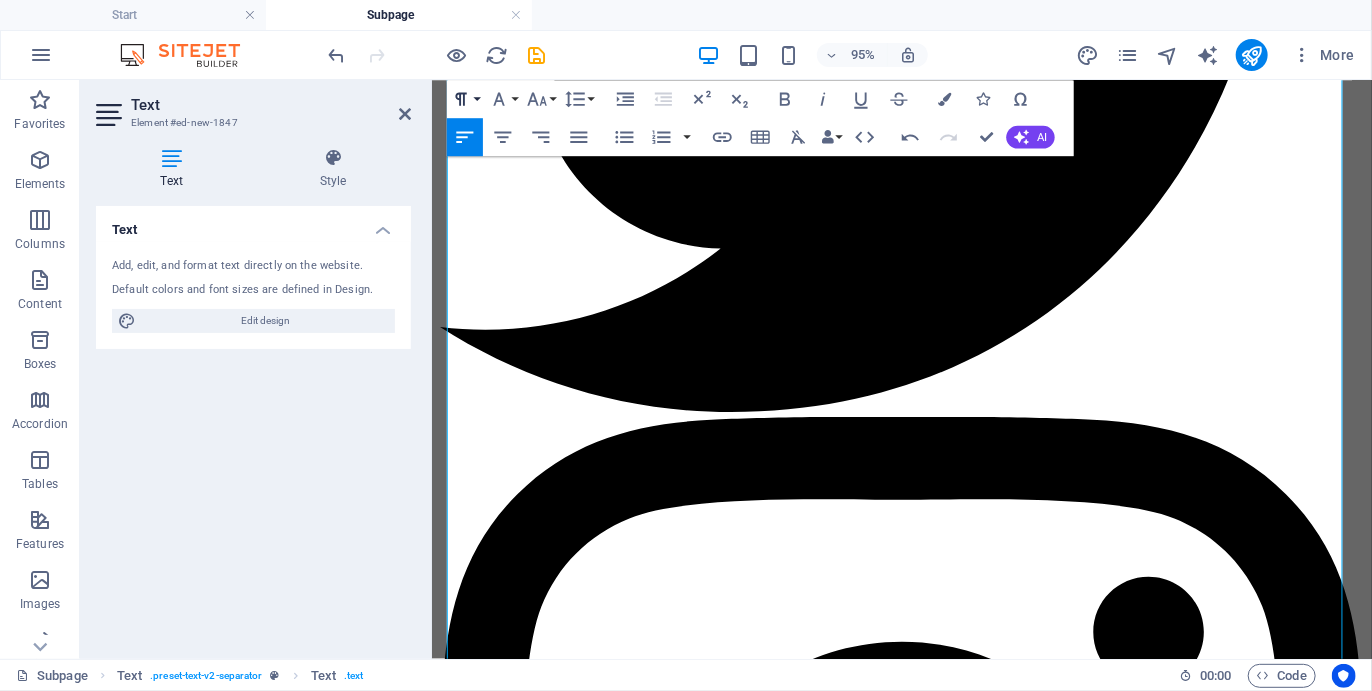 click 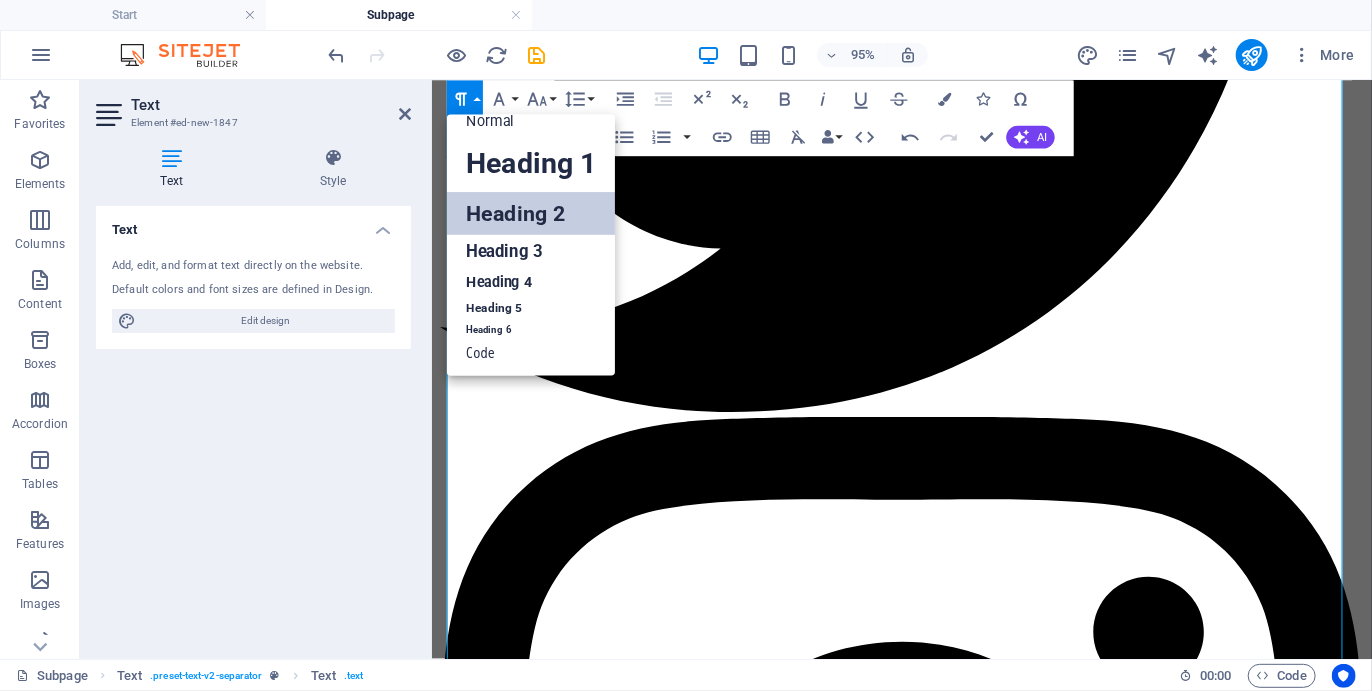 scroll, scrollTop: 15, scrollLeft: 0, axis: vertical 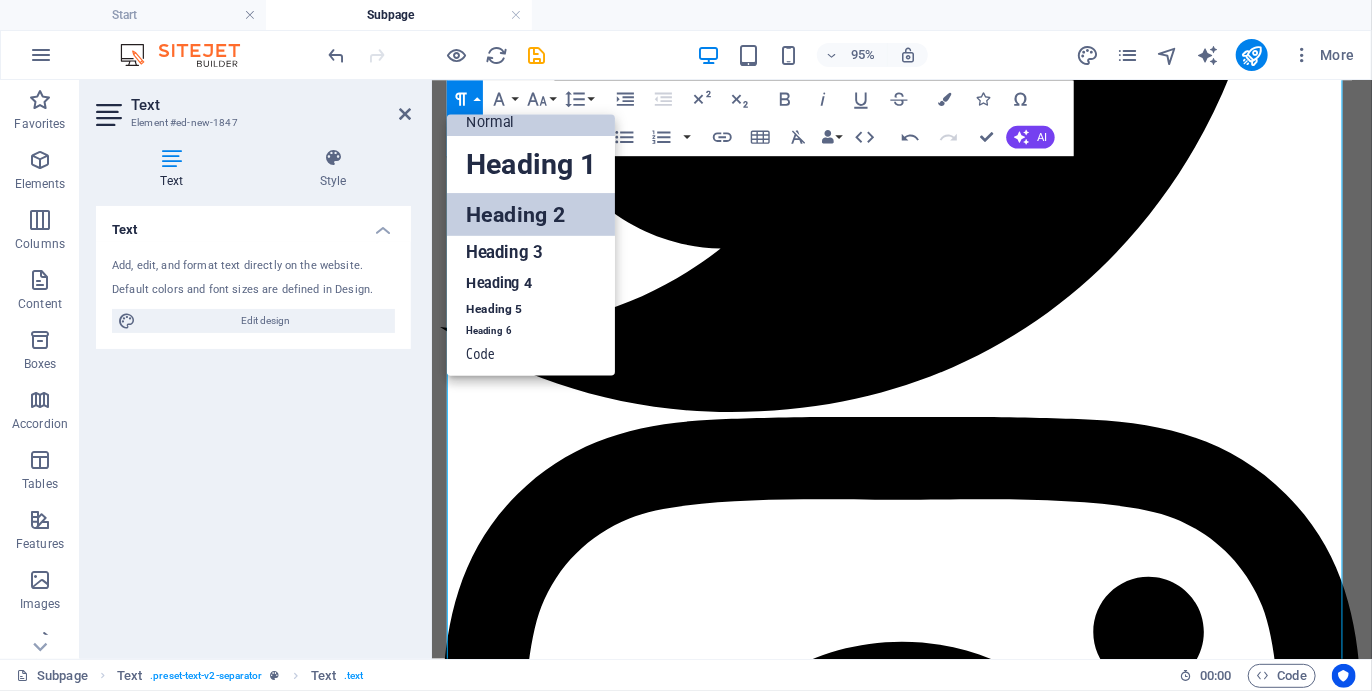 click on "Normal" at bounding box center [531, 122] 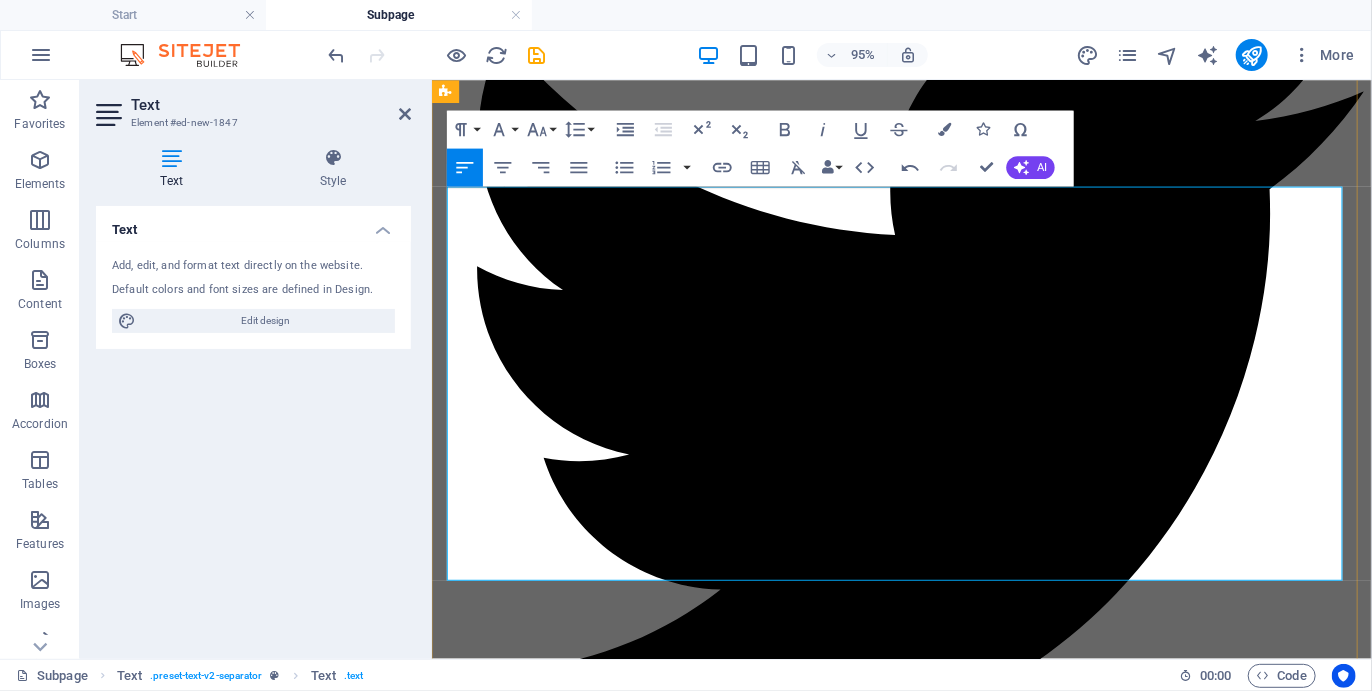 scroll, scrollTop: 2672, scrollLeft: 0, axis: vertical 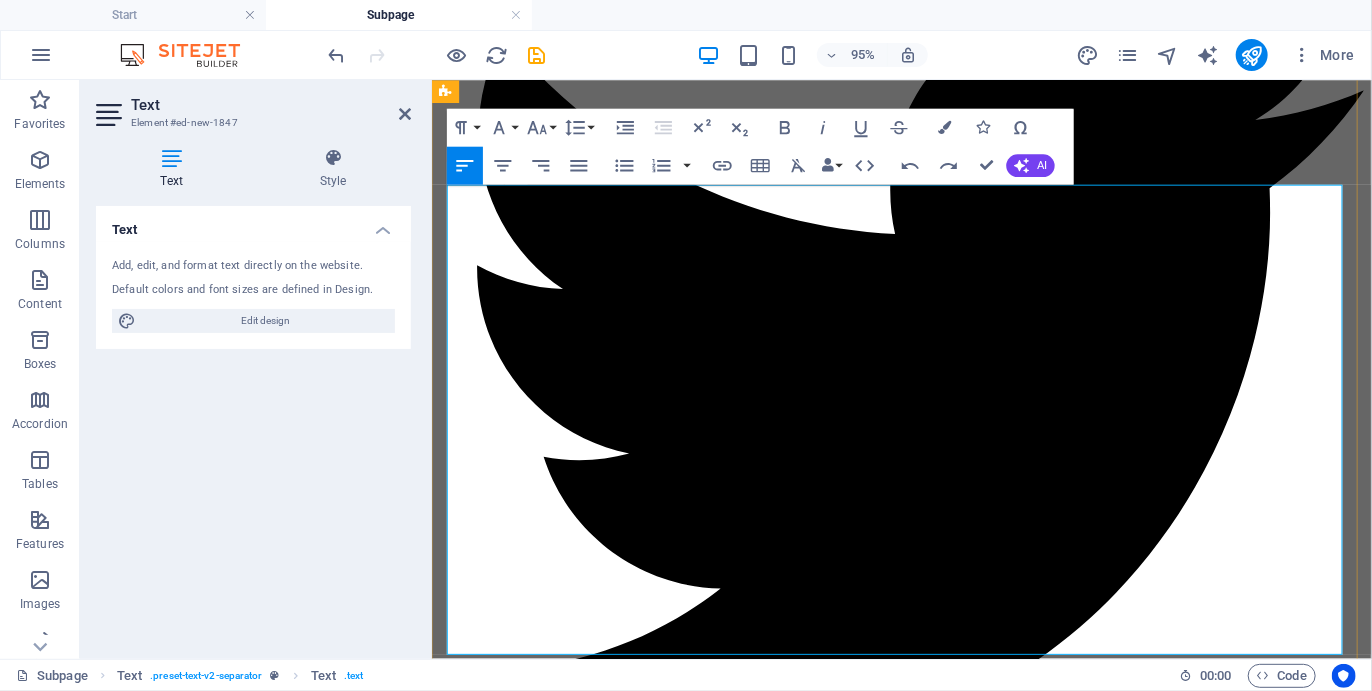click on "THE END" at bounding box center [530, 8285] 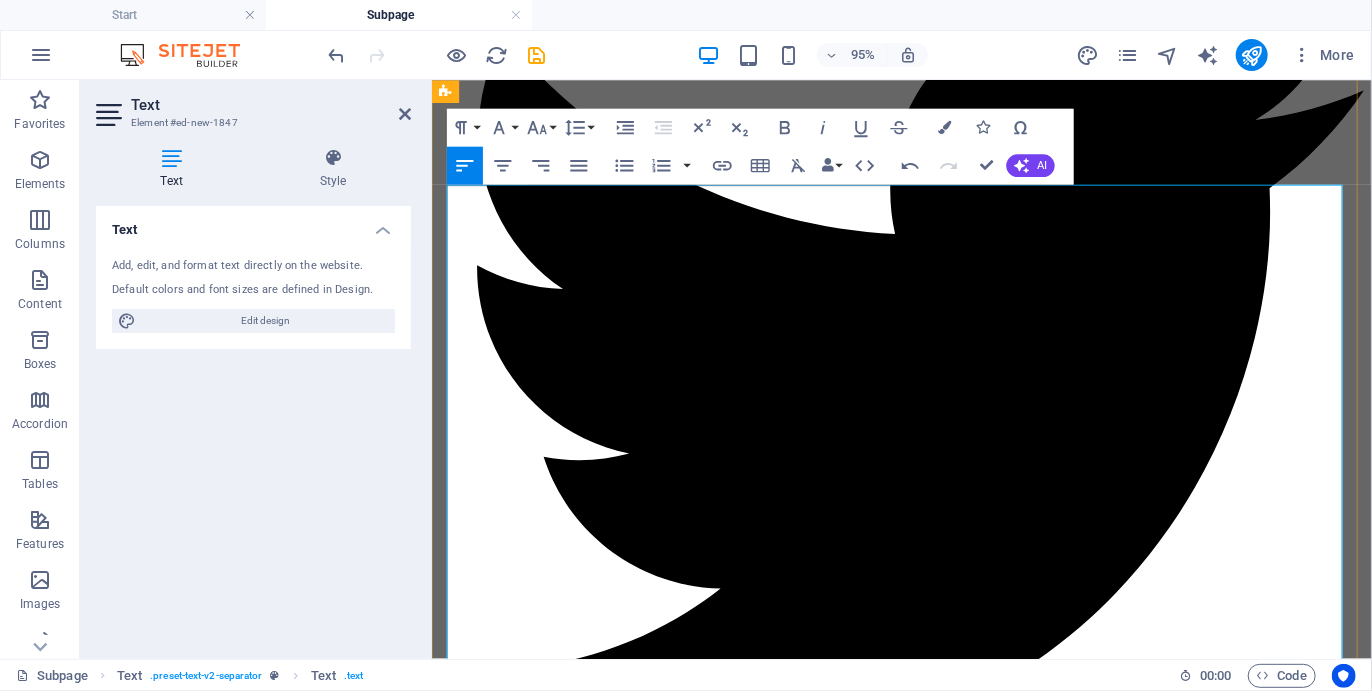 drag, startPoint x: 1109, startPoint y: 255, endPoint x: 945, endPoint y: 258, distance: 164.02744 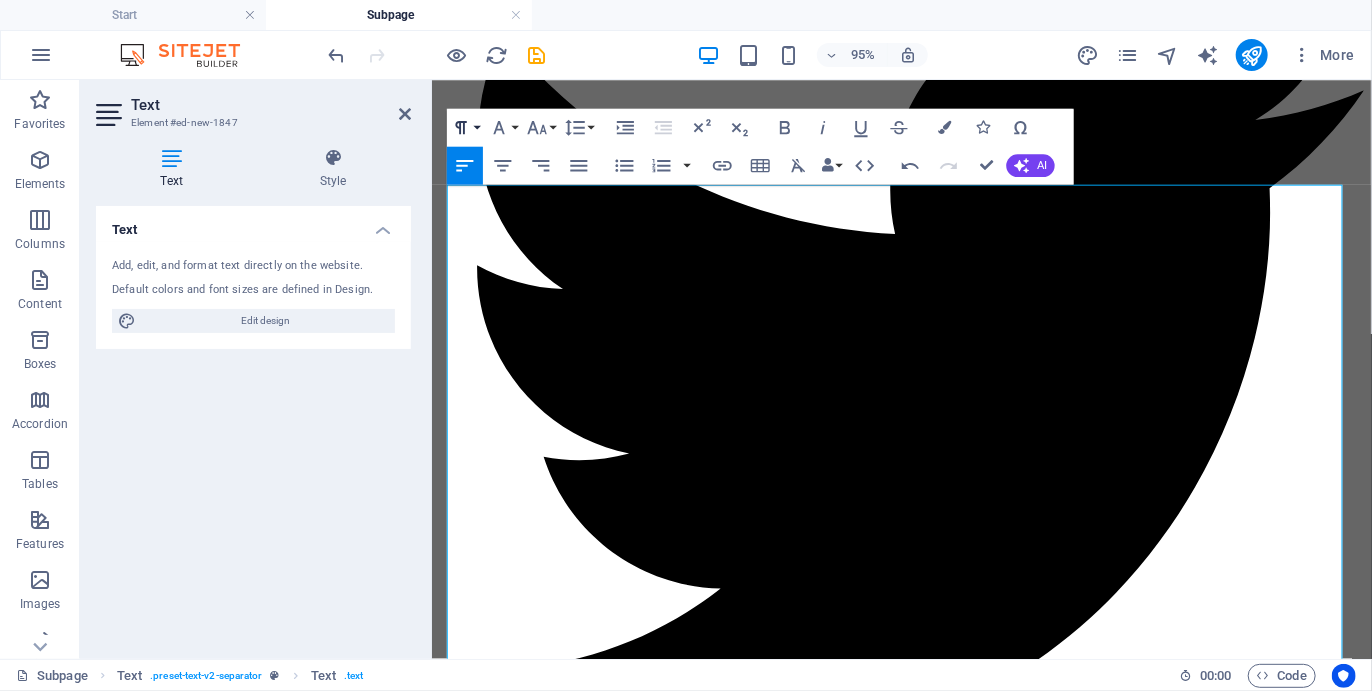 click on "Paragraph Format" at bounding box center [465, 128] 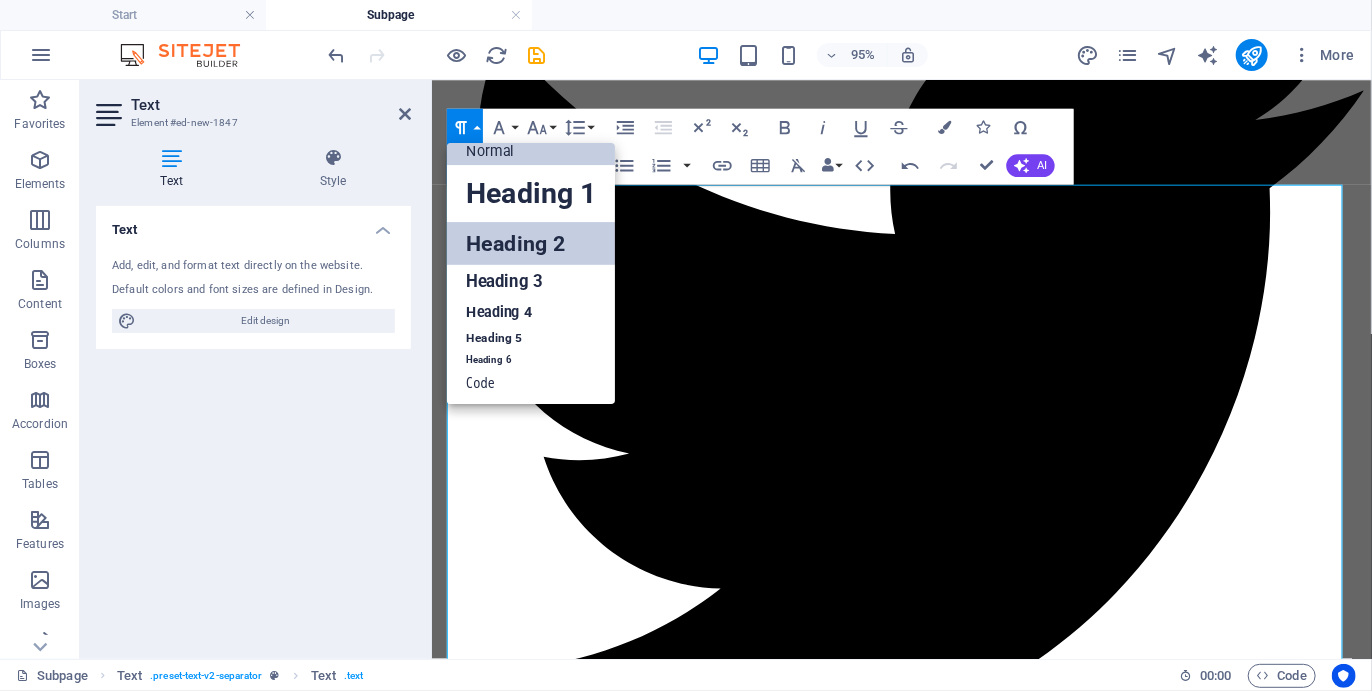 click on "Heading 2" at bounding box center (531, 243) 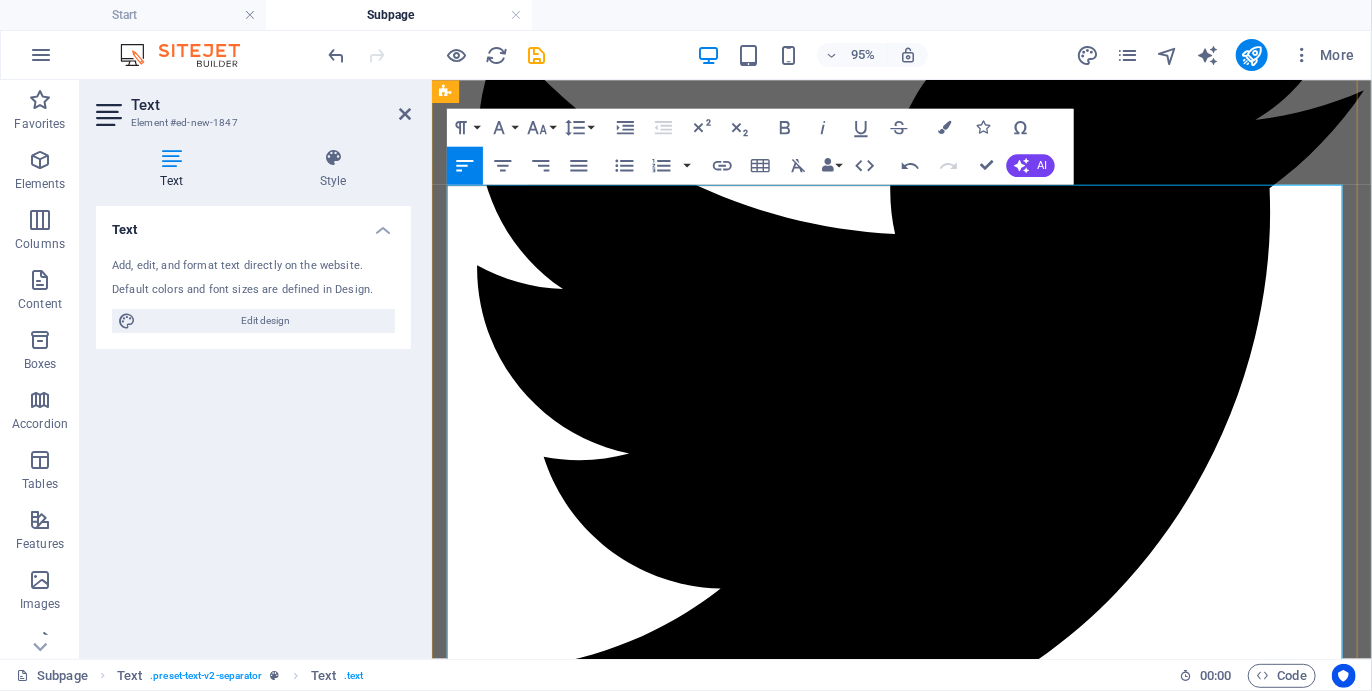 click on "The next day we walk an old forest route in the valley to a viewpoint showing the small lagoon as well as the cliffs where the Otter Trail ends. Afterwards we walk back to our accommodation and transfer back to Plett, enjoying lunch en route at one of the most elegant situated lodges in the Garden Route, with a view over the mountains, stretching into the distant future, an apt ending for the Plett Coastal Camino." at bounding box center (925, 8357) 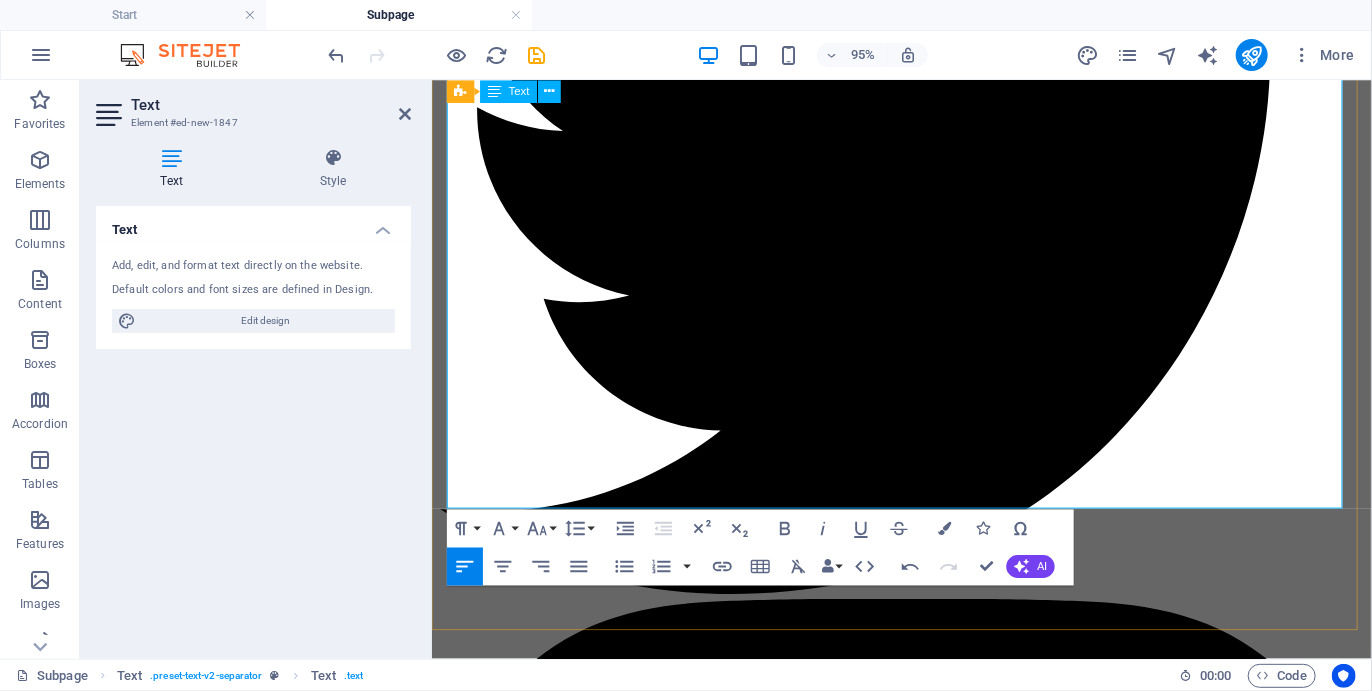 scroll, scrollTop: 2850, scrollLeft: 0, axis: vertical 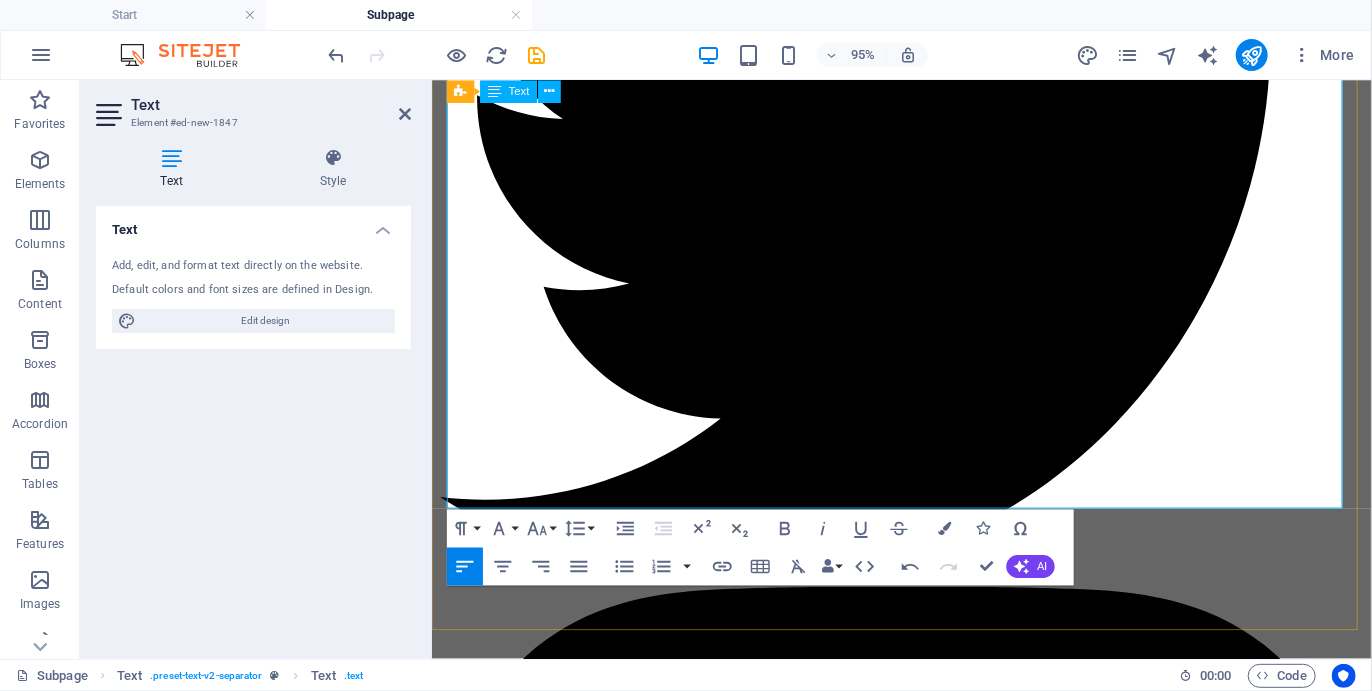 click at bounding box center [702, 8331] 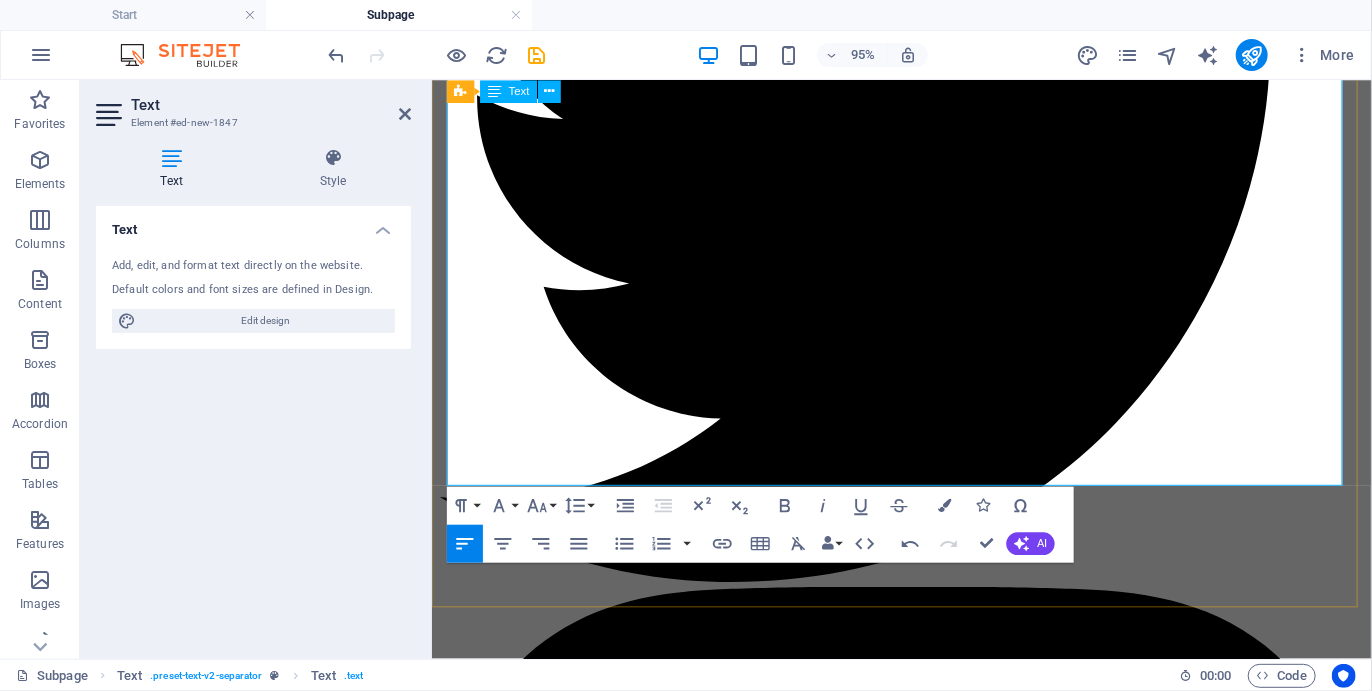 click on "Southern Cross Oyster" at bounding box center (727, 8274) 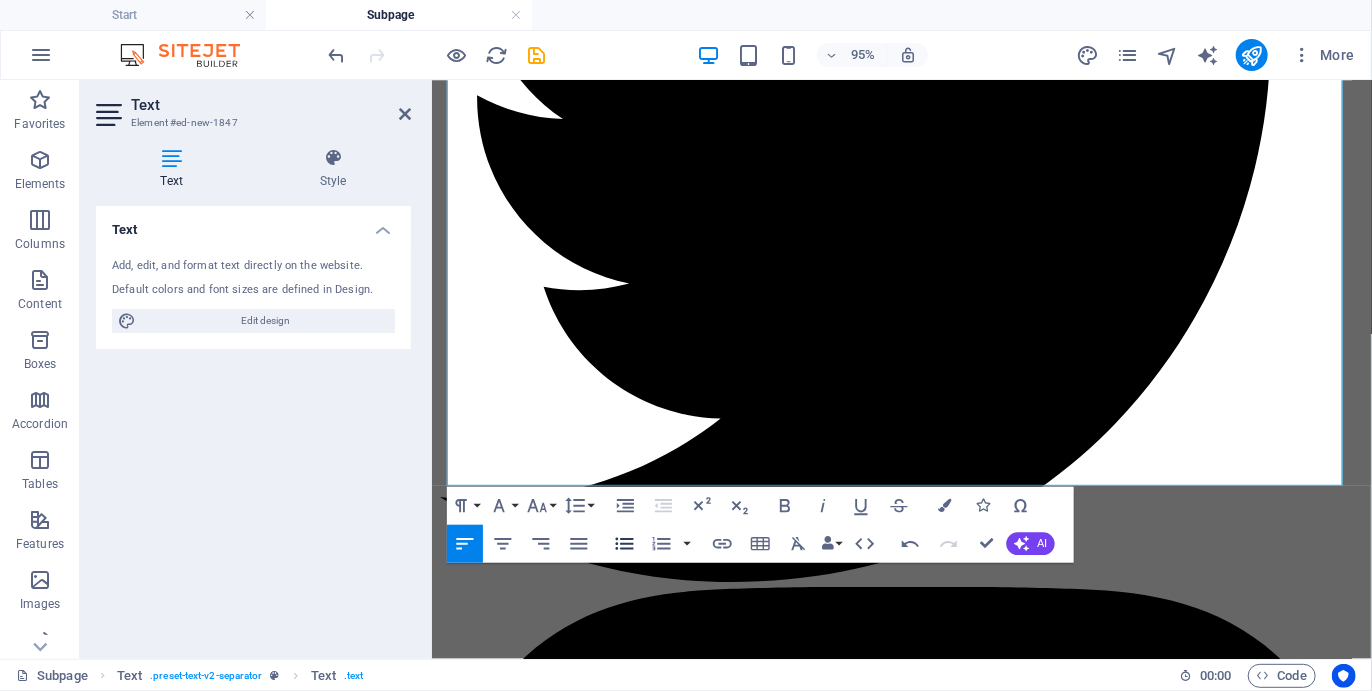 click 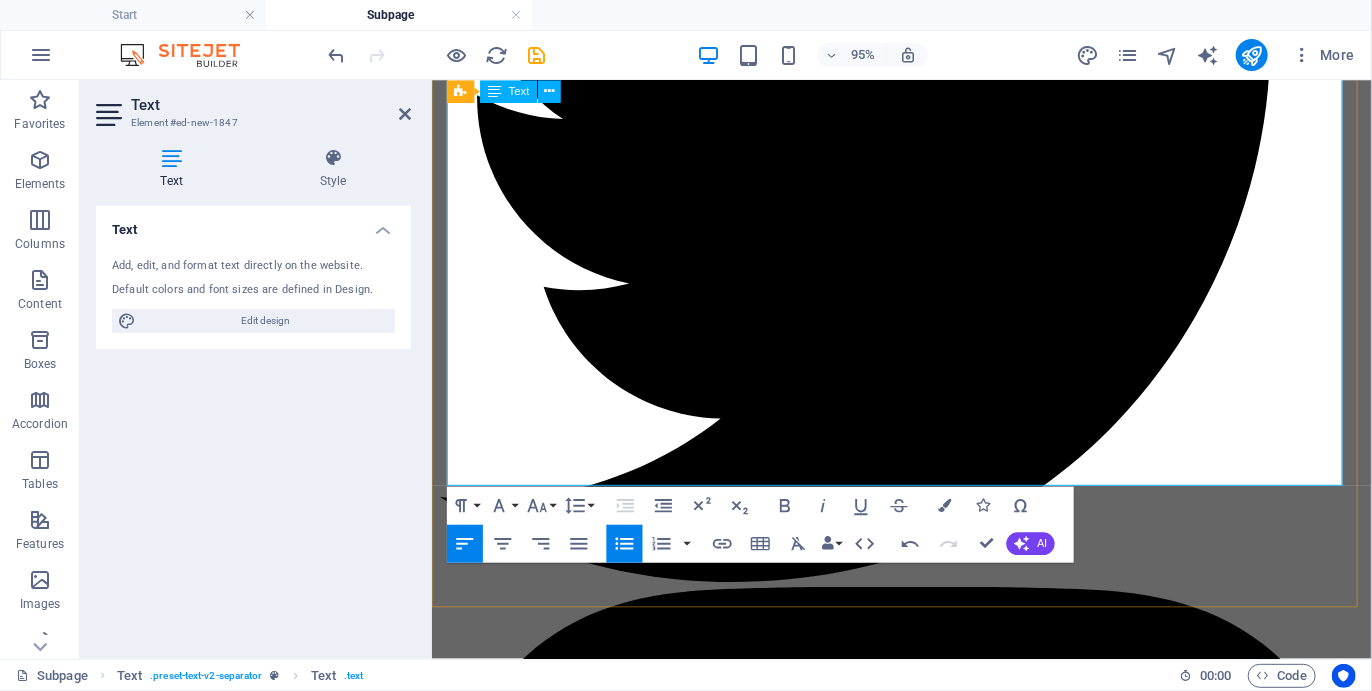 click on "Southern Cross Oyster" at bounding box center (727, 8309) 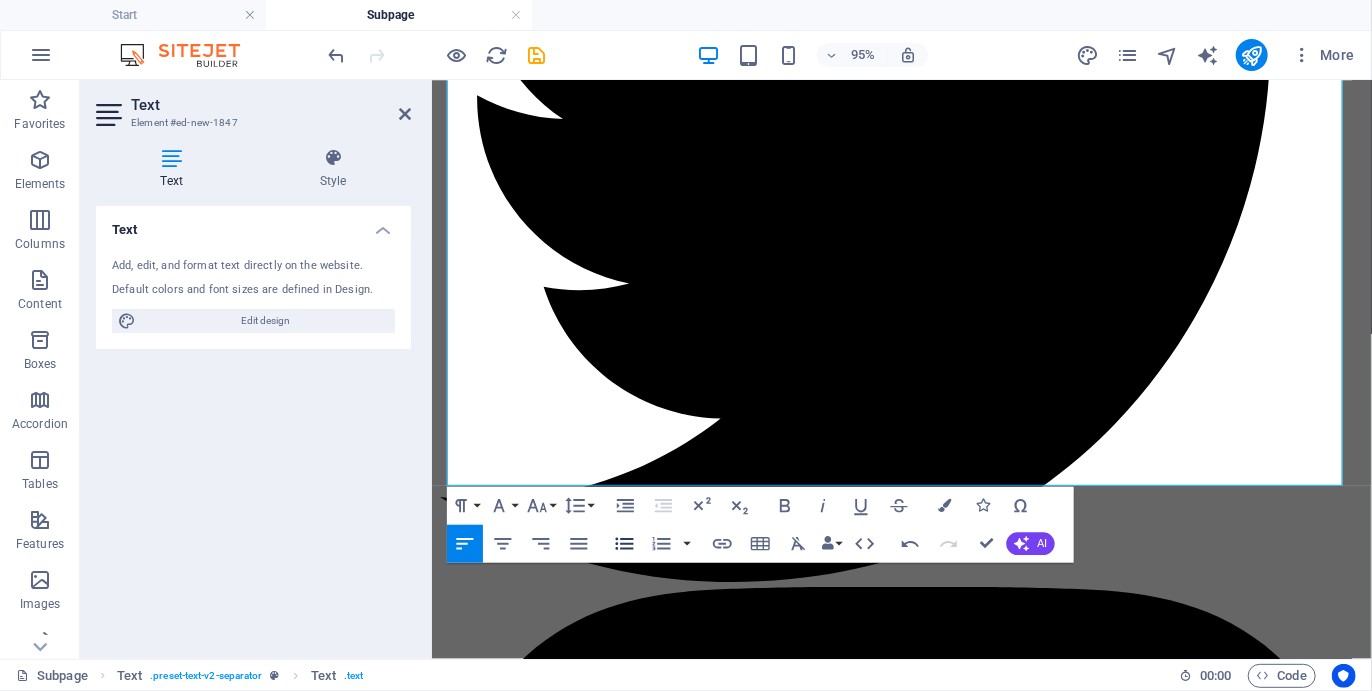 click 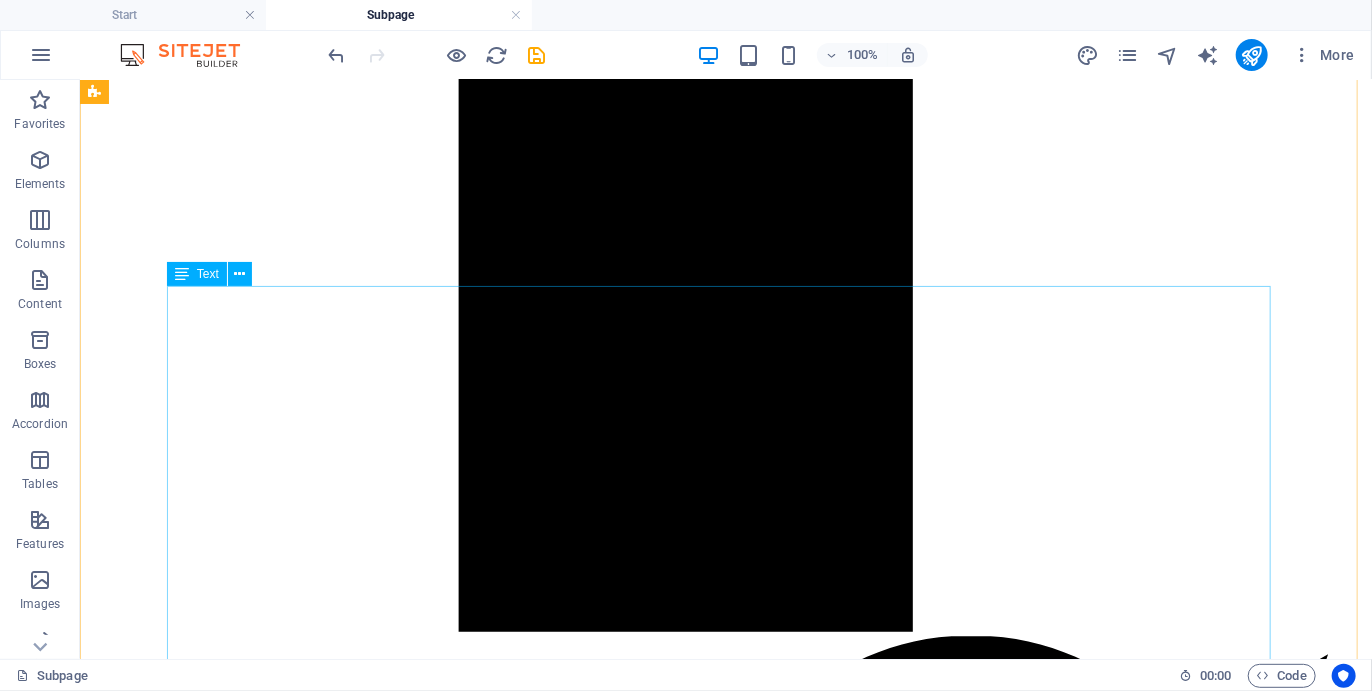 scroll, scrollTop: 2475, scrollLeft: 0, axis: vertical 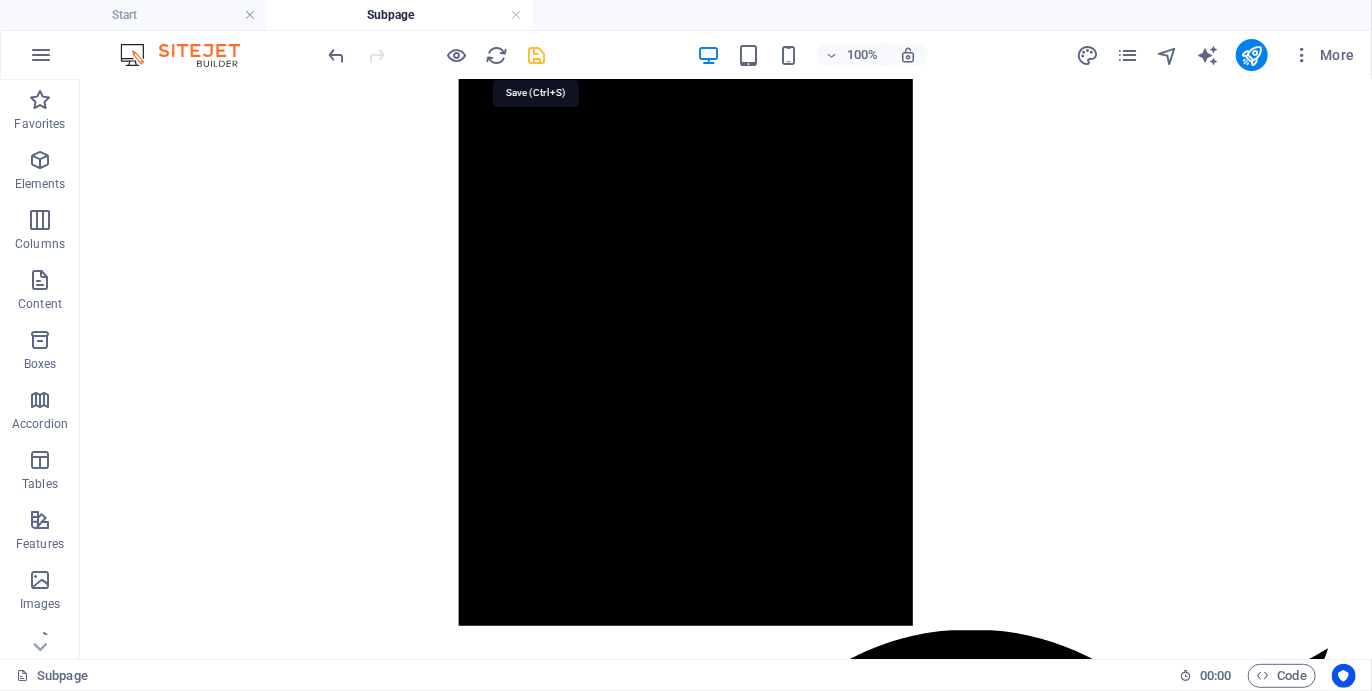 click at bounding box center [537, 55] 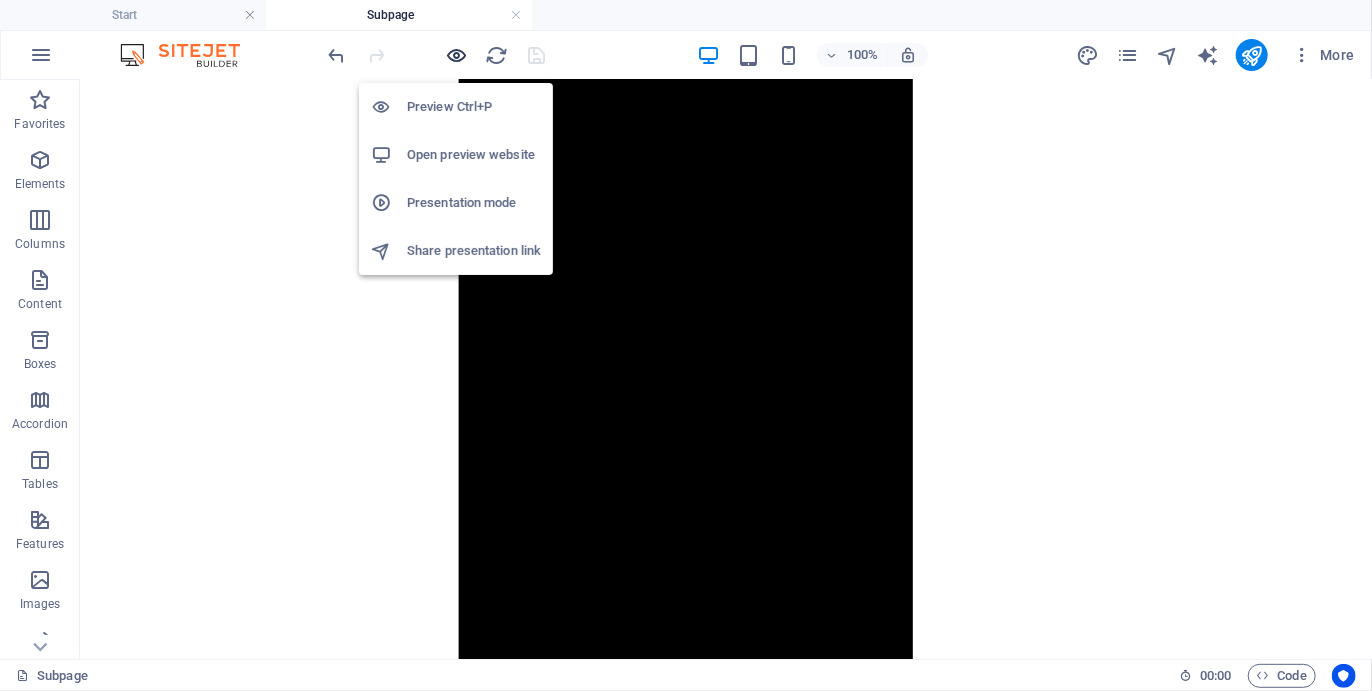 click at bounding box center [457, 55] 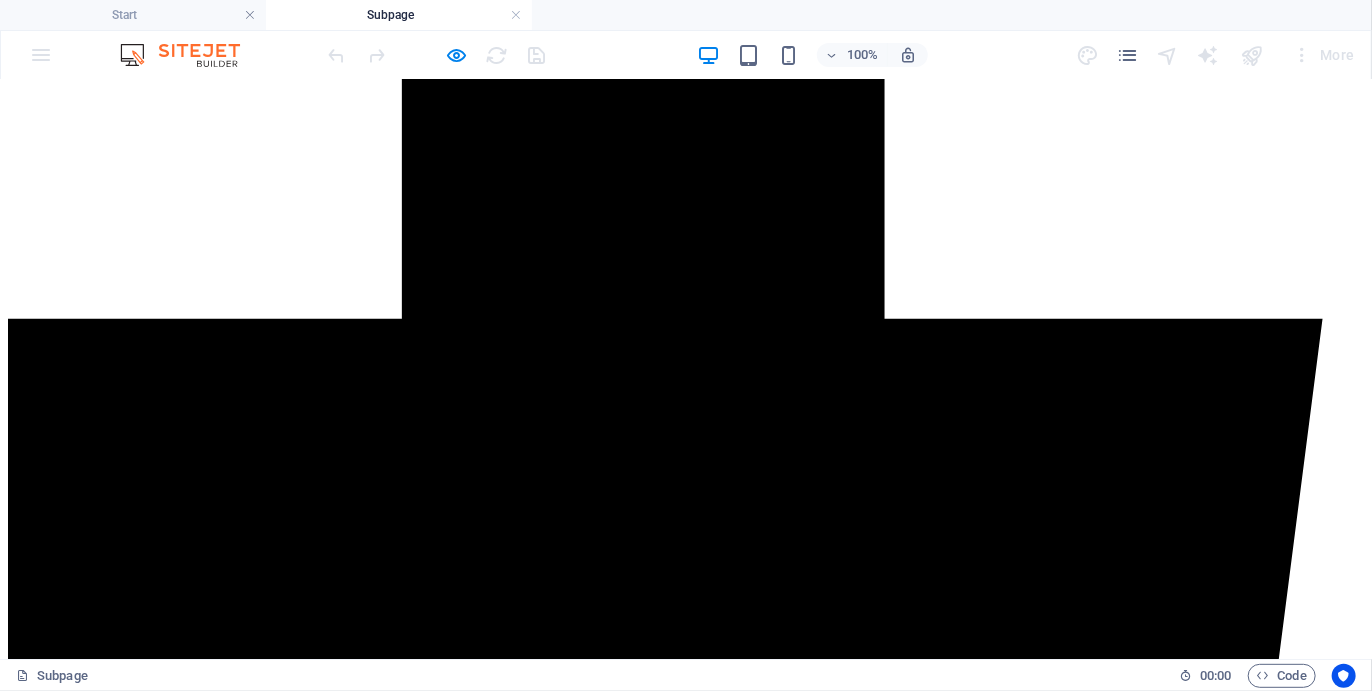 scroll, scrollTop: 1288, scrollLeft: 0, axis: vertical 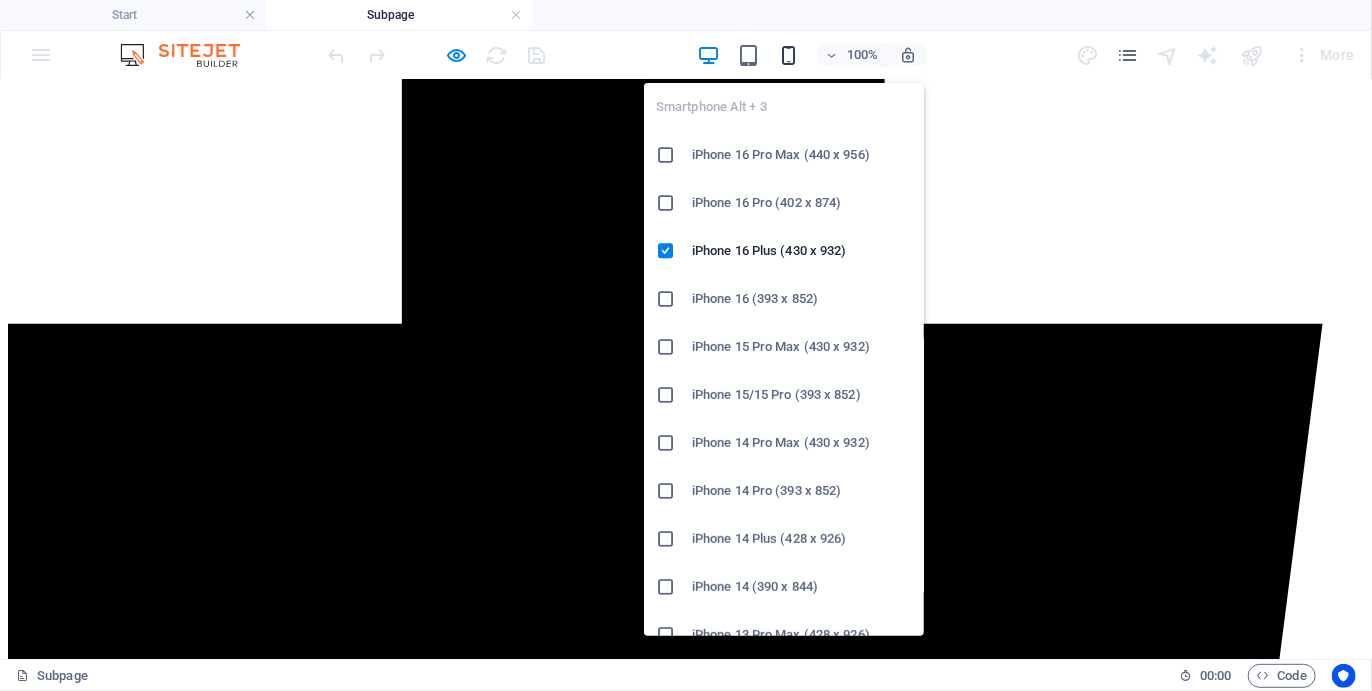 click at bounding box center [788, 55] 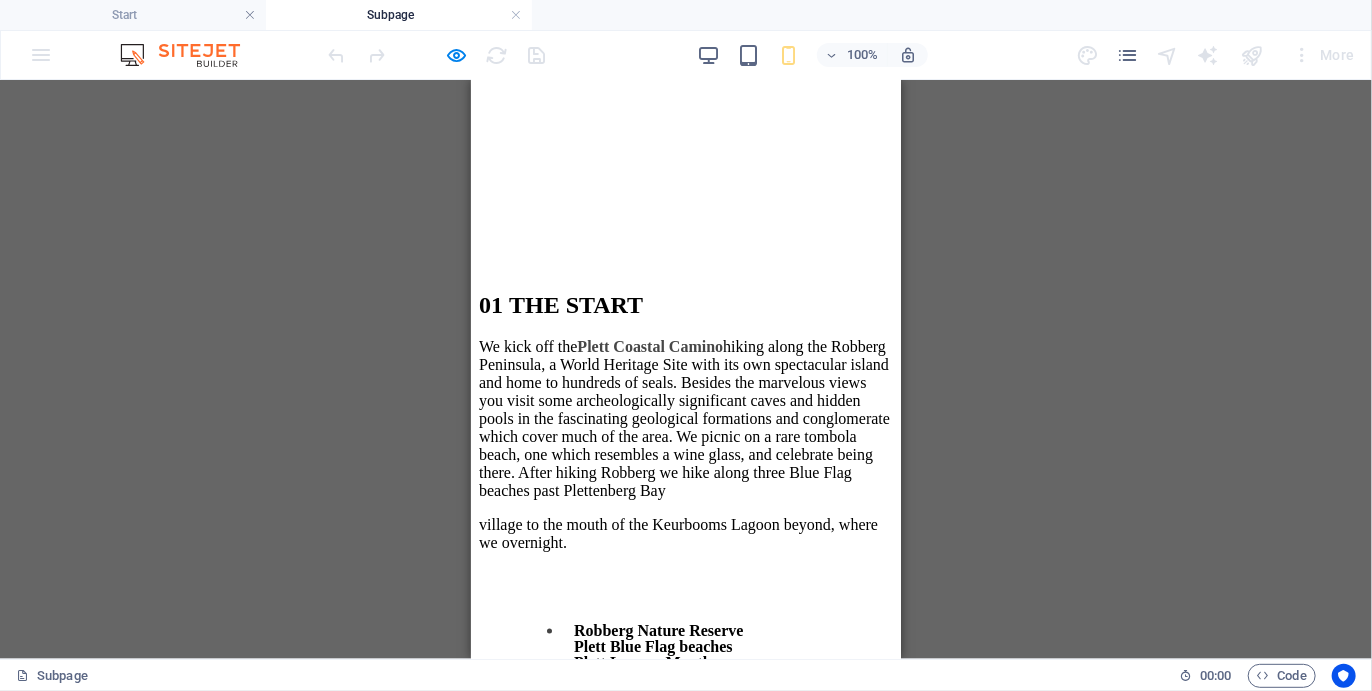 scroll, scrollTop: 4649, scrollLeft: 0, axis: vertical 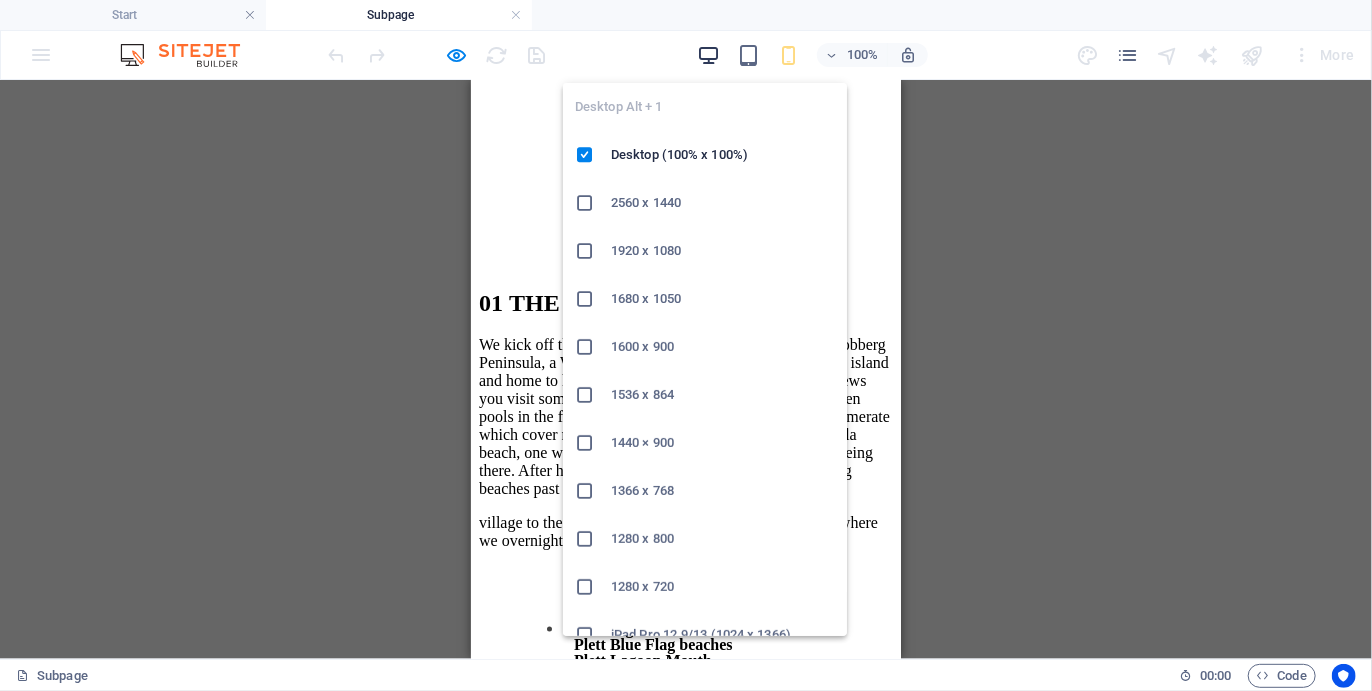 click at bounding box center [708, 55] 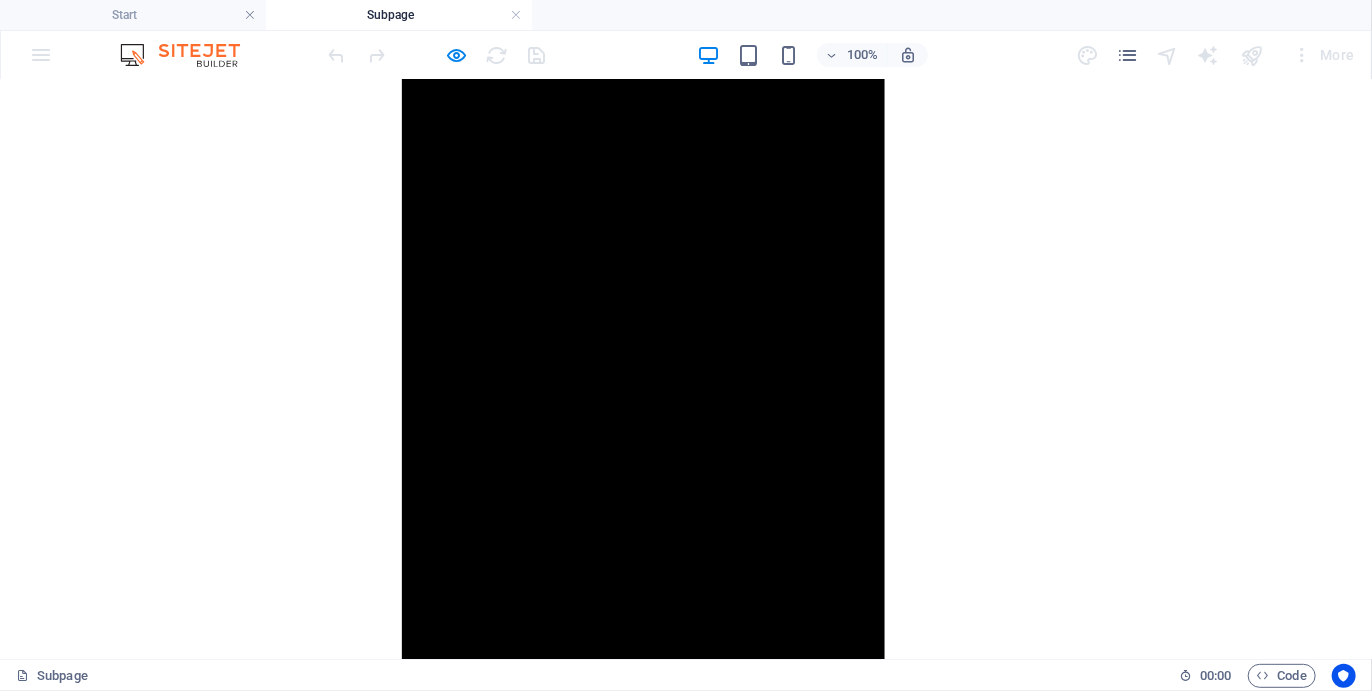 scroll, scrollTop: 2326, scrollLeft: 0, axis: vertical 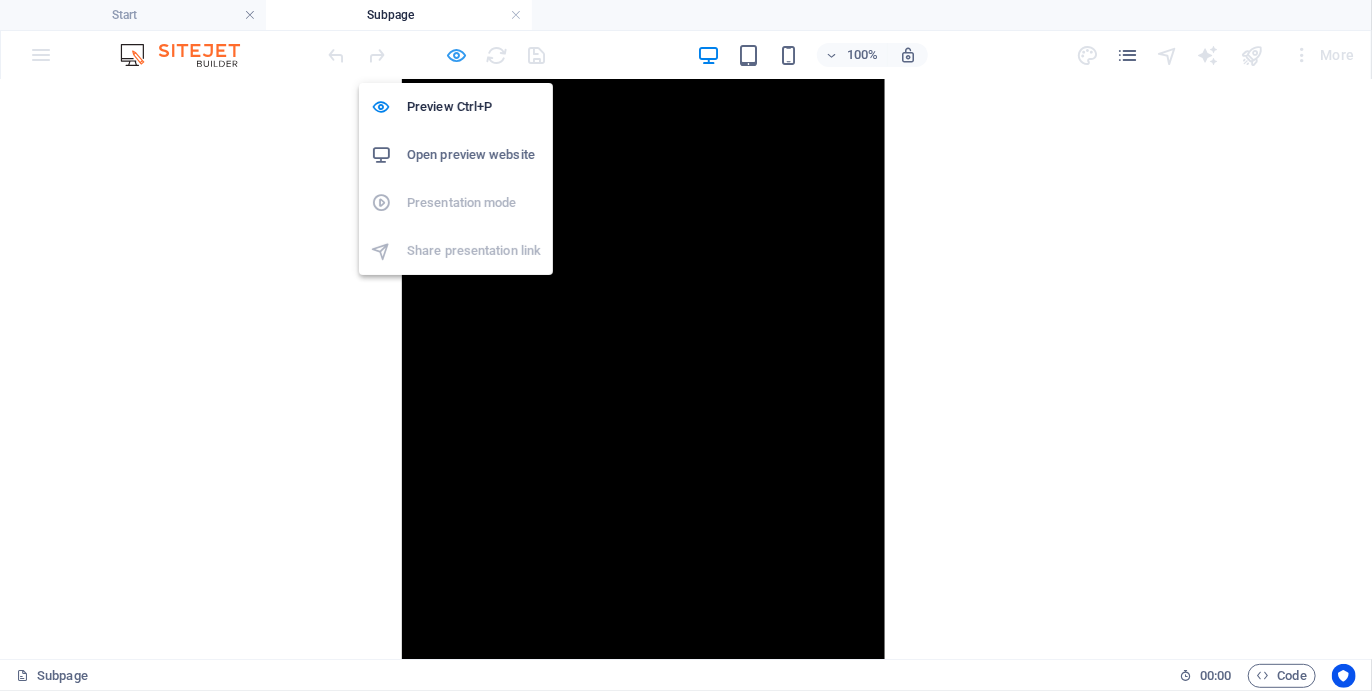 click at bounding box center [457, 55] 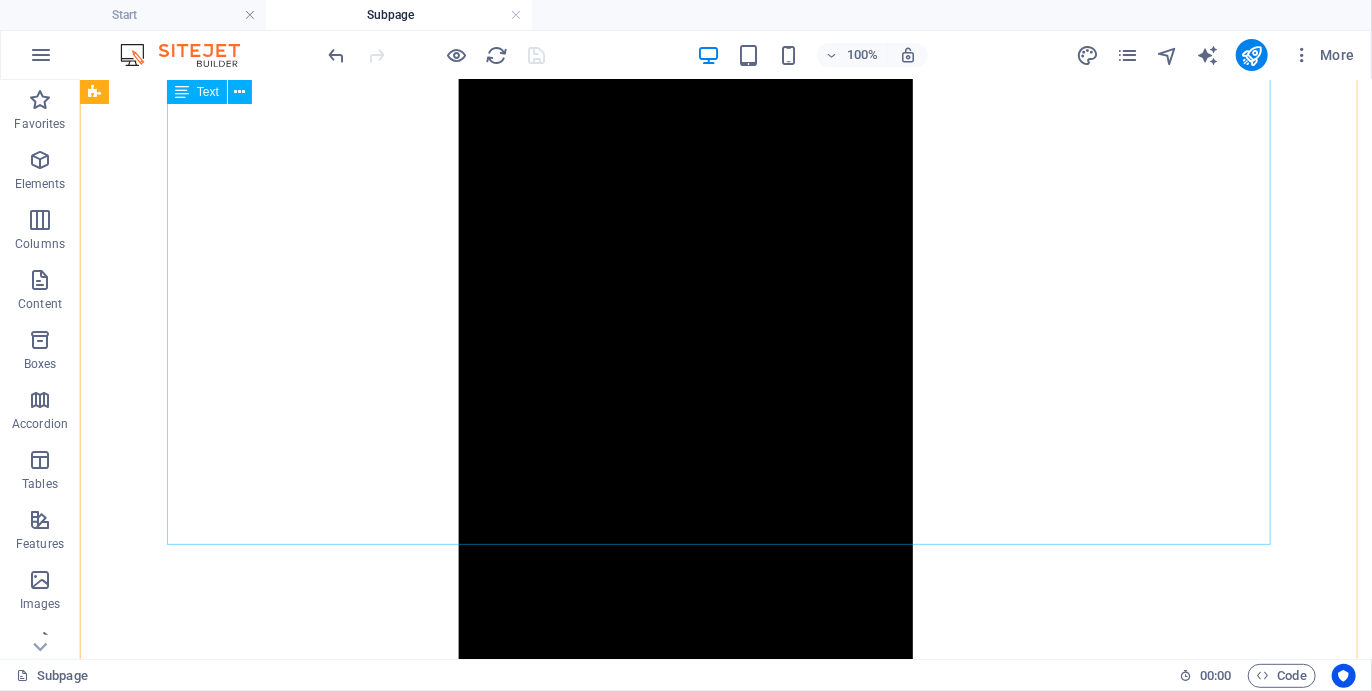 scroll, scrollTop: 2053, scrollLeft: 0, axis: vertical 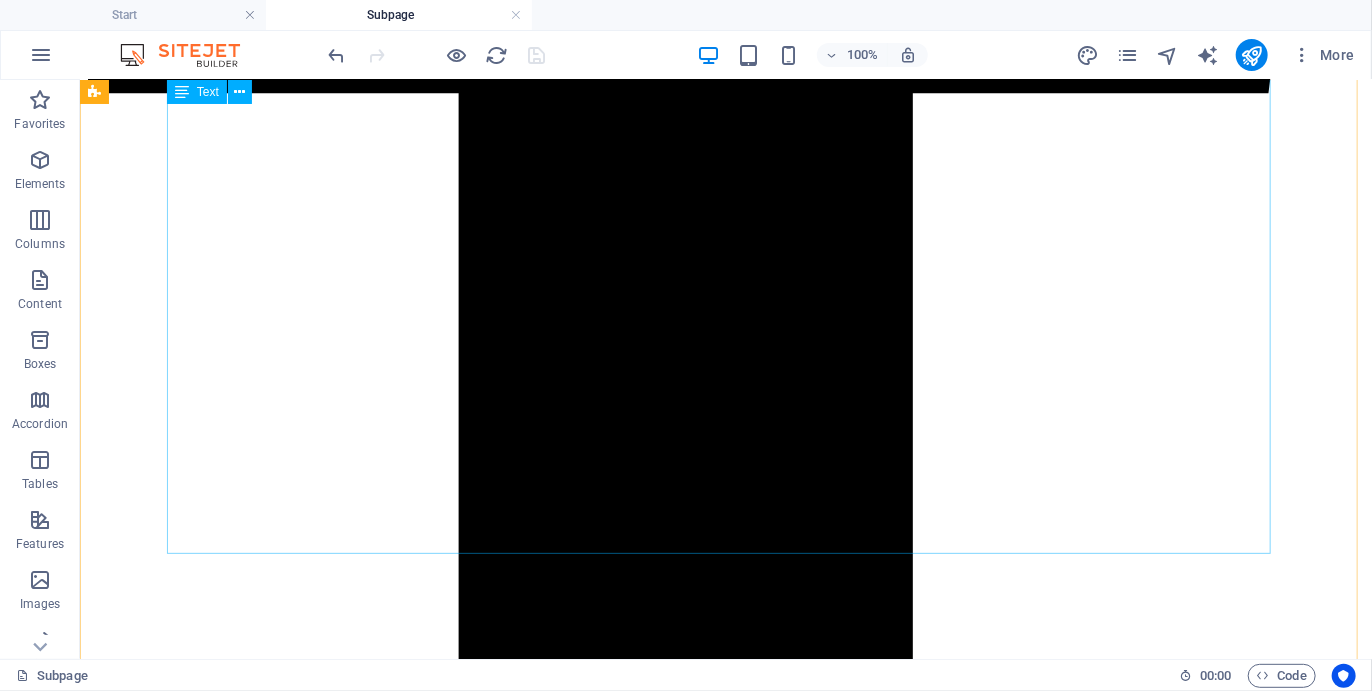 click on "02 THE PADDLE LEG After breakfast we take to our kayaks for a pleasant paddle up the [CITY] Lagoon to the confluence of the Bitou and Keurbooms estuaries which brim with marine life and a variety of coastal birds. We may find seals swimming nearby and gulls, ibis’, oystercatchers, ferns, kingfishers and cormorants all about. You may see flamingoes feeding in the shallows in their distinctive way and if conditions permit you may even spot a seahorse or two under the water, one of a few Caminos in the world offering this rare (and elusive) opportunity! Leaving the coastal stretch we paddle into one of South Africa’s most breathtaking natural wonders, the Keurbooms Gorge. 03 THE BEACH HIKE Keurboomsstrand Southern Cross Formosa Oyster ." at bounding box center (725, 10151) 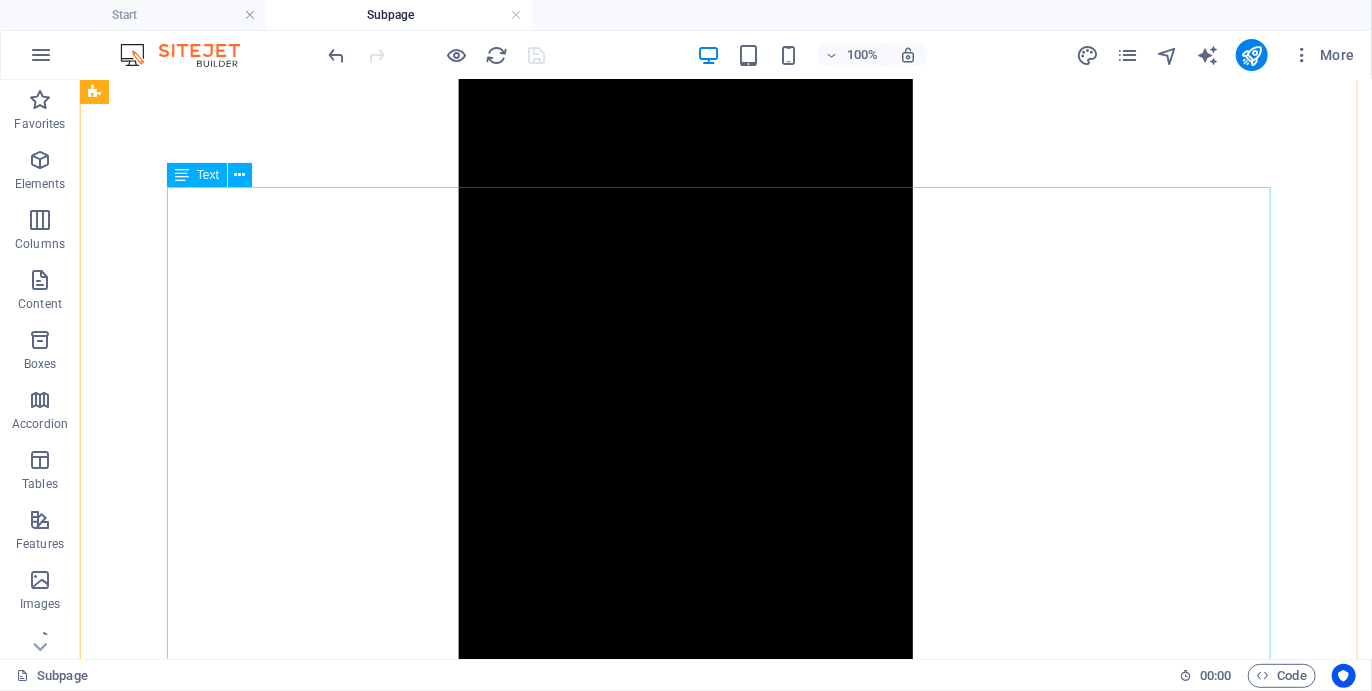 scroll, scrollTop: 2410, scrollLeft: 0, axis: vertical 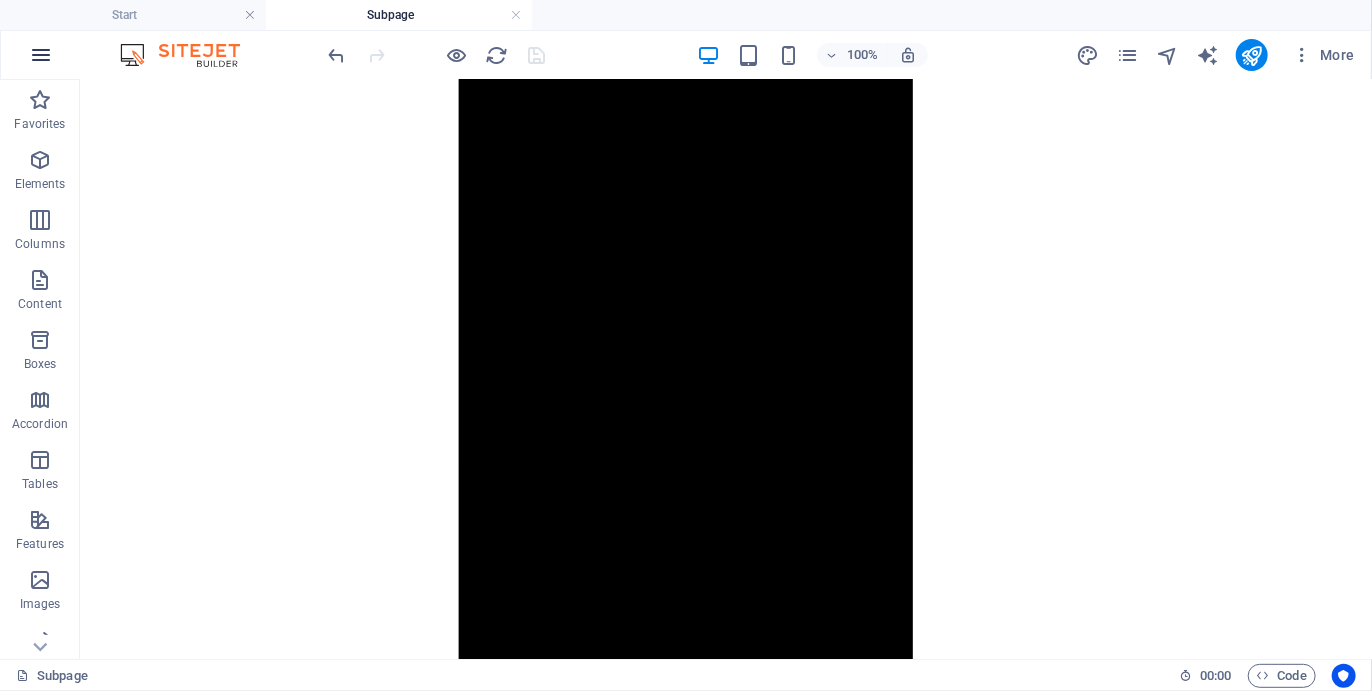 click at bounding box center [41, 55] 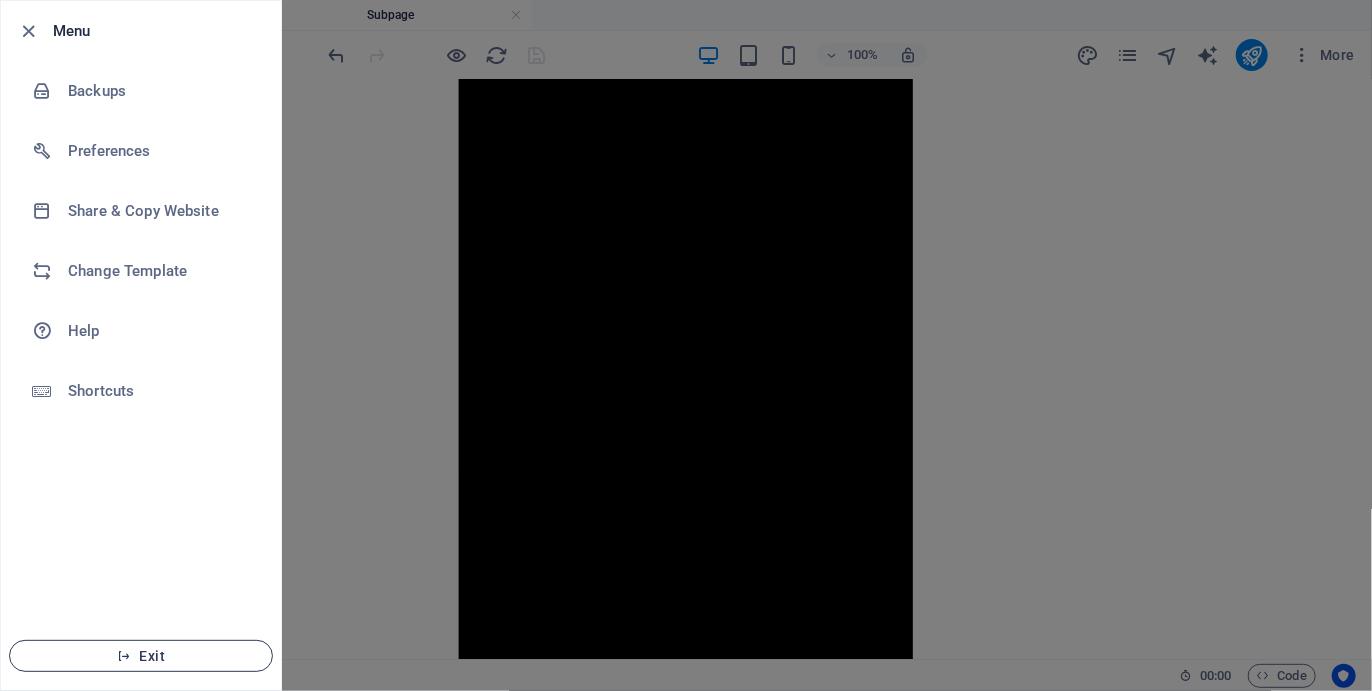 click on "Exit" at bounding box center [141, 656] 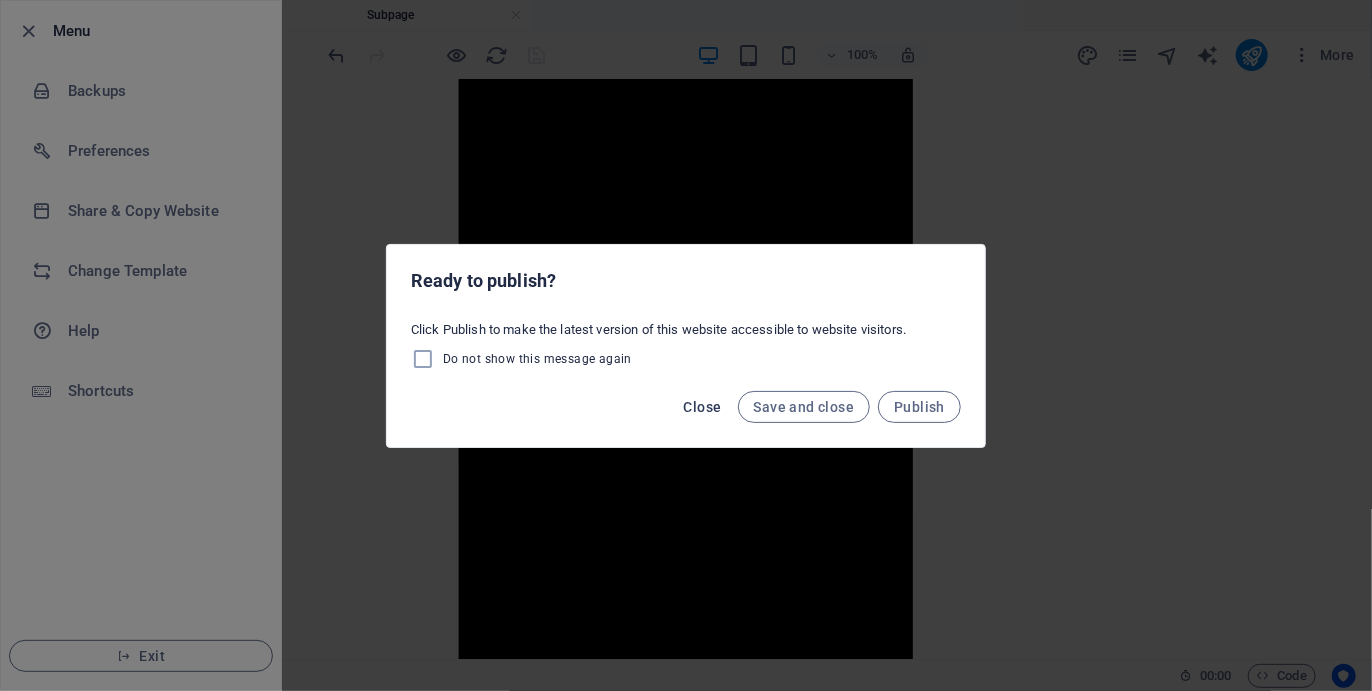click on "Close" at bounding box center [703, 407] 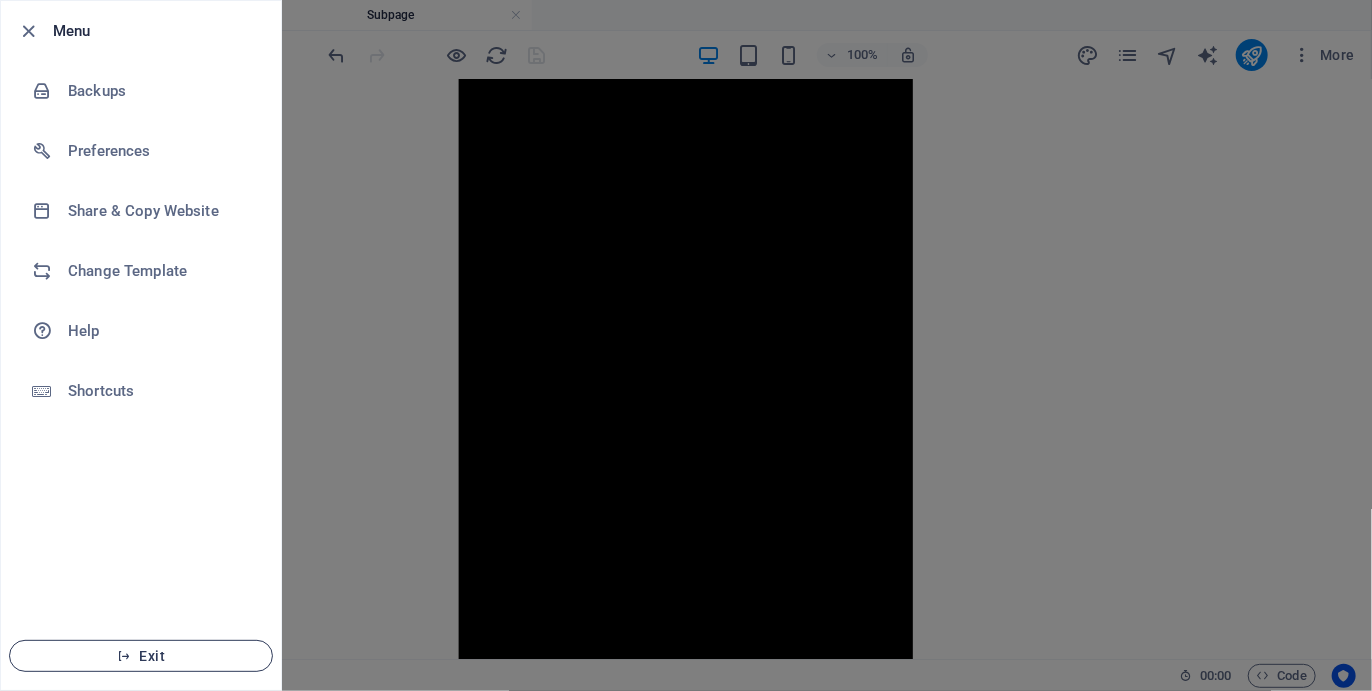 click on "Exit" at bounding box center [141, 656] 